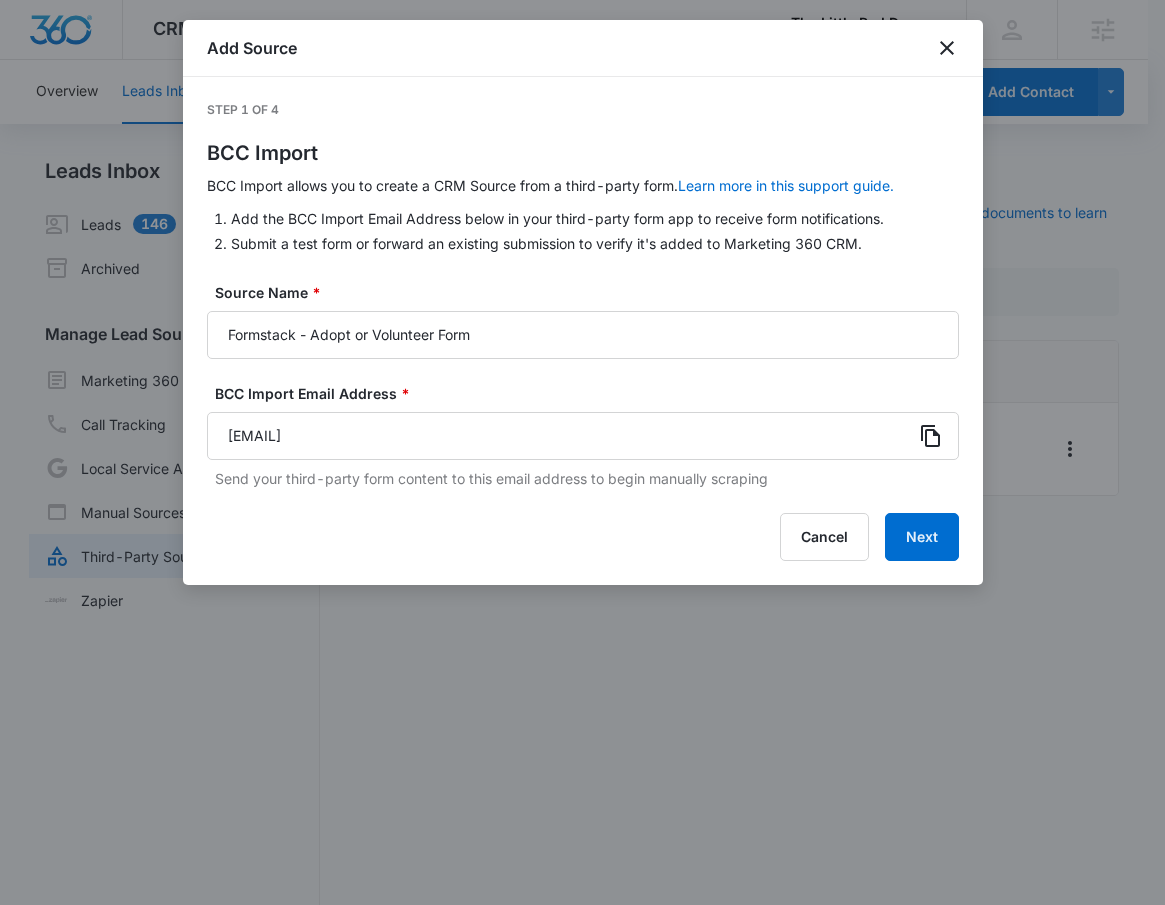 scroll, scrollTop: 0, scrollLeft: 0, axis: both 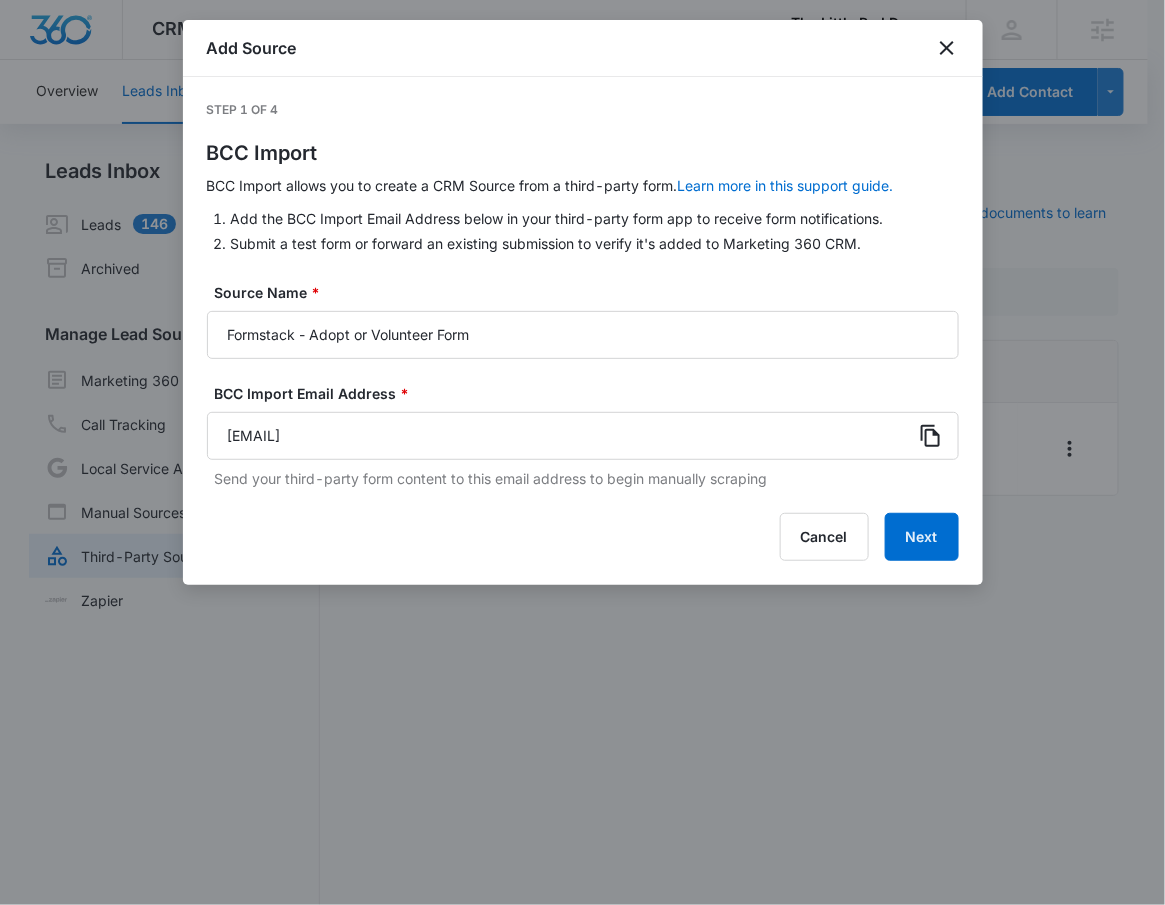 click 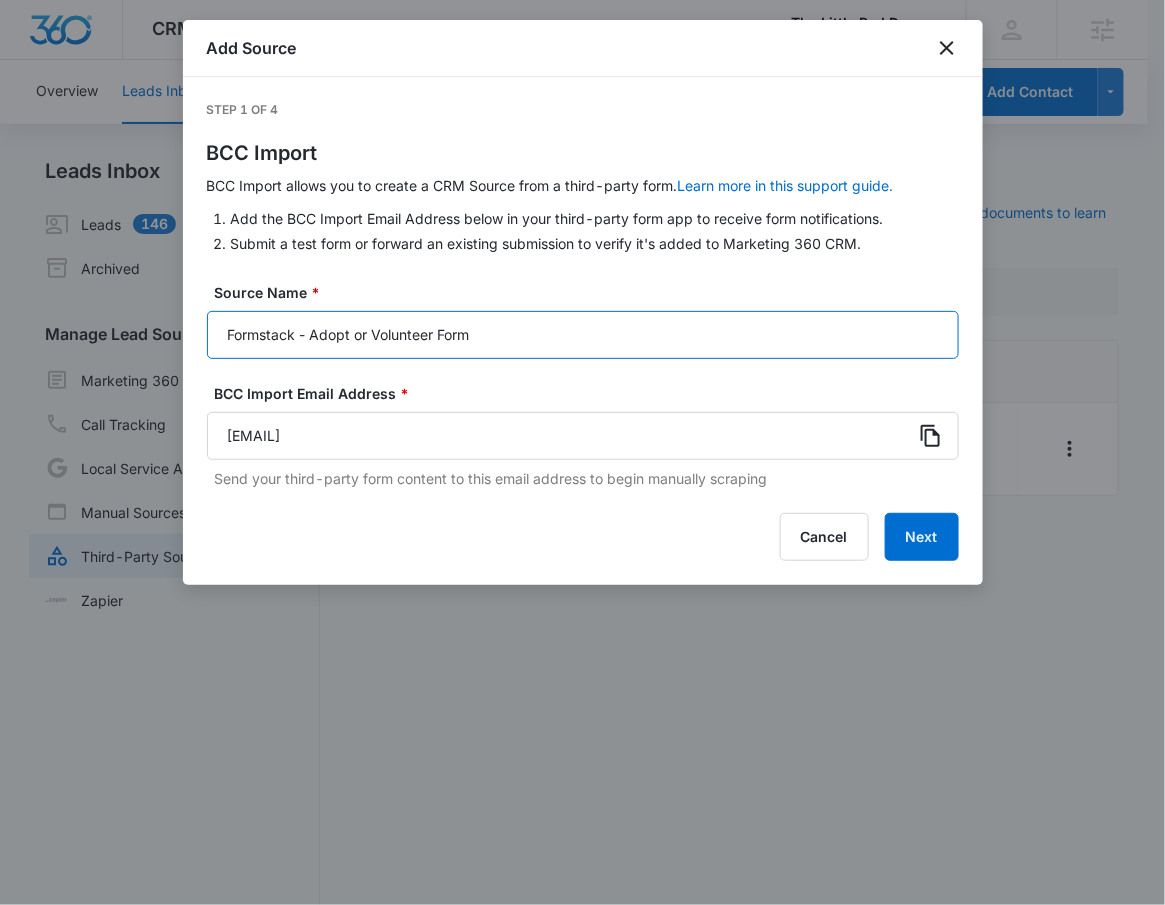 drag, startPoint x: 494, startPoint y: 331, endPoint x: 312, endPoint y: 335, distance: 182.04395 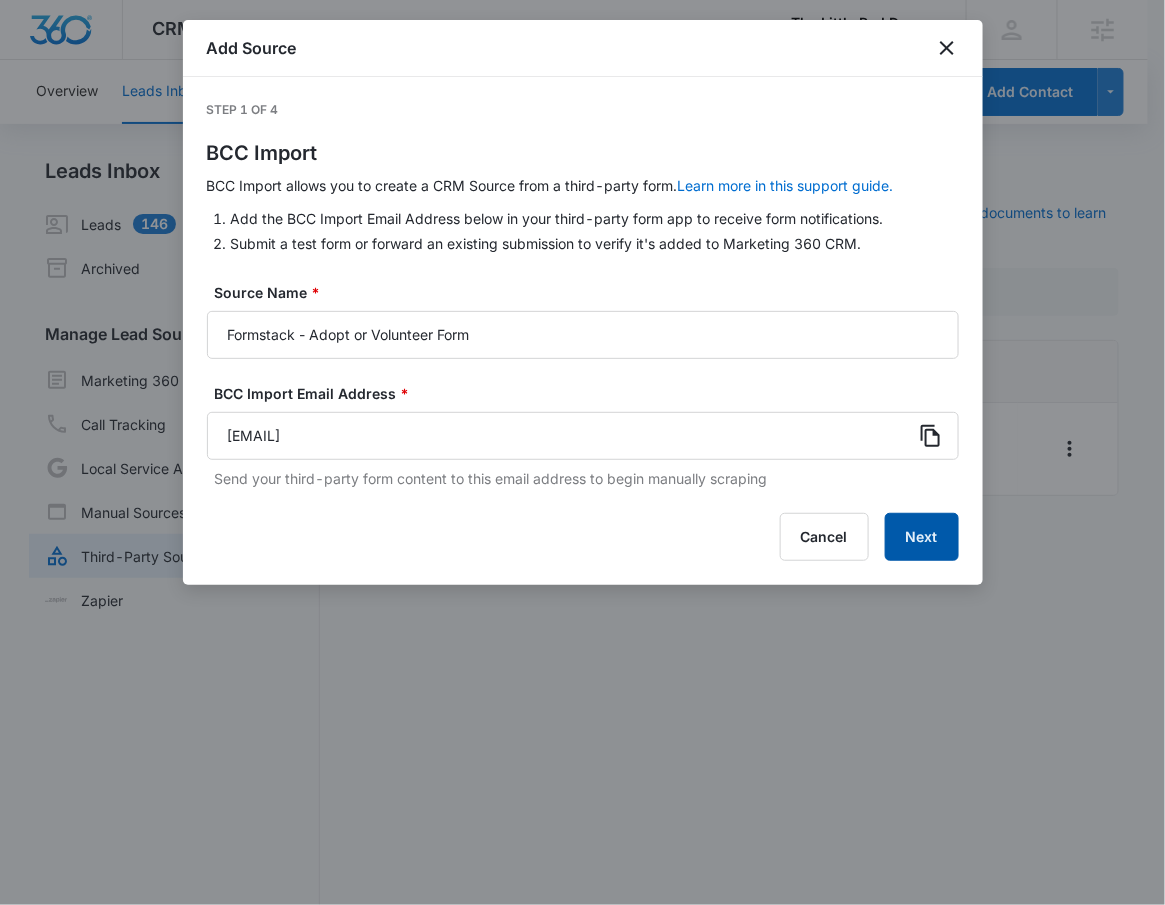 click on "Next" at bounding box center [922, 537] 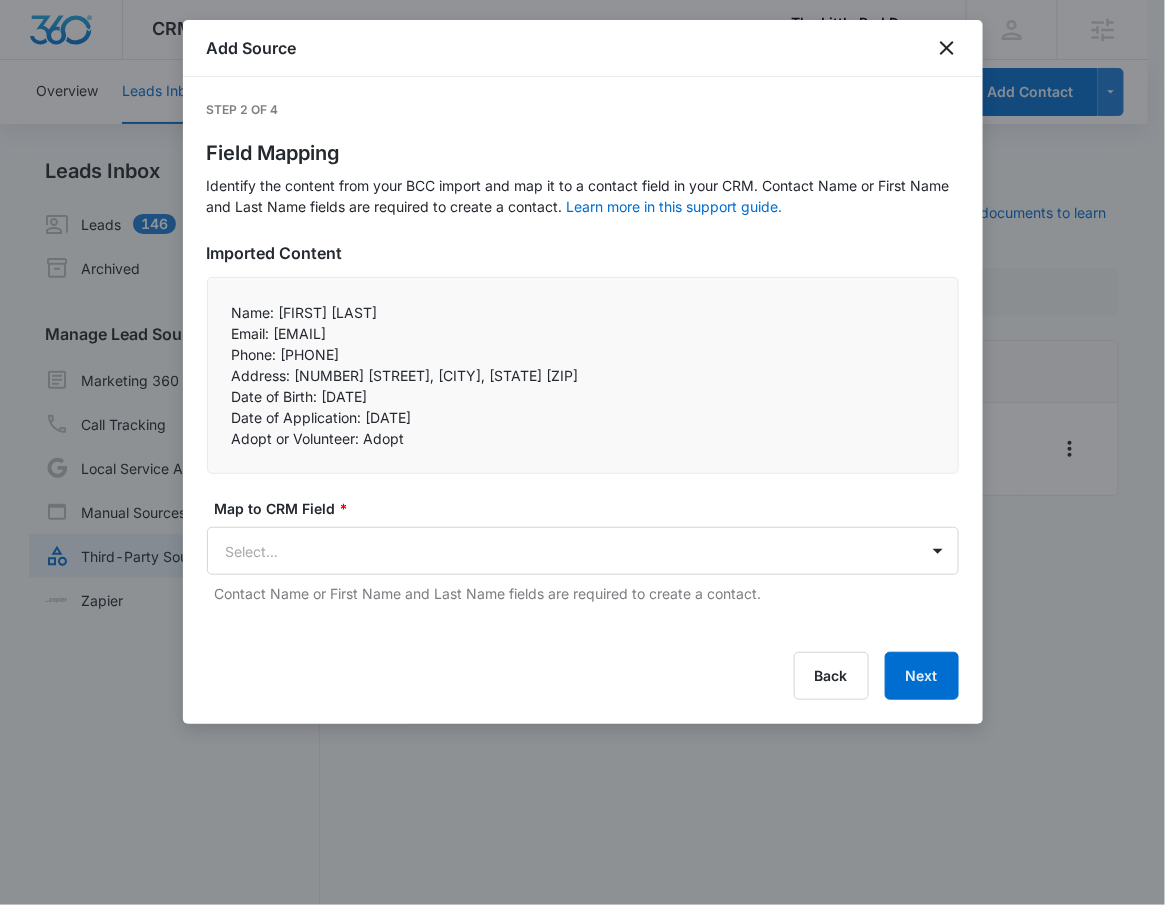 click on "Map to CRM Field * Select... Contact Name or First Name and Last Name fields are required to create a contact." at bounding box center (583, 551) 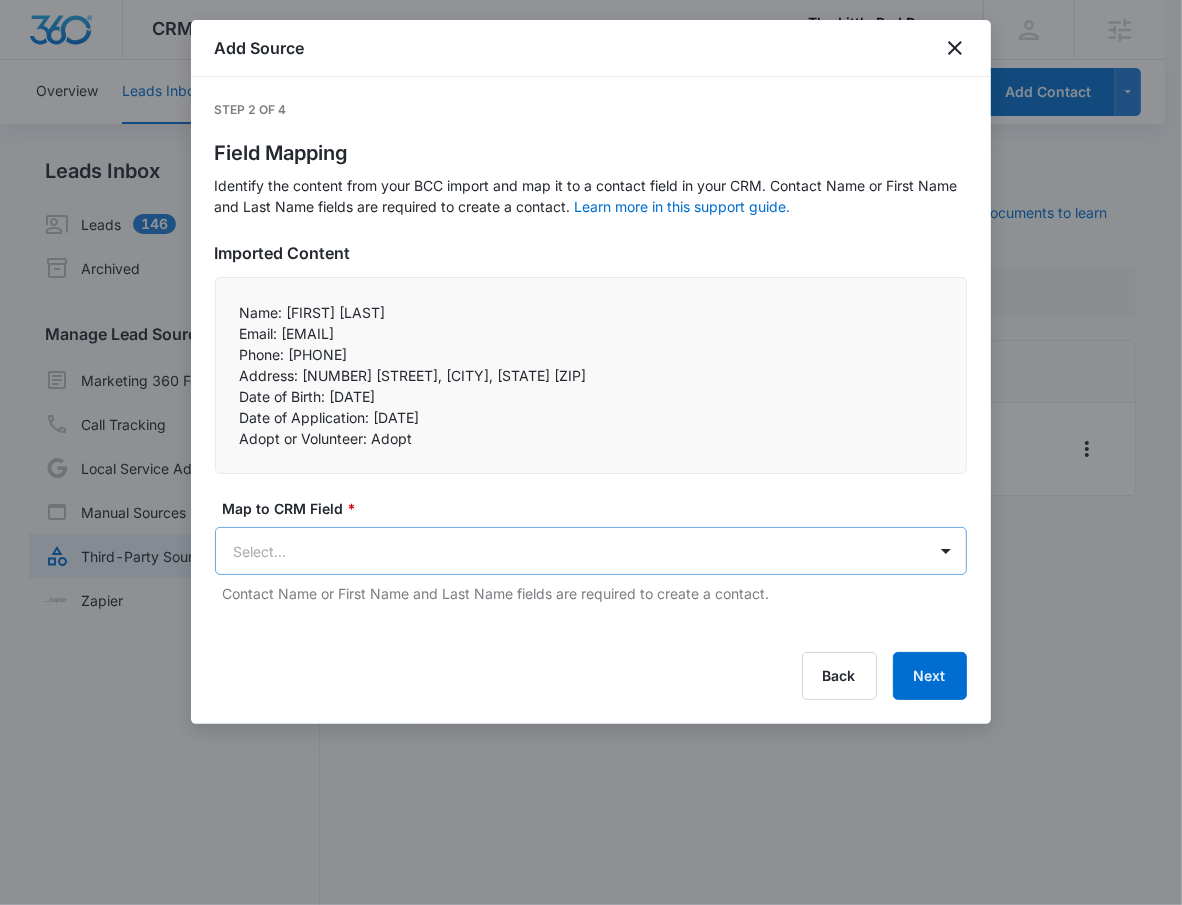 click on "CRM Apps Reputation Websites Forms CRM Email Social Shop Payments POS Content Ads Intelligence Files Brand Settings The Little Red Dog, Inc M53388 Your Accounts View All RN Robert Nguyen robert.nguyen@madwire.com My Profile Notifications Support Logout Terms & Conditions   •   Privacy Policy Agencies Overview Leads Inbox Contacts Organizations History Deals Projects Tasks Calendar Lists Reports Settings Add Contact Leads Inbox Leads 146 Archived Manage Lead Sources Marketing 360 Forms Call Tracking Local Service Ads Manual Sources Third-Party Sources Zapier Third-Party Sources Manually sync your third-party platform sources and assign them to contacts.   Visit our support documents to learn more. Source Source Name Submissions   Formstack - Adopt or Volunteer Form --- Showing   1-1   of   1 The Little Red Dog, Inc - CRM Manage Third-Party Sources - Marketing 360®
7 Add Source Step 2 of 4 Field Mapping   Learn more in this support guide. Imported Content Name: Taylor Tsang Phone: 19493953228" at bounding box center (591, 464) 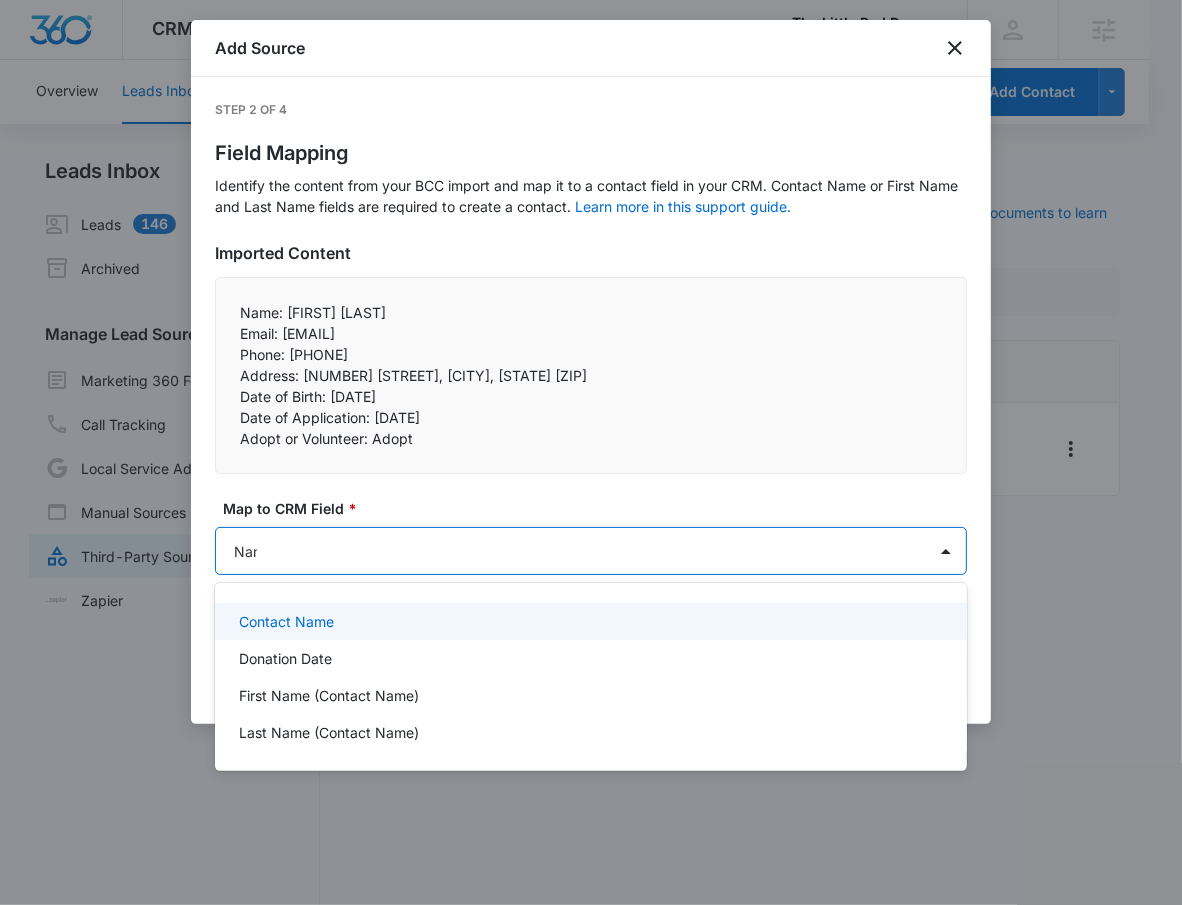 type on "Name" 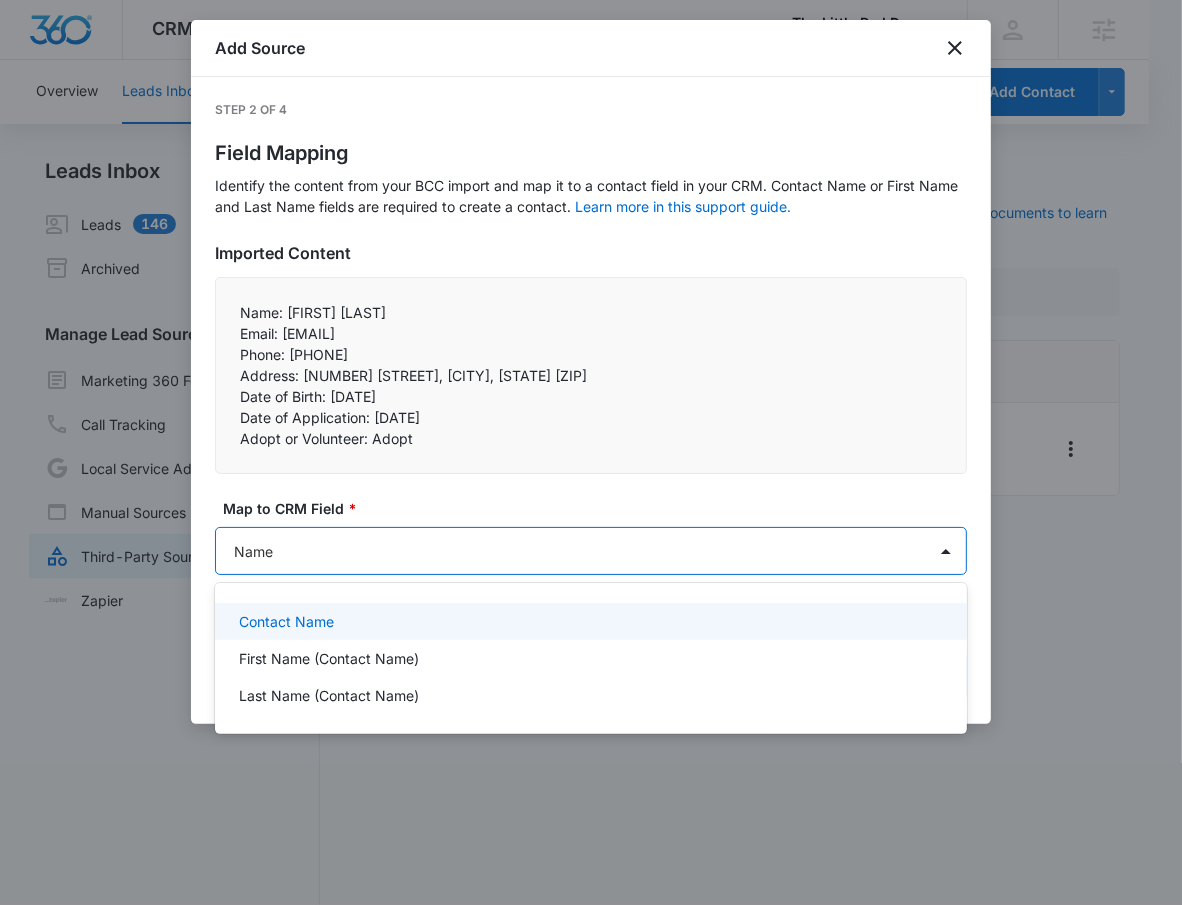 click on "Contact Name" at bounding box center [286, 621] 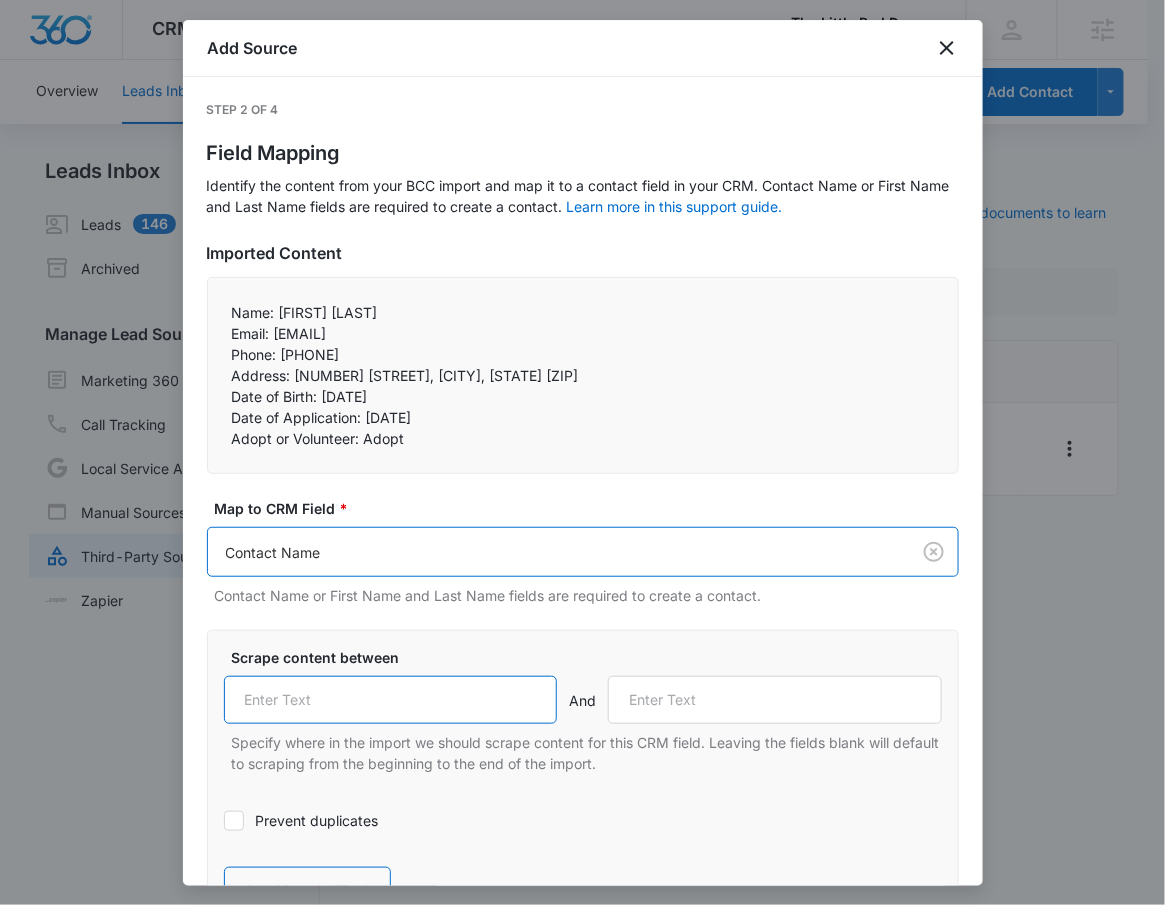 click at bounding box center [391, 700] 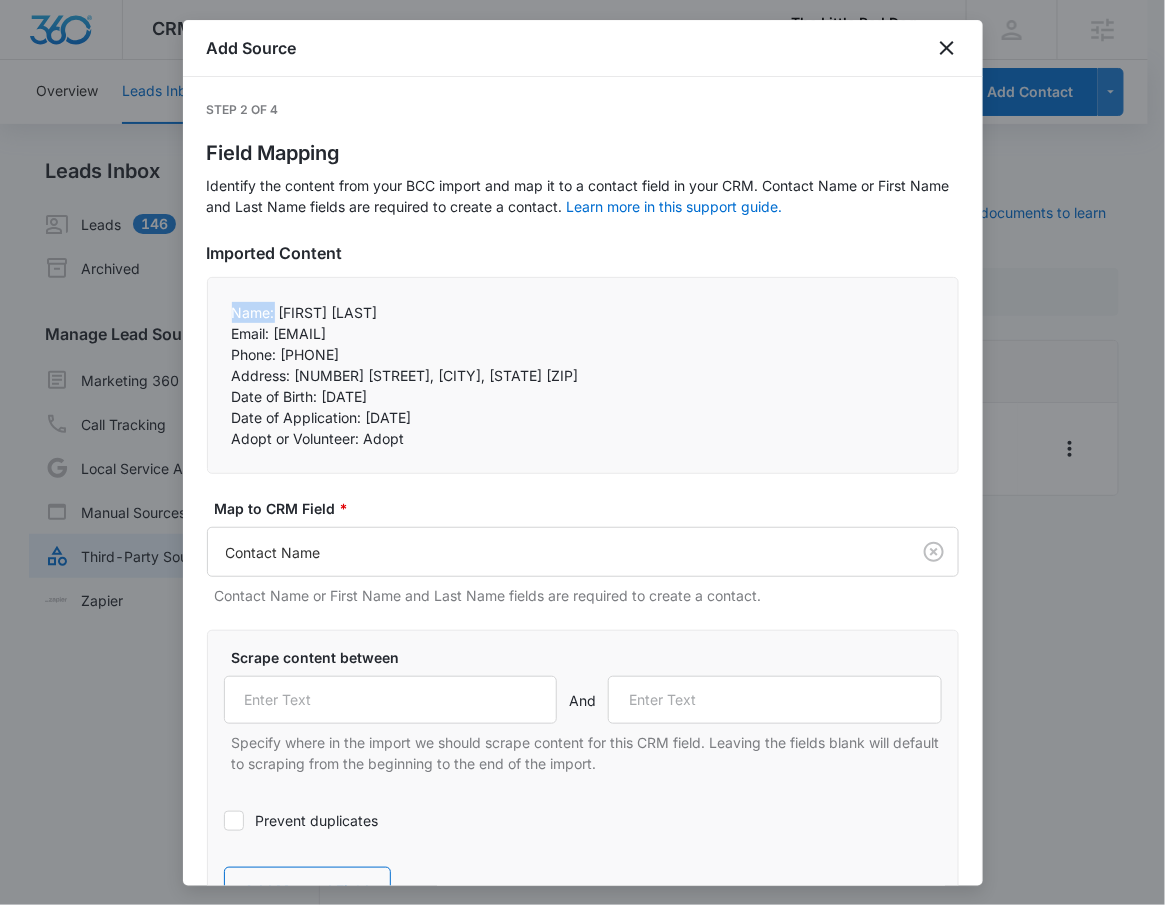 drag, startPoint x: 227, startPoint y: 317, endPoint x: 276, endPoint y: 308, distance: 49.819675 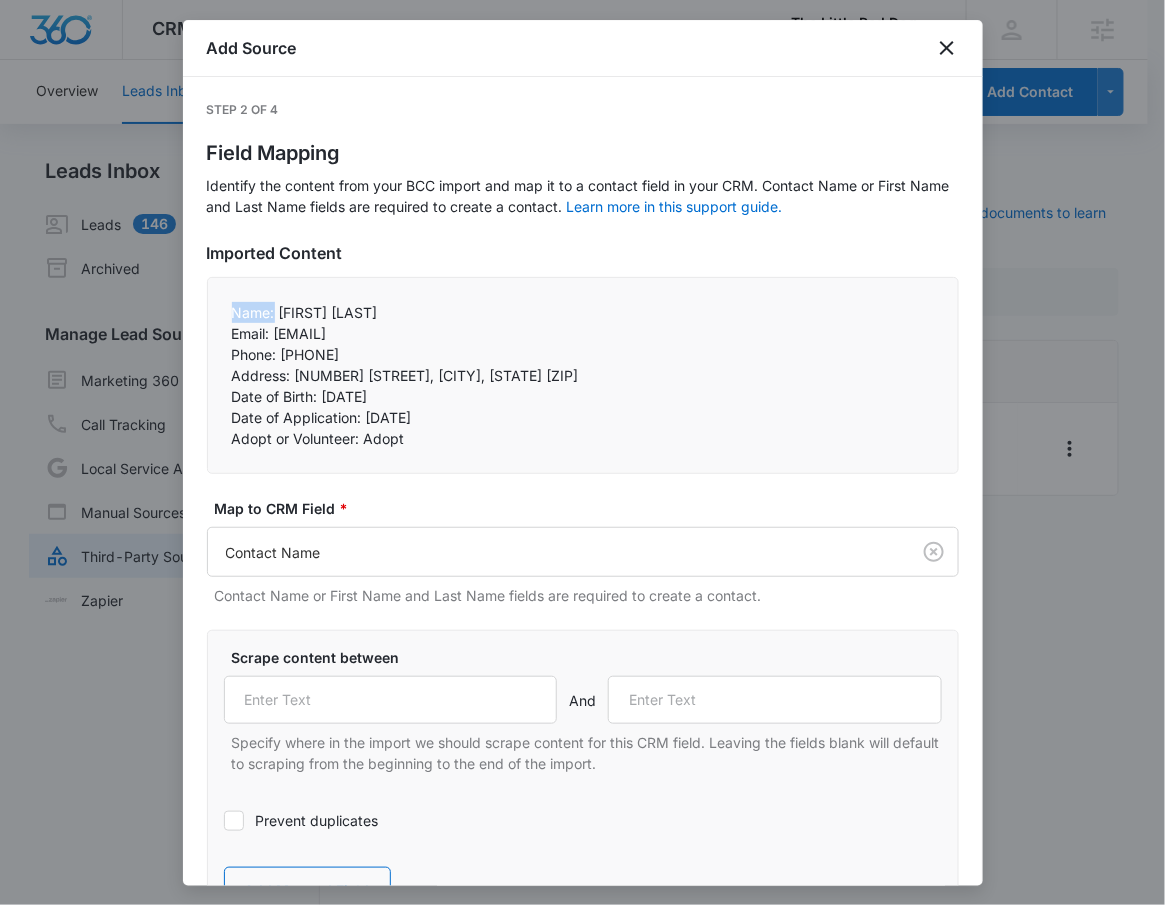 click on "Name: Taylor Tsang Email: salyue.t@gmail.com Phone: 19493953228 Address: 24505 Los Alisos Blvd., Laguna Hills, CA 92653 Date of Birth: 12/23/1990 Date of Application: 08/05/25 Adopt or Volunteer: Adopt" at bounding box center (583, 375) 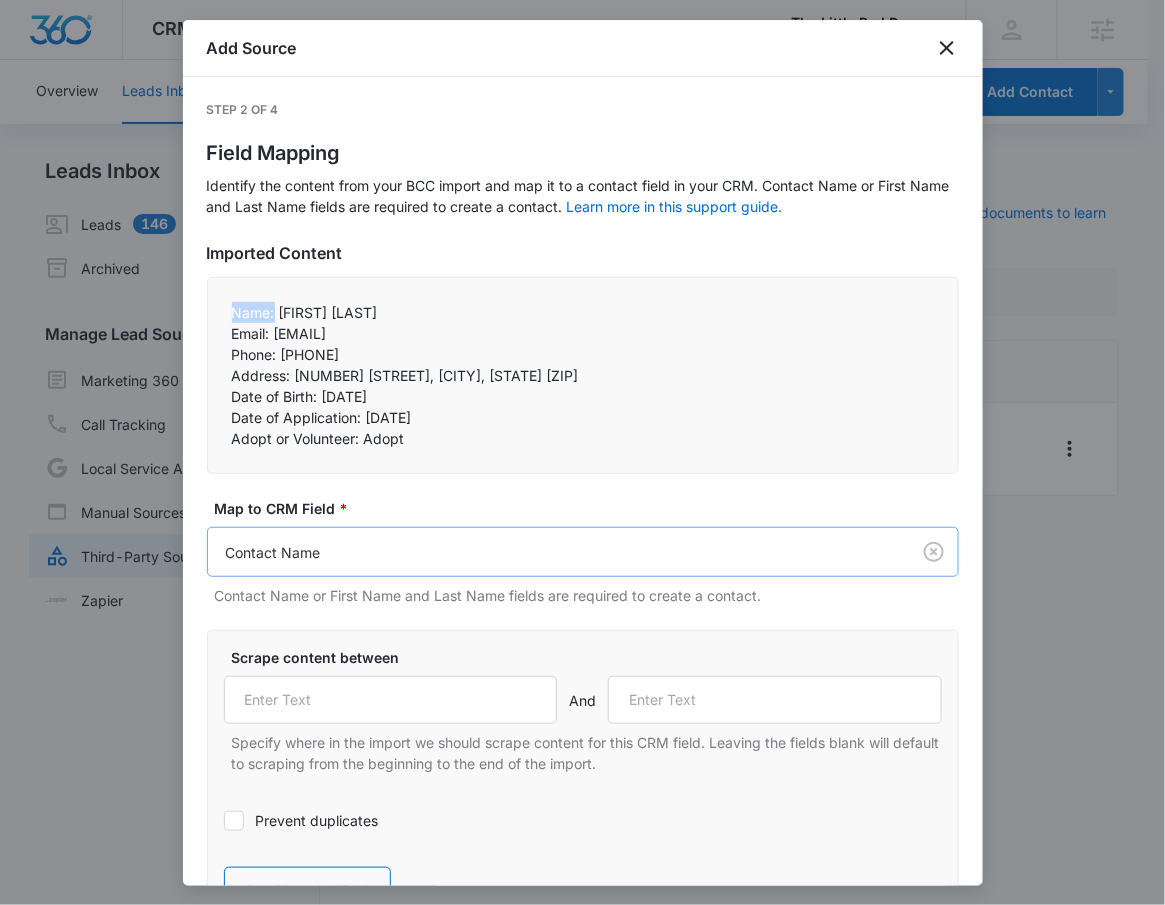 copy on "Name:" 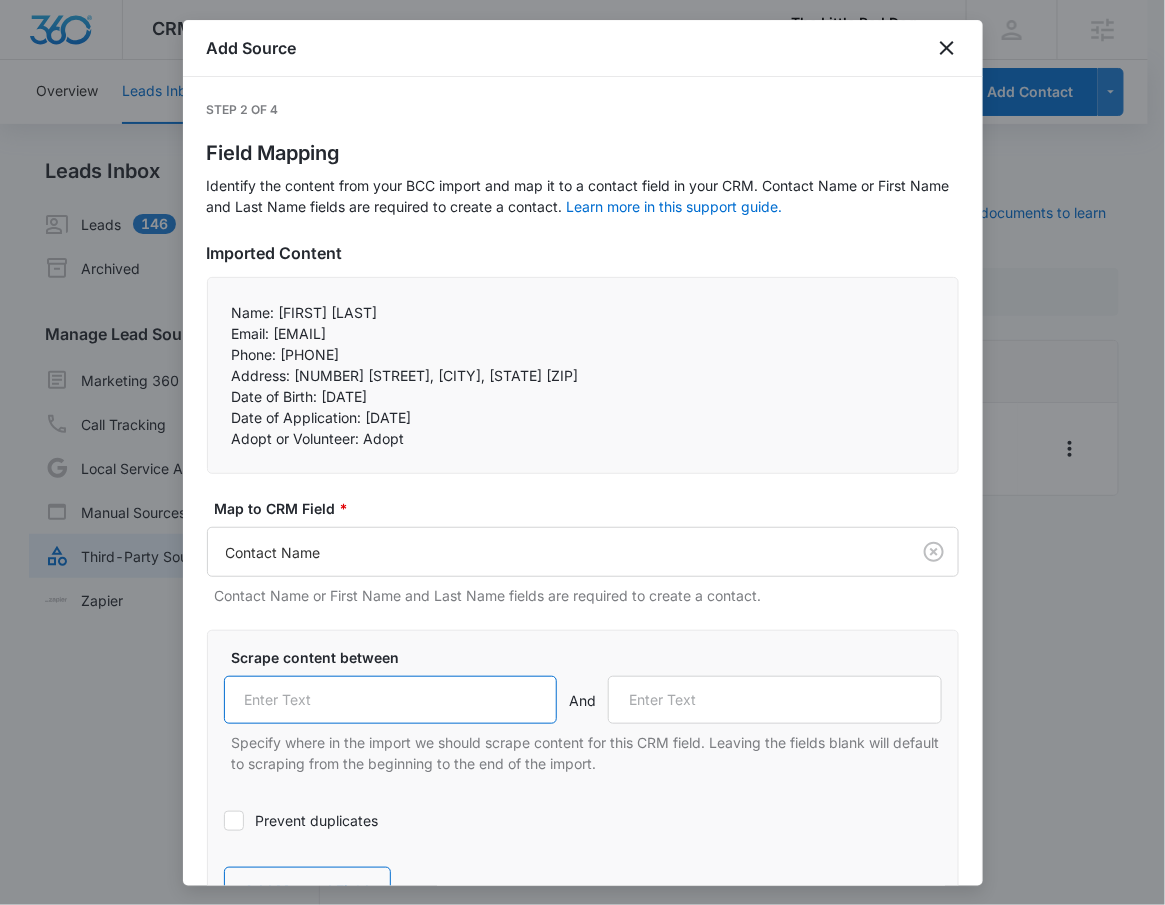 click at bounding box center (391, 700) 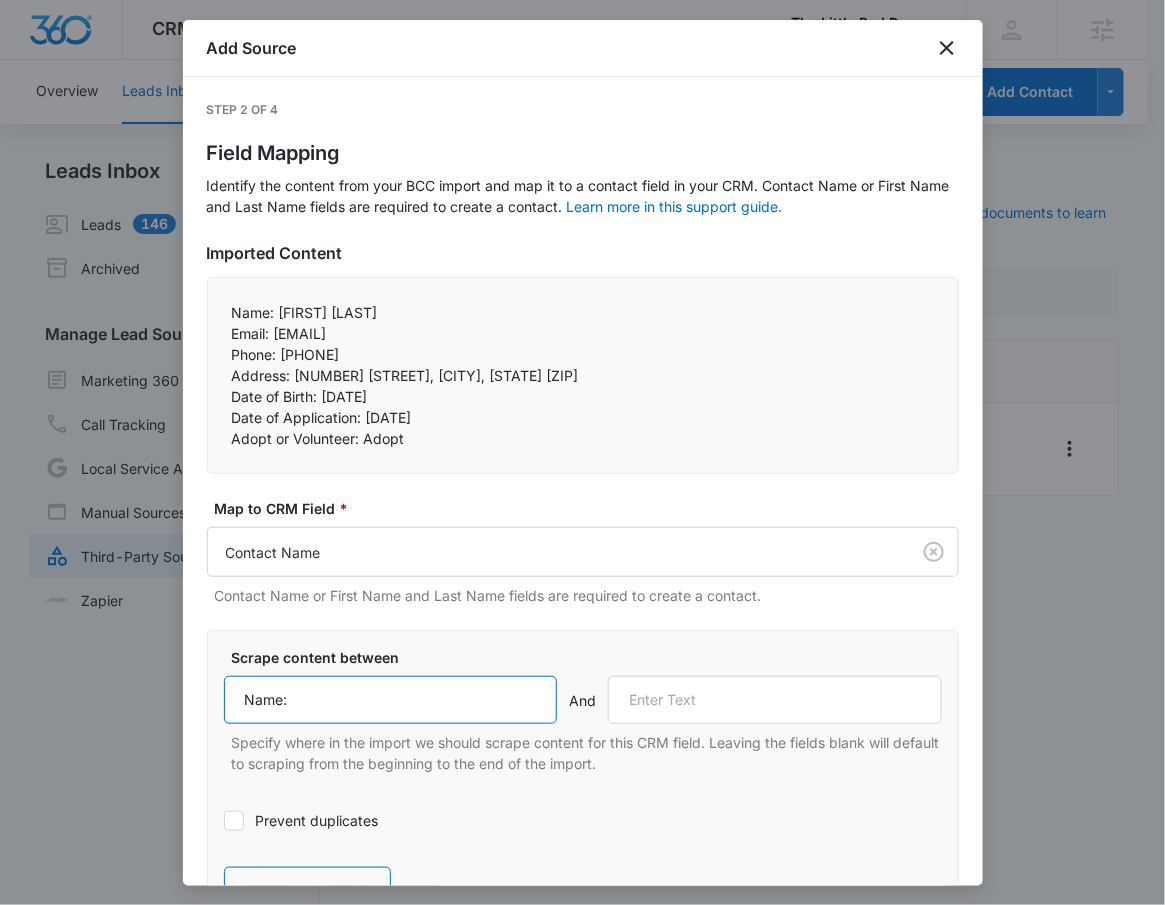 type on "Name:" 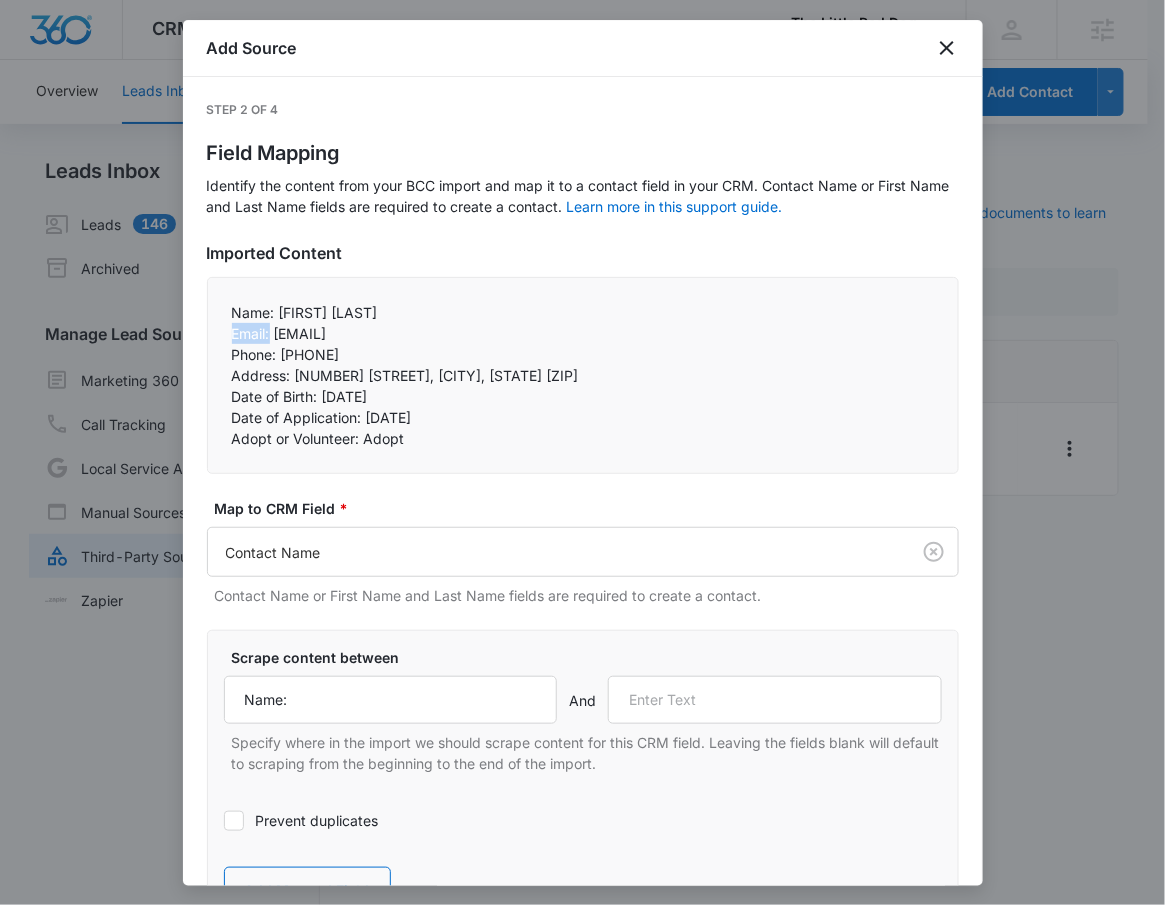 drag, startPoint x: 229, startPoint y: 333, endPoint x: 272, endPoint y: 335, distance: 43.046486 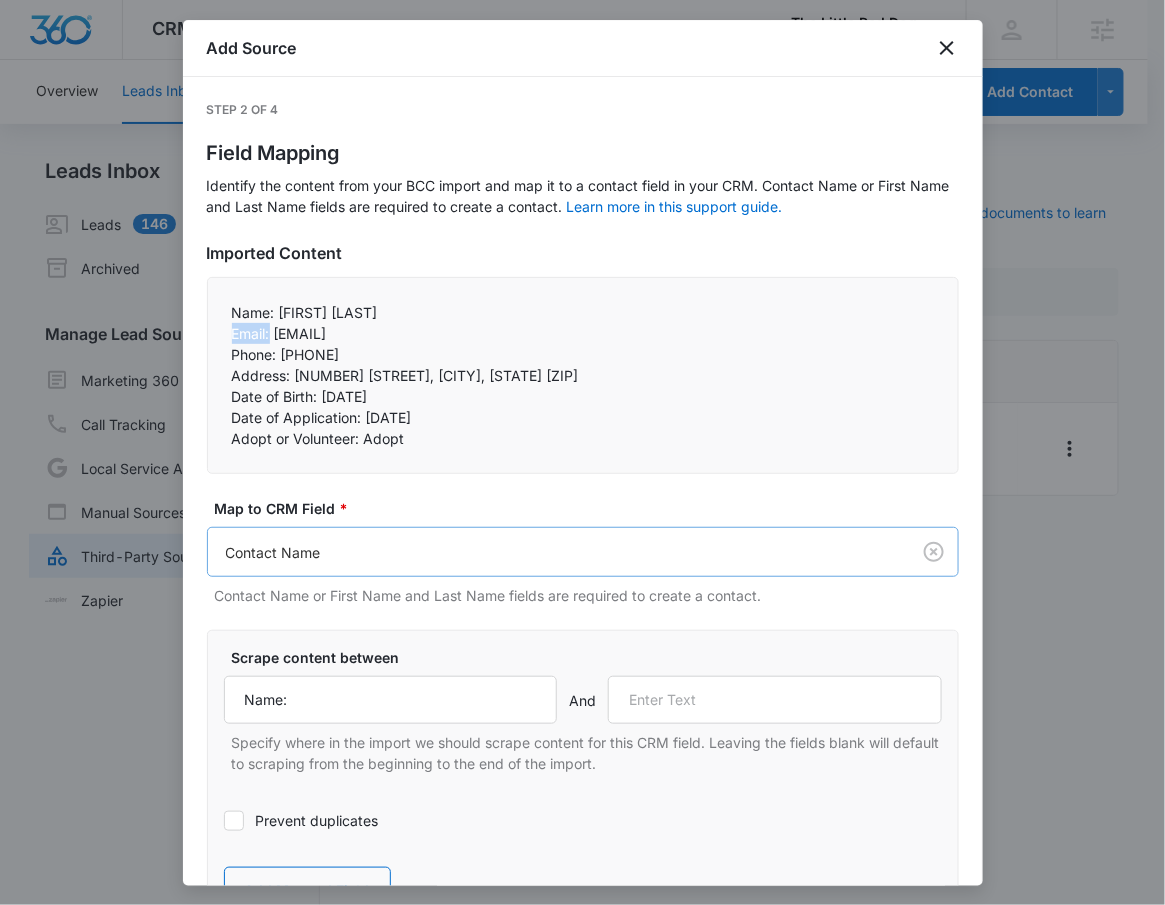 copy on "Email:" 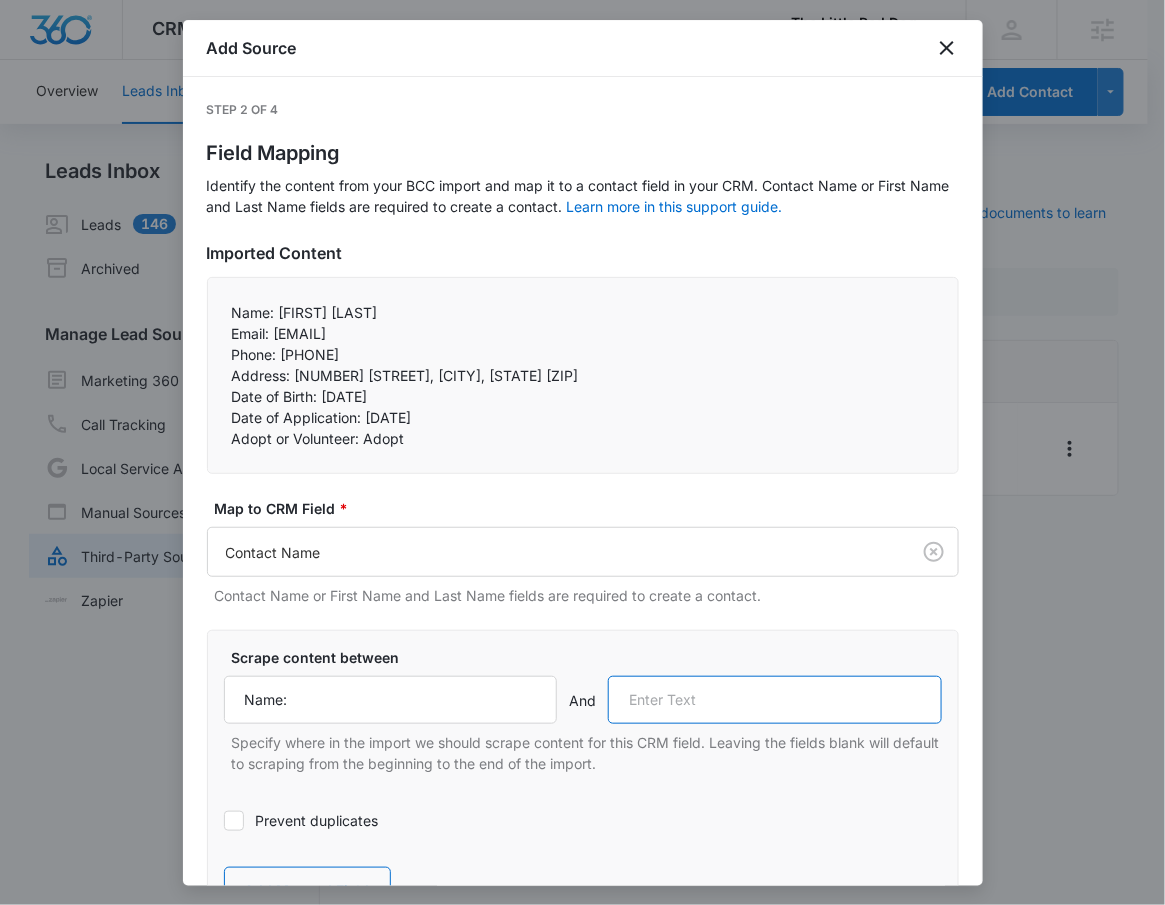 click at bounding box center (775, 700) 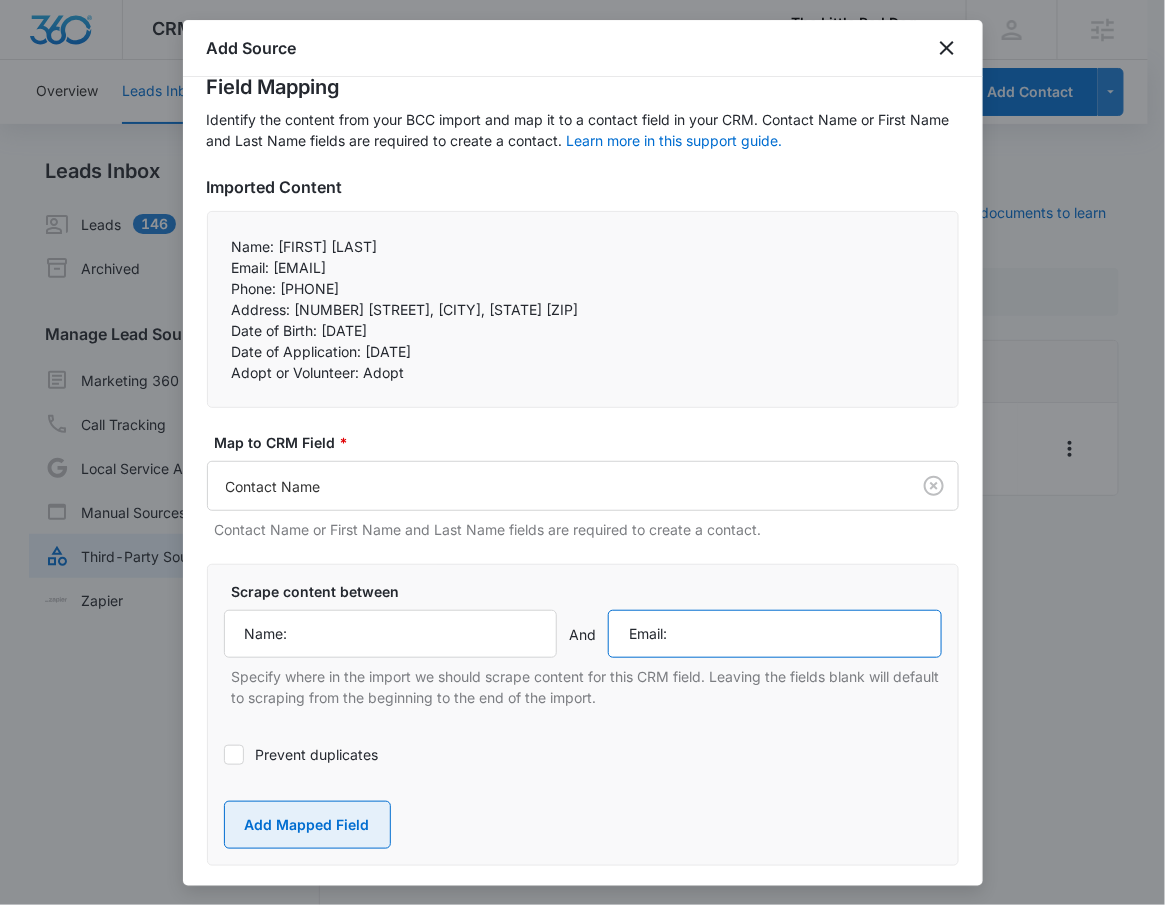 scroll, scrollTop: 108, scrollLeft: 0, axis: vertical 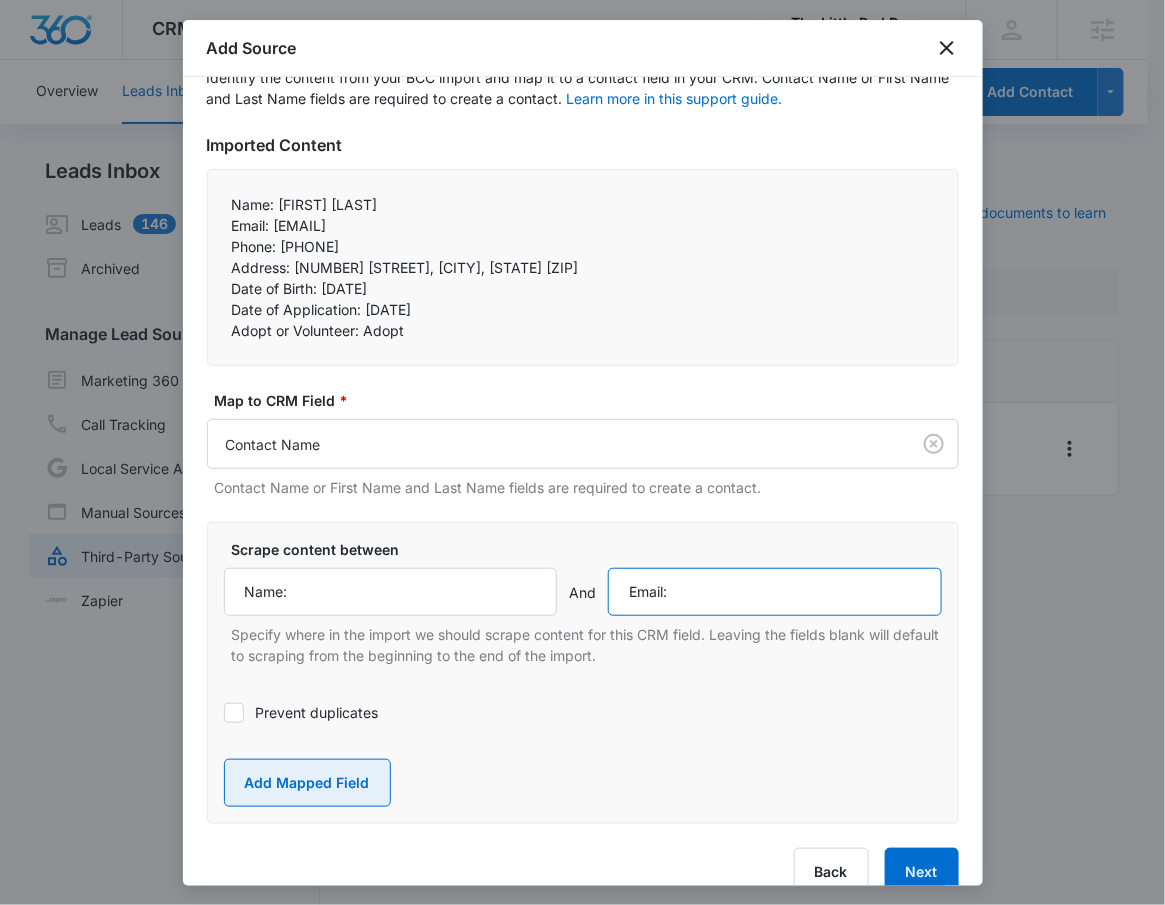 type on "Email:" 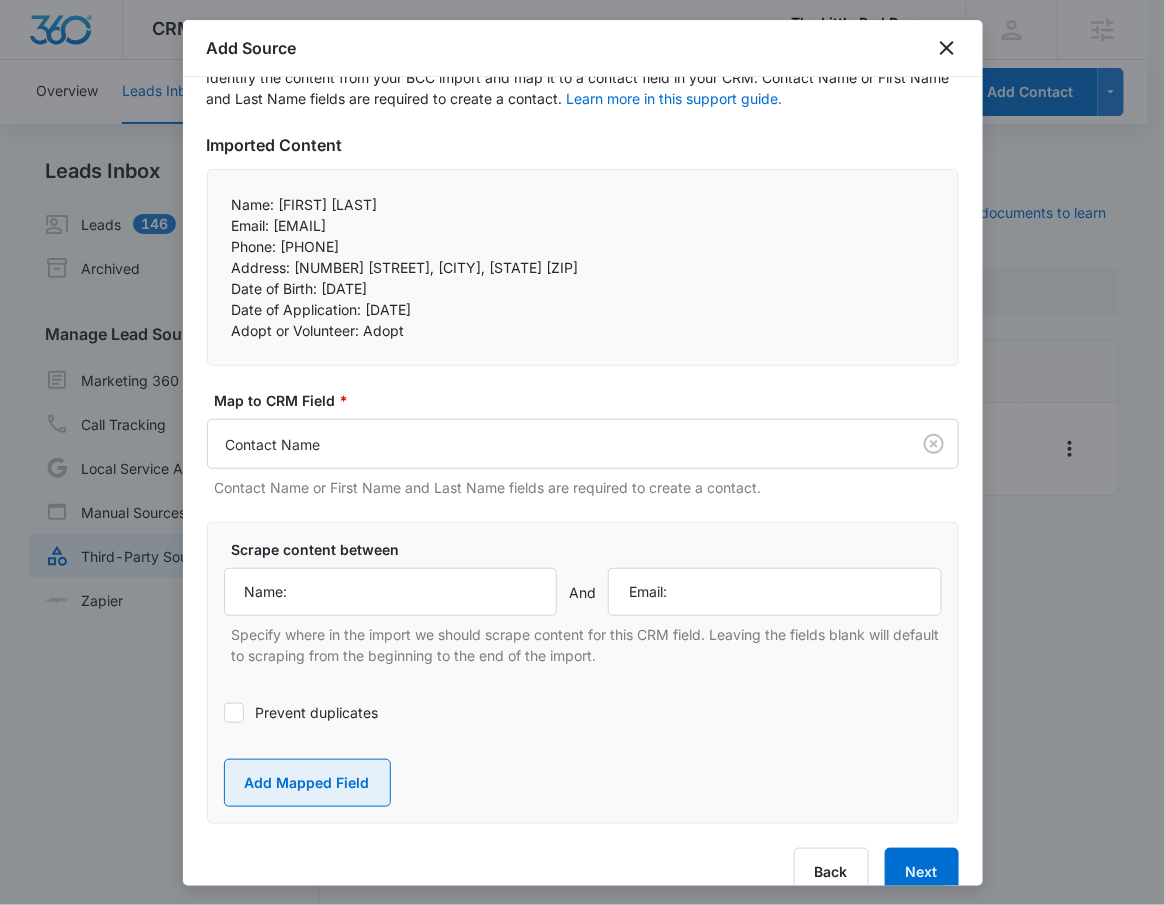 drag, startPoint x: 361, startPoint y: 777, endPoint x: 454, endPoint y: 642, distance: 163.9329 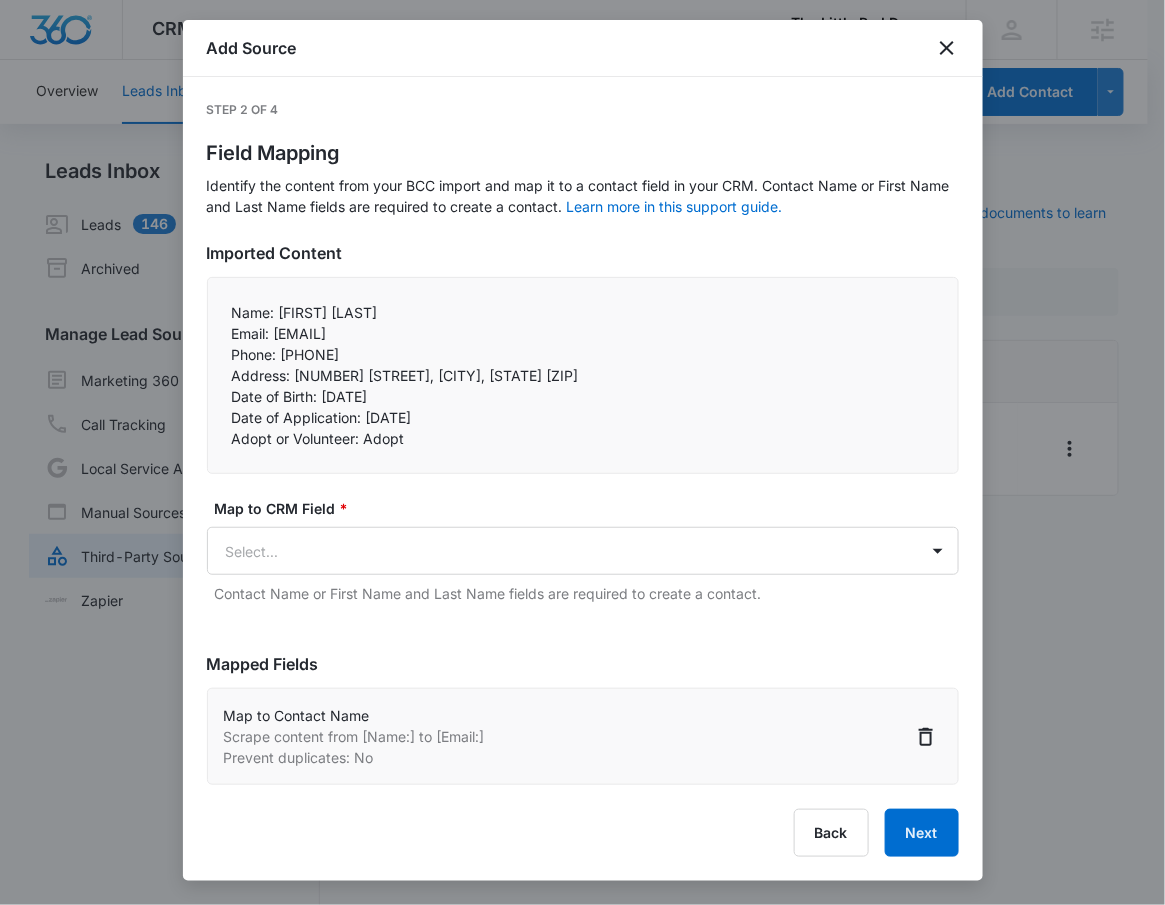 scroll, scrollTop: 0, scrollLeft: 0, axis: both 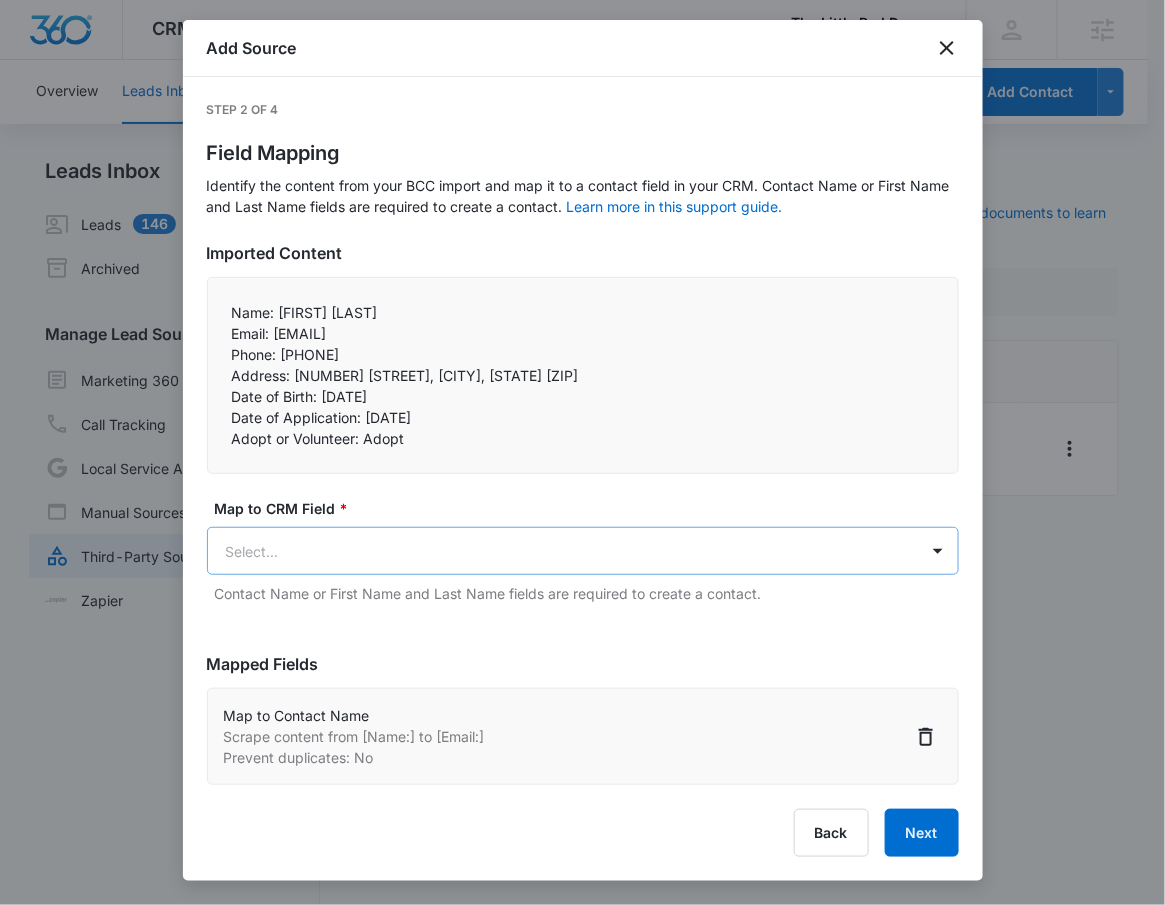 click on "CRM Apps Reputation Websites Forms CRM Email Social Shop Payments POS Content Ads Intelligence Files Brand Settings The Little Red Dog, Inc M53388 Your Accounts View All RN Robert Nguyen robert.nguyen@madwire.com My Profile Notifications Support Logout Terms & Conditions   •   Privacy Policy Agencies Overview Leads Inbox Contacts Organizations History Deals Projects Tasks Calendar Lists Reports Settings Add Contact Leads Inbox Leads 146 Archived Manage Lead Sources Marketing 360 Forms Call Tracking Local Service Ads Manual Sources Third-Party Sources Zapier Third-Party Sources Manually sync your third-party platform sources and assign them to contacts.   Visit our support documents to learn more. Source Source Name Submissions   Formstack - Adopt or Volunteer Form --- Showing   1-1   of   1 The Little Red Dog, Inc - CRM Manage Third-Party Sources - Marketing 360®
7 Add Source Step 2 of 4 Field Mapping   Learn more in this support guide. Imported Content Name: Taylor Tsang Phone: 19493953228" at bounding box center (582, 464) 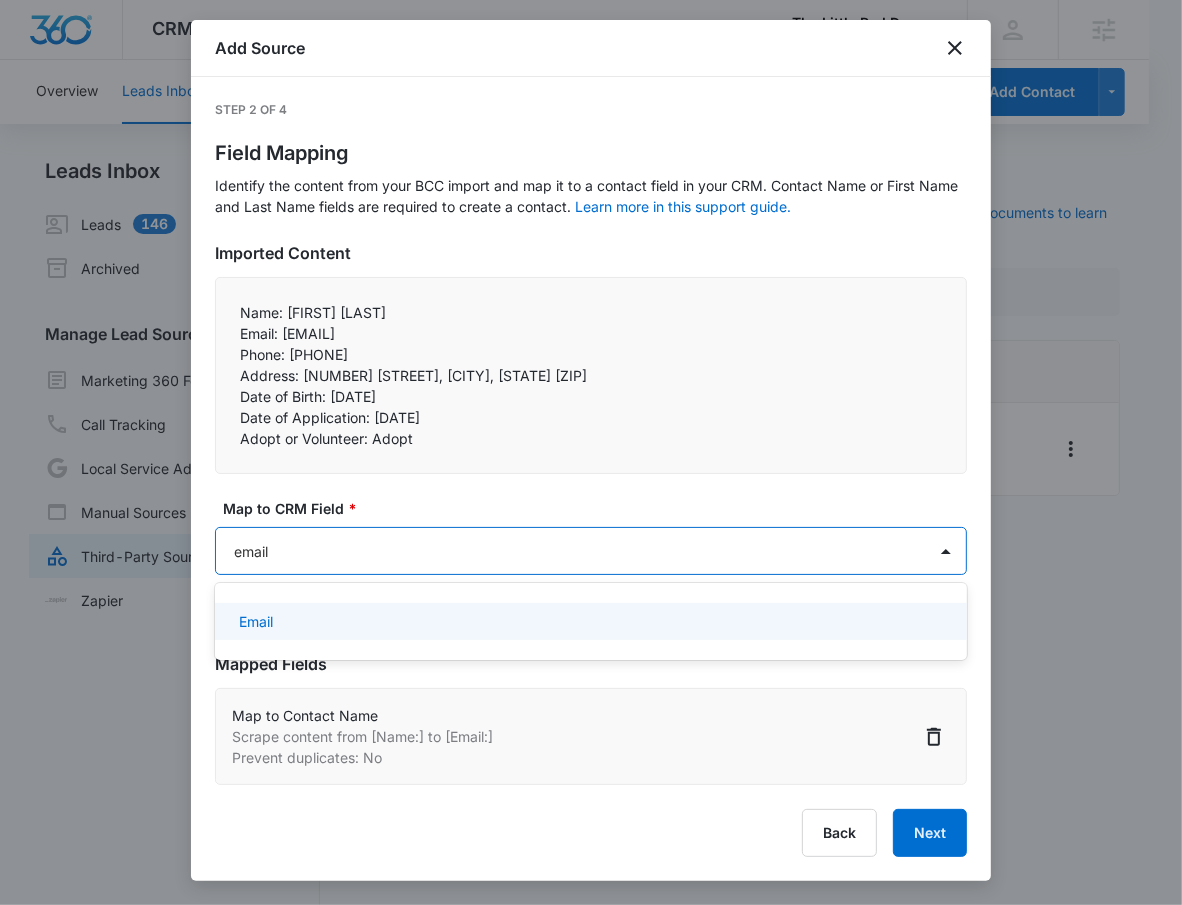 click at bounding box center (591, 452) 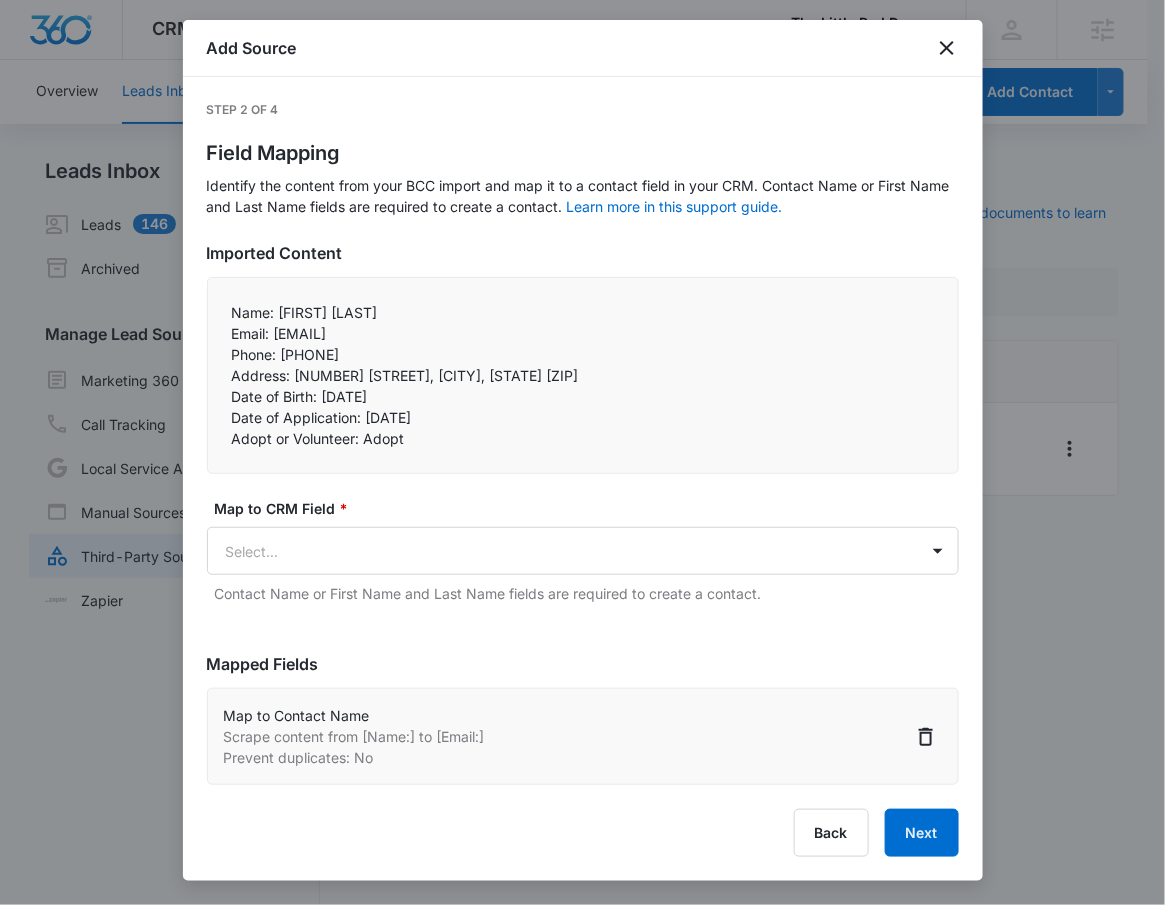 click on "Imported Content Name: Taylor Tsang Email: salyue.t@gmail.com Phone: 19493953228 Address: 24505 Los Alisos Blvd., Laguna Hills, CA 92653 Date of Birth: 12/23/1990 Date of Application: 08/05/25 Adopt or Volunteer: Adopt Map to CRM Field * Select... Contact Name or First Name and Last Name fields are required to create a contact. Scrape content between And Specify where in the import we should scrape content for this CRM field. Leaving the fields blank will default to scraping from the beginning to the end of the import. Prevent duplicates Add Mapped Field Mapped Fields Map to Contact Name Scrape content from [Name:] to [Email:] Prevent duplicates: No Back Next" at bounding box center [583, 549] 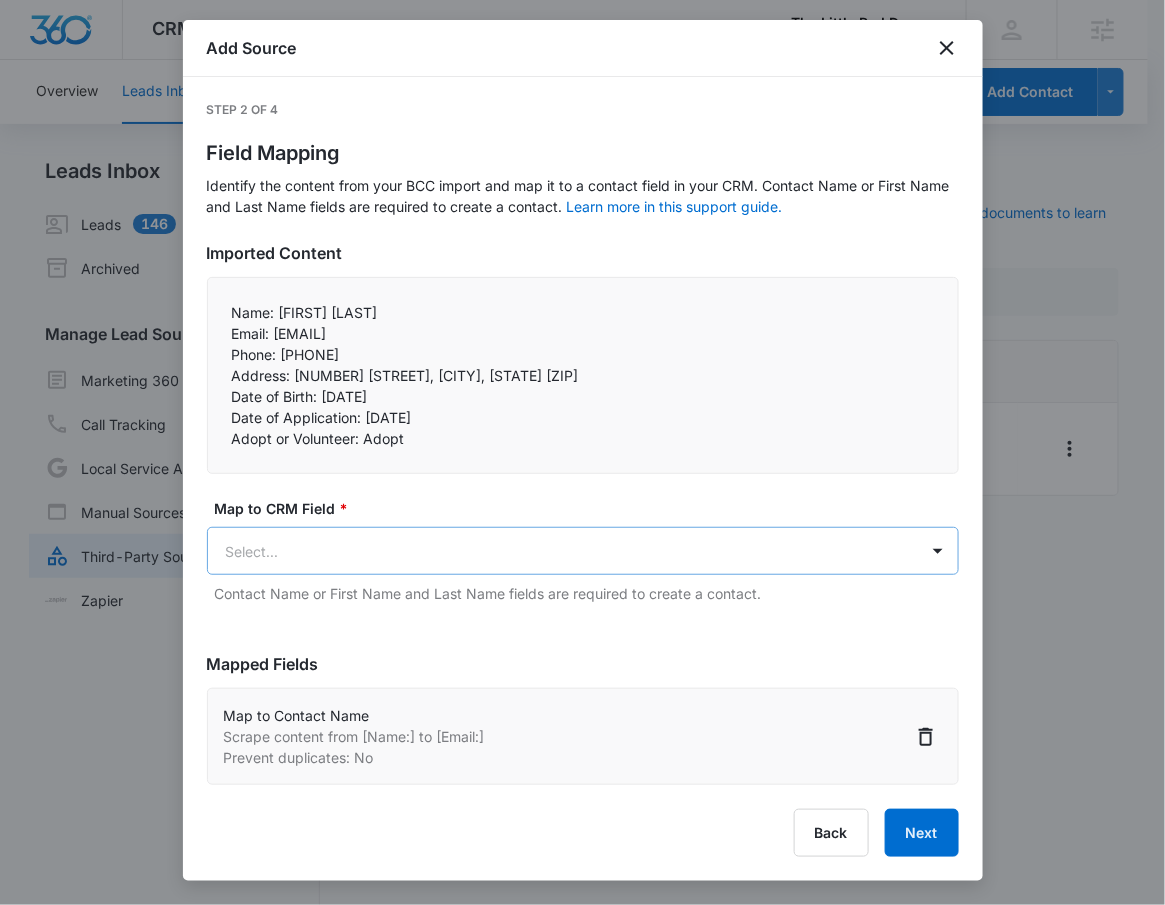 click on "CRM Apps Reputation Websites Forms CRM Email Social Shop Payments POS Content Ads Intelligence Files Brand Settings The Little Red Dog, Inc M53388 Your Accounts View All RN Robert Nguyen robert.nguyen@madwire.com My Profile Notifications Support Logout Terms & Conditions   •   Privacy Policy Agencies Overview Leads Inbox Contacts Organizations History Deals Projects Tasks Calendar Lists Reports Settings Add Contact Leads Inbox Leads 146 Archived Manage Lead Sources Marketing 360 Forms Call Tracking Local Service Ads Manual Sources Third-Party Sources Zapier Third-Party Sources Manually sync your third-party platform sources and assign them to contacts.   Visit our support documents to learn more. Source Source Name Submissions   Formstack - Adopt or Volunteer Form --- Showing   1-1   of   1 The Little Red Dog, Inc - CRM Manage Third-Party Sources - Marketing 360®
7 Add Source Step 2 of 4 Field Mapping   Learn more in this support guide. Imported Content Name: Taylor Tsang Phone: 19493953228" at bounding box center [582, 464] 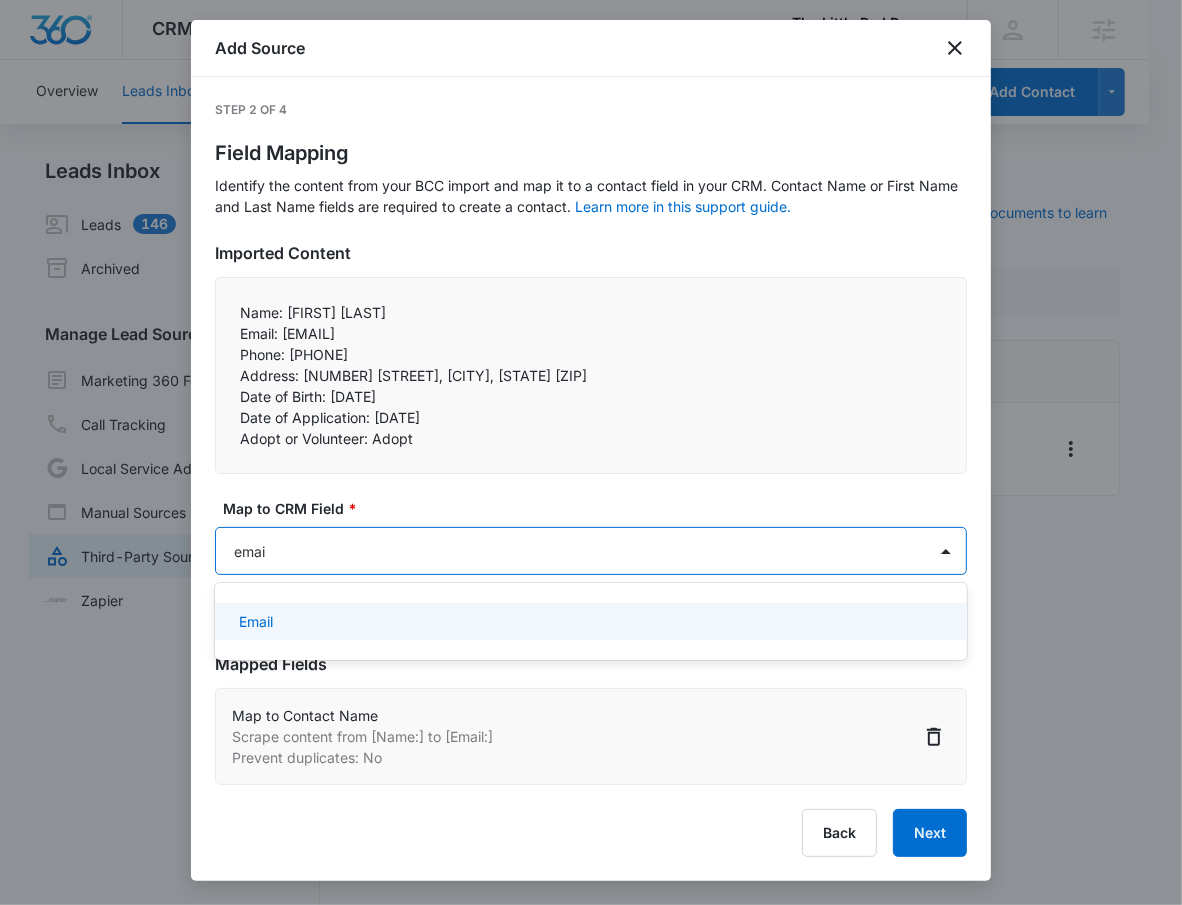 type on "email" 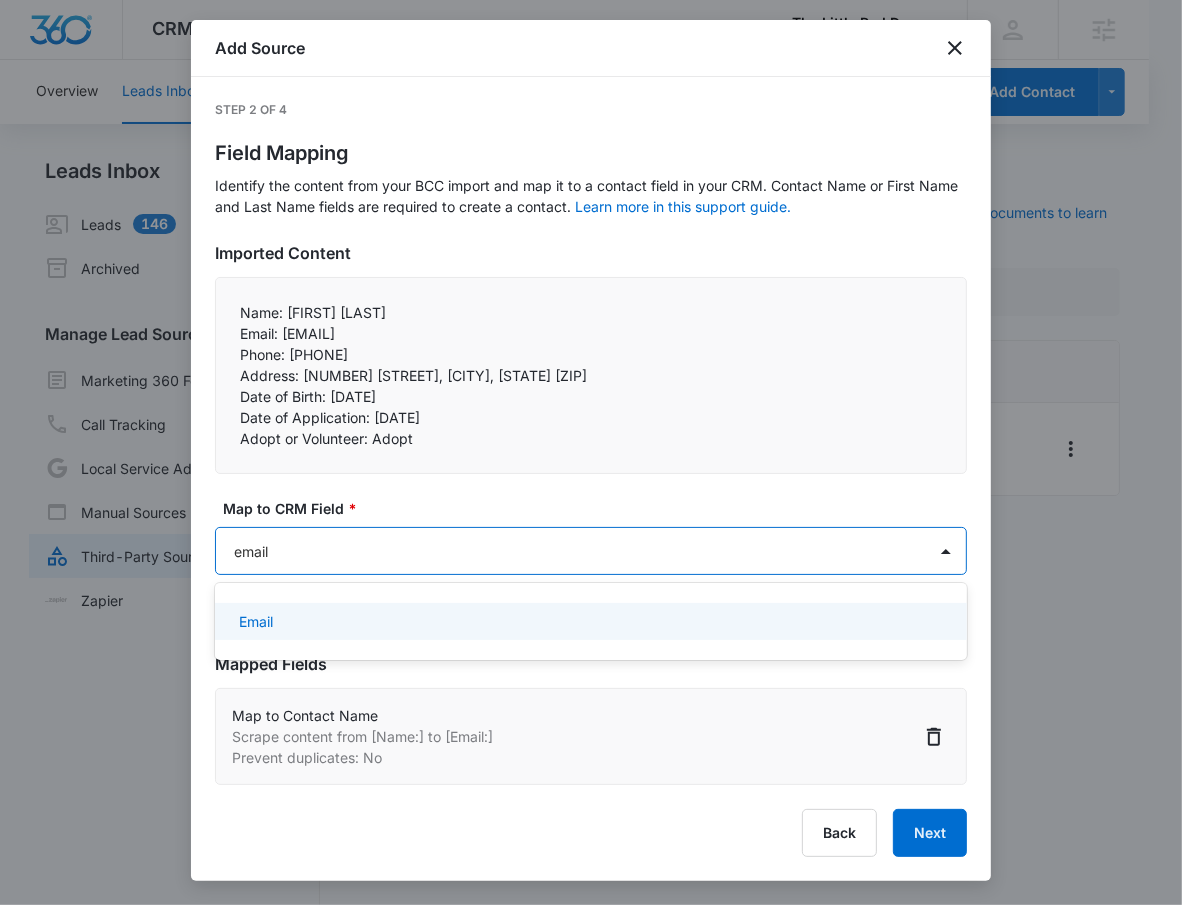 click on "Email" at bounding box center [591, 621] 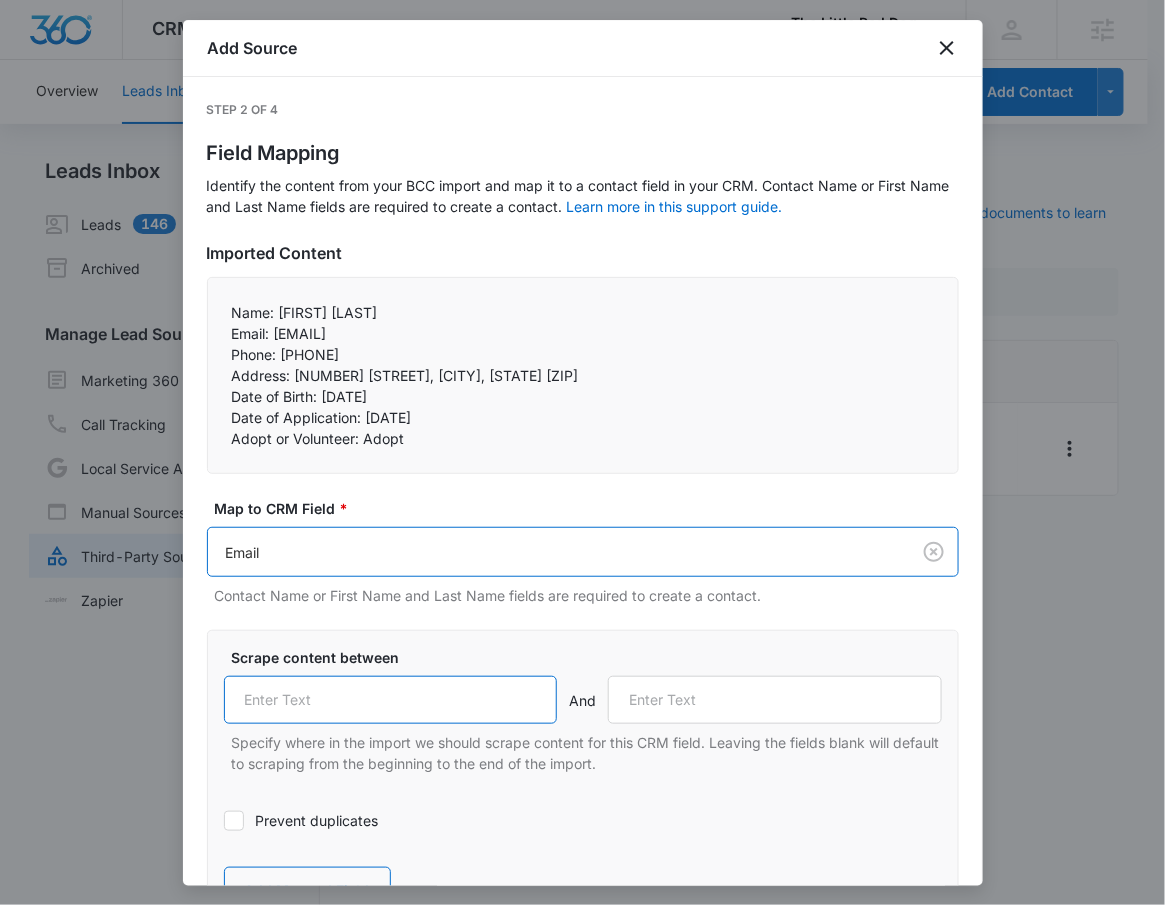 click at bounding box center (391, 700) 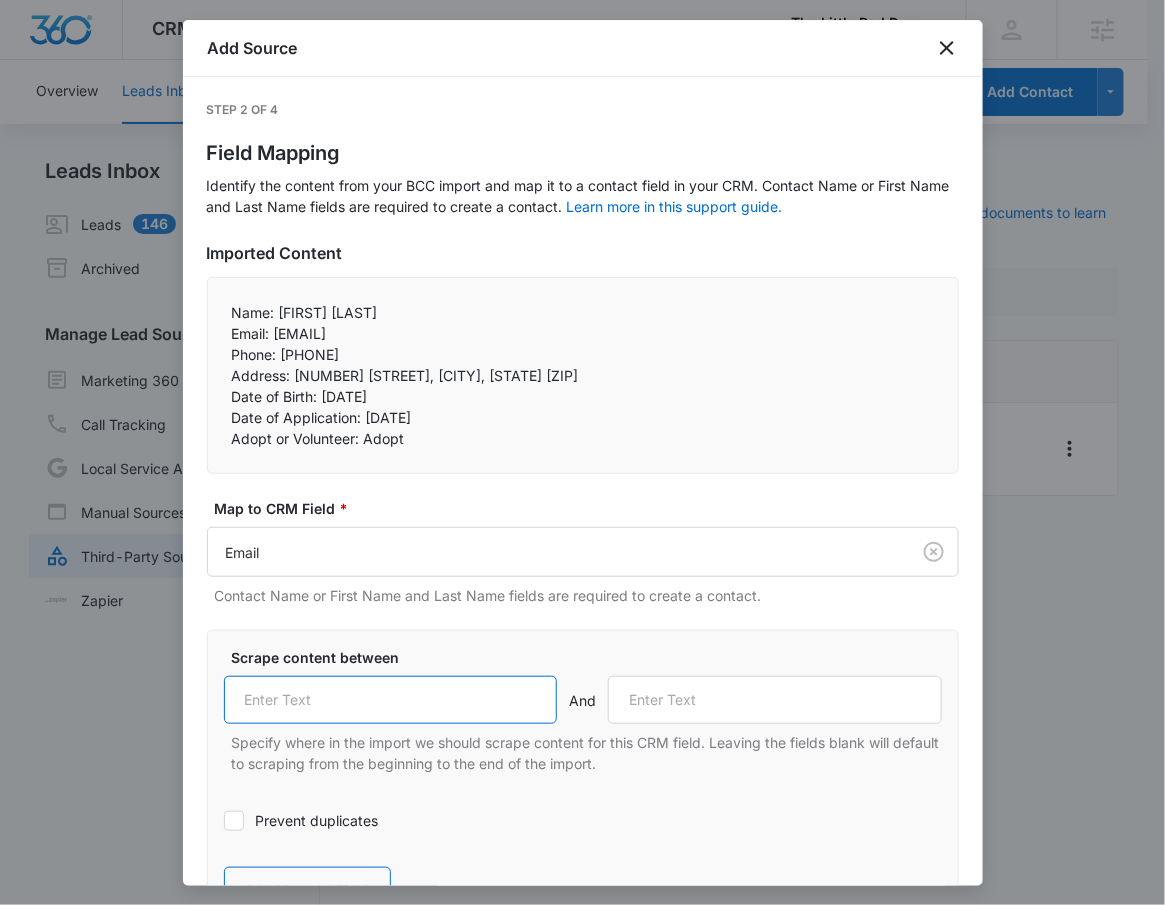 paste on "Email:" 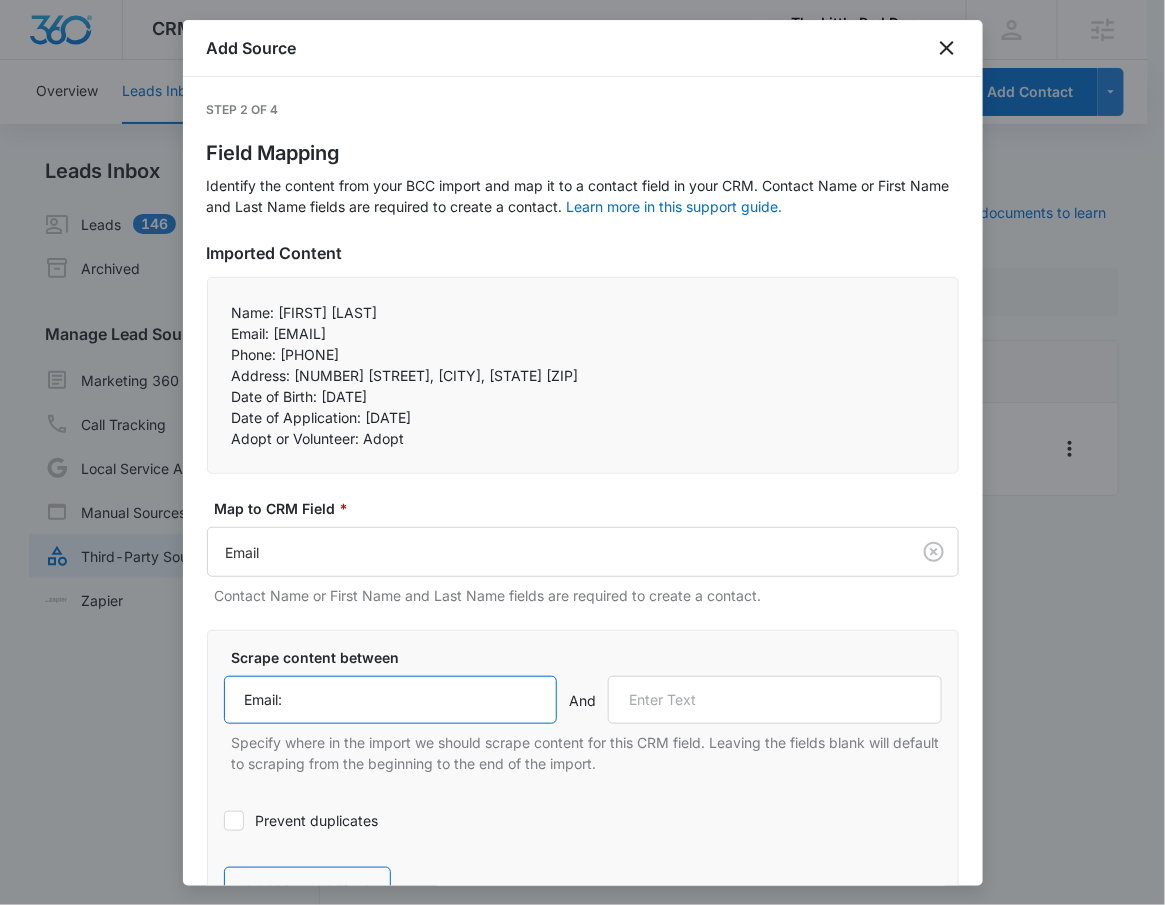 type on "Email:" 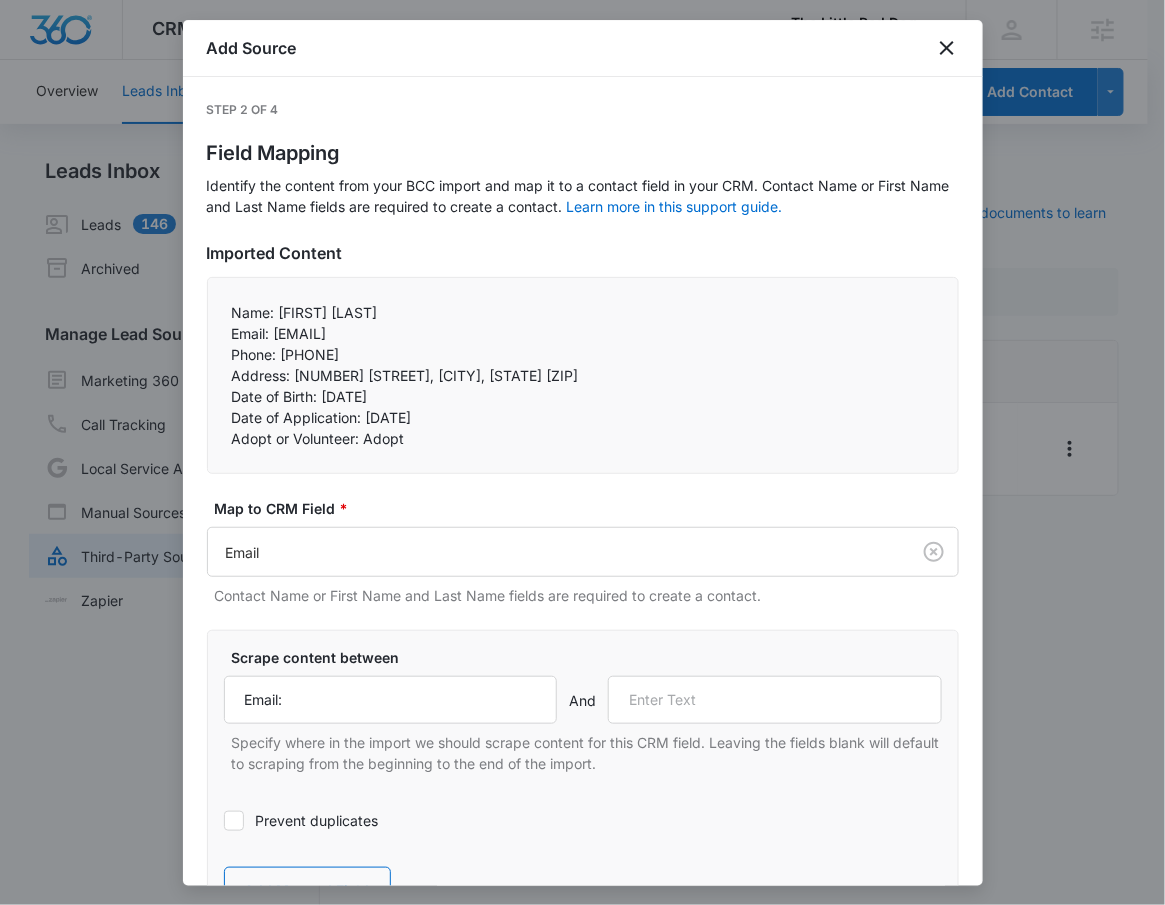 drag, startPoint x: 236, startPoint y: 355, endPoint x: 274, endPoint y: 357, distance: 38.052597 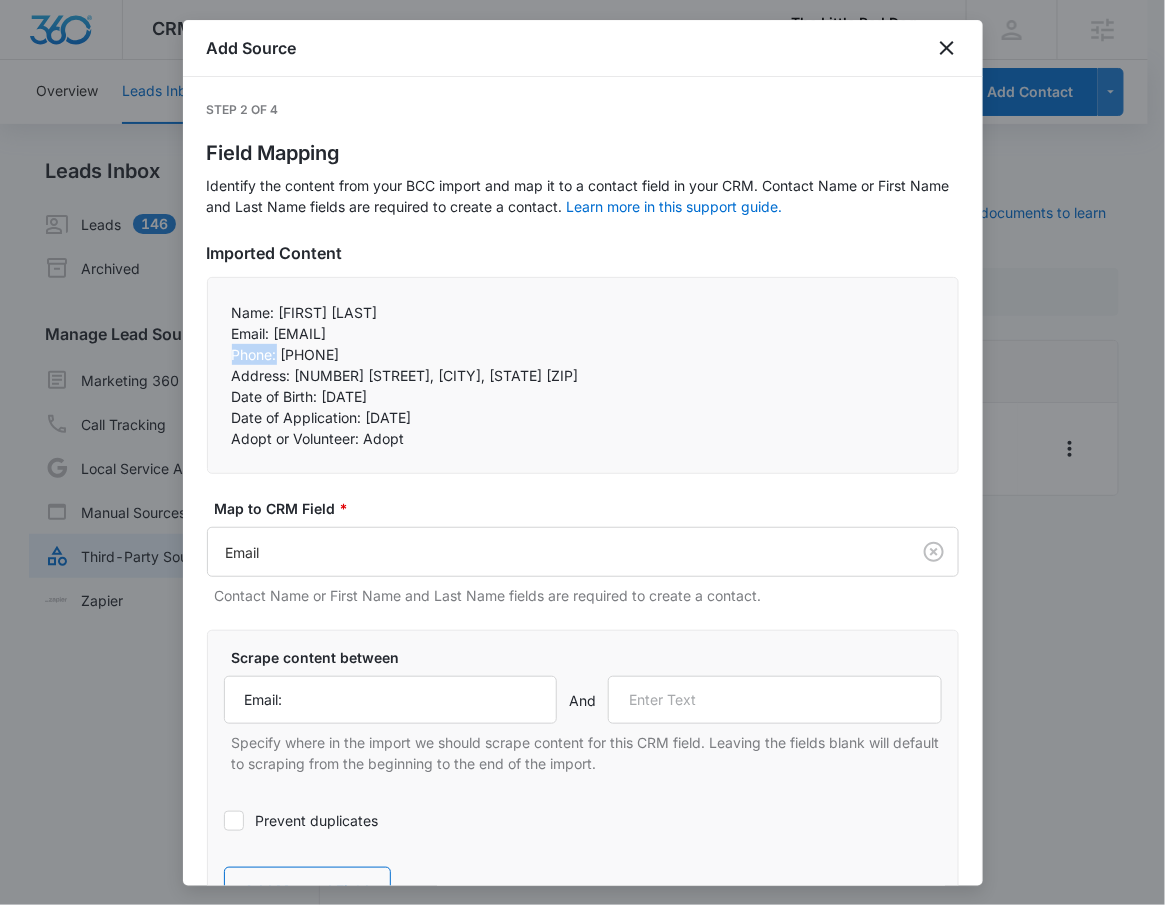 drag, startPoint x: 278, startPoint y: 355, endPoint x: 218, endPoint y: 348, distance: 60.40695 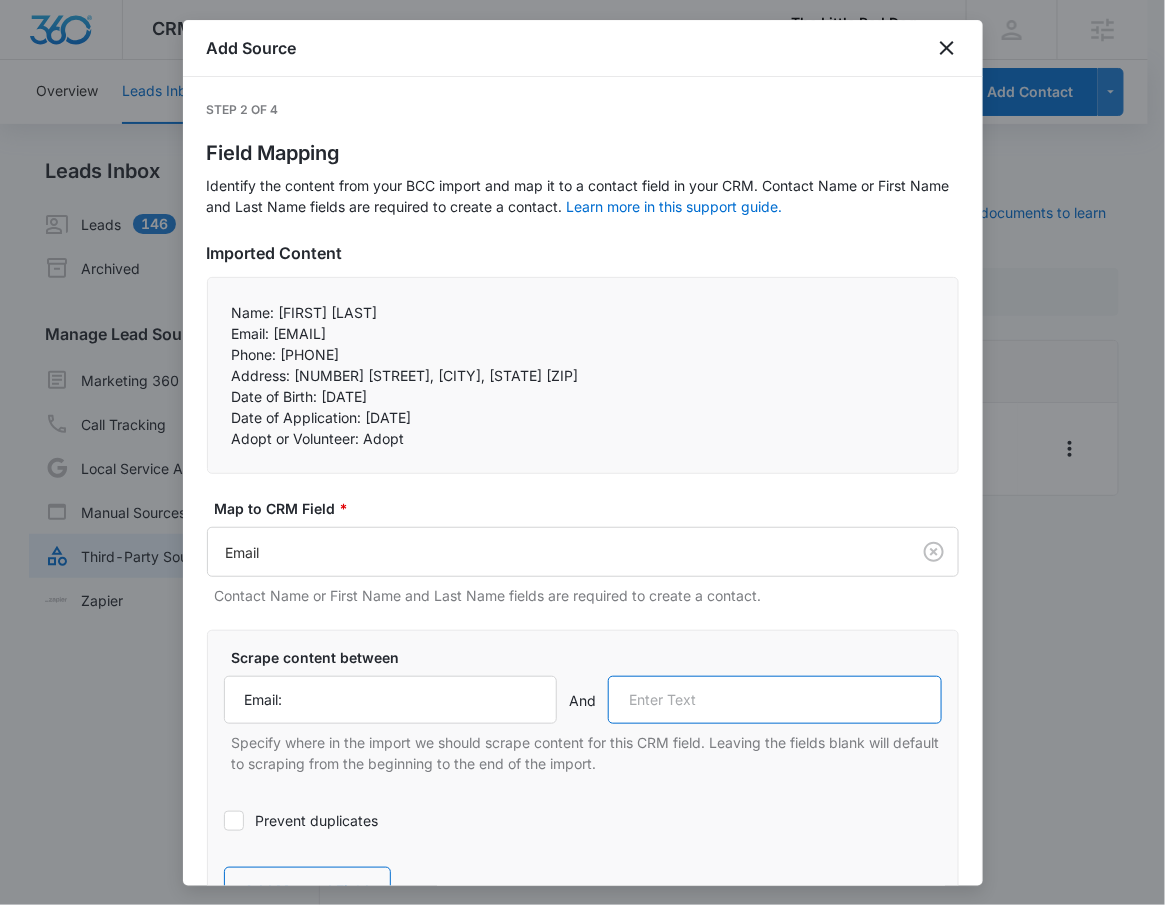 click at bounding box center [775, 700] 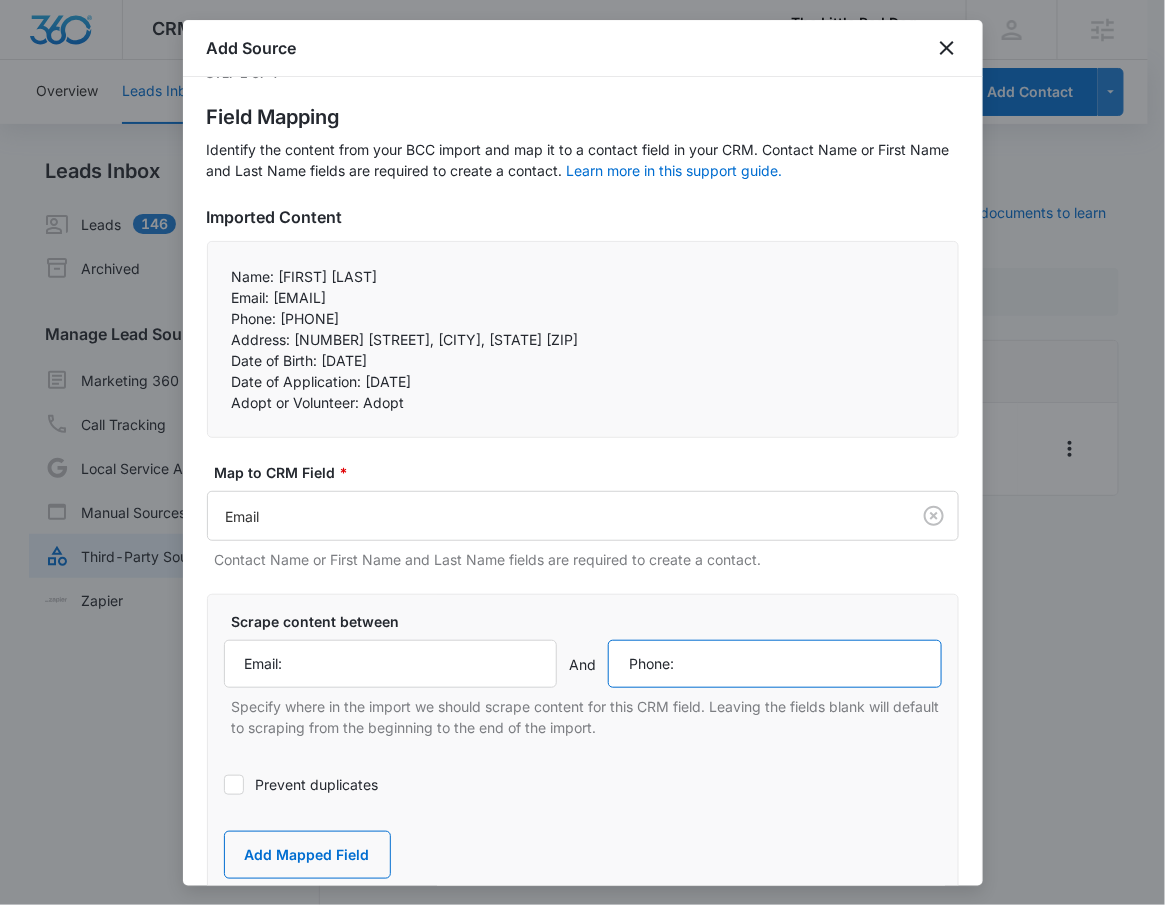 type on "Phone:" 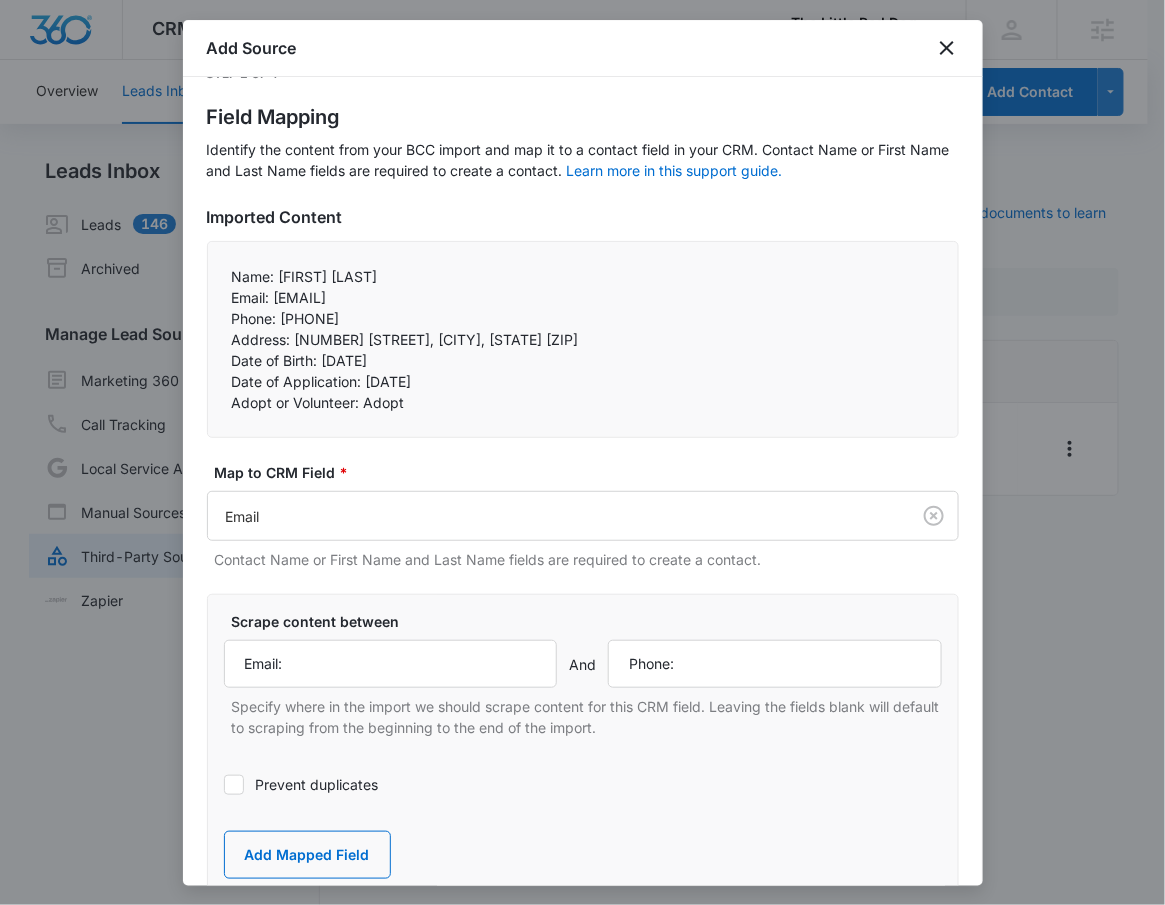 click on "Prevent duplicates" at bounding box center (583, 784) 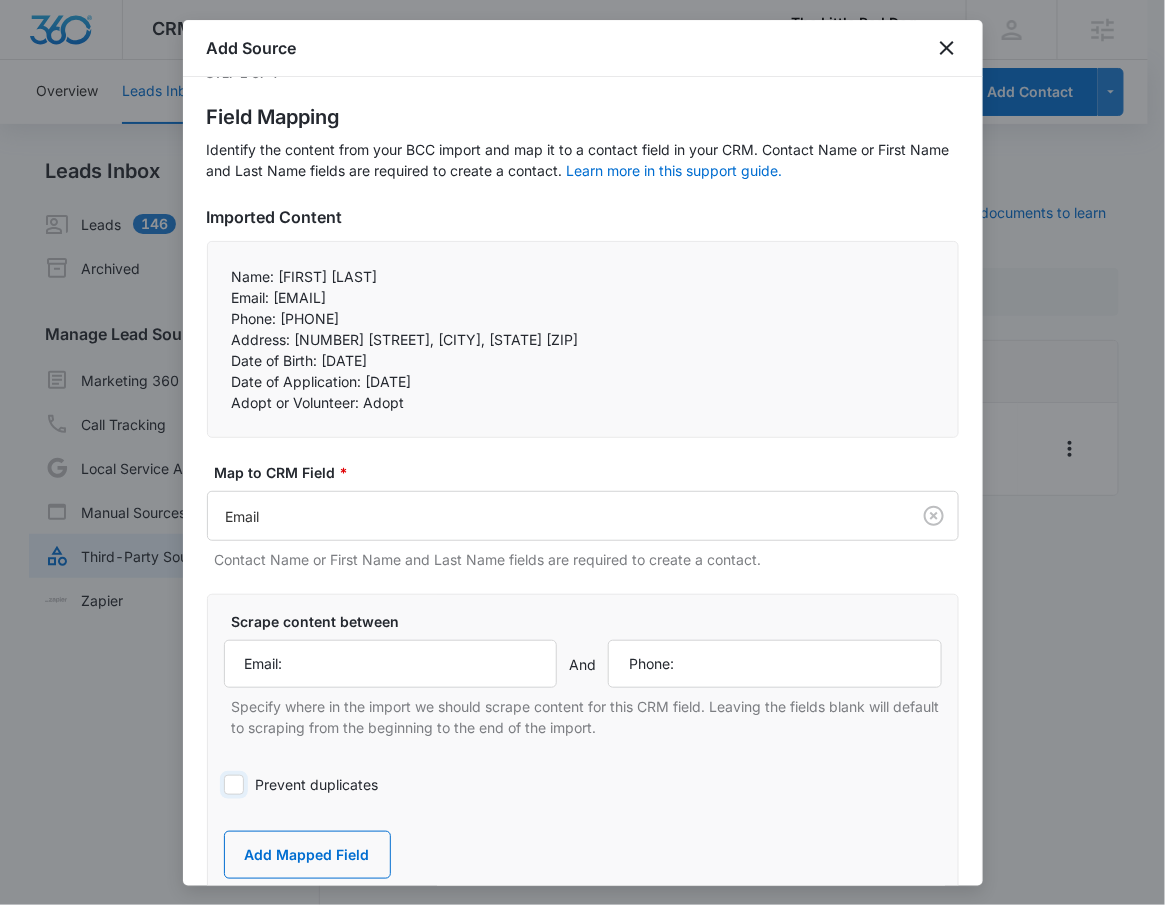click on "Prevent duplicates" at bounding box center (224, 785) 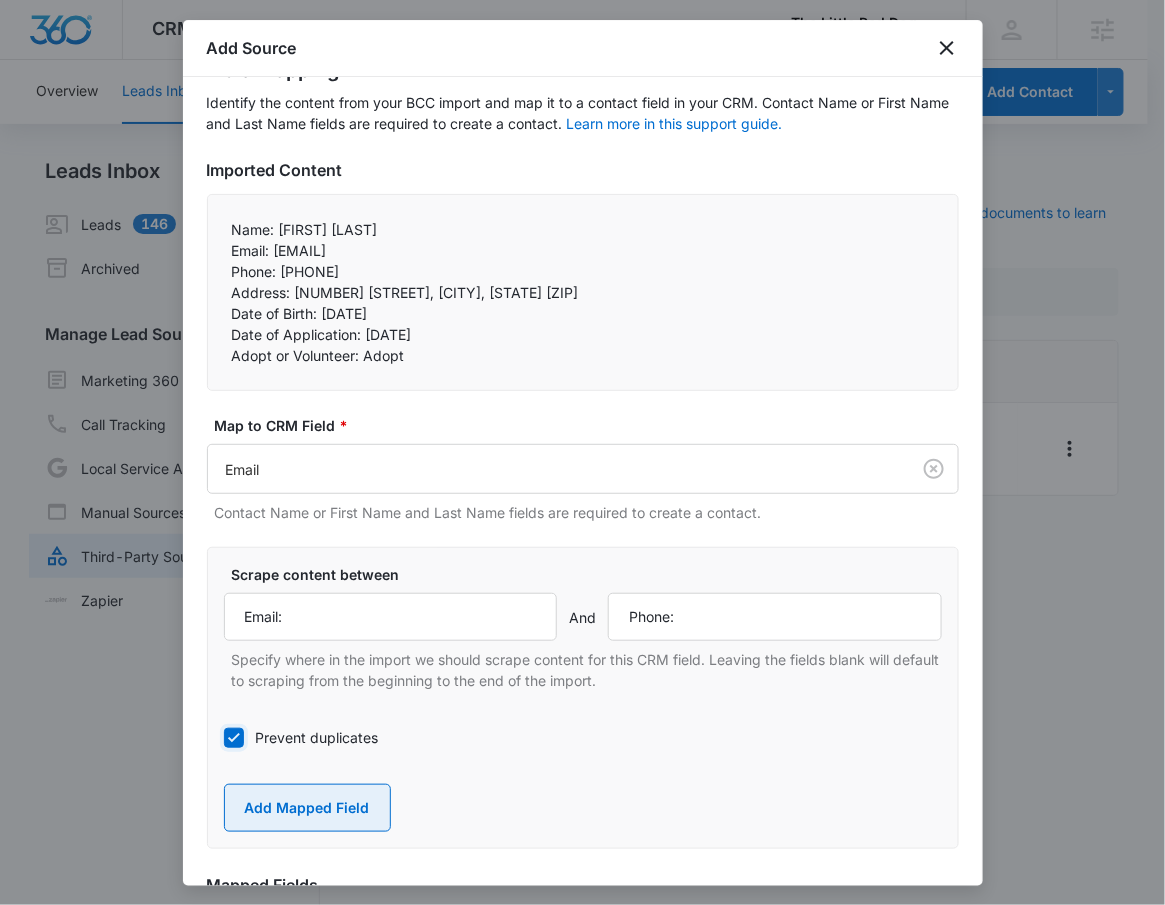 scroll, scrollTop: 84, scrollLeft: 0, axis: vertical 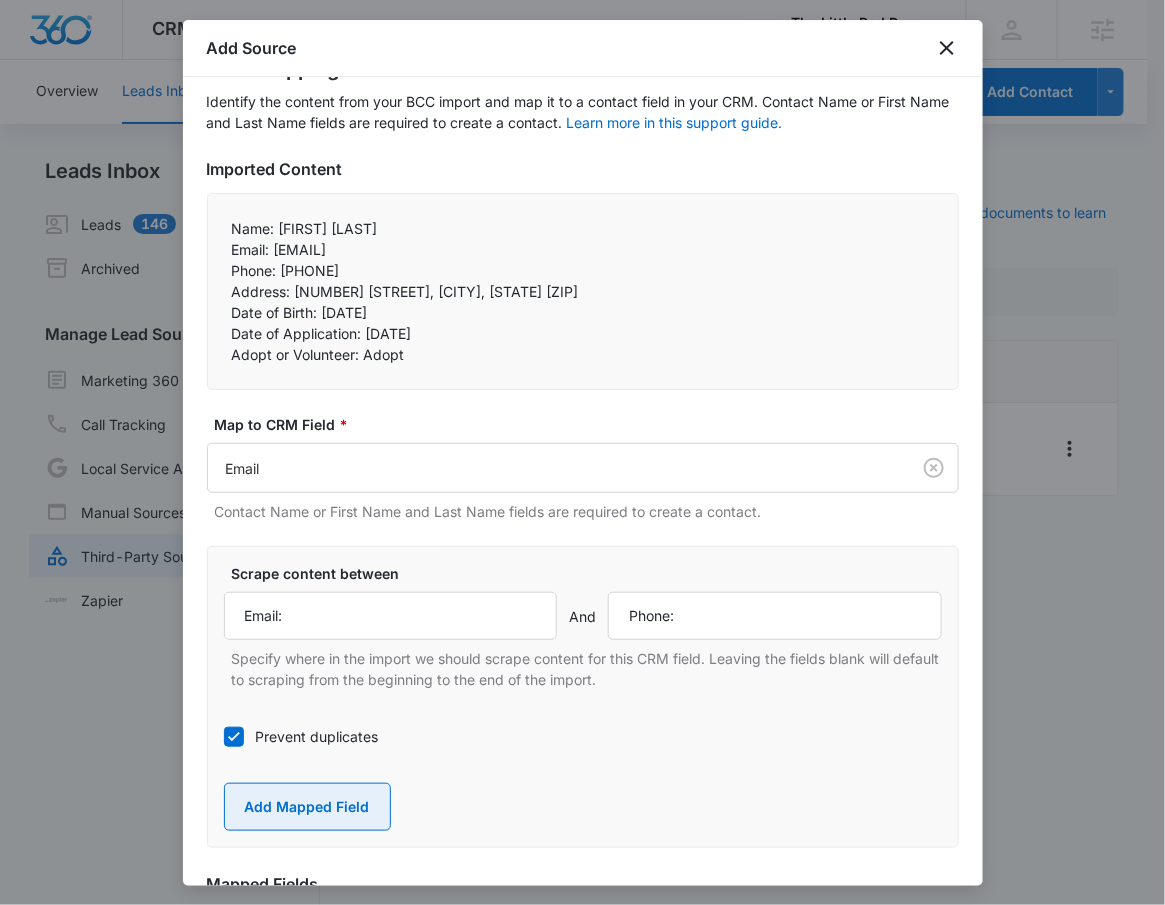 click on "Add Mapped Field" at bounding box center (307, 807) 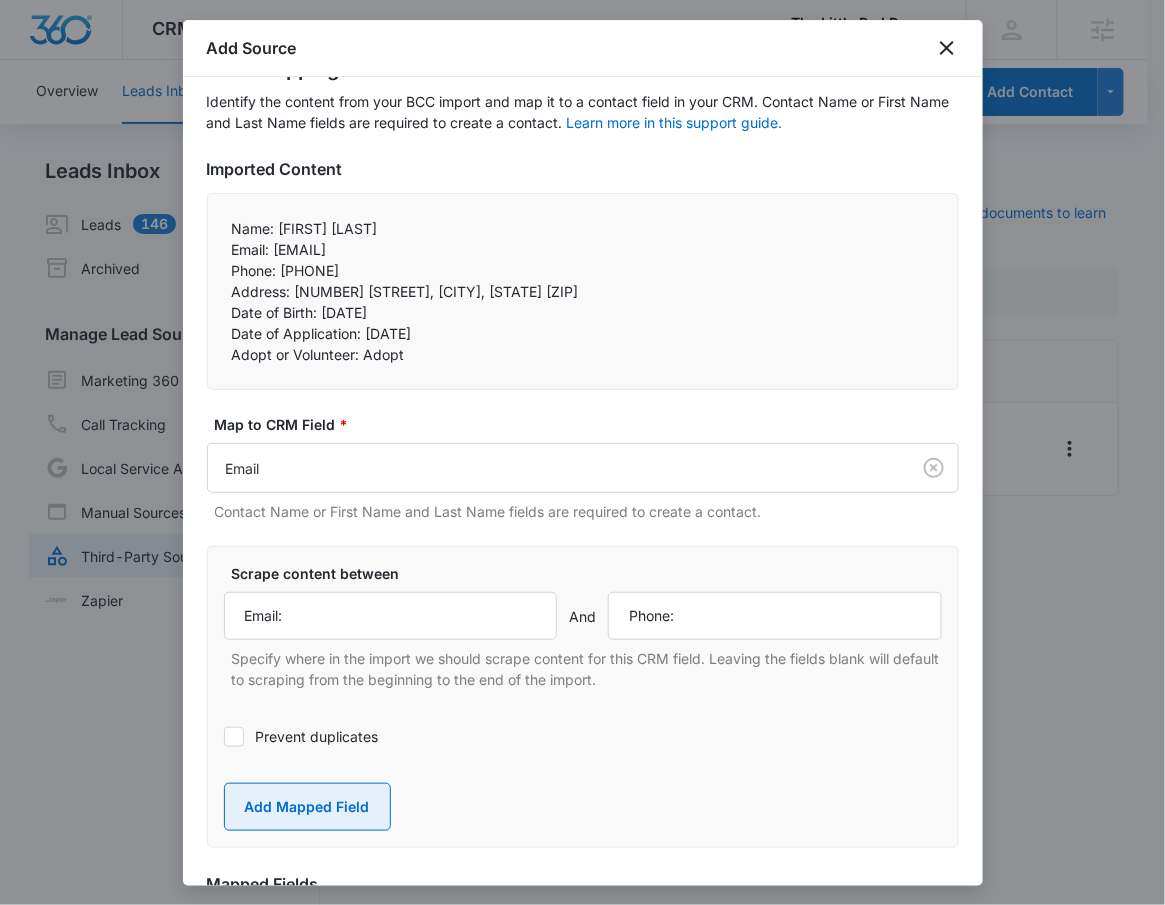 type 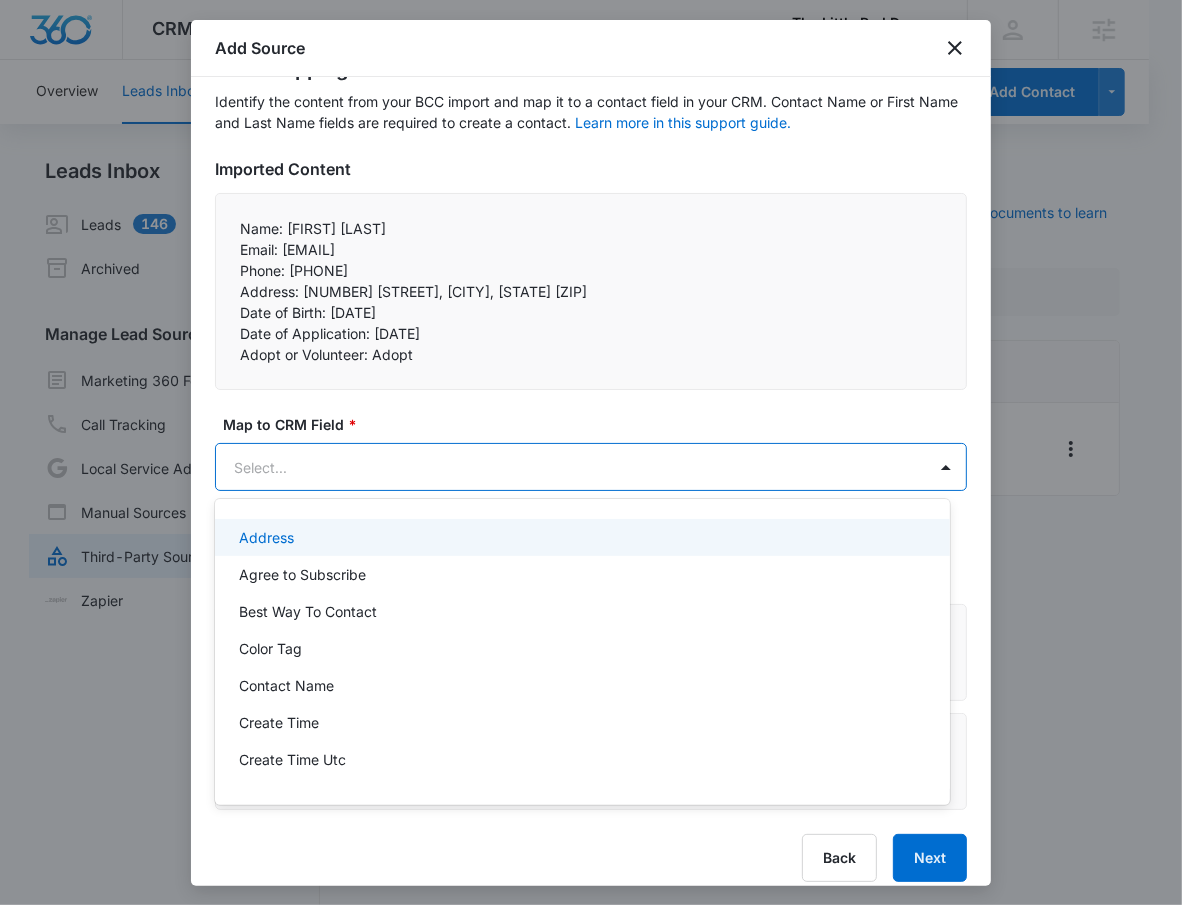 click on "CRM Apps Reputation Websites Forms CRM Email Social Shop Payments POS Content Ads Intelligence Files Brand Settings The Little Red Dog, Inc M53388 Your Accounts View All RN Robert Nguyen robert.nguyen@madwire.com My Profile Notifications Support Logout Terms & Conditions   •   Privacy Policy Agencies Overview Leads Inbox Contacts Organizations History Deals Projects Tasks Calendar Lists Reports Settings Add Contact Leads Inbox Leads 146 Archived Manage Lead Sources Marketing 360 Forms Call Tracking Local Service Ads Manual Sources Third-Party Sources Zapier Third-Party Sources Manually sync your third-party platform sources and assign them to contacts.   Visit our support documents to learn more. Source Source Name Submissions   Formstack - Adopt or Volunteer Form --- Showing   1-1   of   1 The Little Red Dog, Inc - CRM Manage Third-Party Sources - Marketing 360®
7 Add Source Step 2 of 4 Field Mapping   Learn more in this support guide. Imported Content Name: Taylor Tsang Phone: 19493953228" at bounding box center (591, 452) 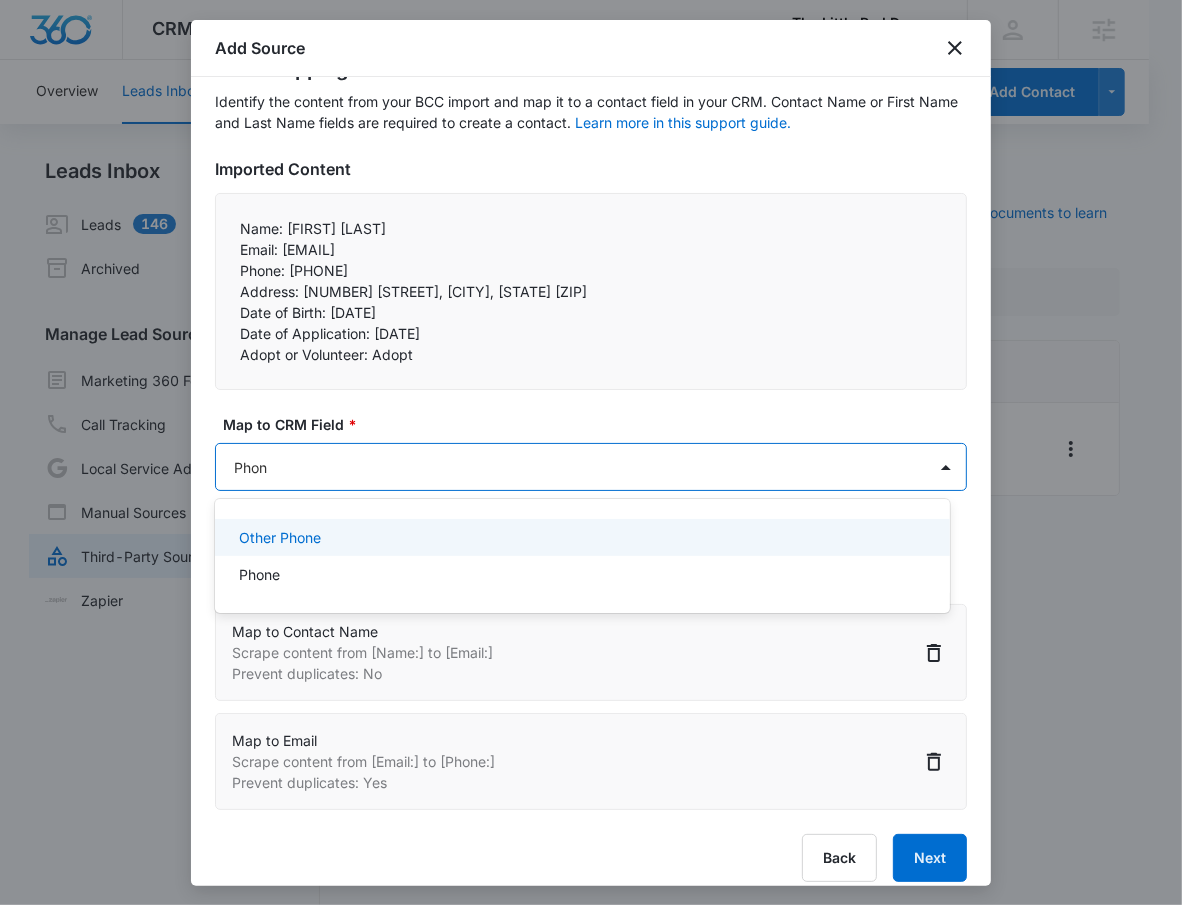 type on "Phone" 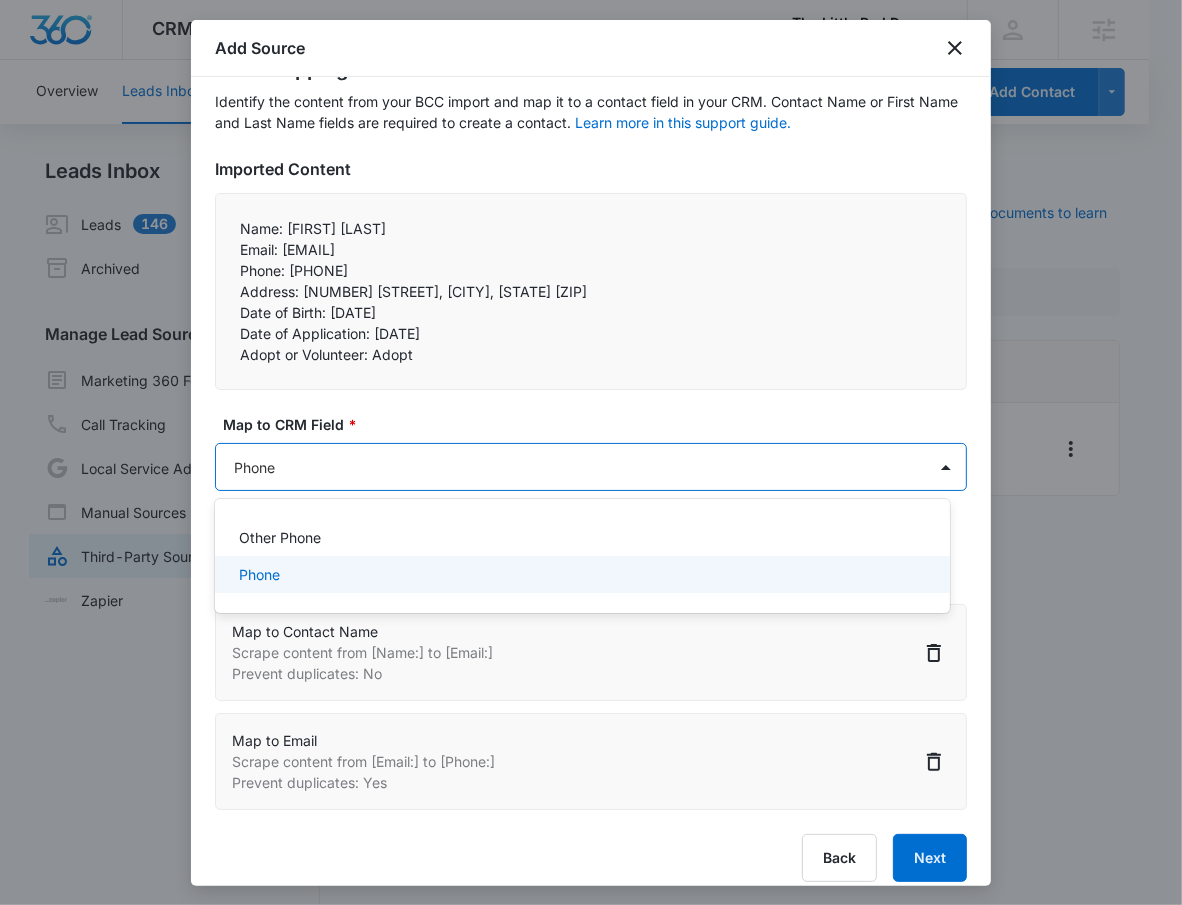 click on "Phone" at bounding box center (580, 574) 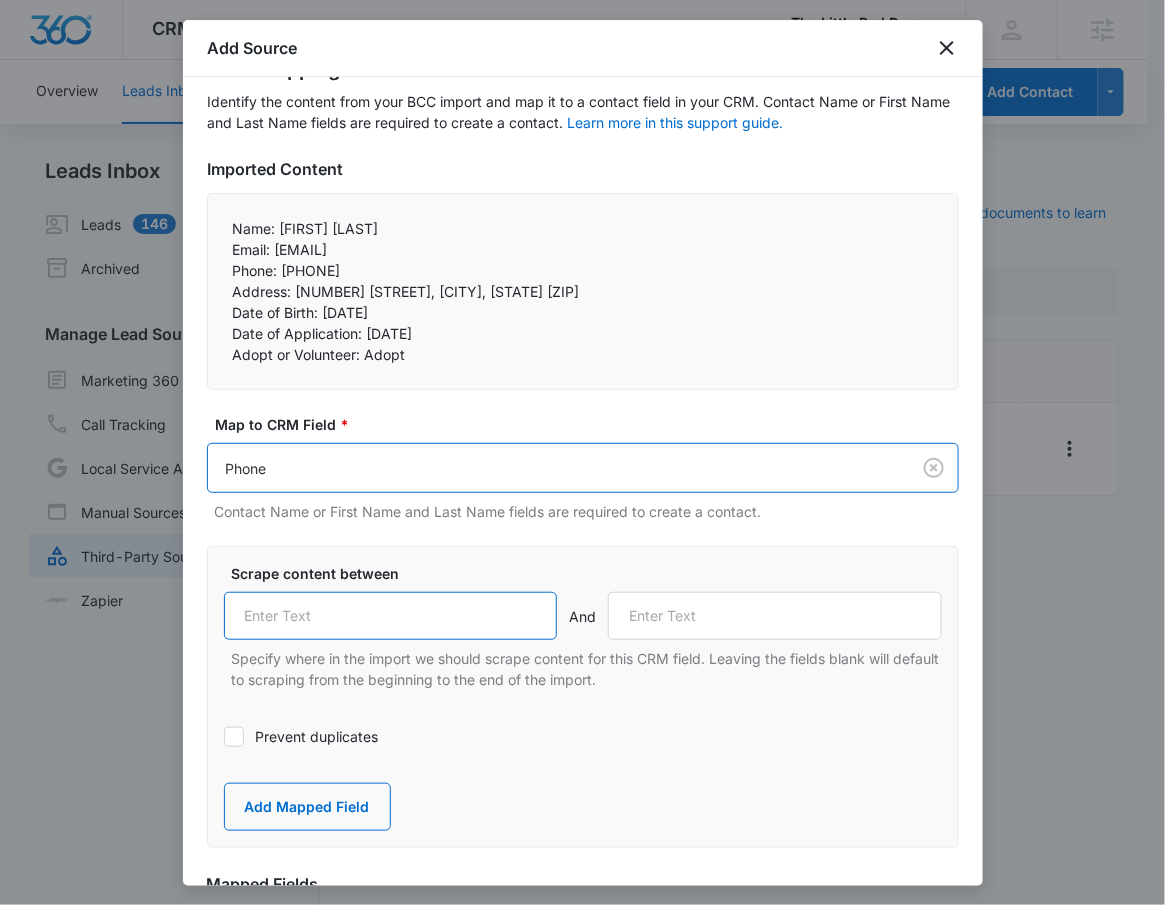 click at bounding box center (391, 616) 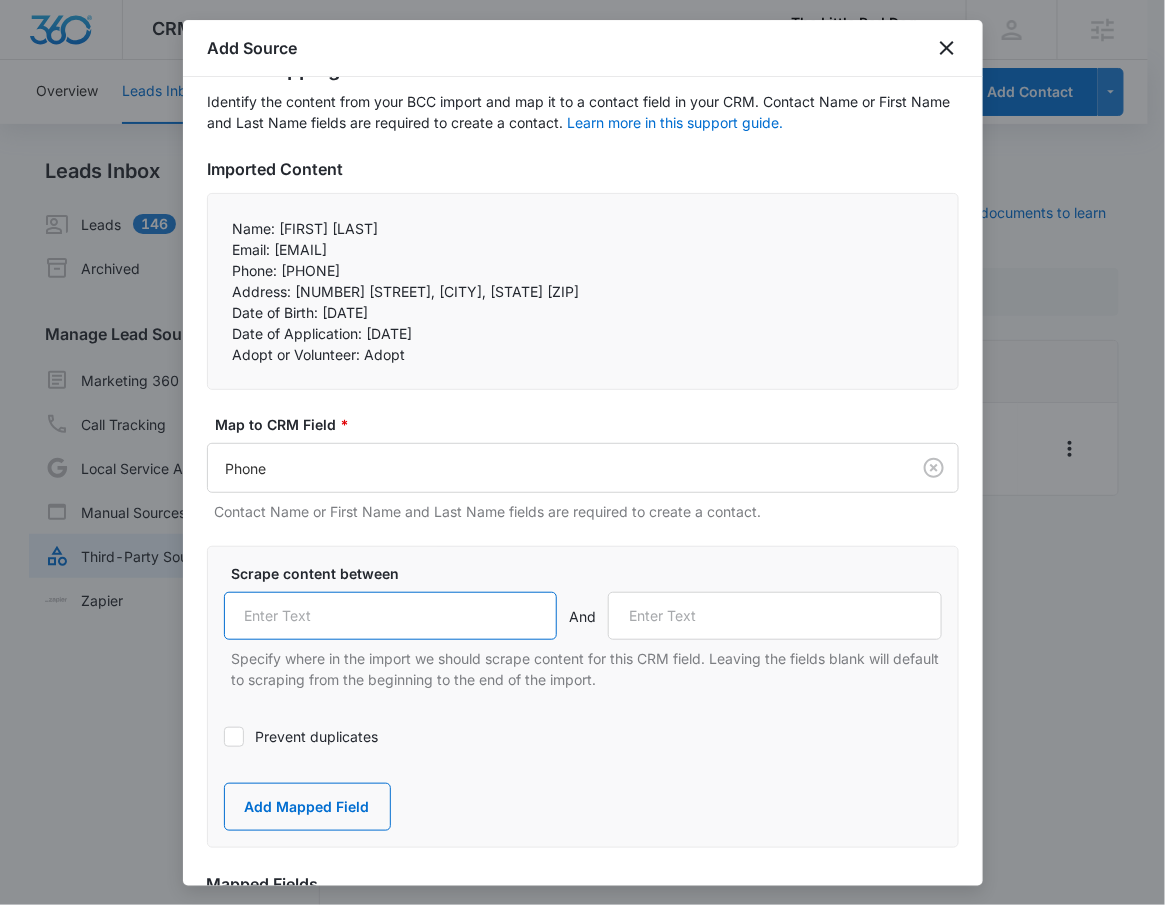 paste on "Phone:" 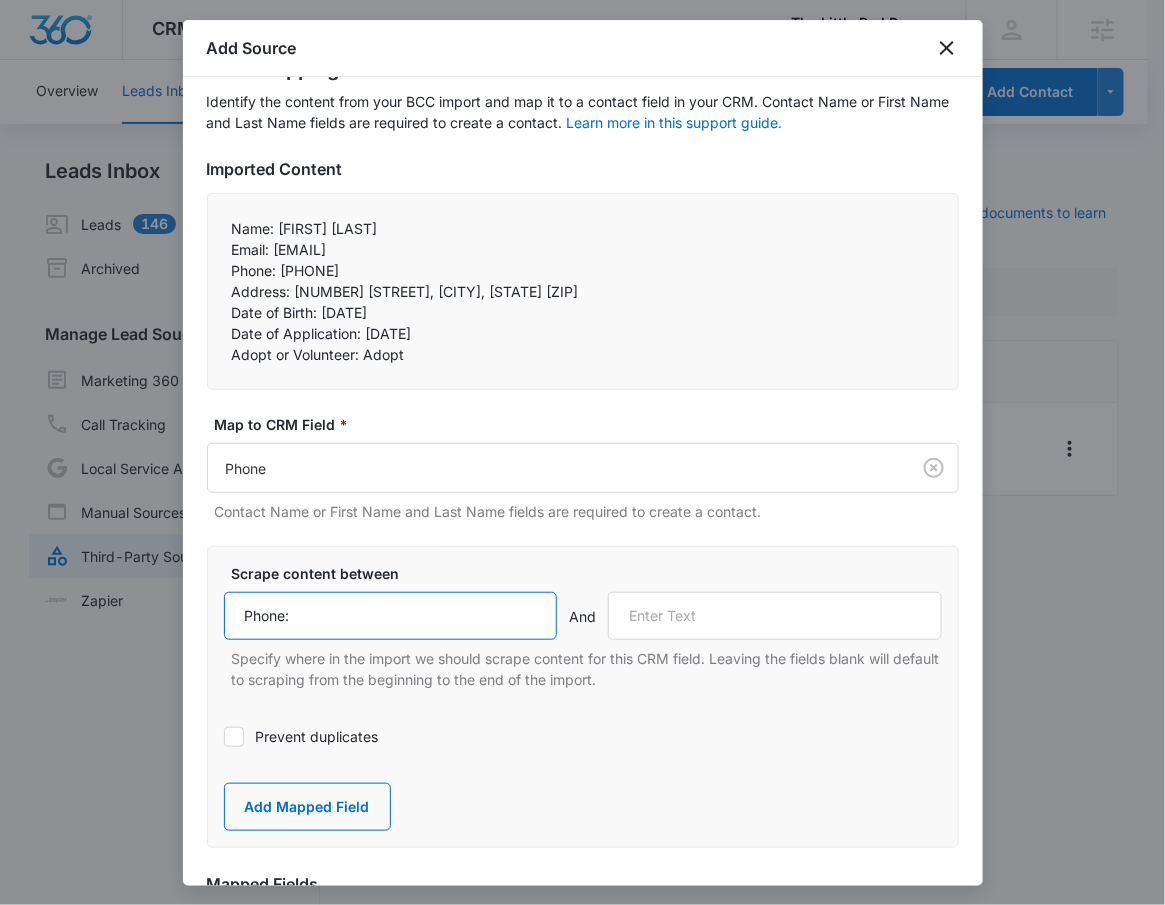 type on "Phone:" 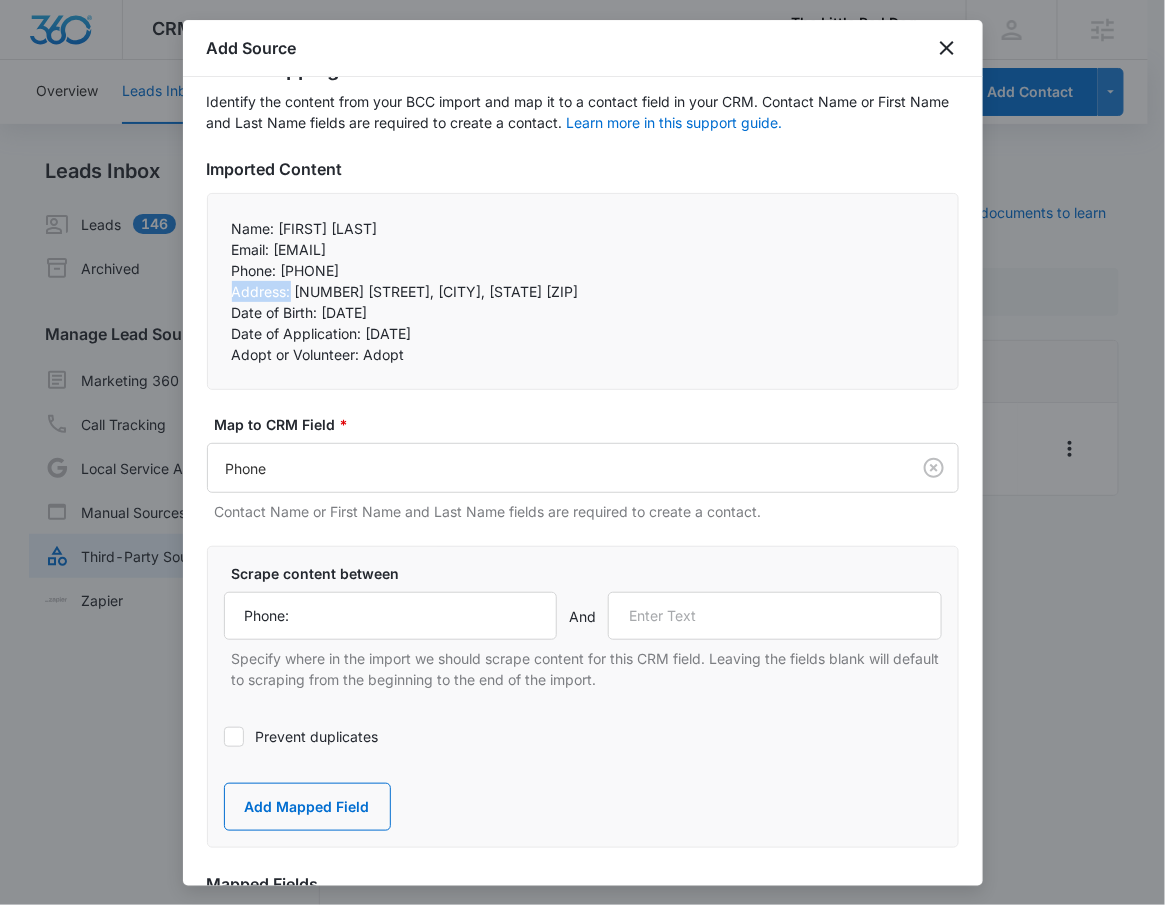 drag, startPoint x: 229, startPoint y: 291, endPoint x: 292, endPoint y: 293, distance: 63.03174 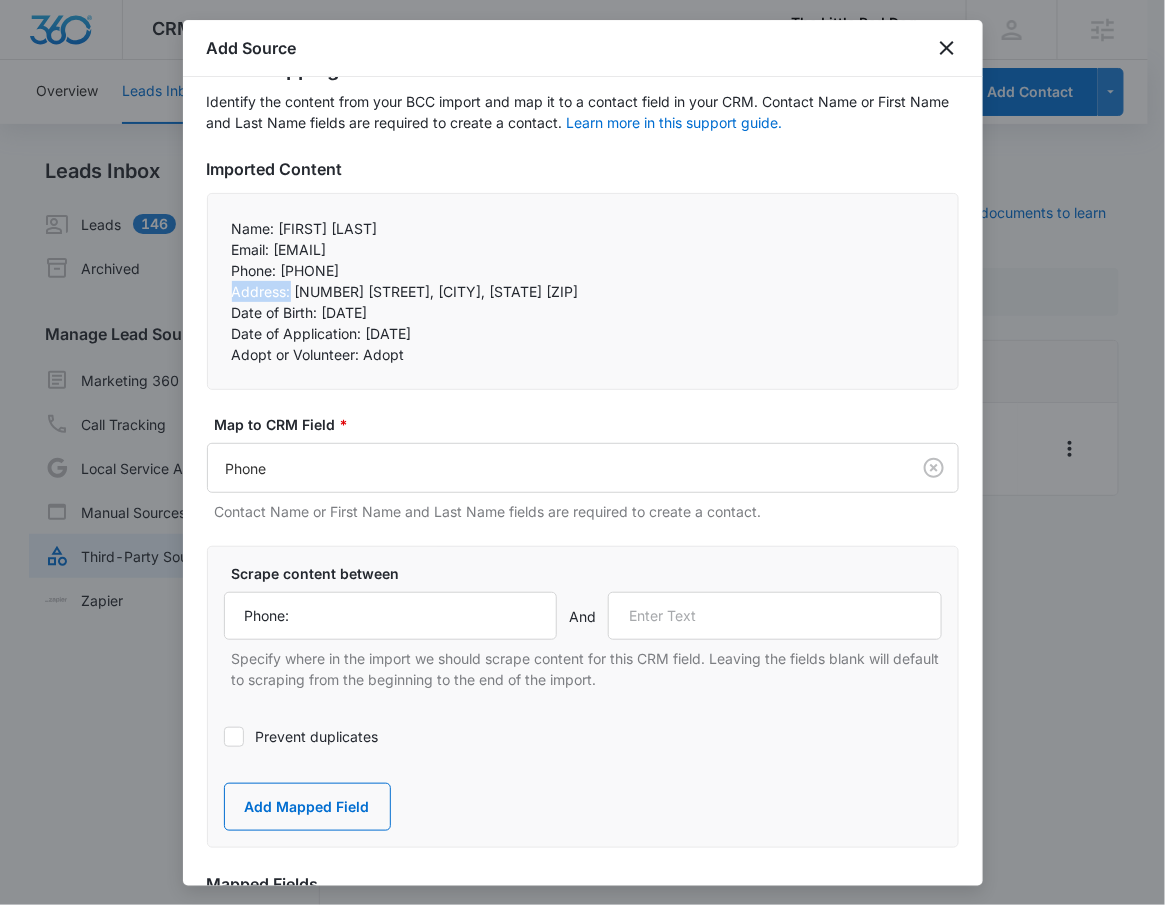click on "Name: Taylor Tsang Email: salyue.t@gmail.com Phone: 19493953228 Address: 24505 Los Alisos Blvd., Laguna Hills, CA 92653 Date of Birth: 12/23/1990 Date of Application: 08/05/25 Adopt or Volunteer: Adopt" at bounding box center (583, 291) 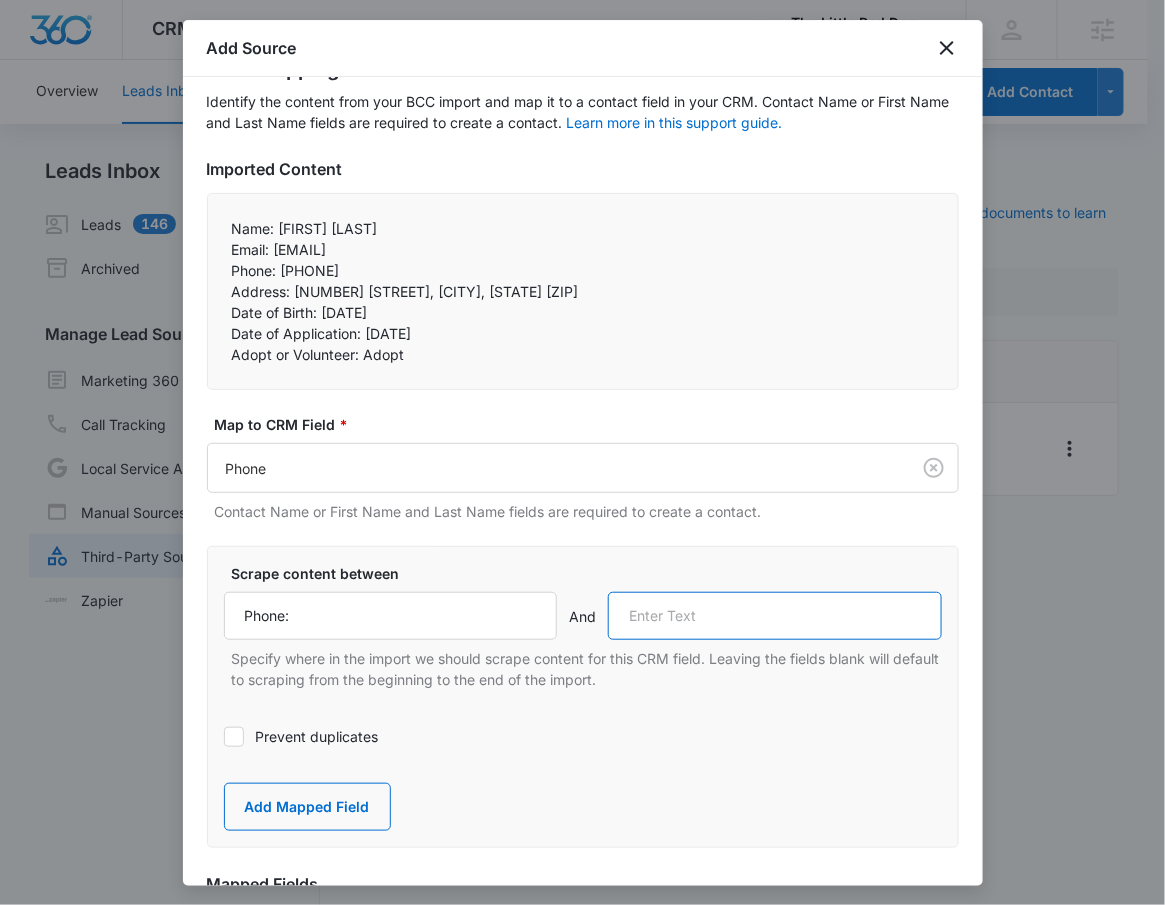 click at bounding box center [775, 616] 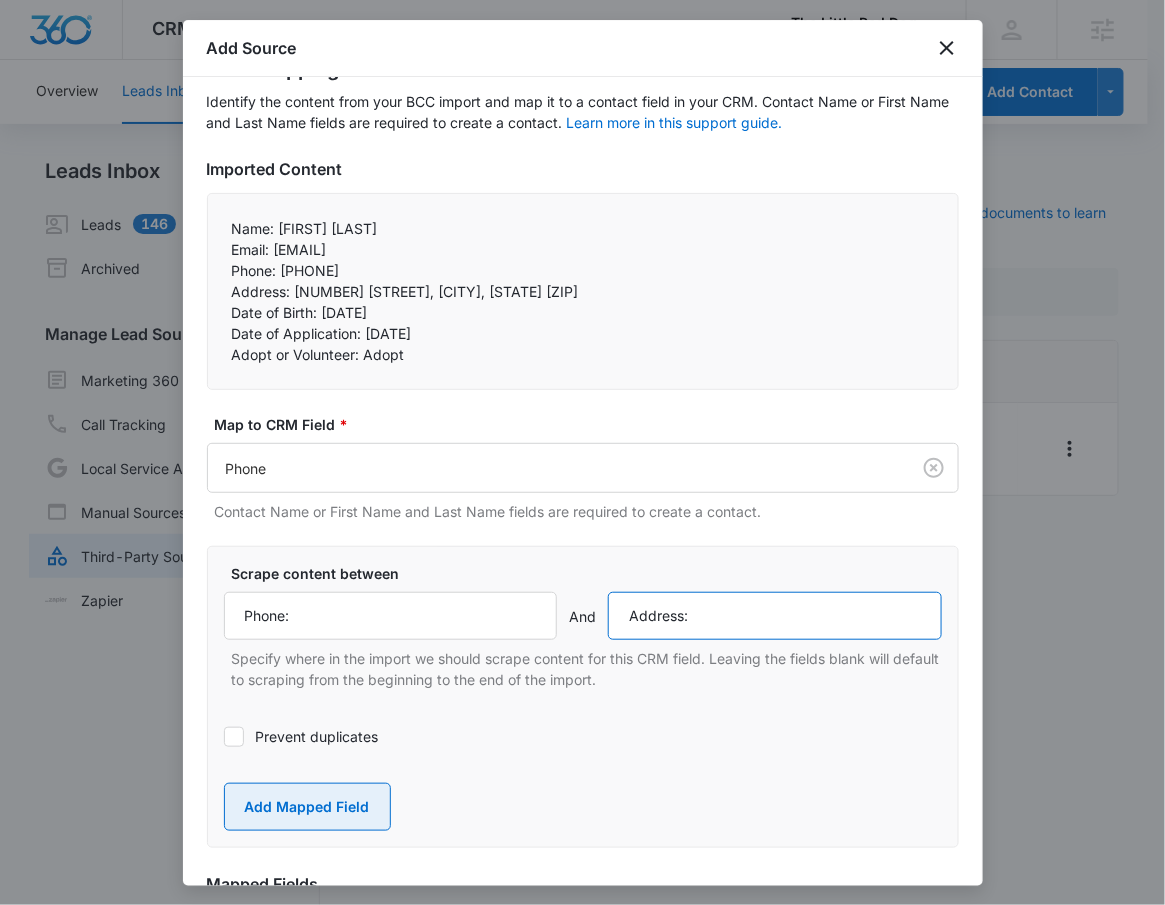 type on "Address:" 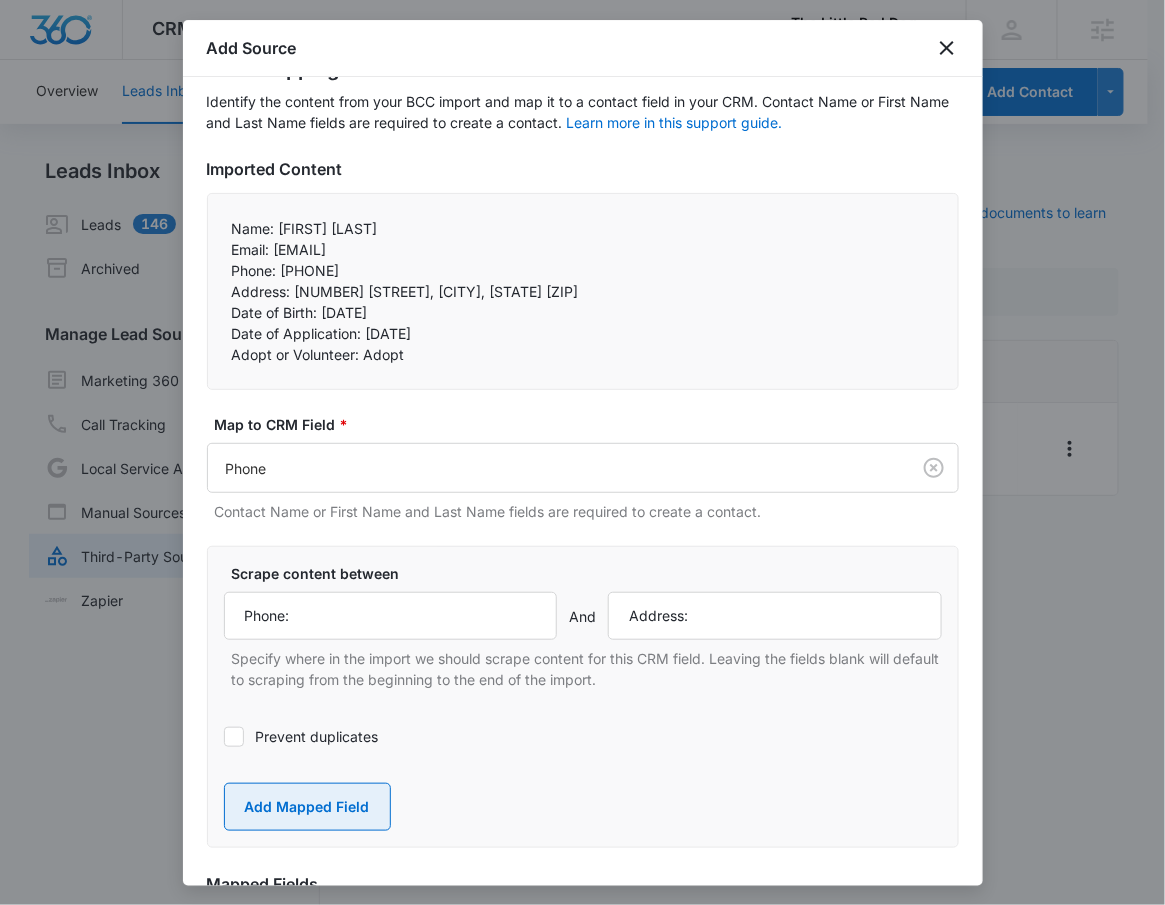 click on "Add Mapped Field" at bounding box center [307, 807] 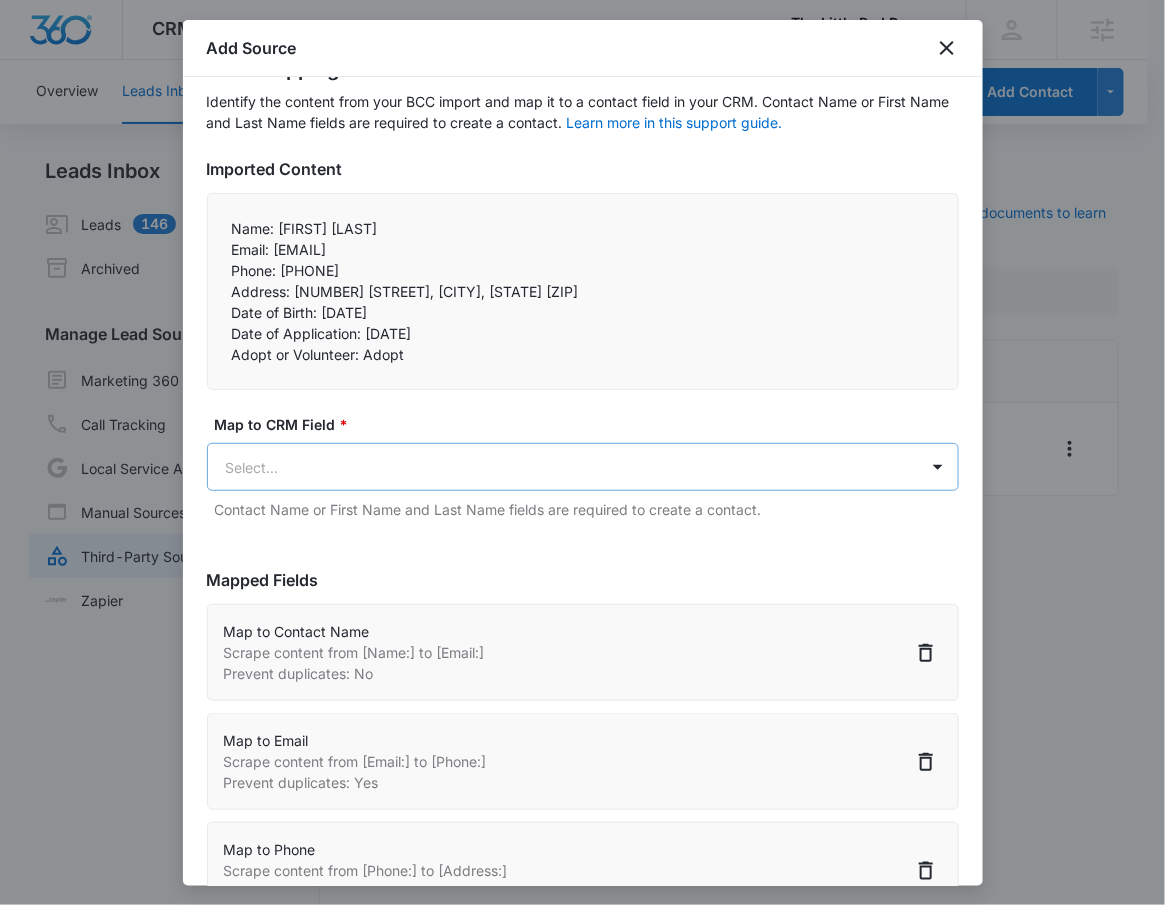 click on "CRM Apps Reputation Websites Forms CRM Email Social Shop Payments POS Content Ads Intelligence Files Brand Settings The Little Red Dog, Inc M53388 Your Accounts View All RN Robert Nguyen robert.nguyen@madwire.com My Profile Notifications Support Logout Terms & Conditions   •   Privacy Policy Agencies Overview Leads Inbox Contacts Organizations History Deals Projects Tasks Calendar Lists Reports Settings Add Contact Leads Inbox Leads 146 Archived Manage Lead Sources Marketing 360 Forms Call Tracking Local Service Ads Manual Sources Third-Party Sources Zapier Third-Party Sources Manually sync your third-party platform sources and assign them to contacts.   Visit our support documents to learn more. Source Source Name Submissions   Formstack - Adopt or Volunteer Form --- Showing   1-1   of   1 The Little Red Dog, Inc - CRM Manage Third-Party Sources - Marketing 360®
7 Add Source Step 2 of 4 Field Mapping   Learn more in this support guide. Imported Content Name: Taylor Tsang Phone: 19493953228" at bounding box center [582, 464] 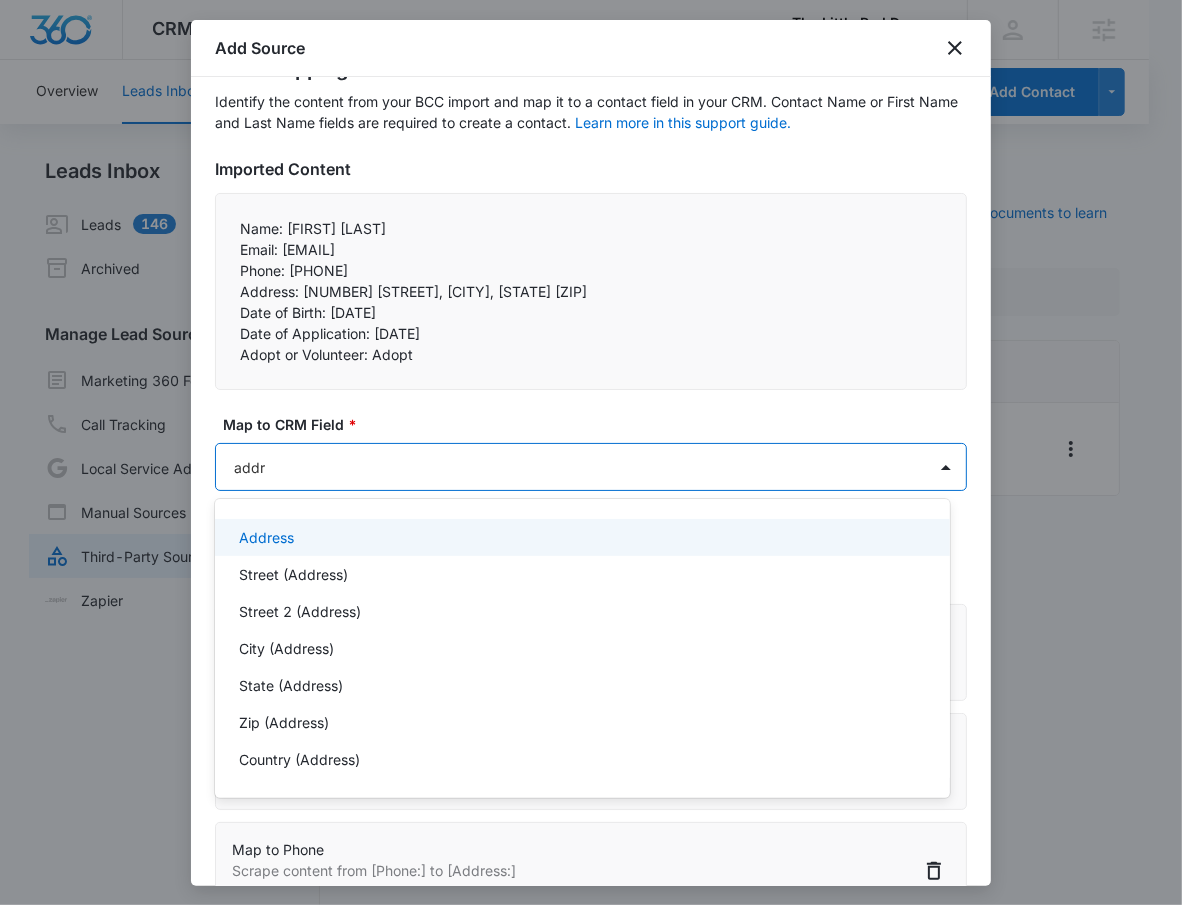 type on "addre" 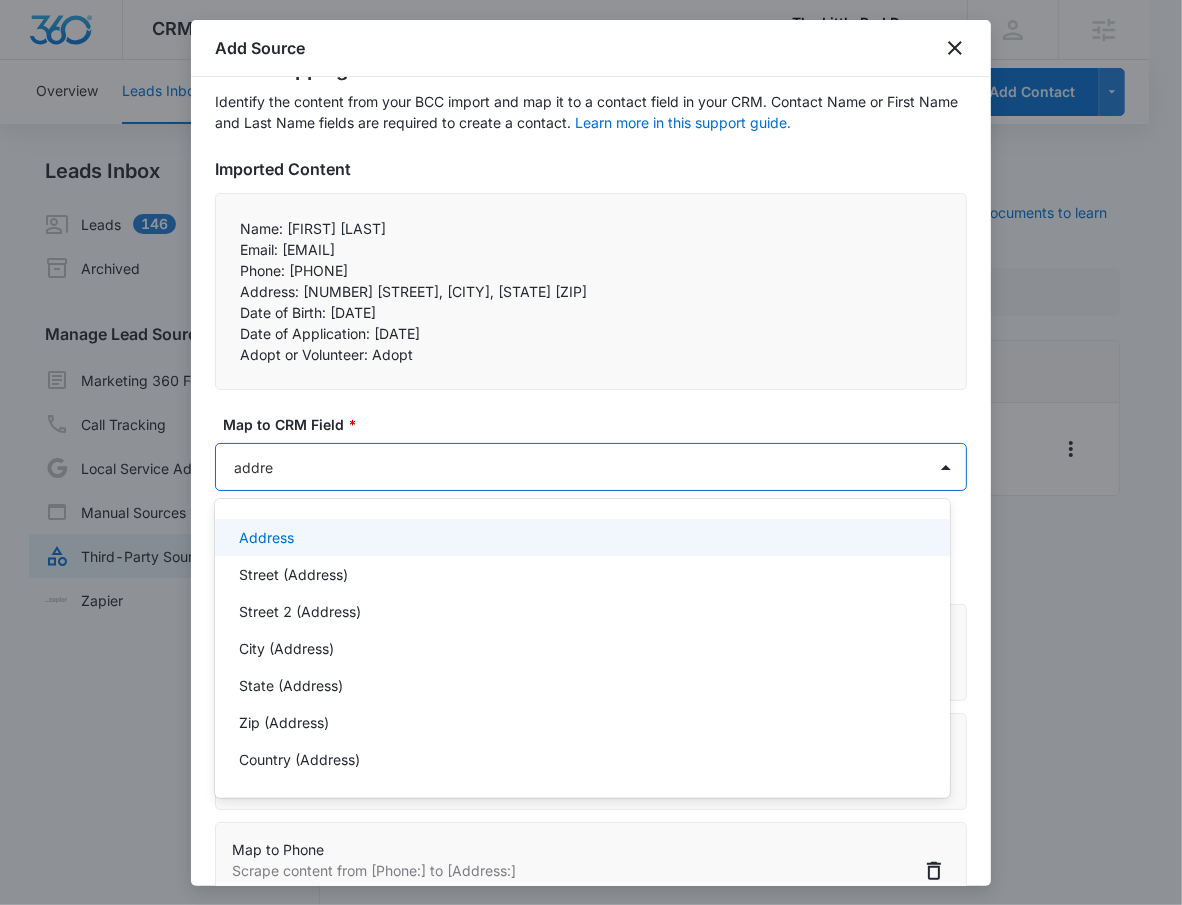 click on "Address" at bounding box center [580, 537] 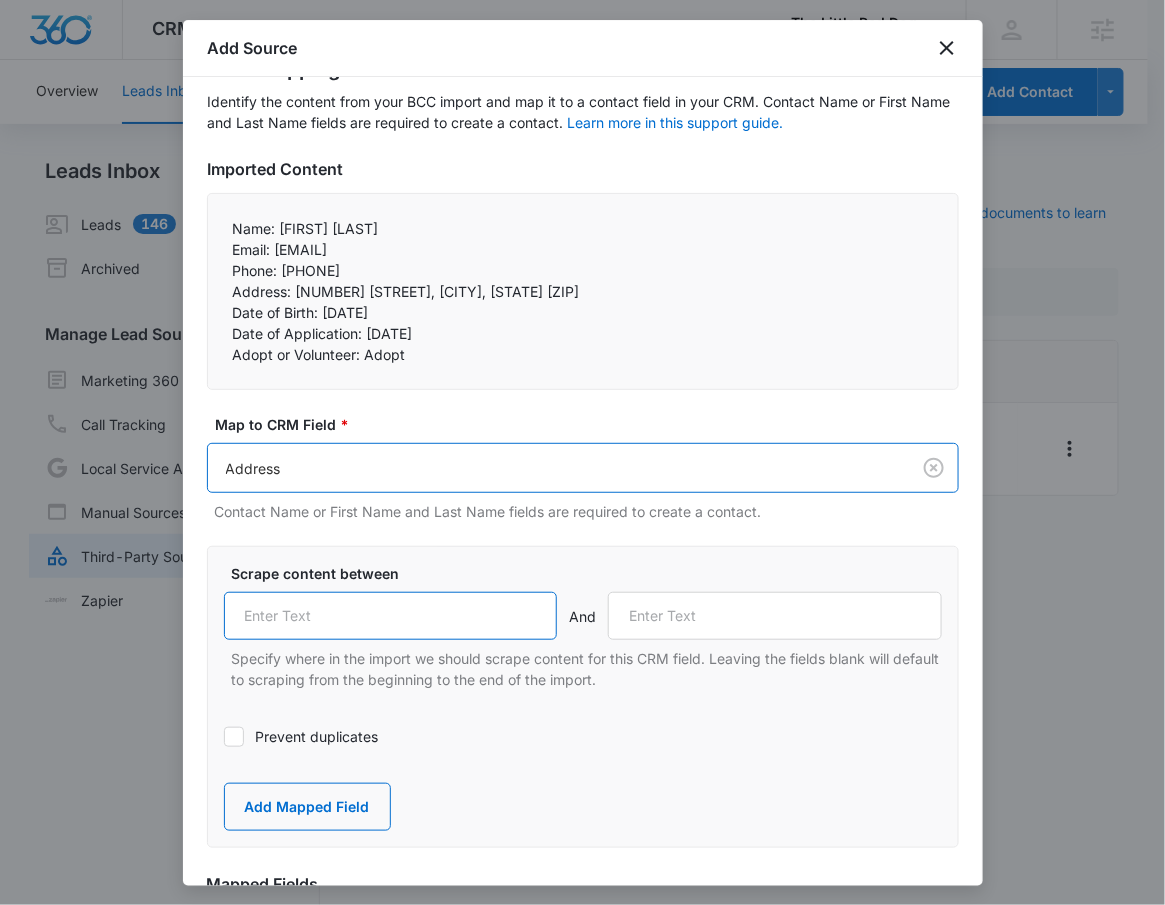 click at bounding box center [391, 616] 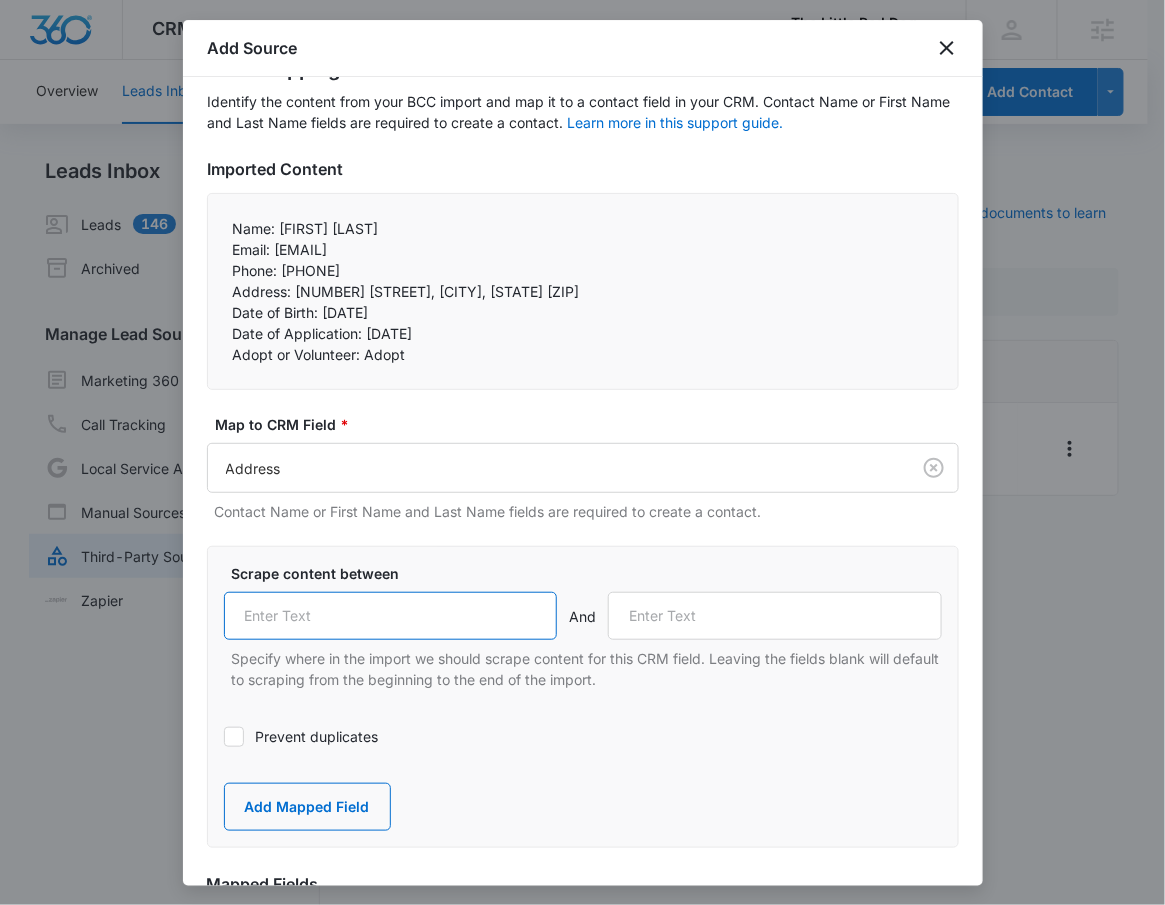 paste on "Address:" 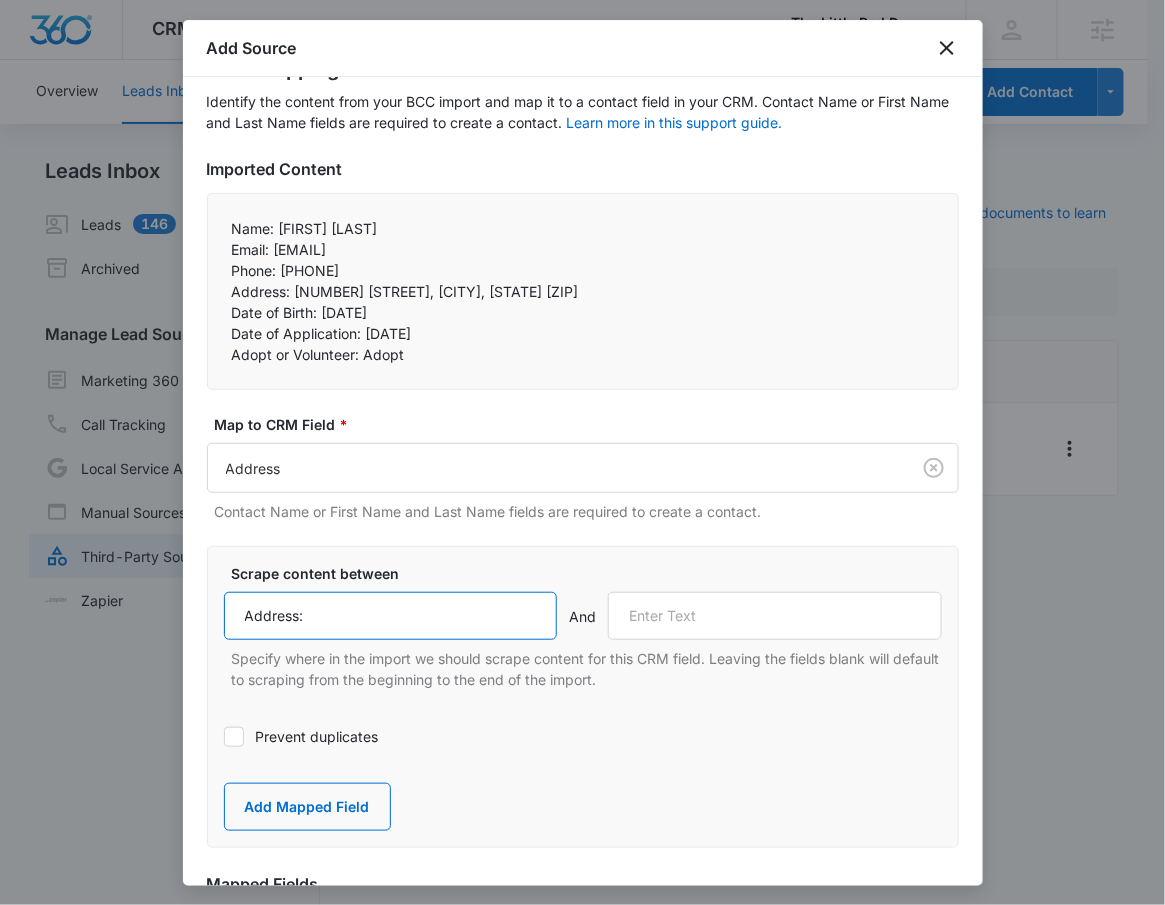 type on "Address:" 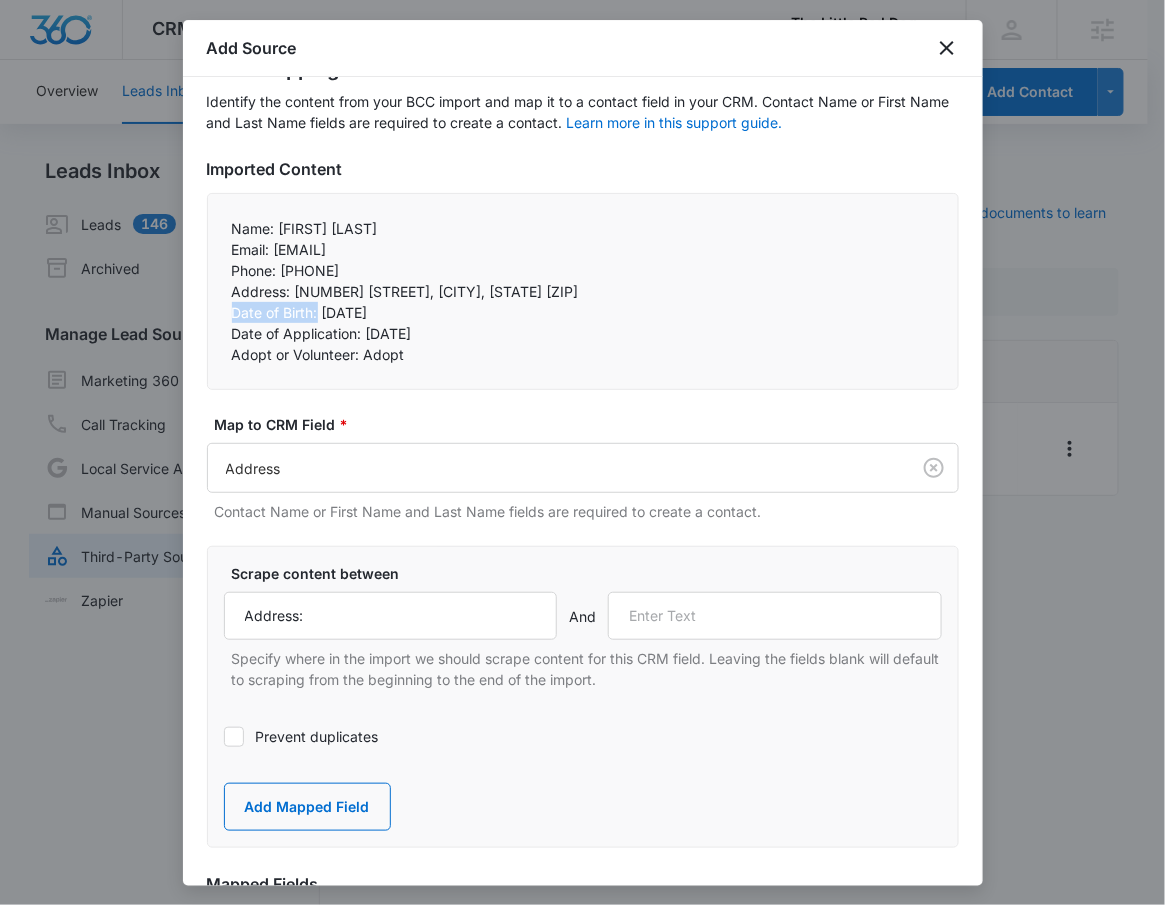 drag, startPoint x: 229, startPoint y: 313, endPoint x: 318, endPoint y: 304, distance: 89.453896 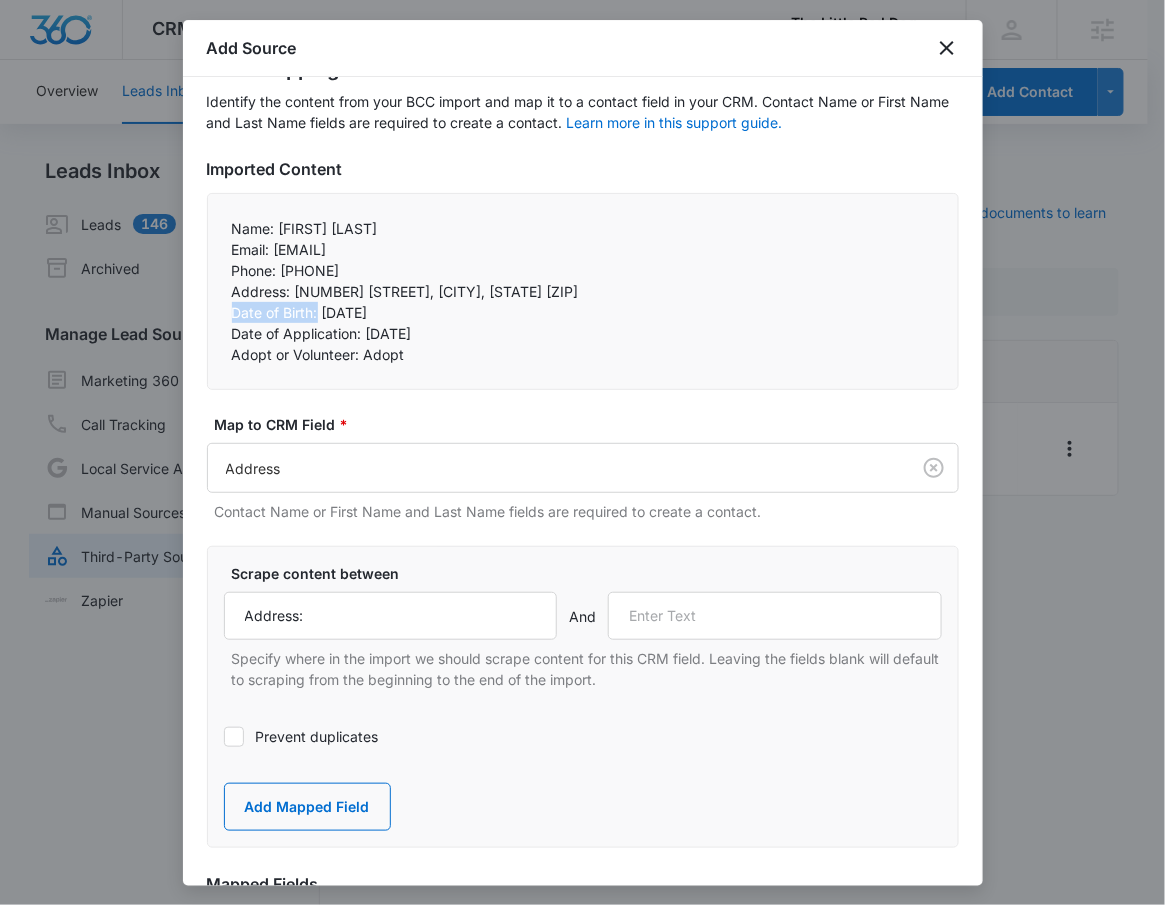 click on "Name: Taylor Tsang Email: salyue.t@gmail.com Phone: 19493953228 Address: 24505 Los Alisos Blvd., Laguna Hills, CA 92653 Date of Birth: 12/23/1990 Date of Application: 08/05/25 Adopt or Volunteer: Adopt" at bounding box center [583, 291] 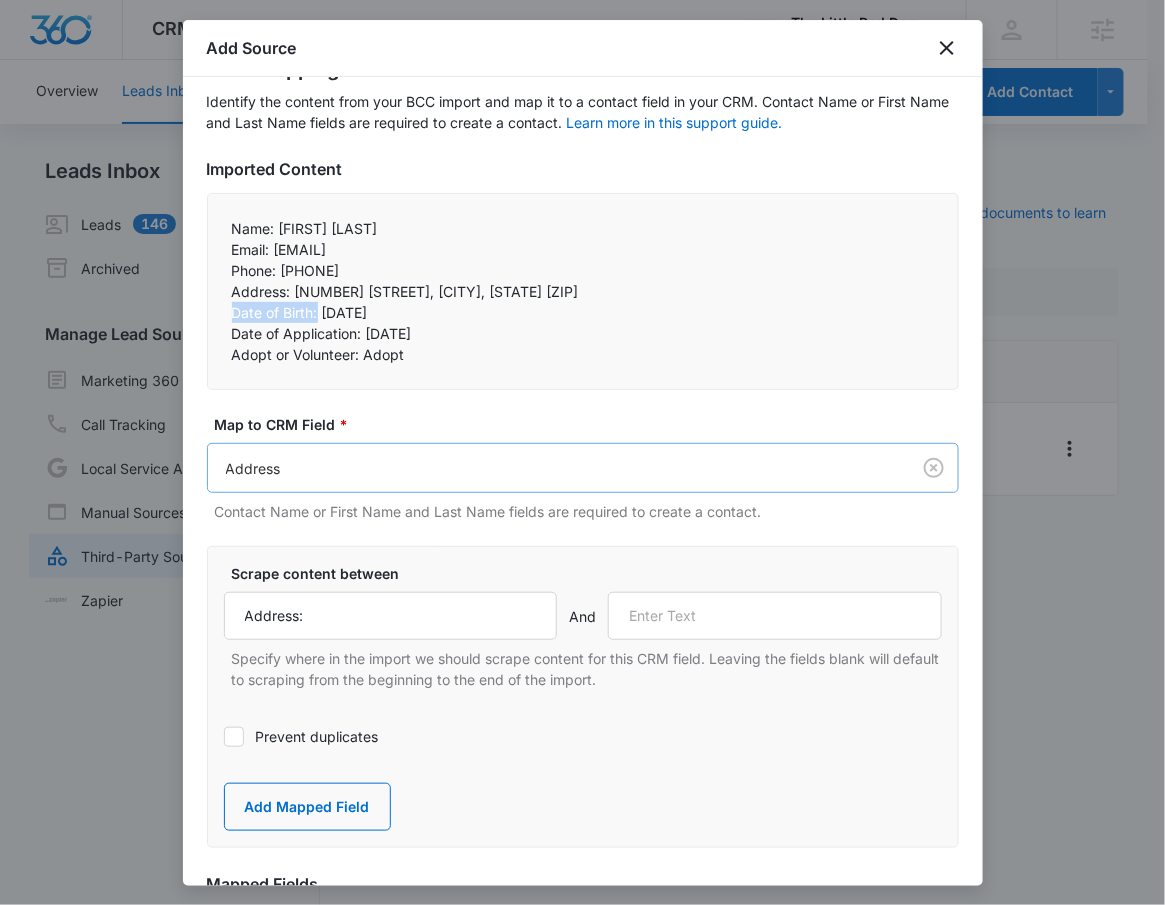 copy on "Date of Birth:" 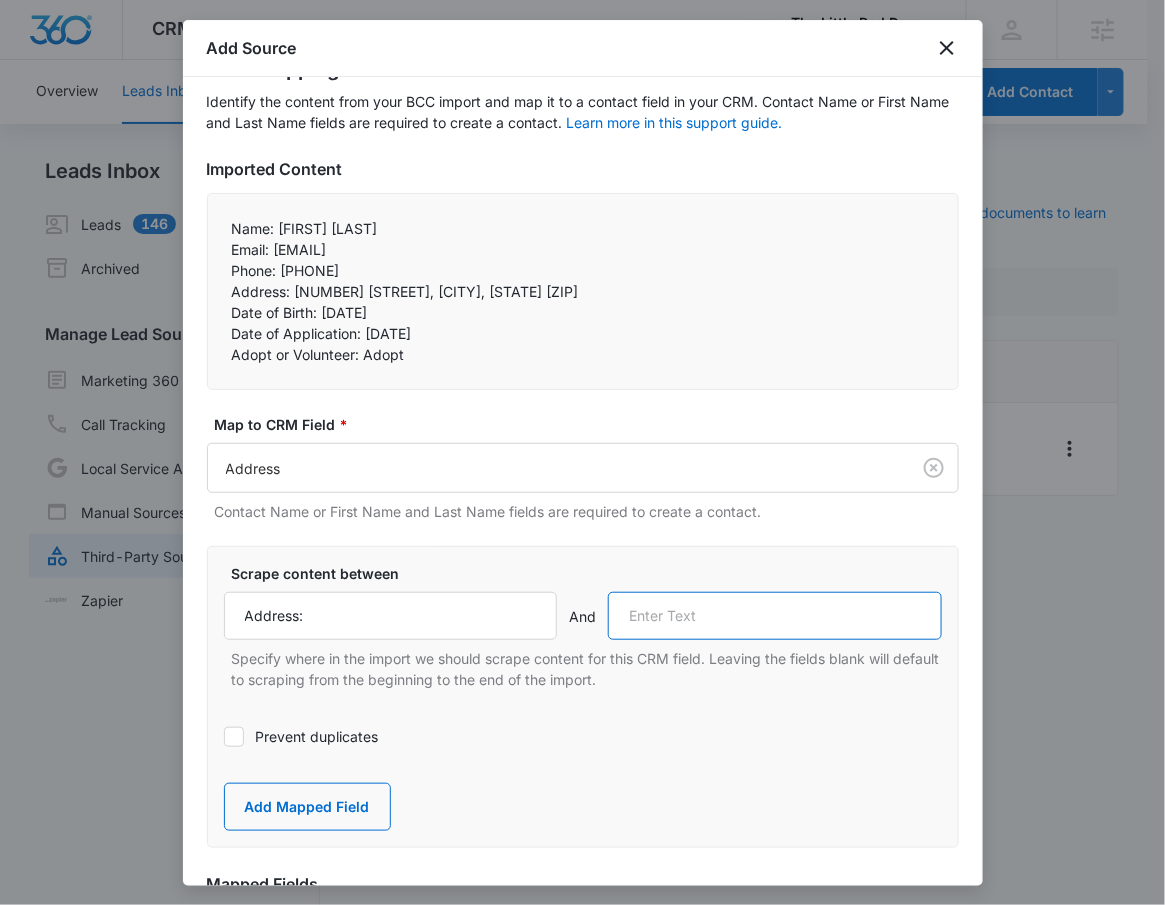 click at bounding box center [775, 616] 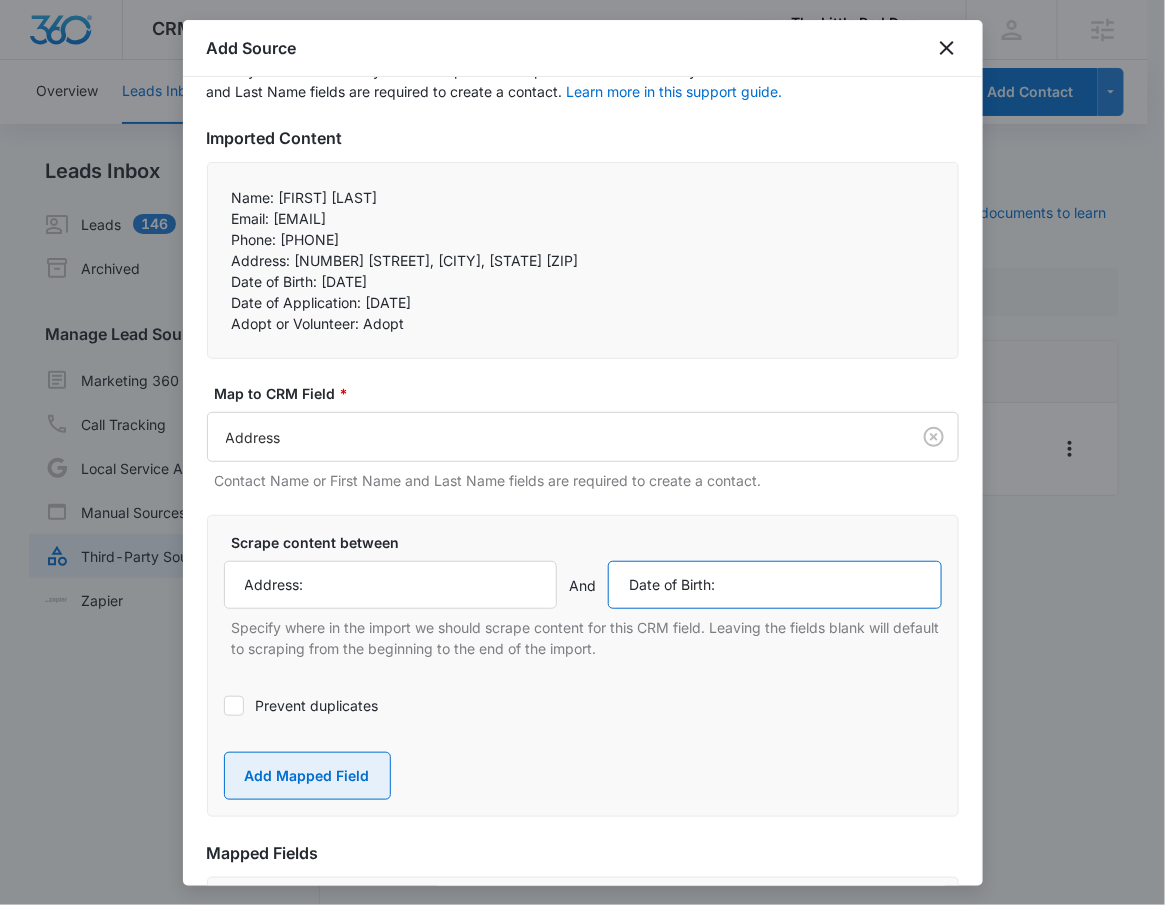 scroll, scrollTop: 127, scrollLeft: 0, axis: vertical 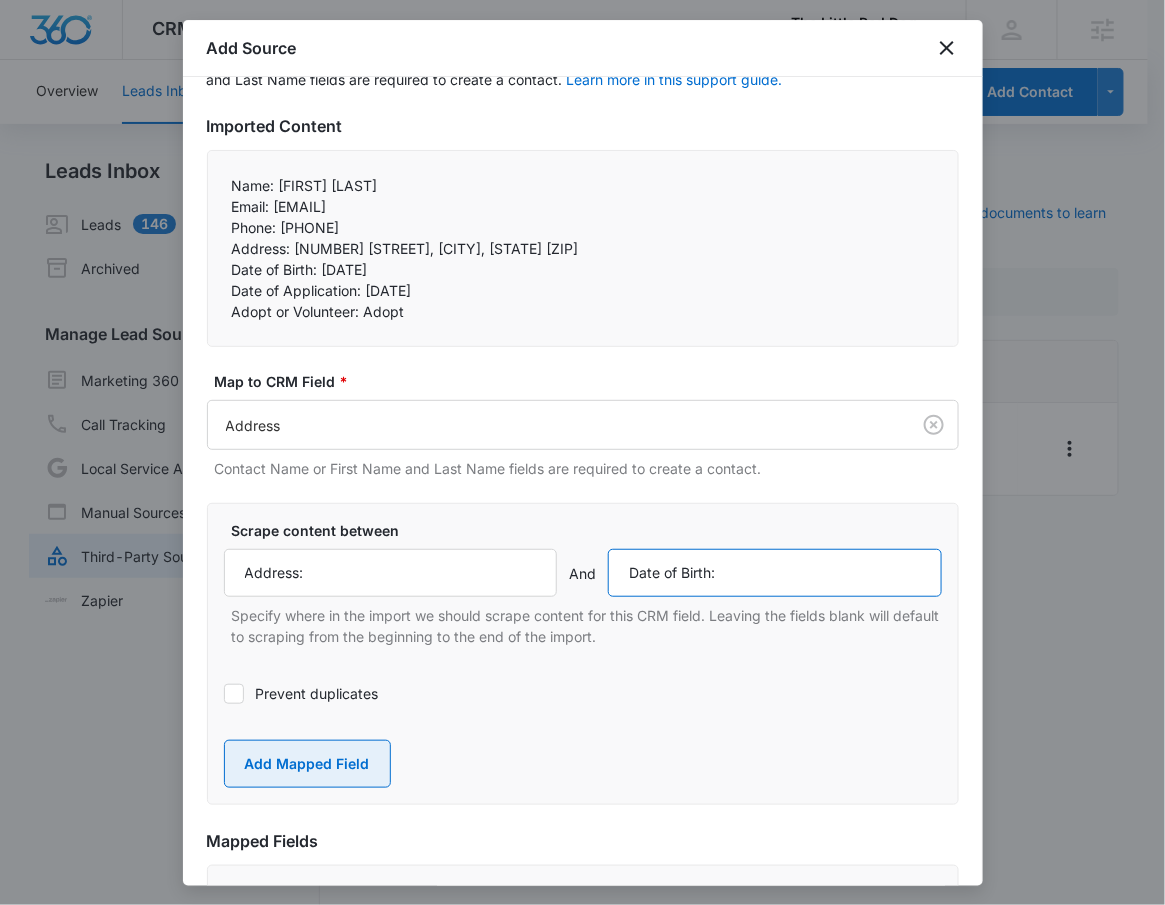 type on "Date of Birth:" 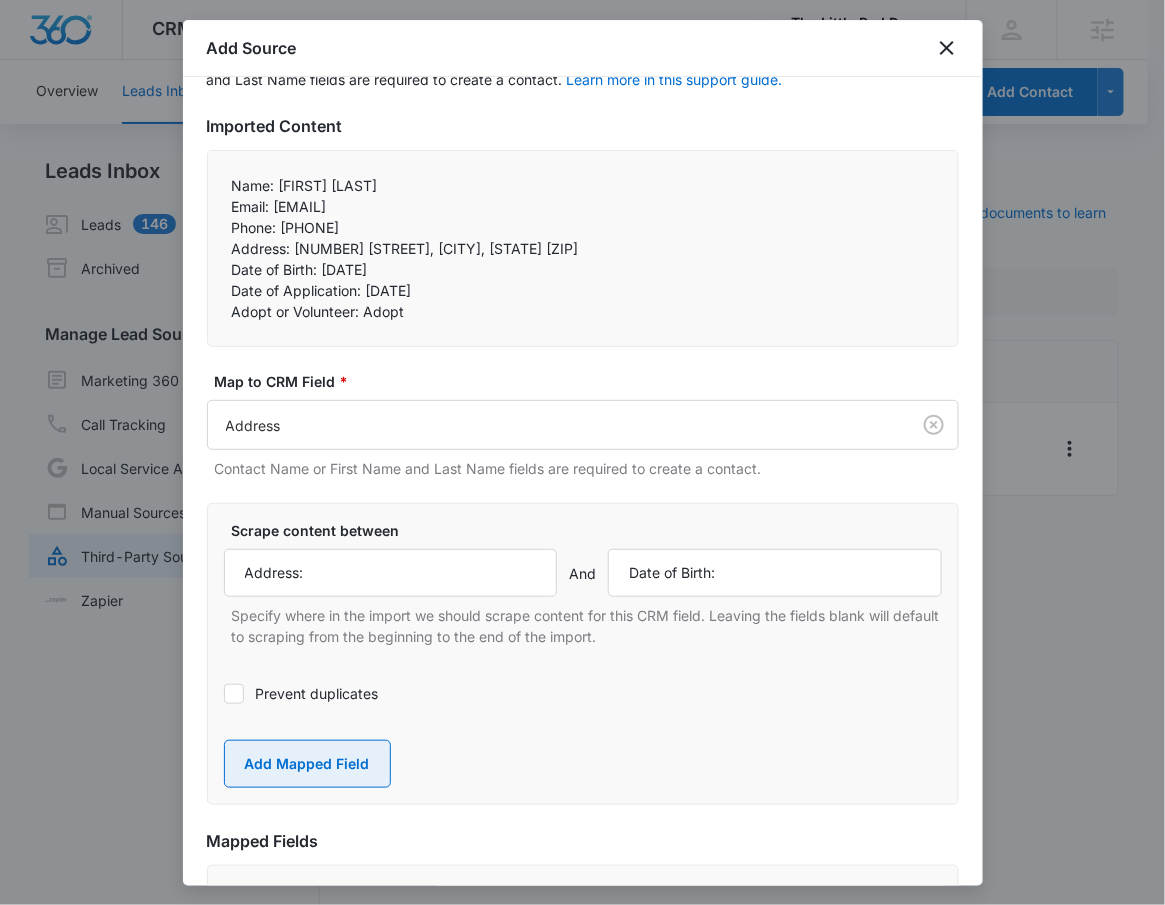 click on "Add Mapped Field" at bounding box center [307, 764] 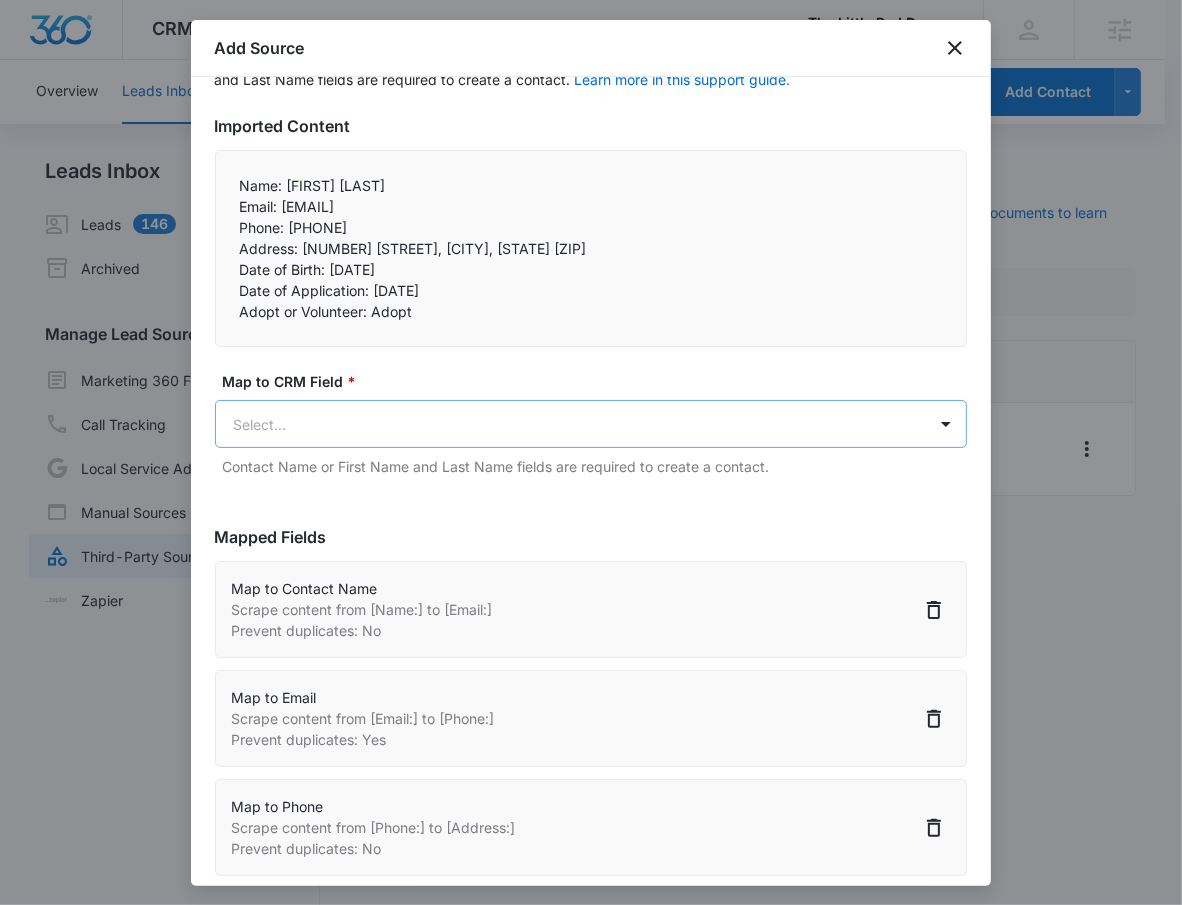 click on "CRM Apps Reputation Websites Forms CRM Email Social Shop Payments POS Content Ads Intelligence Files Brand Settings The Little Red Dog, Inc M53388 Your Accounts View All RN Robert Nguyen robert.nguyen@madwire.com My Profile Notifications Support Logout Terms & Conditions   •   Privacy Policy Agencies Overview Leads Inbox Contacts Organizations History Deals Projects Tasks Calendar Lists Reports Settings Add Contact Leads Inbox Leads 146 Archived Manage Lead Sources Marketing 360 Forms Call Tracking Local Service Ads Manual Sources Third-Party Sources Zapier Third-Party Sources Manually sync your third-party platform sources and assign them to contacts.   Visit our support documents to learn more. Source Source Name Submissions   Formstack - Adopt or Volunteer Form --- Showing   1-1   of   1 The Little Red Dog, Inc - CRM Manage Third-Party Sources - Marketing 360®
7 Add Source Step 2 of 4 Field Mapping   Learn more in this support guide. Imported Content Name: Taylor Tsang Phone: 19493953228" at bounding box center [591, 464] 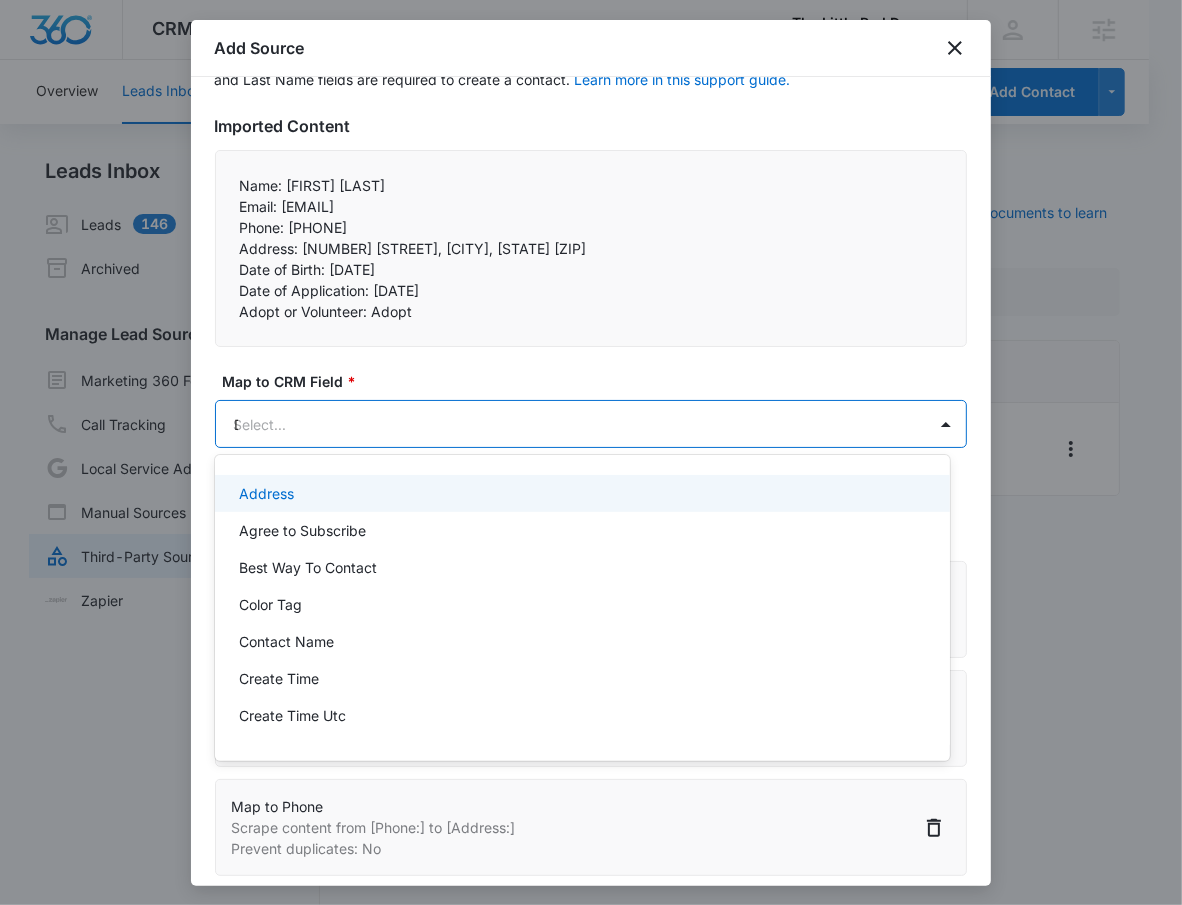 type on "Da" 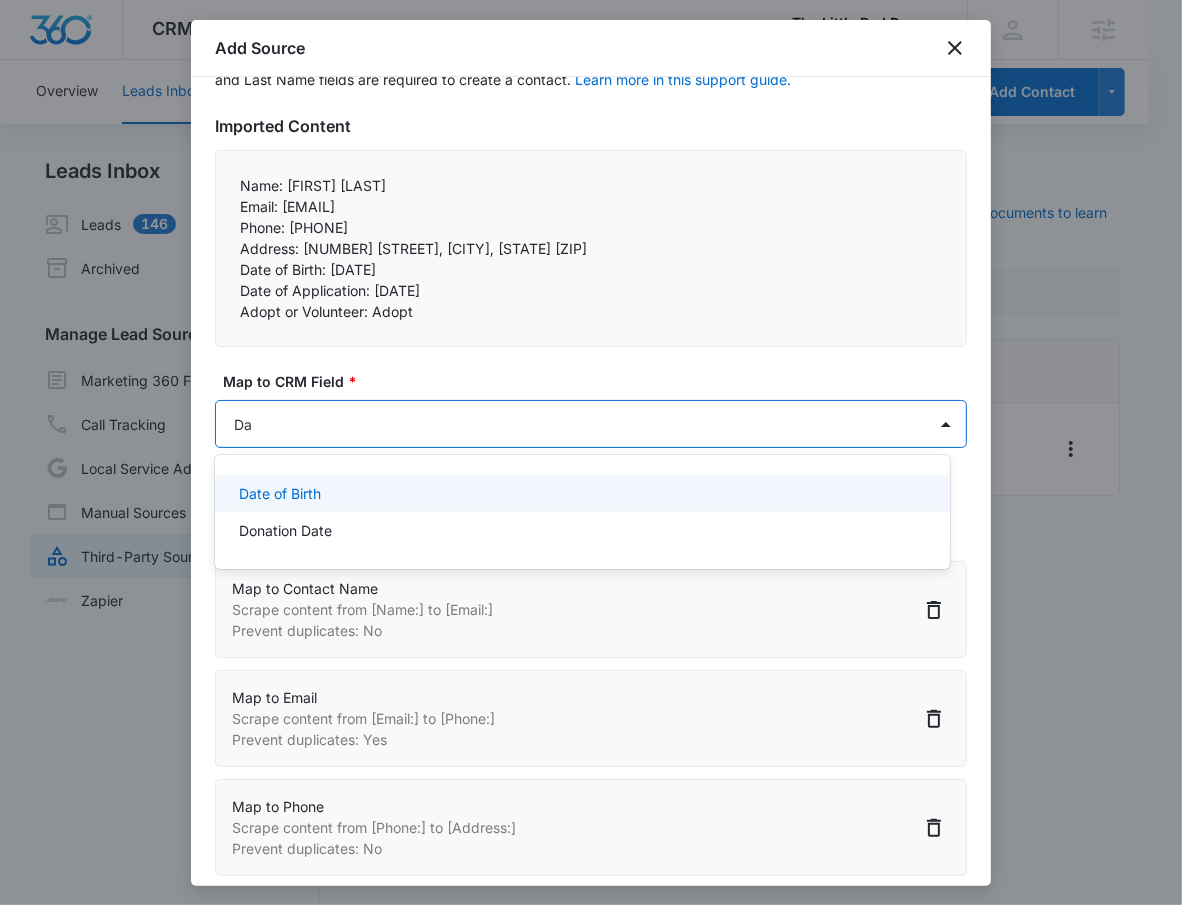click on "Date of Birth" at bounding box center (580, 493) 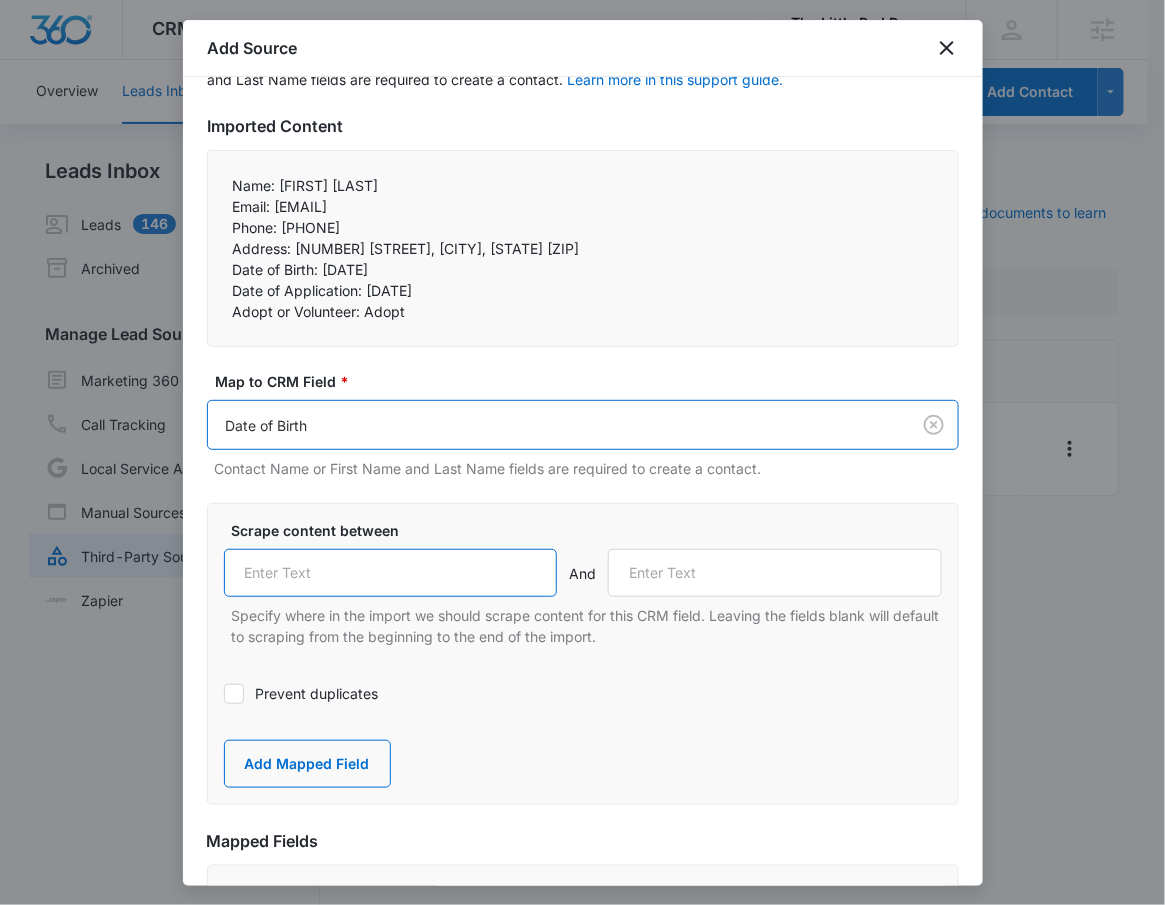 click at bounding box center (391, 573) 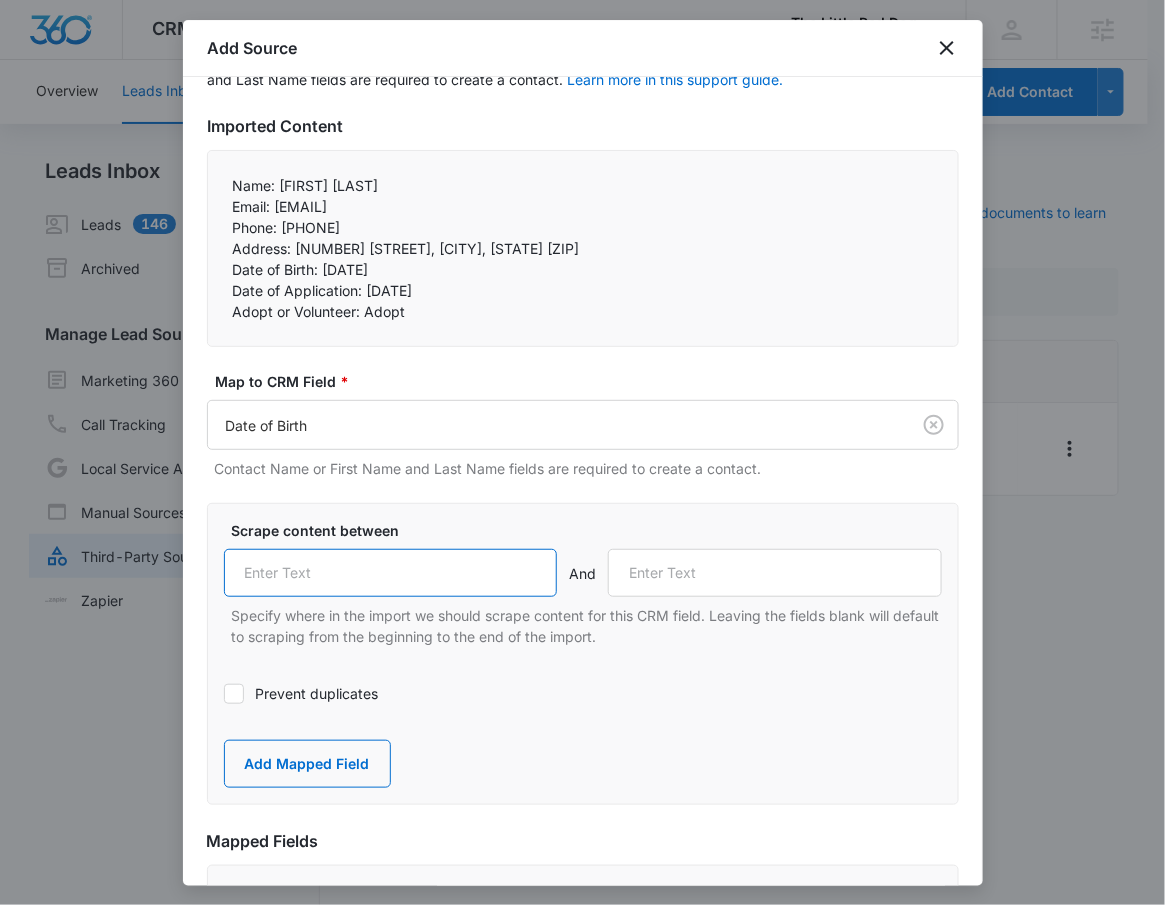 paste on "Date of Birth:" 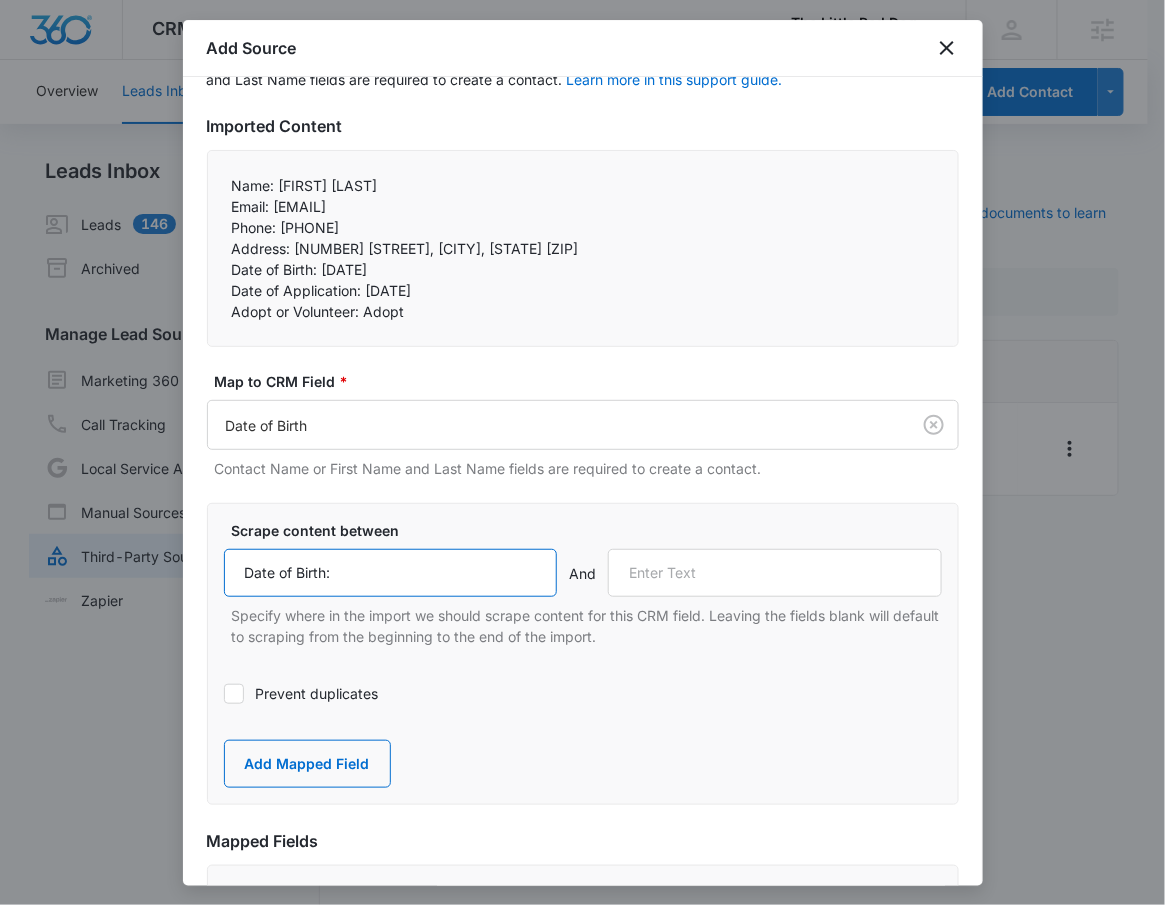 type on "Date of Birth:" 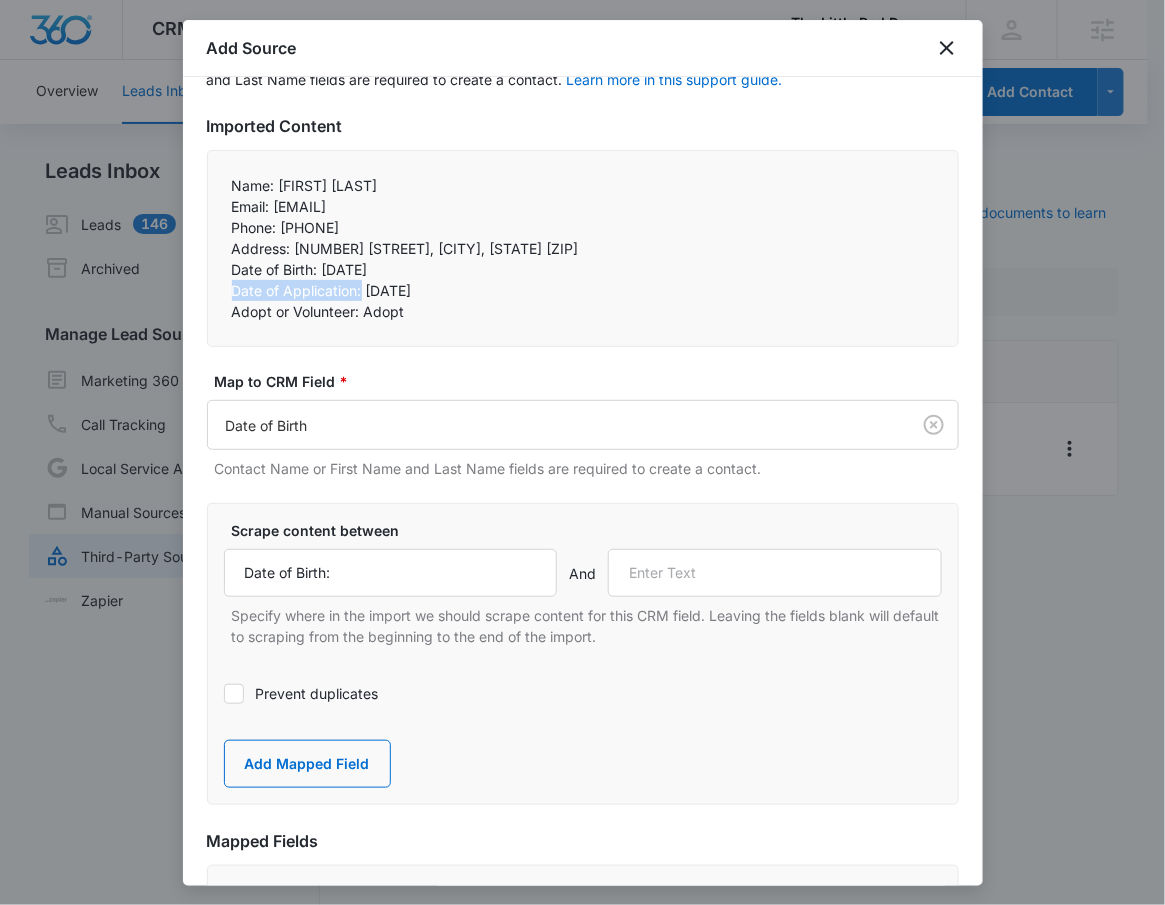 drag, startPoint x: 234, startPoint y: 291, endPoint x: 361, endPoint y: 284, distance: 127.192764 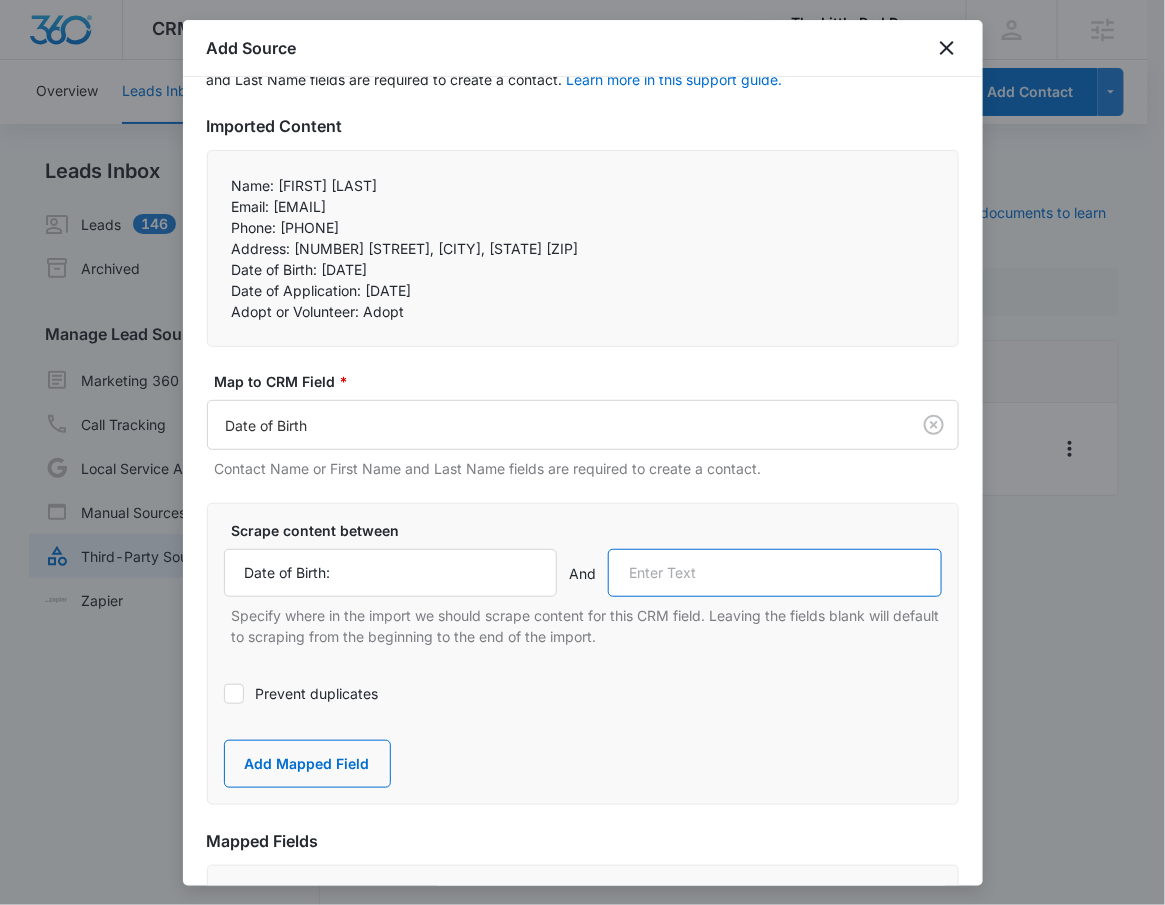 click at bounding box center [775, 573] 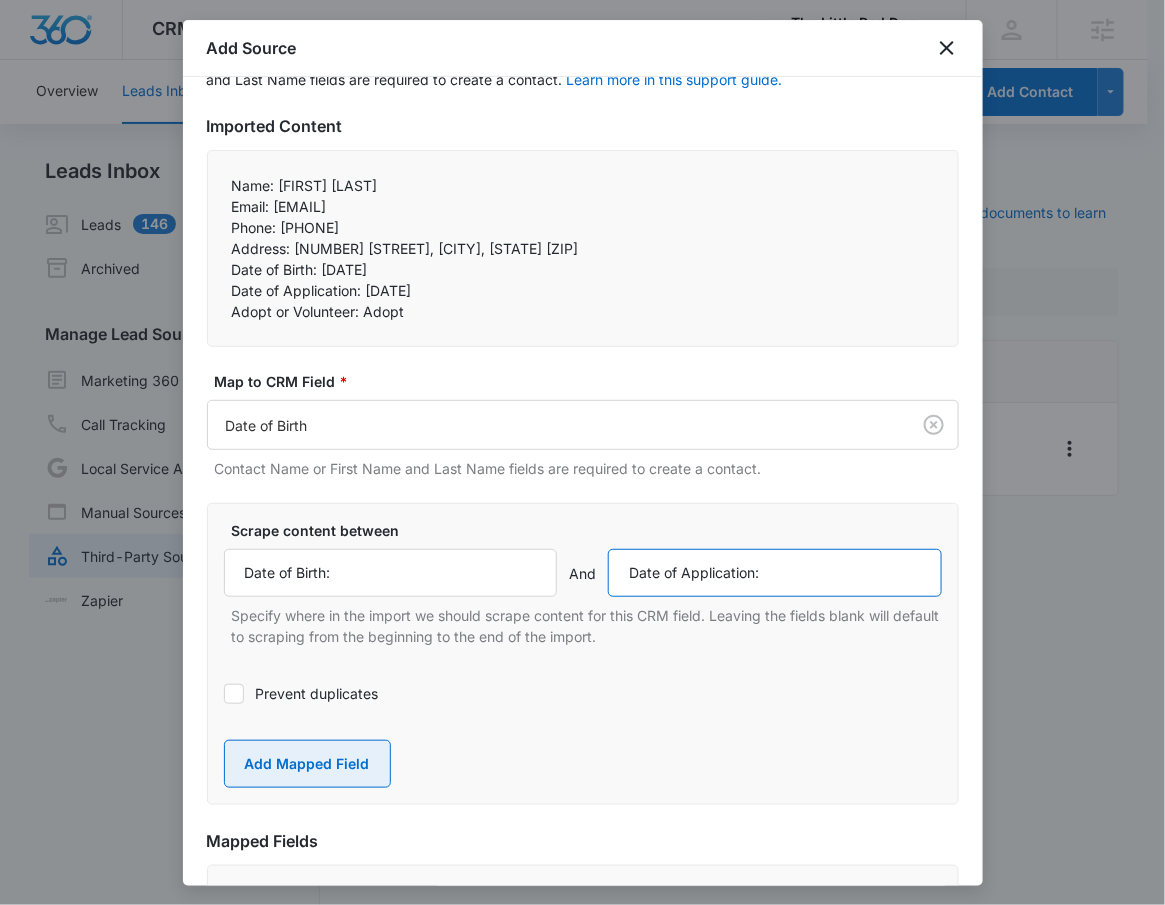 type on "Date of Application:" 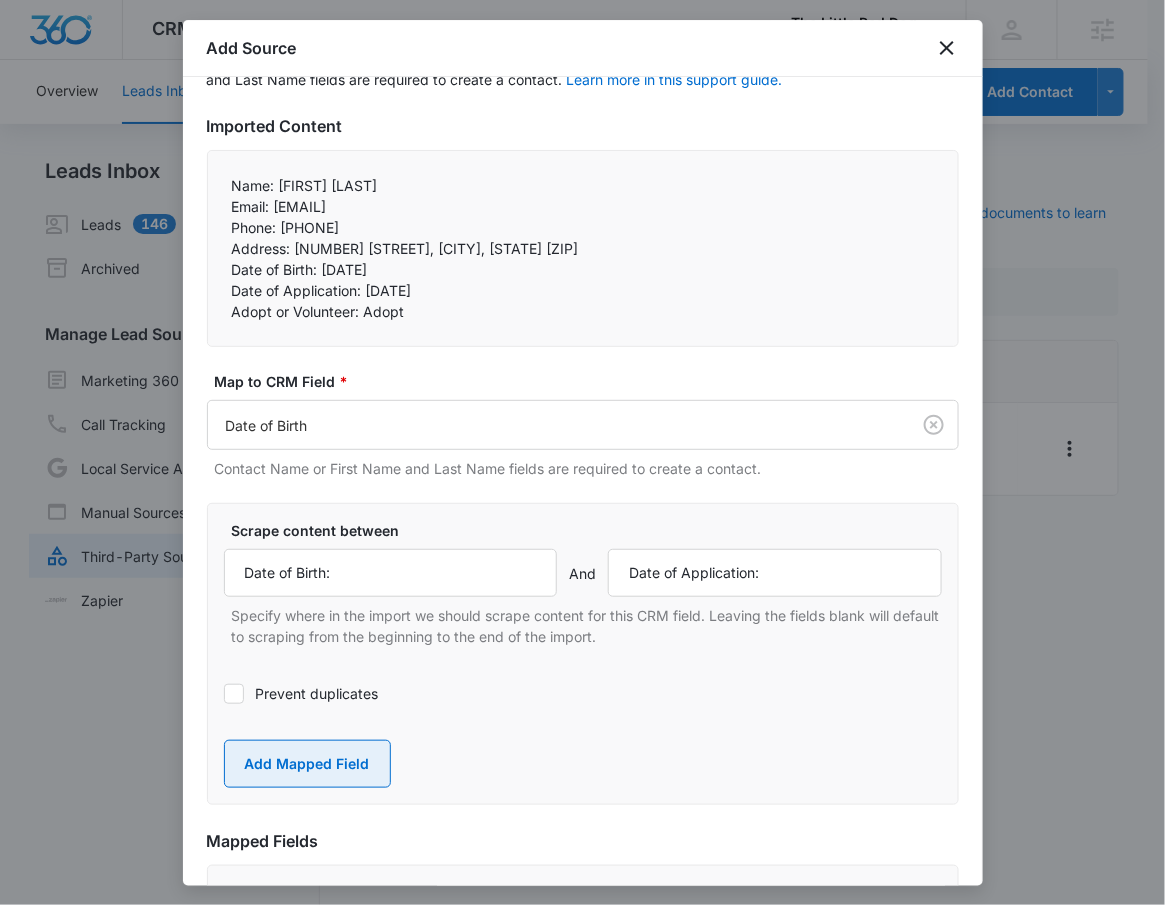 click on "Add Mapped Field" at bounding box center (307, 764) 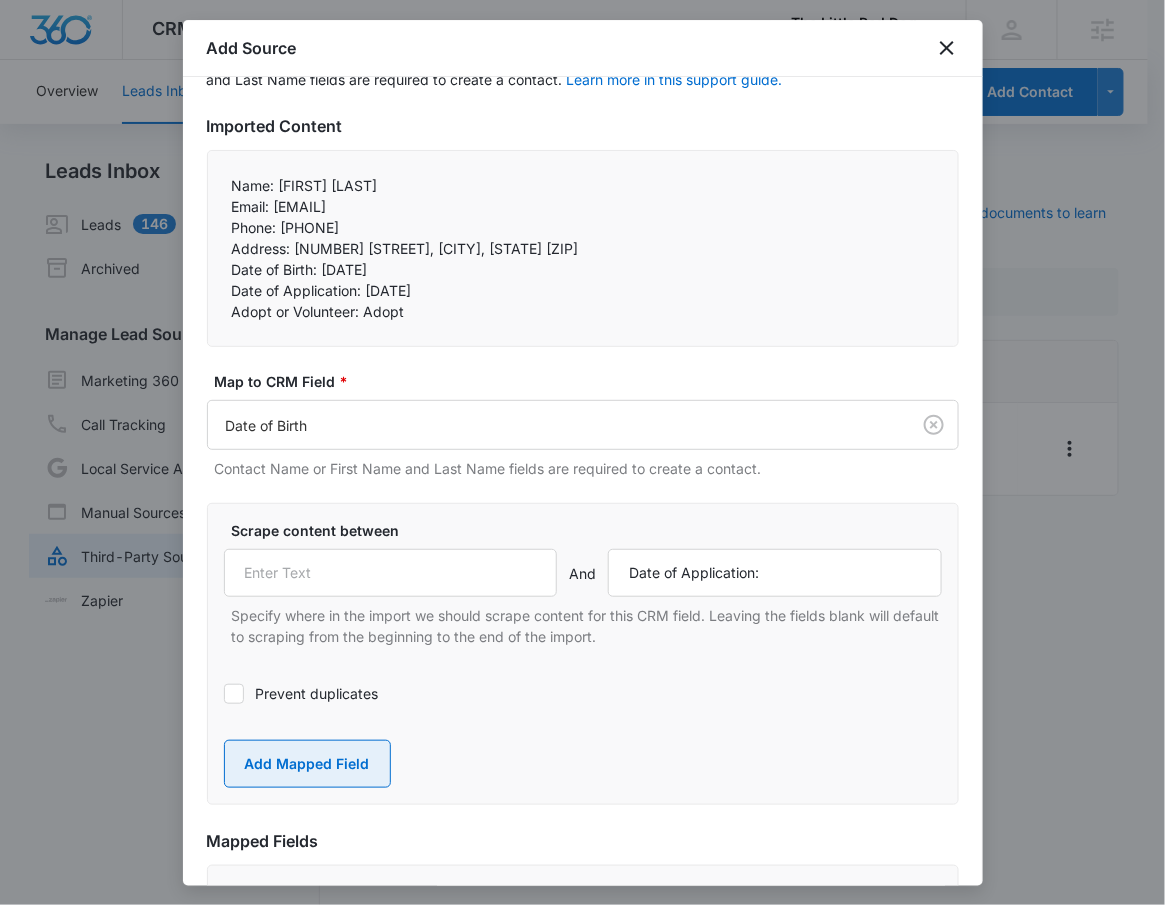 type 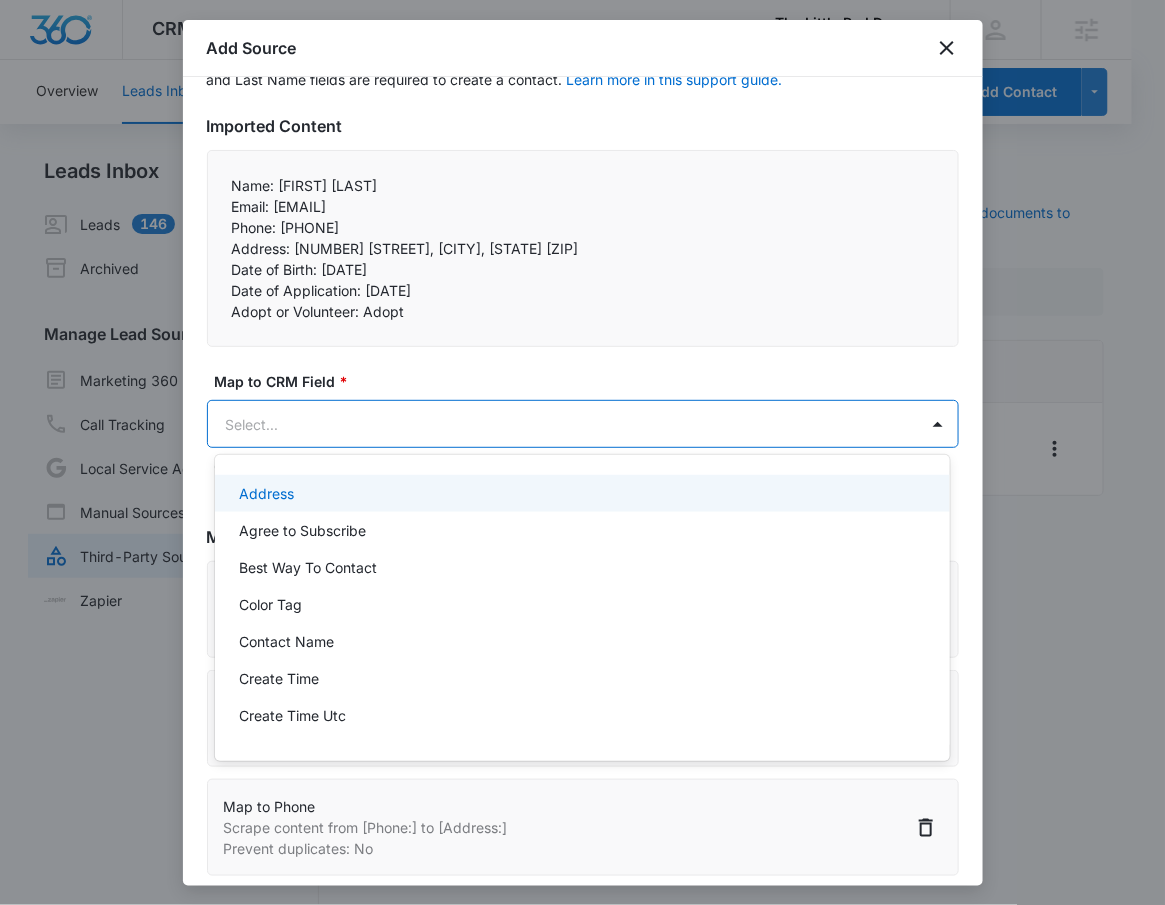 click on "CRM Apps Reputation Websites Forms CRM Email Social Shop Payments POS Content Ads Intelligence Files Brand Settings The Little Red Dog, Inc M53388 Your Accounts View All RN Robert Nguyen robert.nguyen@madwire.com My Profile Notifications Support Logout Terms & Conditions   •   Privacy Policy Agencies Overview Leads Inbox Contacts Organizations History Deals Projects Tasks Calendar Lists Reports Settings Add Contact Leads Inbox Leads 146 Archived Manage Lead Sources Marketing 360 Forms Call Tracking Local Service Ads Manual Sources Third-Party Sources Zapier Third-Party Sources Manually sync your third-party platform sources and assign them to contacts.   Visit our support documents to learn more. Source Source Name Submissions   Formstack - Adopt or Volunteer Form --- Showing   1-1   of   1 The Little Red Dog, Inc - CRM Manage Third-Party Sources - Marketing 360®
7 Add Source Step 2 of 4 Field Mapping   Learn more in this support guide. Imported Content Name: Taylor Tsang Phone: 19493953228" at bounding box center [582, 452] 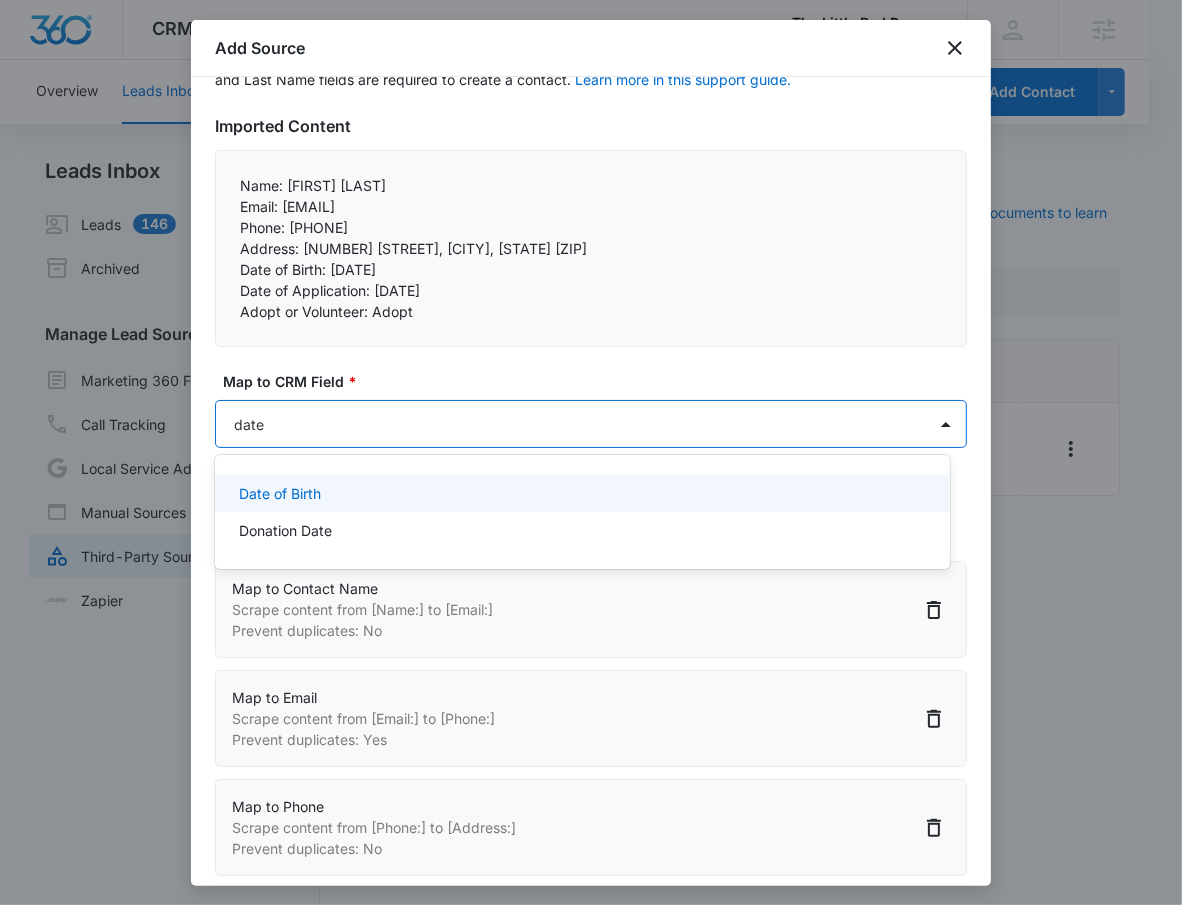 type on "date" 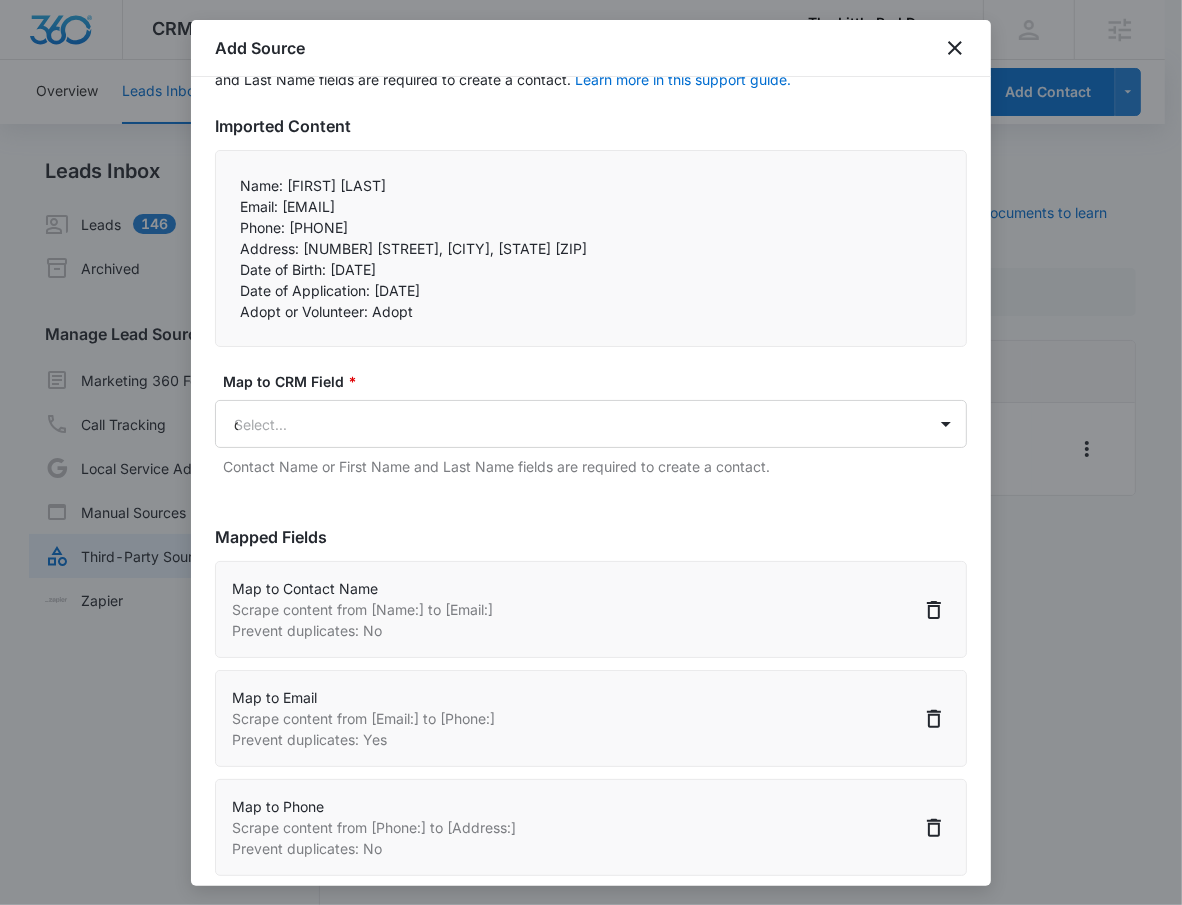 type 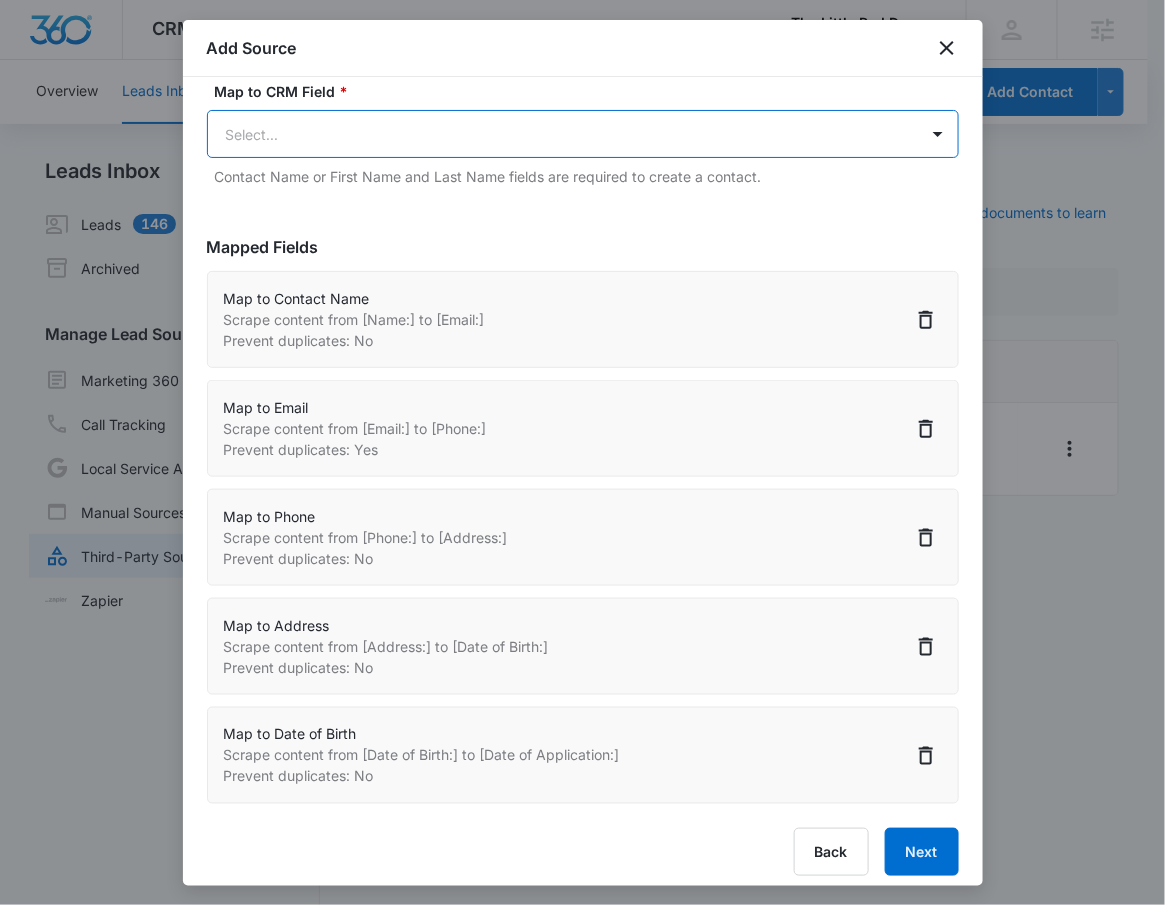 scroll, scrollTop: 431, scrollLeft: 0, axis: vertical 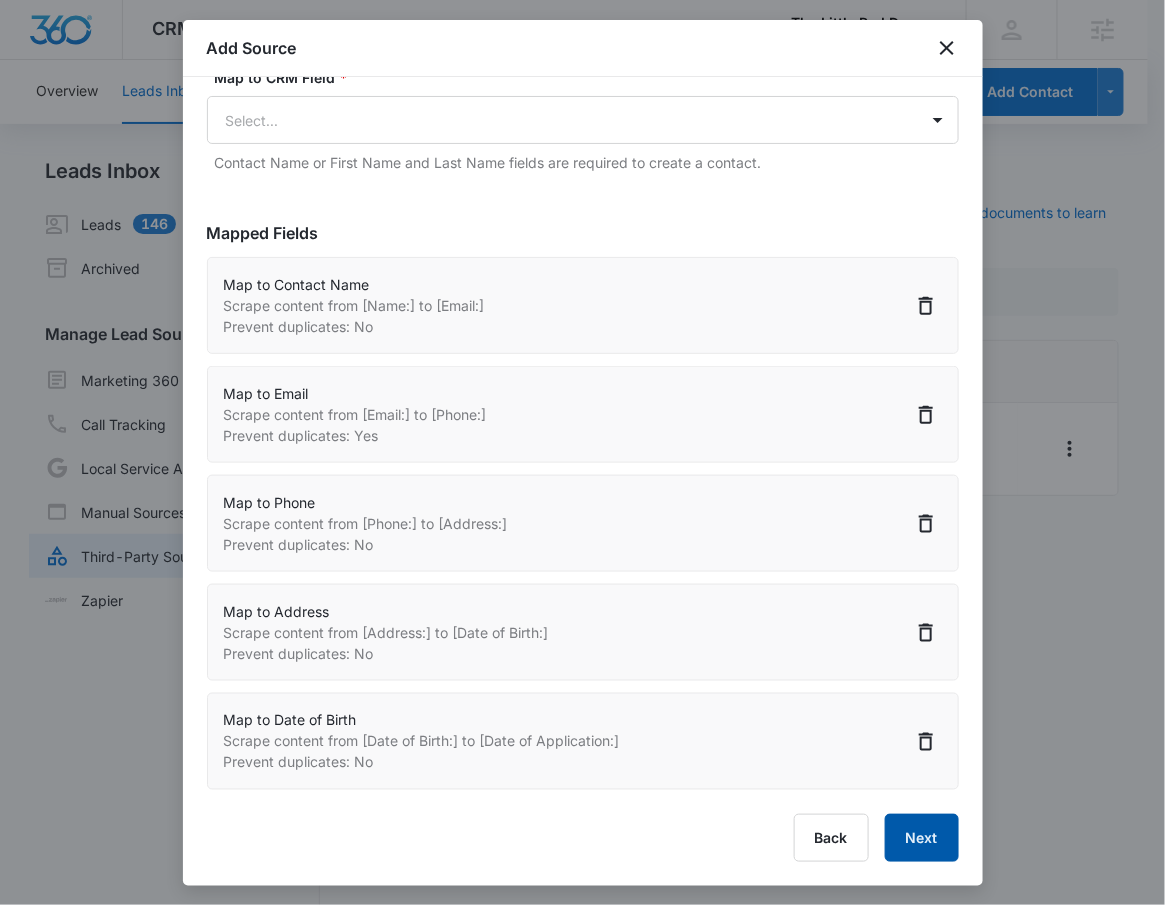 click on "Next" at bounding box center (922, 838) 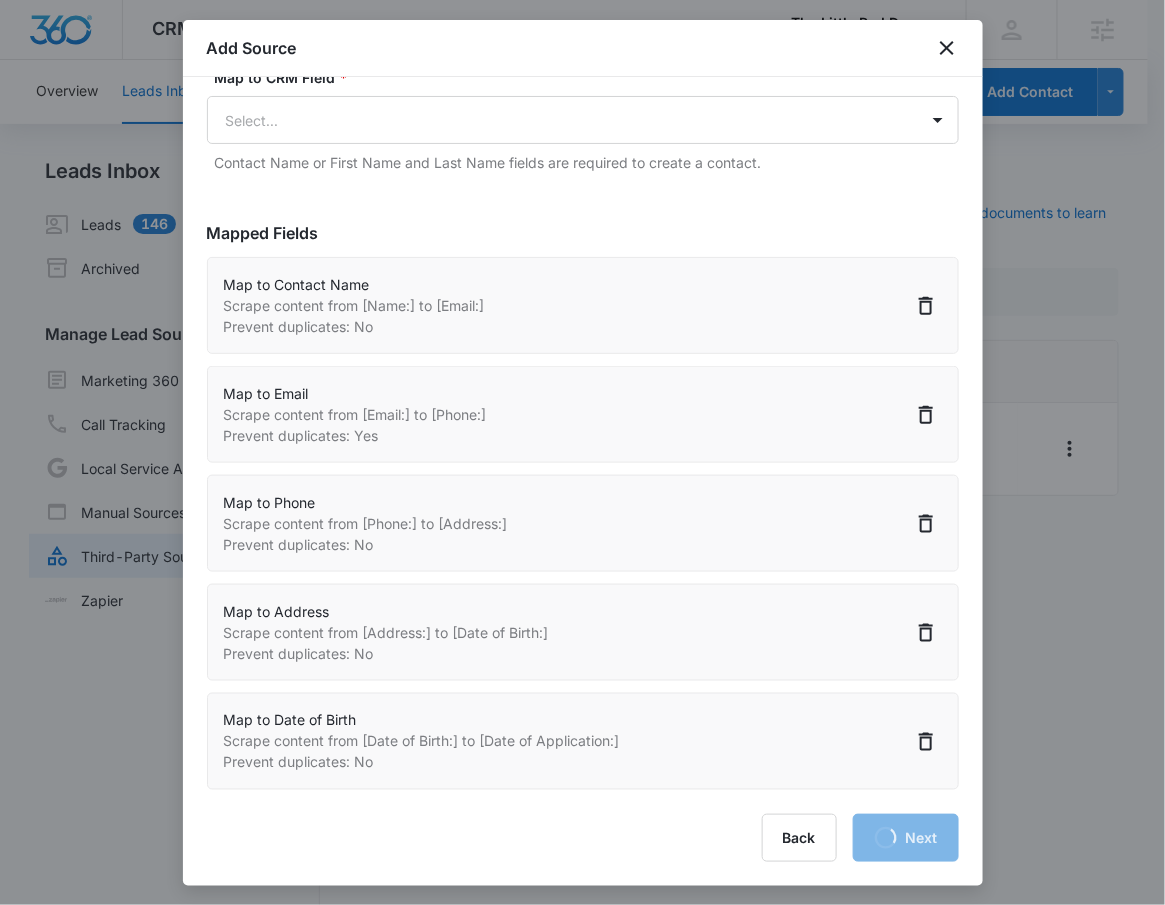 select on "77" 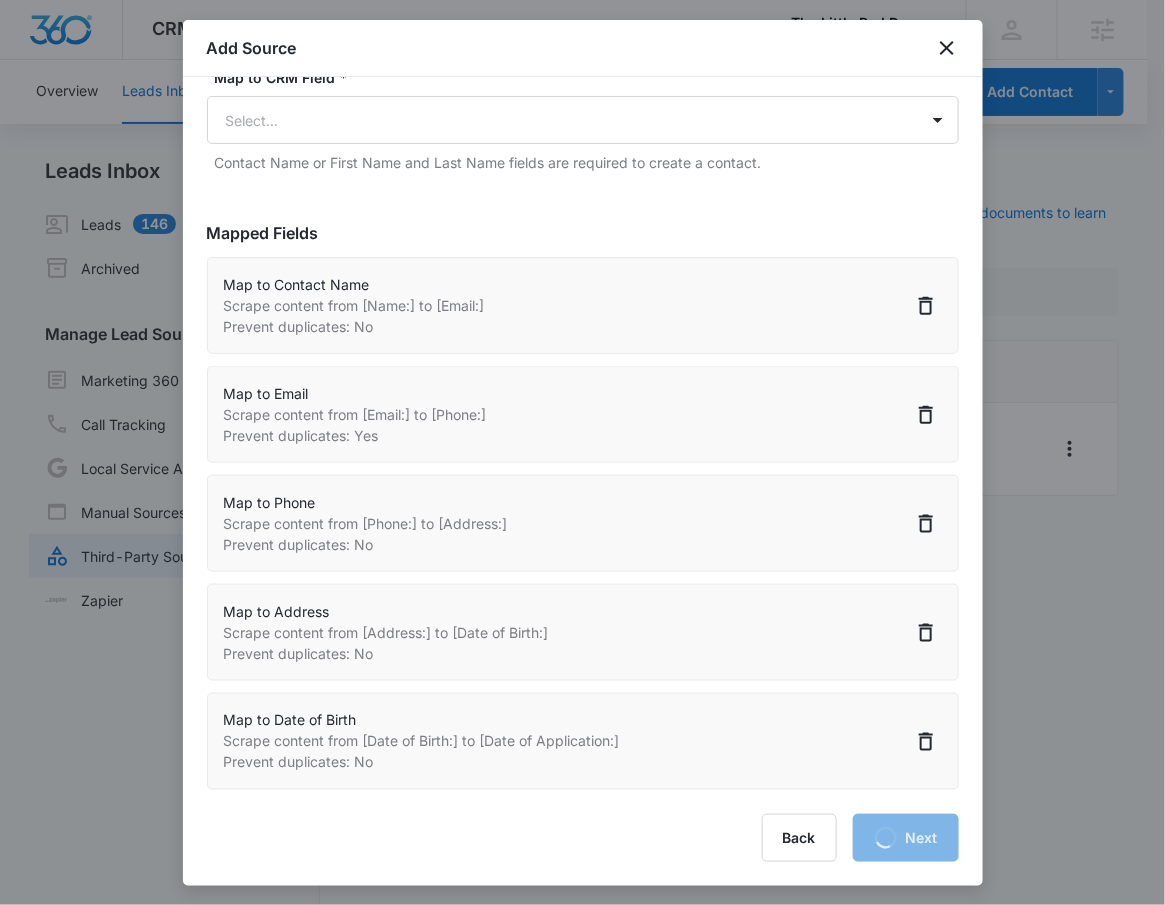 select on "185" 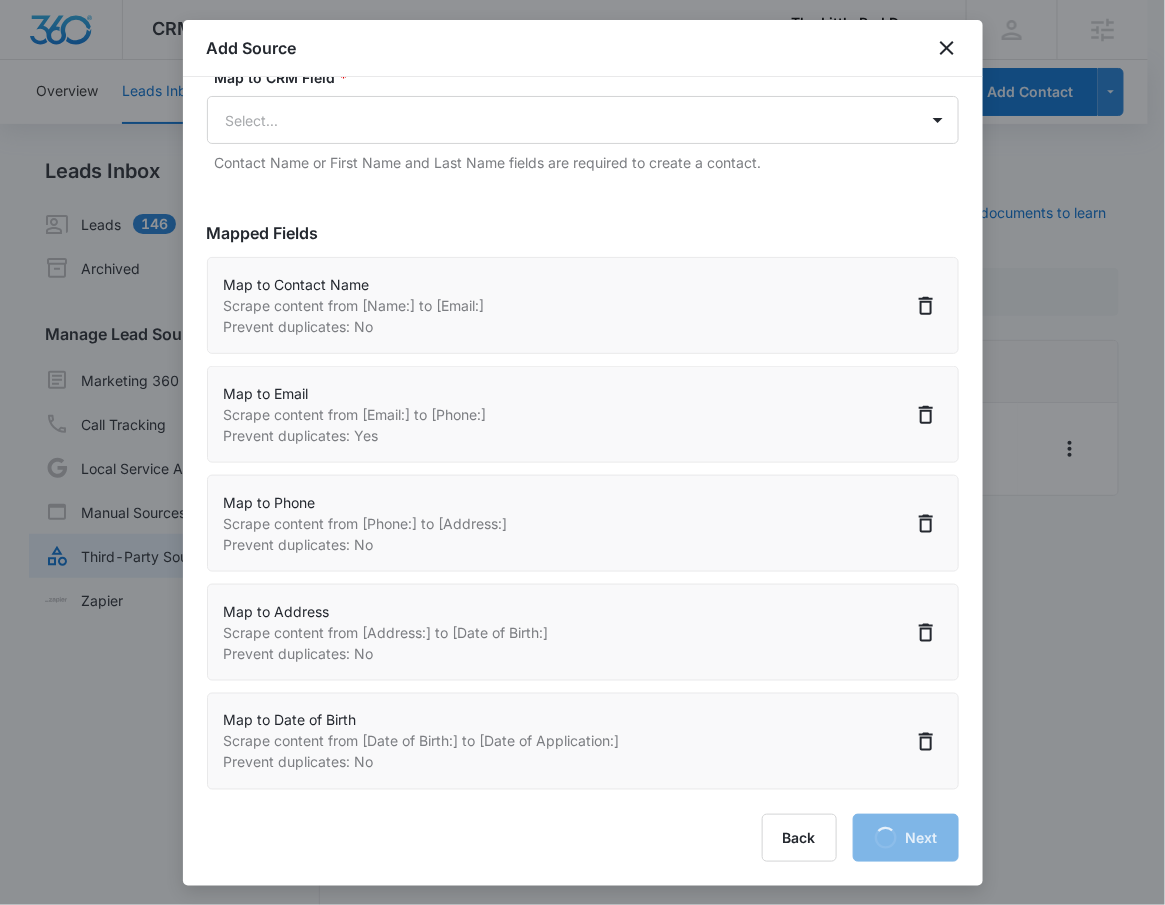 select on "184" 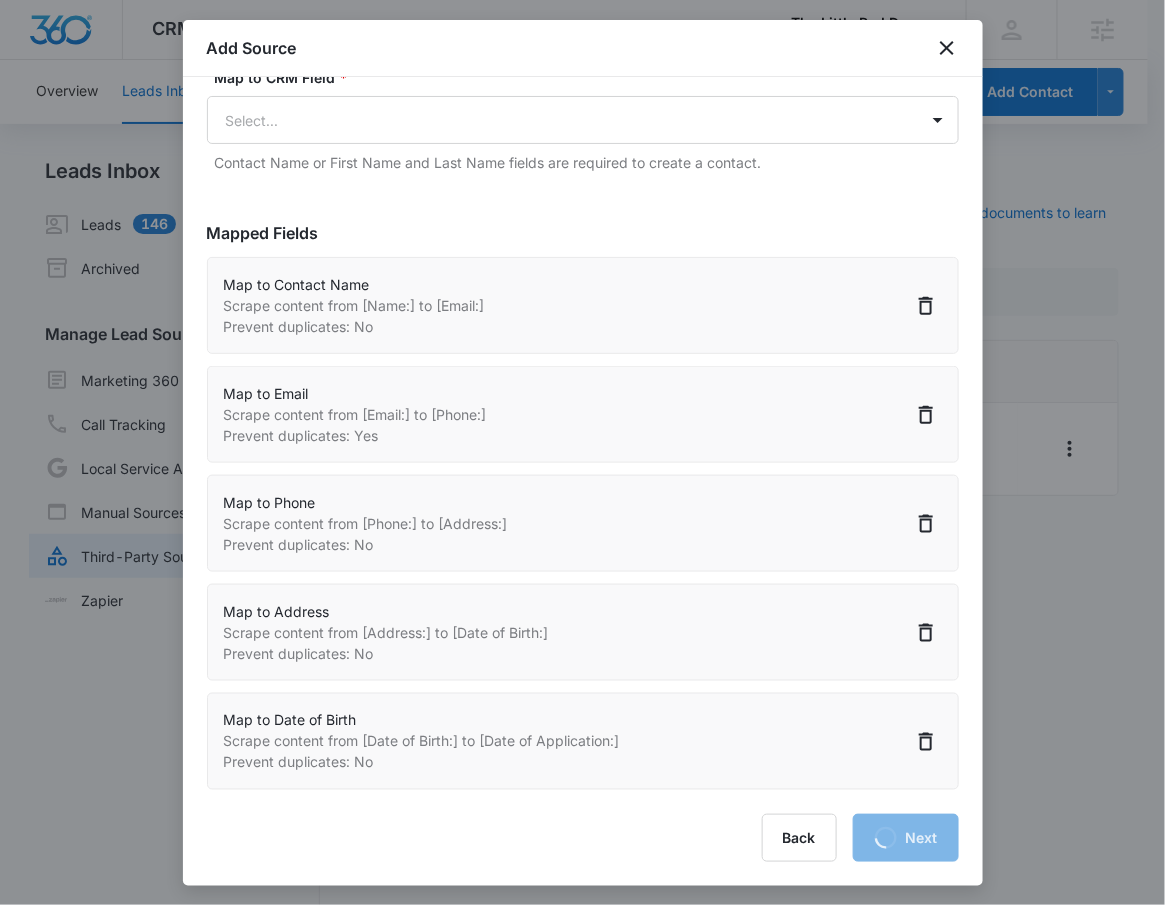 select on "355" 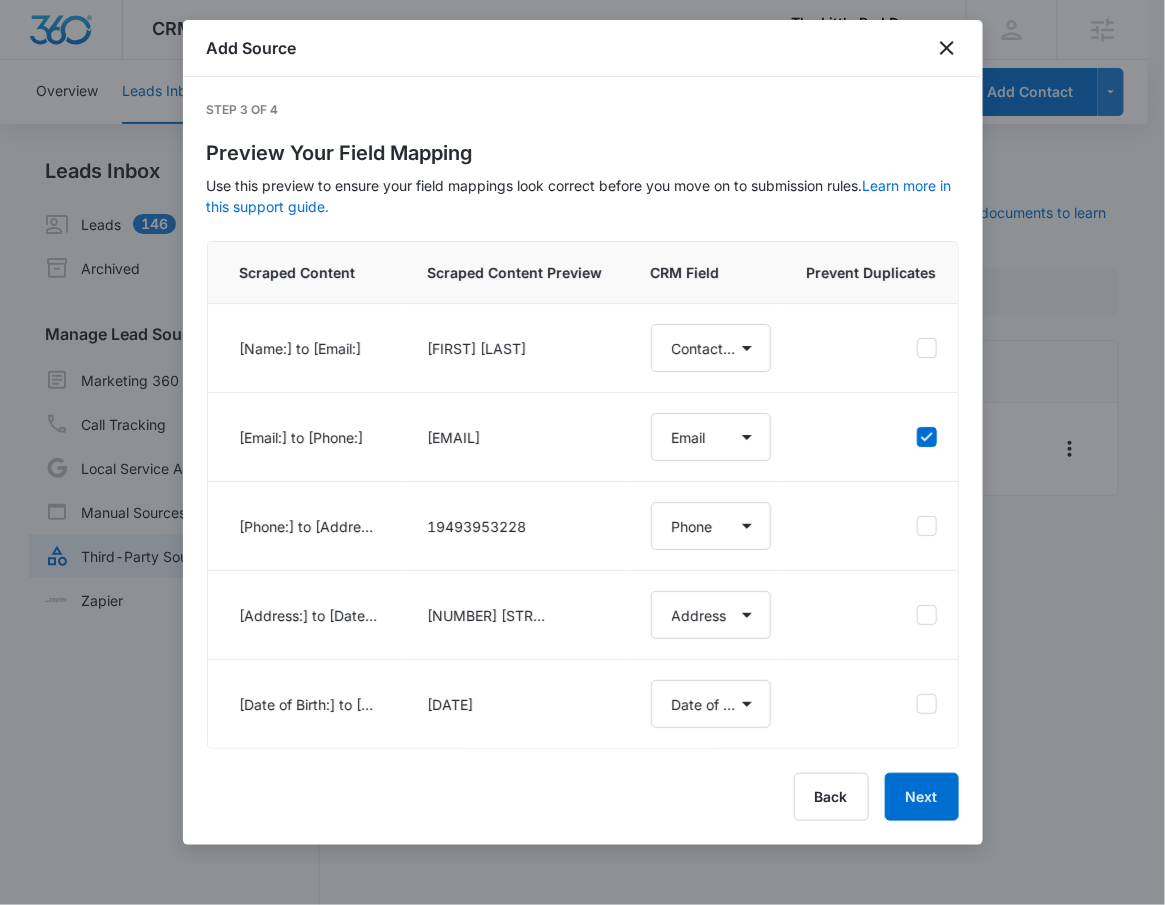 scroll, scrollTop: 0, scrollLeft: 0, axis: both 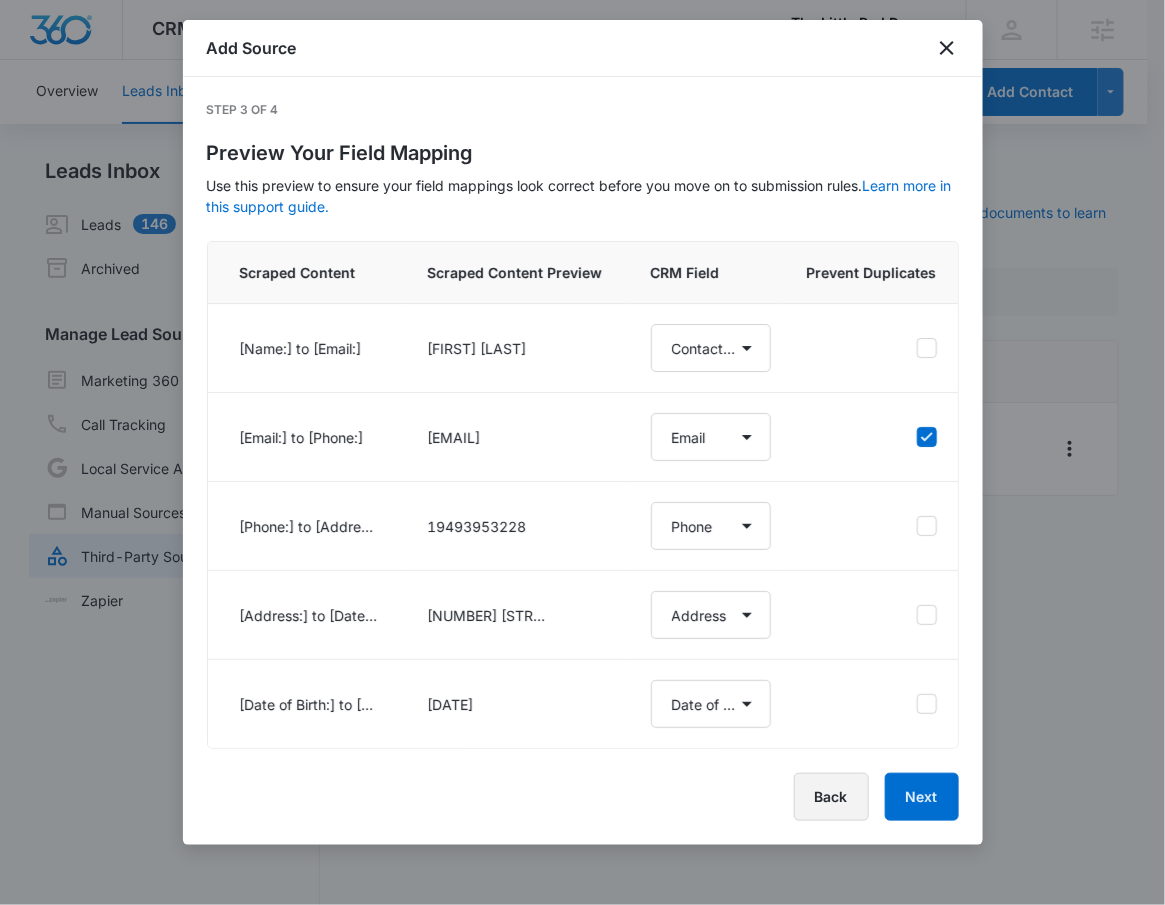 click on "Back" at bounding box center [831, 797] 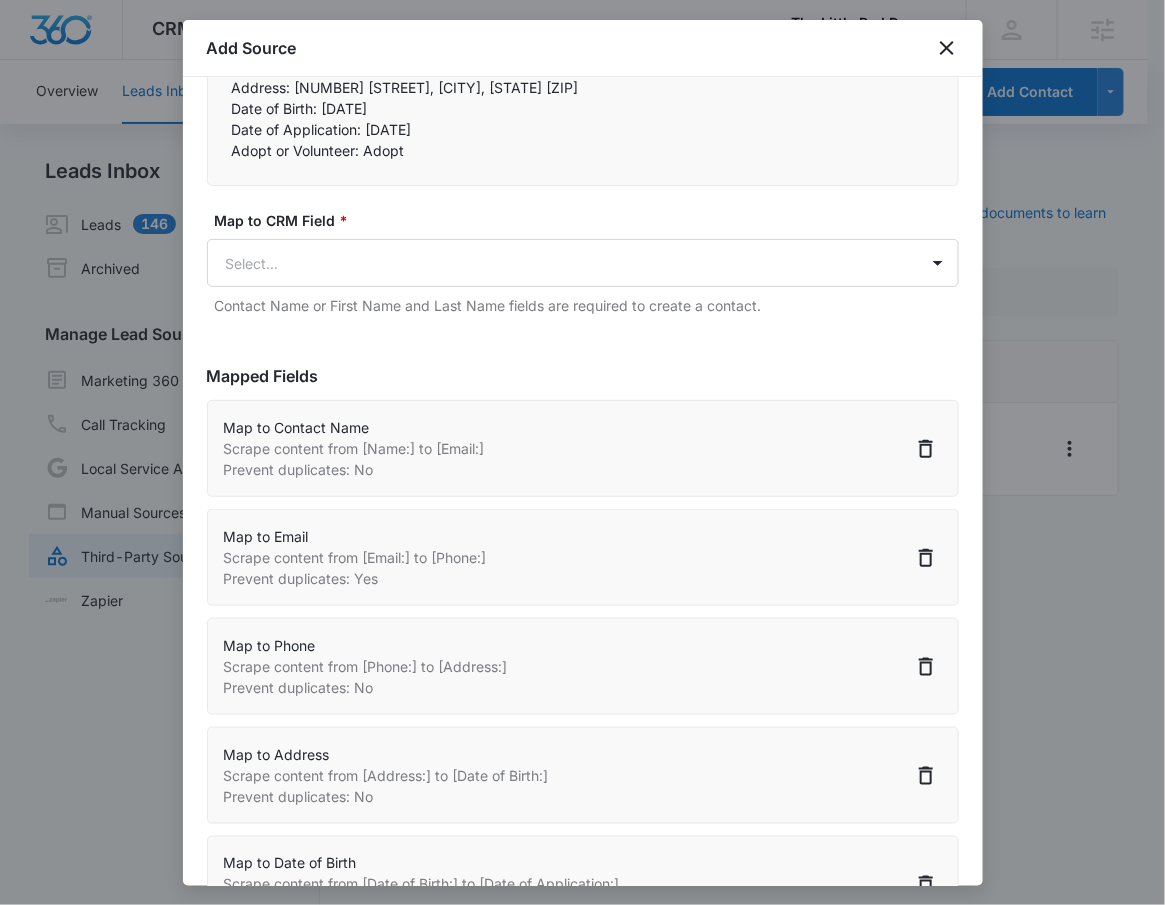 scroll, scrollTop: 264, scrollLeft: 0, axis: vertical 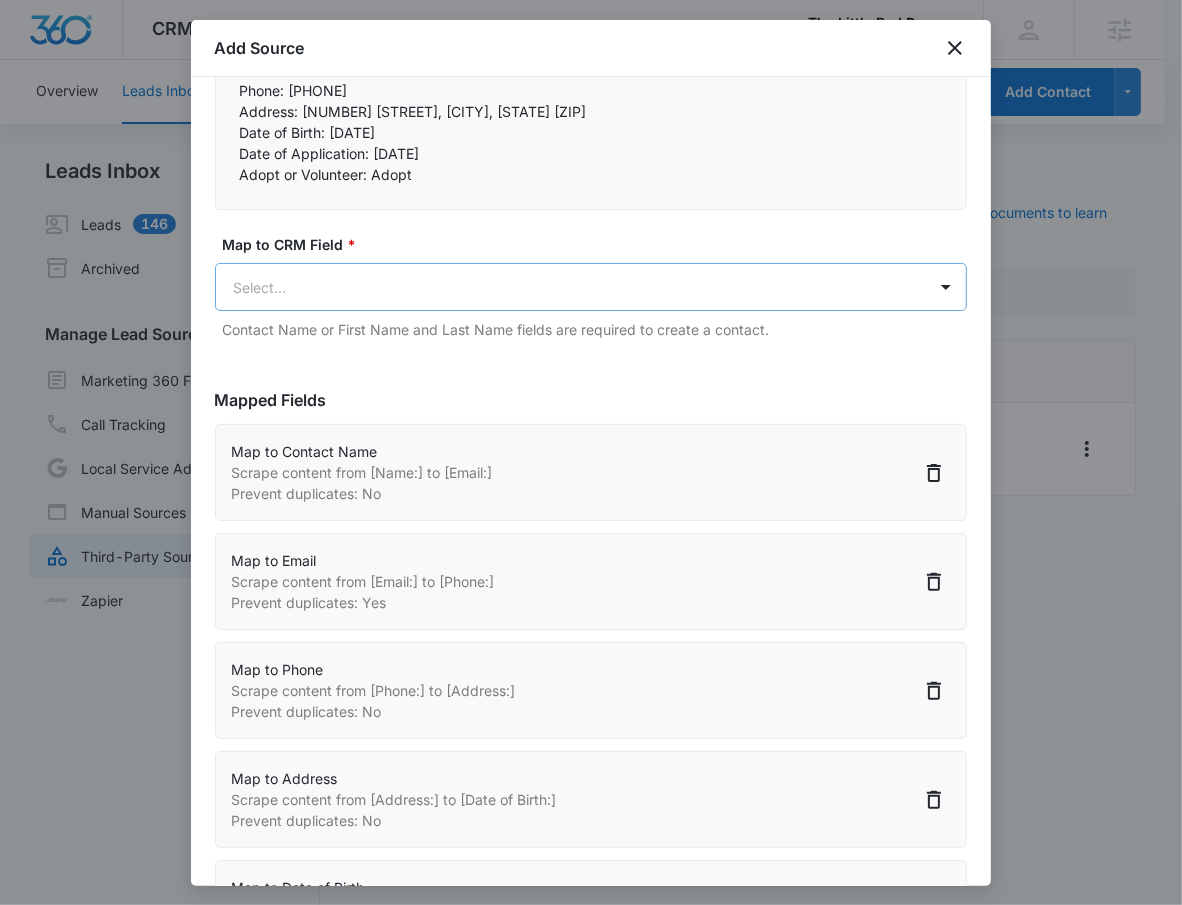 click on "CRM Apps Reputation Websites Forms CRM Email Social Shop Payments POS Content Ads Intelligence Files Brand Settings The Little Red Dog, Inc M53388 Your Accounts View All RN Robert Nguyen robert.nguyen@madwire.com My Profile Notifications Support Logout Terms & Conditions   •   Privacy Policy Agencies Overview Leads Inbox Contacts Organizations History Deals Projects Tasks Calendar Lists Reports Settings Add Contact Leads Inbox Leads 146 Archived Manage Lead Sources Marketing 360 Forms Call Tracking Local Service Ads Manual Sources Third-Party Sources Zapier Third-Party Sources Manually sync your third-party platform sources and assign them to contacts.   Visit our support documents to learn more. Source Source Name Submissions   Formstack - Adopt or Volunteer Form --- Showing   1-1   of   1 The Little Red Dog, Inc - CRM Manage Third-Party Sources - Marketing 360®
7 Add Source Step 2 of 4 Field Mapping   Learn more in this support guide. Imported Content Name: Taylor Tsang Phone: 19493953228" at bounding box center [591, 464] 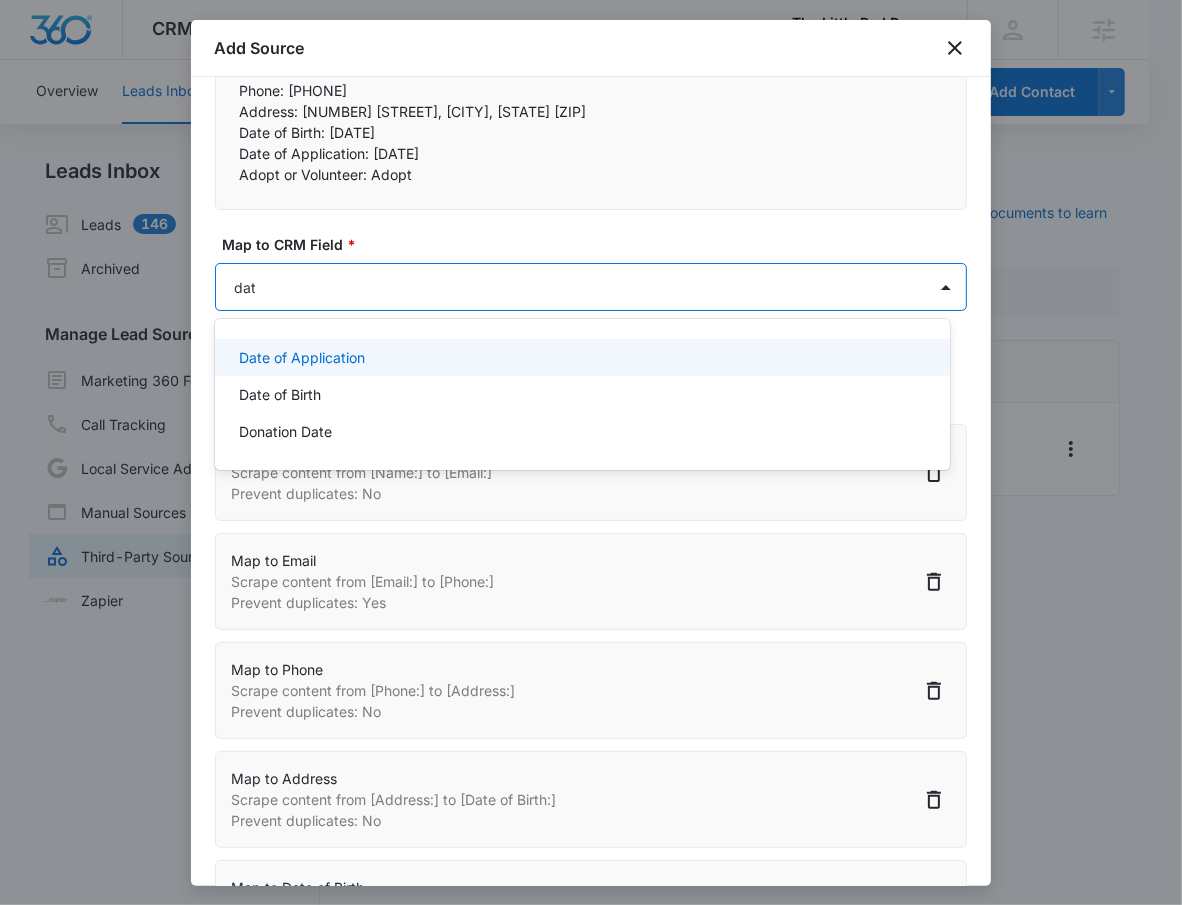 type on "date" 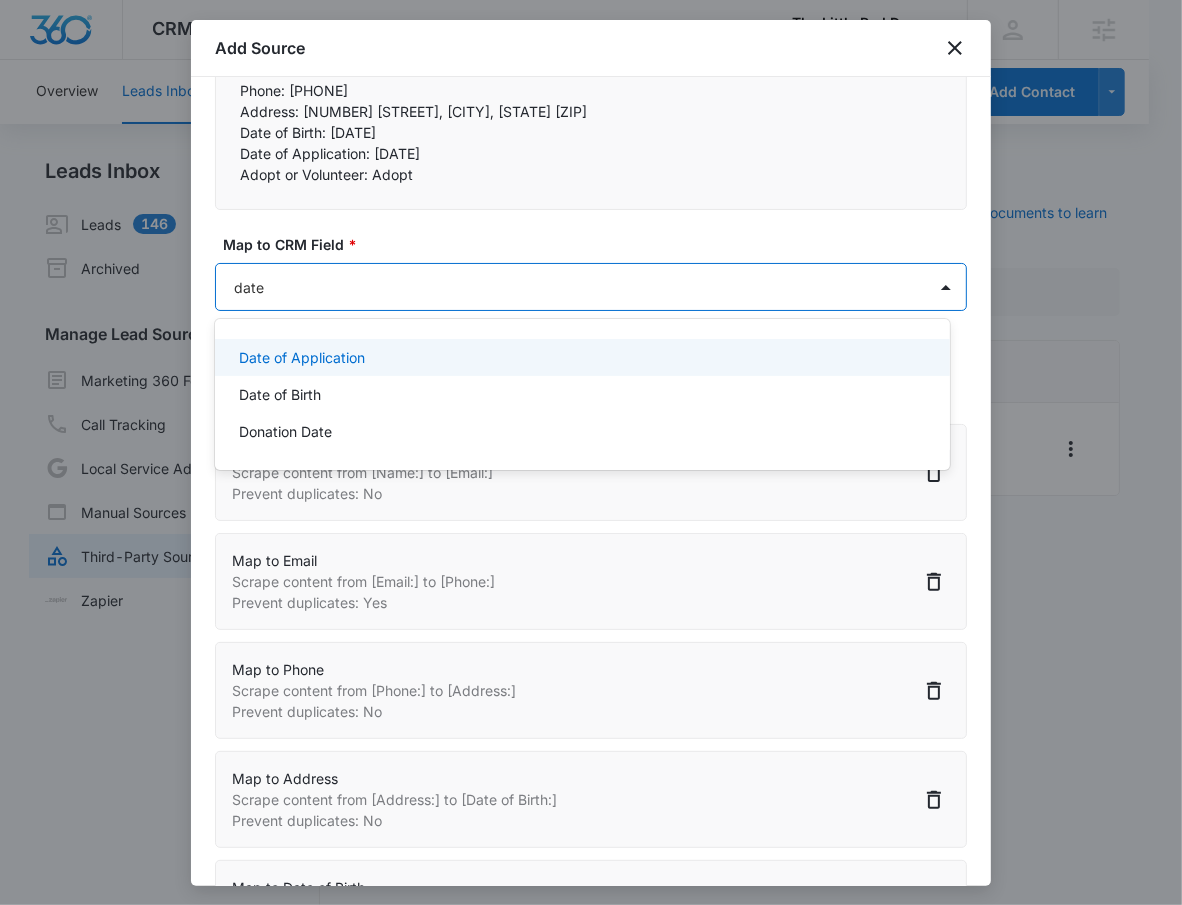 click on "Date of Application" at bounding box center [580, 357] 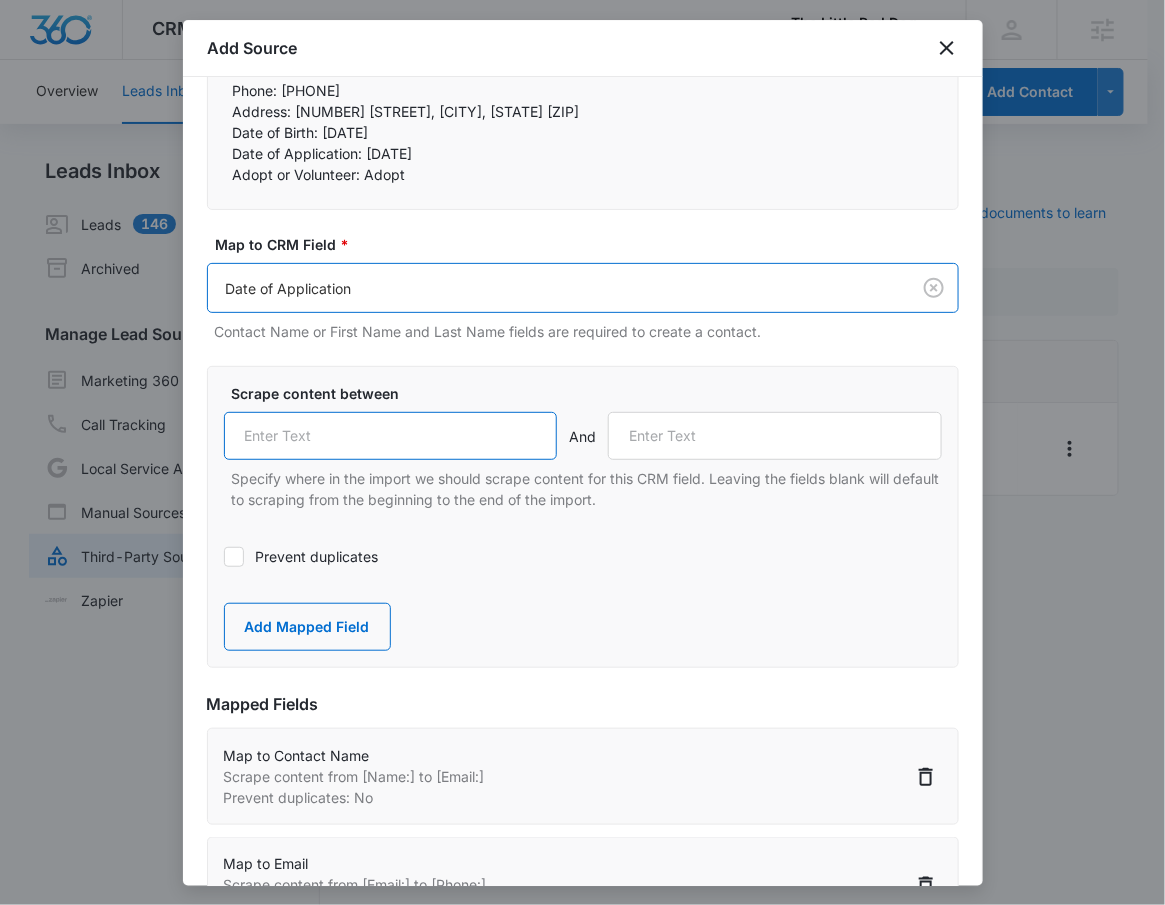 click at bounding box center (391, 436) 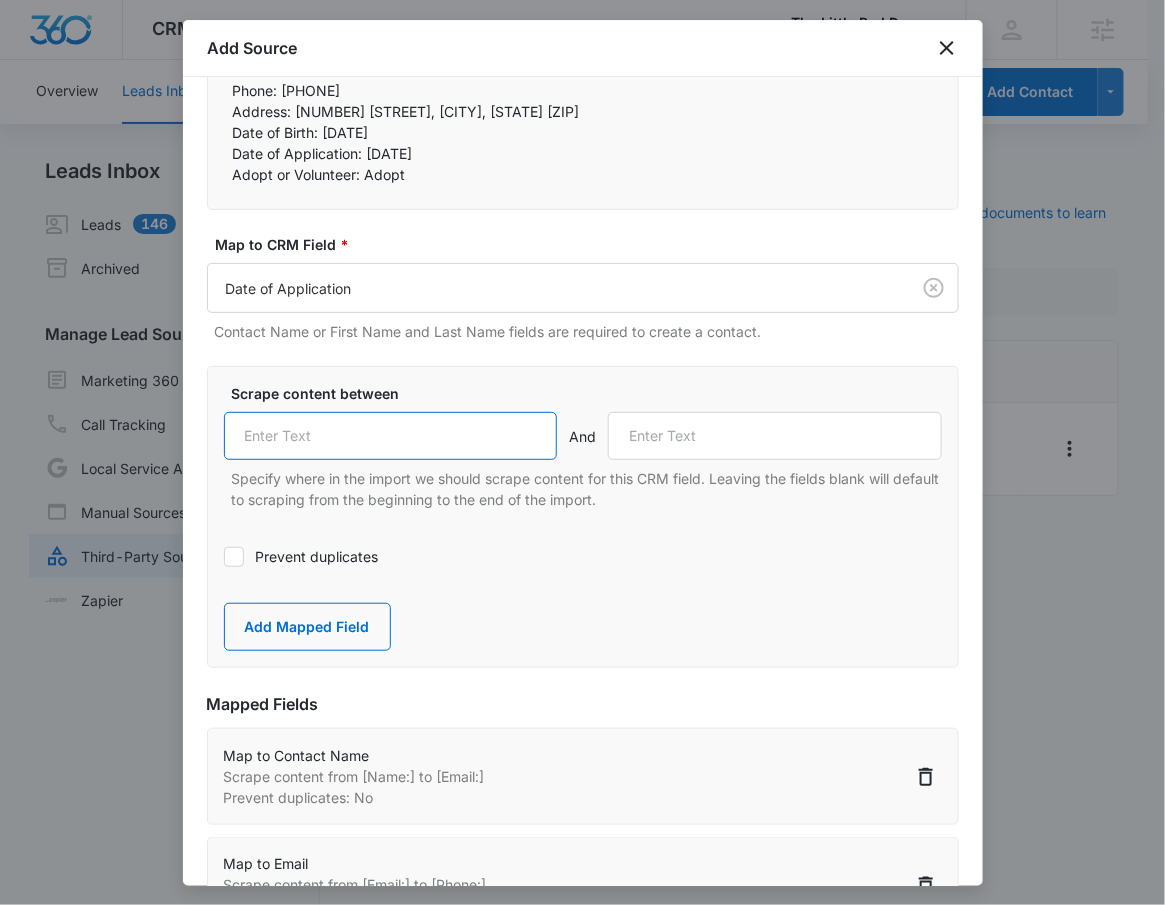 paste on "{{313827675__You are wanting to foster__value}}</p>" 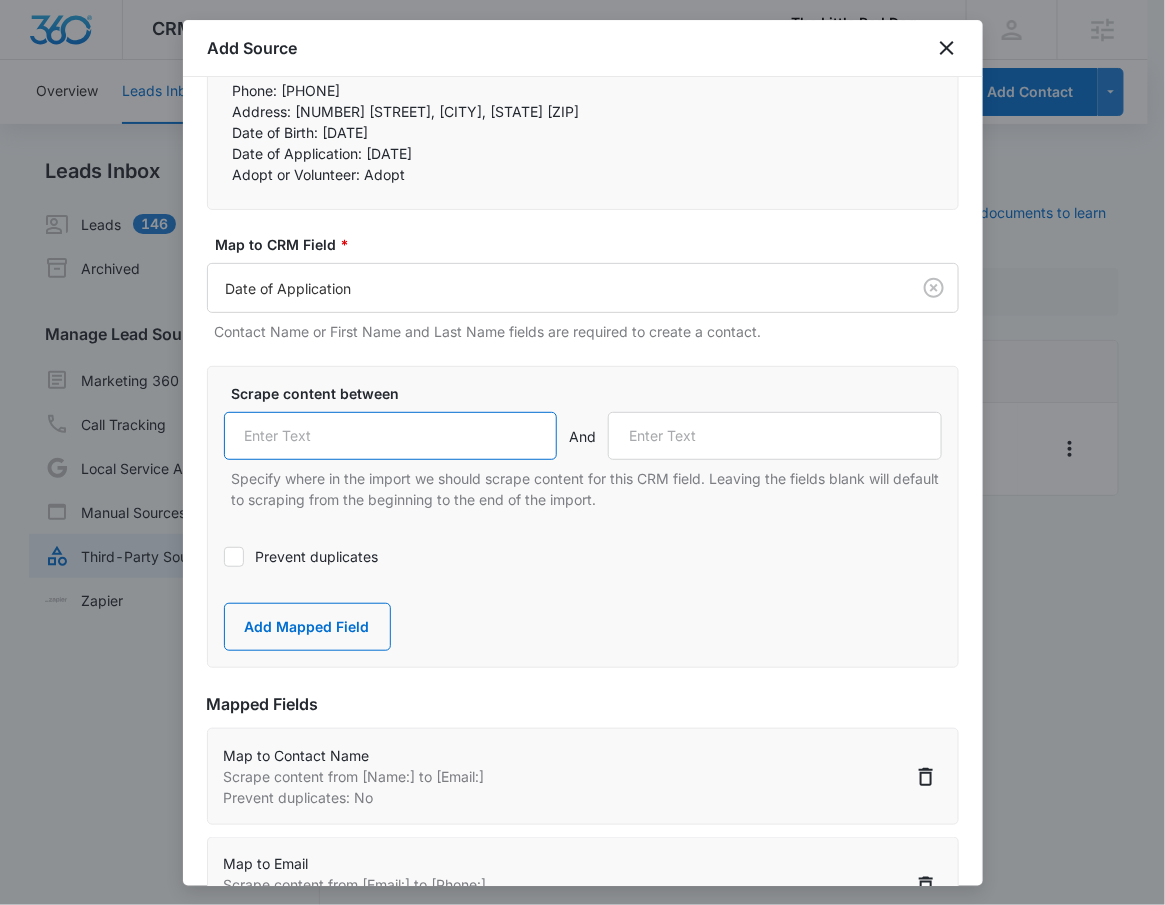 type on "{{313827675__You are wanting to foster__value}}</p>" 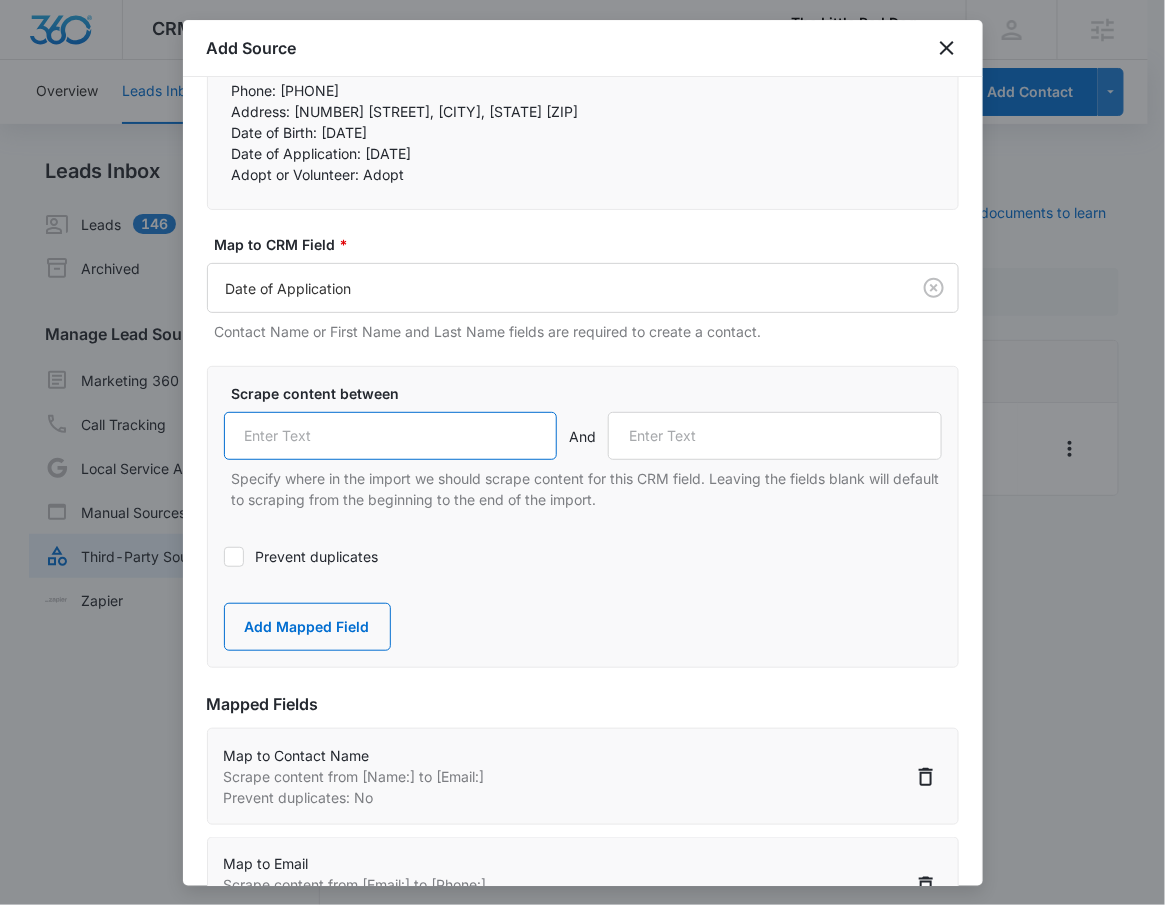 scroll, scrollTop: 0, scrollLeft: 0, axis: both 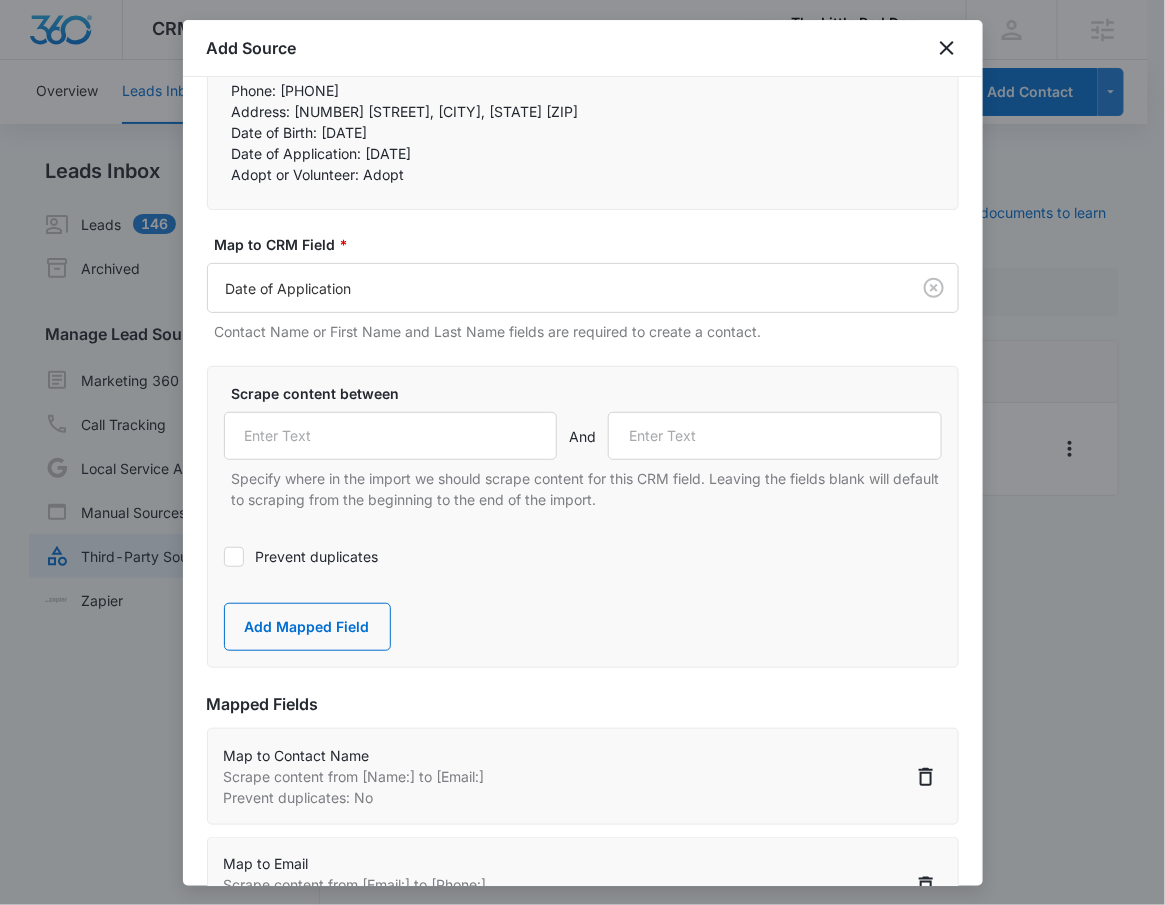 click on "Date of Application: 08/05/25" at bounding box center (583, 153) 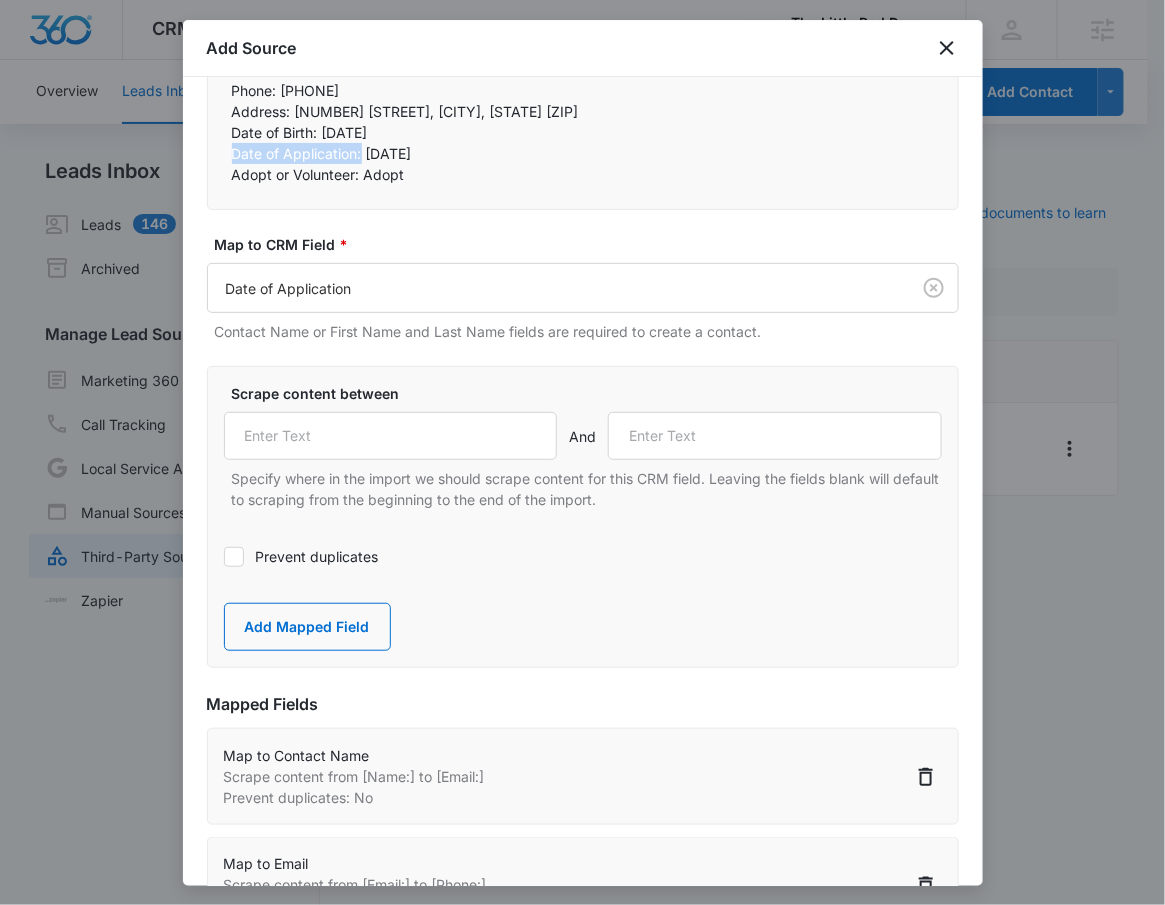 drag, startPoint x: 230, startPoint y: 152, endPoint x: 363, endPoint y: 158, distance: 133.13527 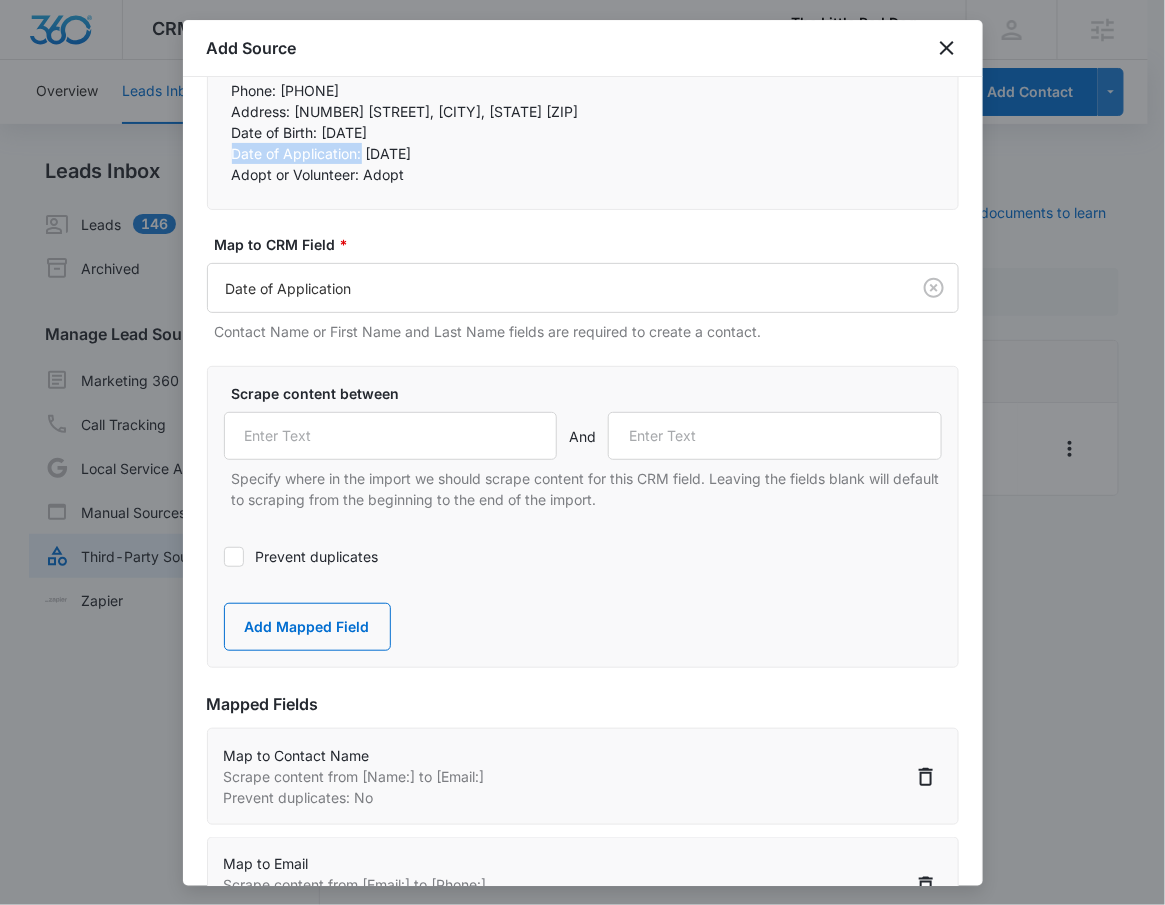 click on "Name: Taylor Tsang Email: salyue.t@gmail.com Phone: 19493953228 Address: 24505 Los Alisos Blvd., Laguna Hills, CA 92653 Date of Birth: 12/23/1990 Date of Application: 08/05/25 Adopt or Volunteer: Adopt" at bounding box center [583, 111] 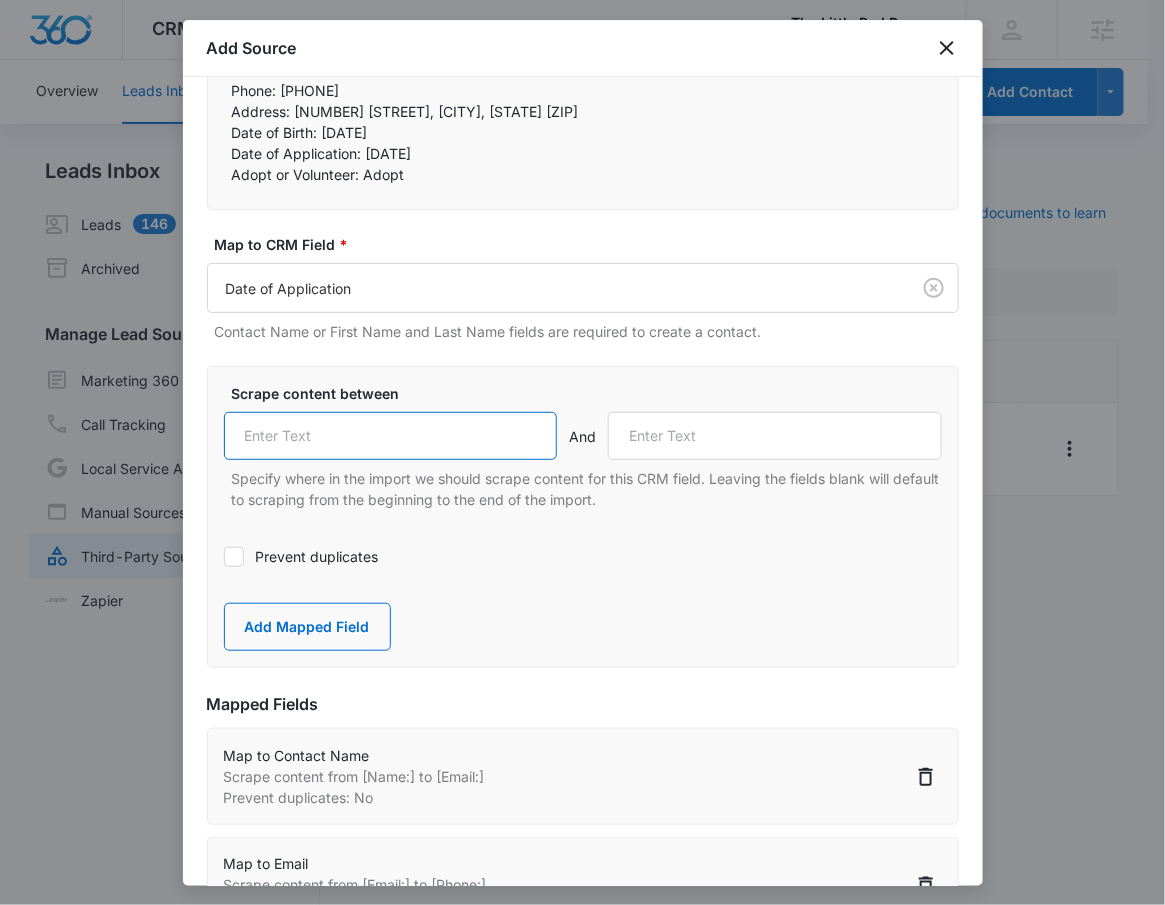 click at bounding box center (391, 436) 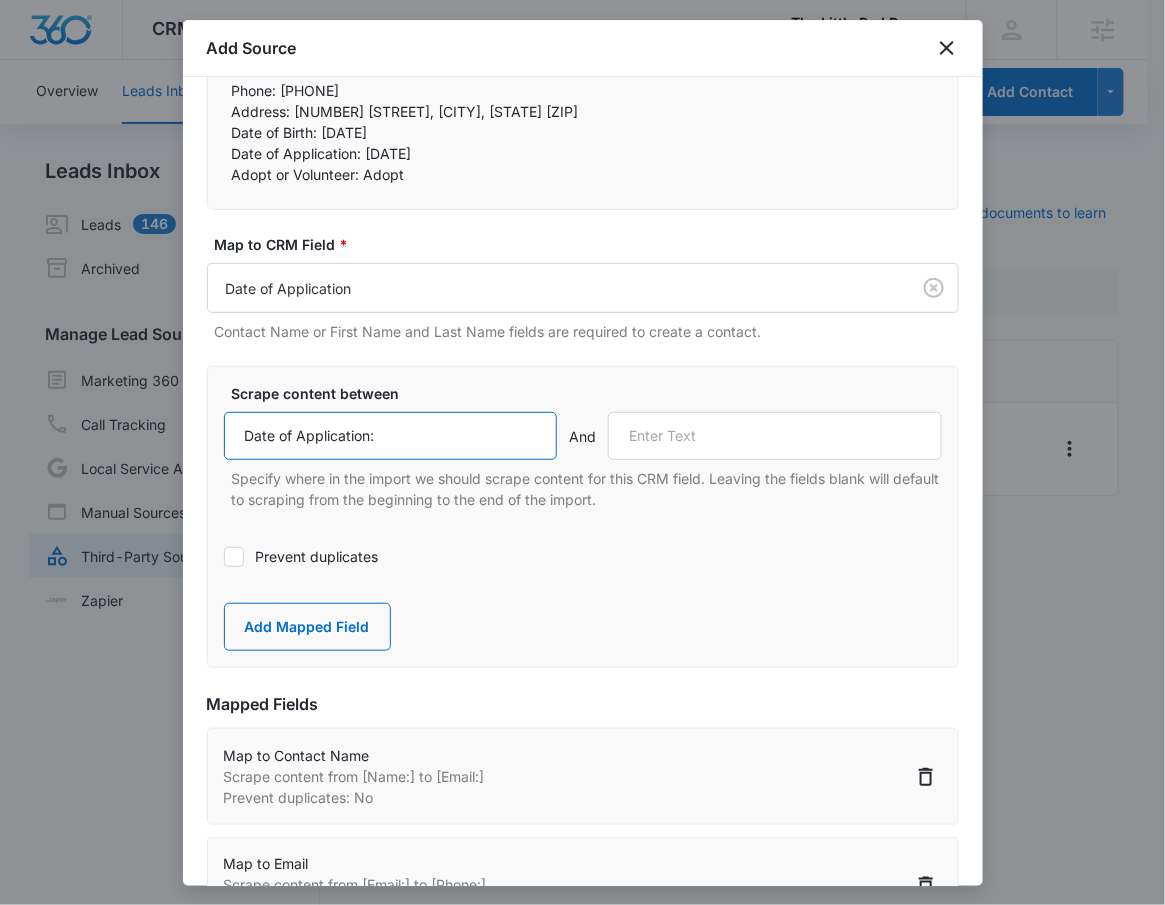 type on "Date of Application:" 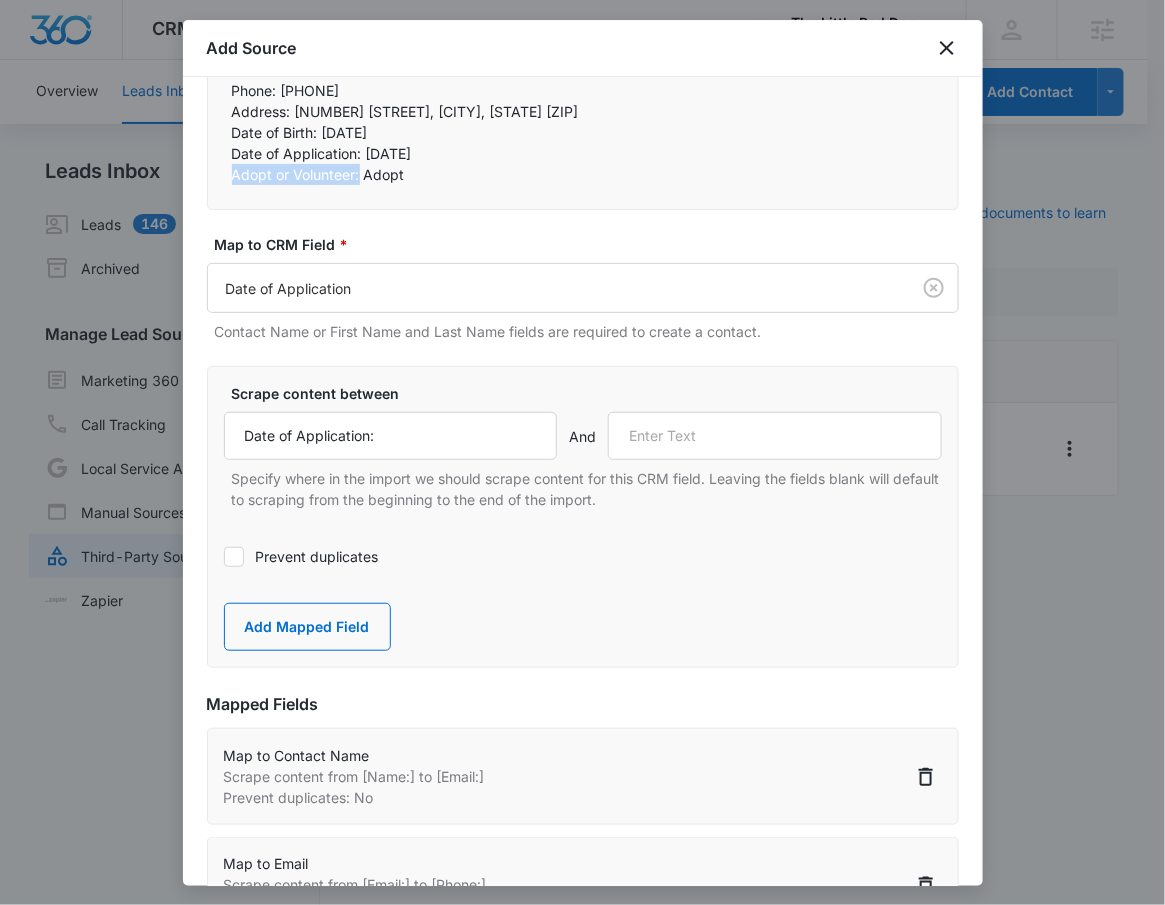 drag, startPoint x: 361, startPoint y: 174, endPoint x: 218, endPoint y: 185, distance: 143.42245 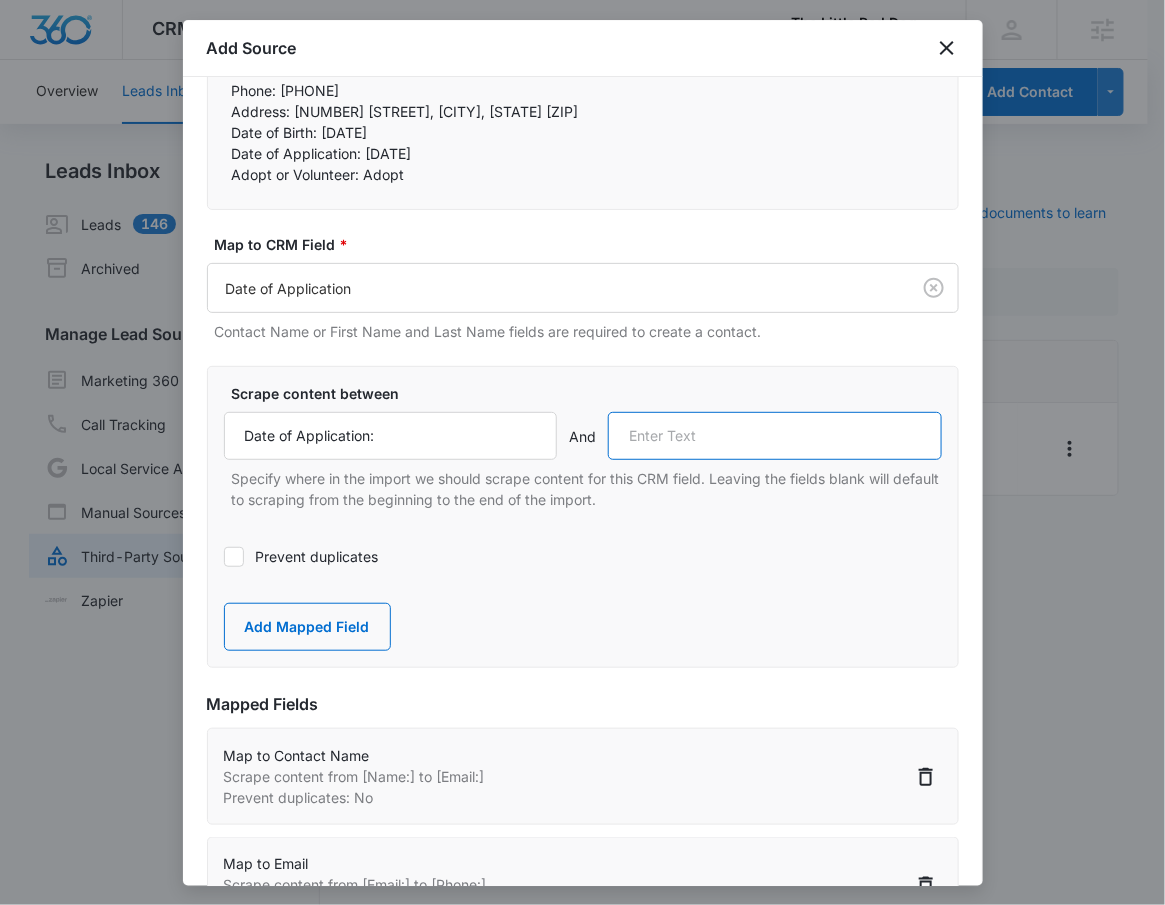 click at bounding box center (775, 436) 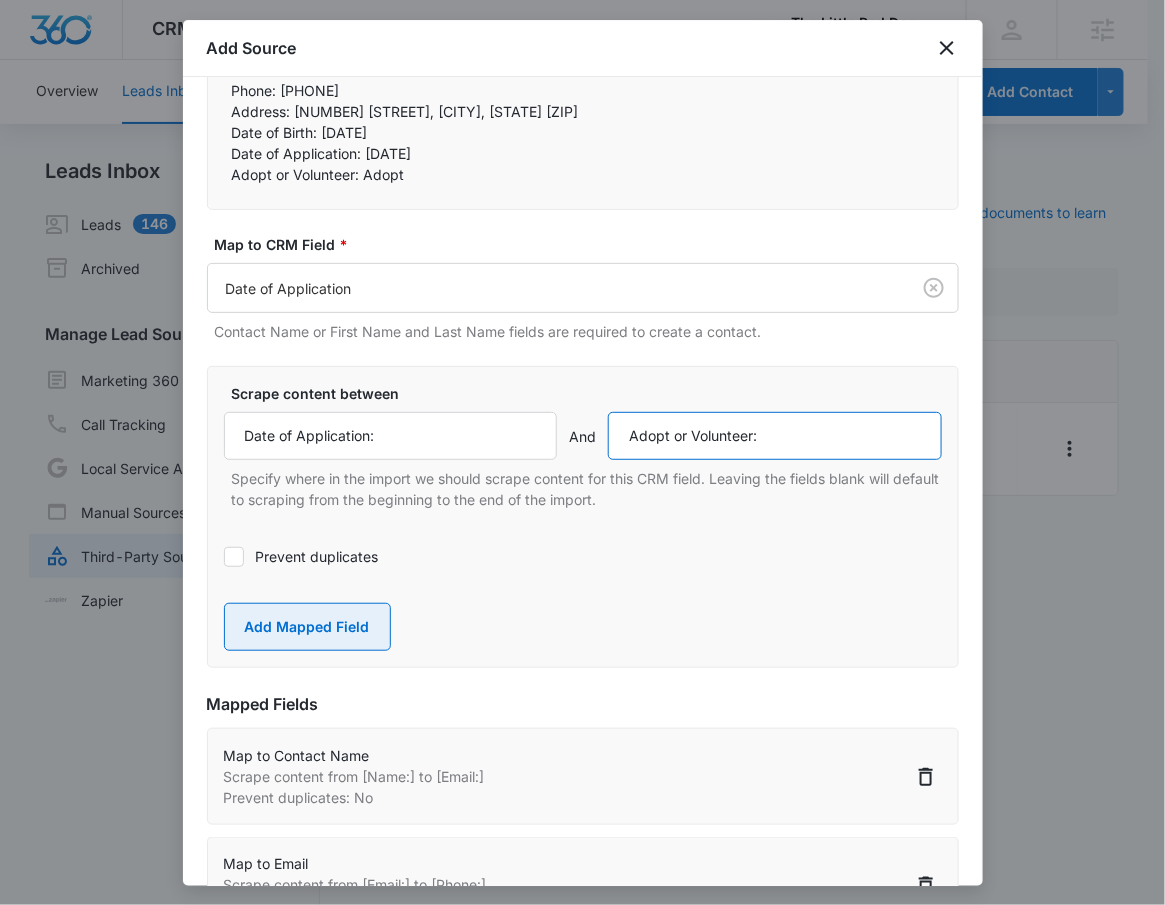 type on "Adopt or Volunteer:" 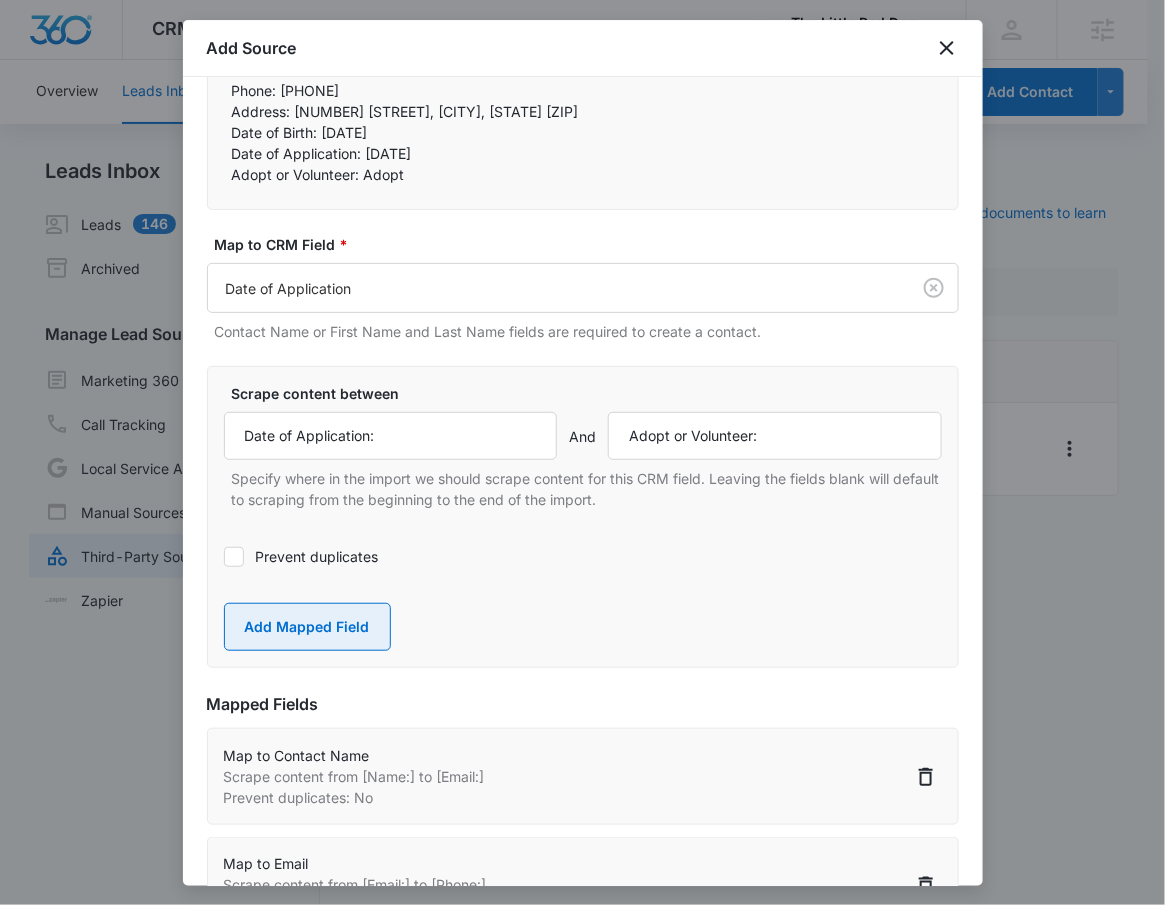 click on "Add Mapped Field" at bounding box center (307, 627) 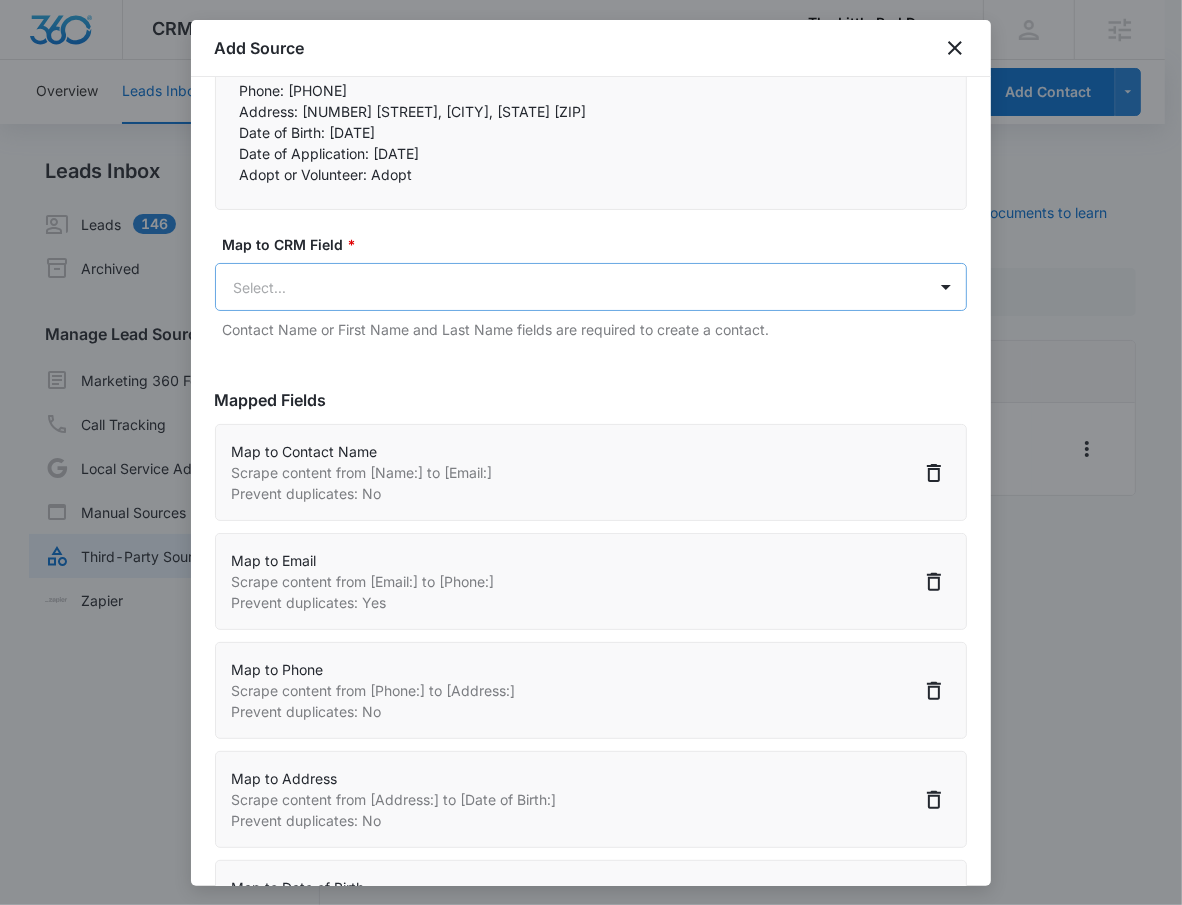 click on "CRM Apps Reputation Websites Forms CRM Email Social Shop Payments POS Content Ads Intelligence Files Brand Settings The Little Red Dog, Inc M53388 Your Accounts View All RN Robert Nguyen robert.nguyen@madwire.com My Profile Notifications Support Logout Terms & Conditions   •   Privacy Policy Agencies Overview Leads Inbox Contacts Organizations History Deals Projects Tasks Calendar Lists Reports Settings Add Contact Leads Inbox Leads 146 Archived Manage Lead Sources Marketing 360 Forms Call Tracking Local Service Ads Manual Sources Third-Party Sources Zapier Third-Party Sources Manually sync your third-party platform sources and assign them to contacts.   Visit our support documents to learn more. Source Source Name Submissions   Formstack - Adopt or Volunteer Form --- Showing   1-1   of   1 The Little Red Dog, Inc - CRM Manage Third-Party Sources - Marketing 360®
7 Add Source Step 2 of 4 Field Mapping   Learn more in this support guide. Imported Content Name: Taylor Tsang Phone: 19493953228" at bounding box center (591, 464) 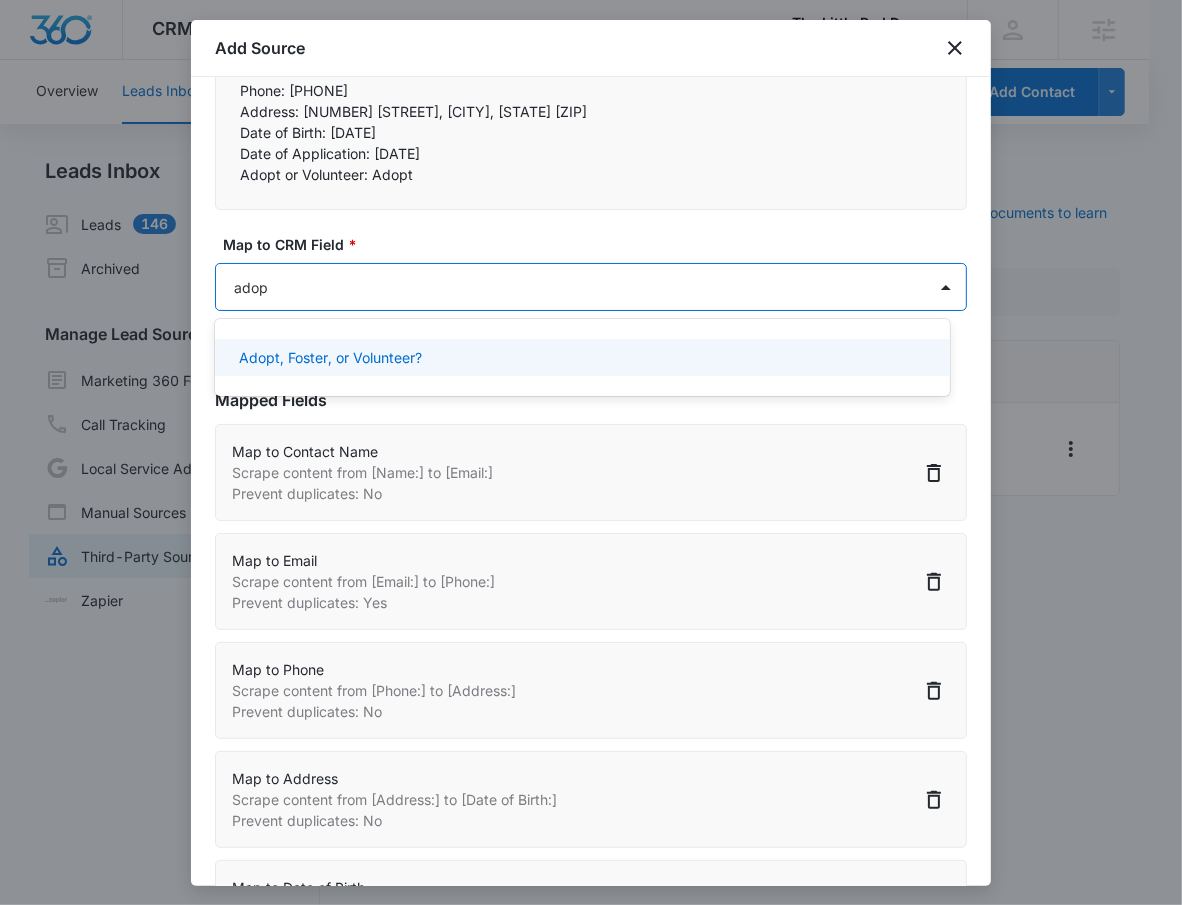type on "adopt" 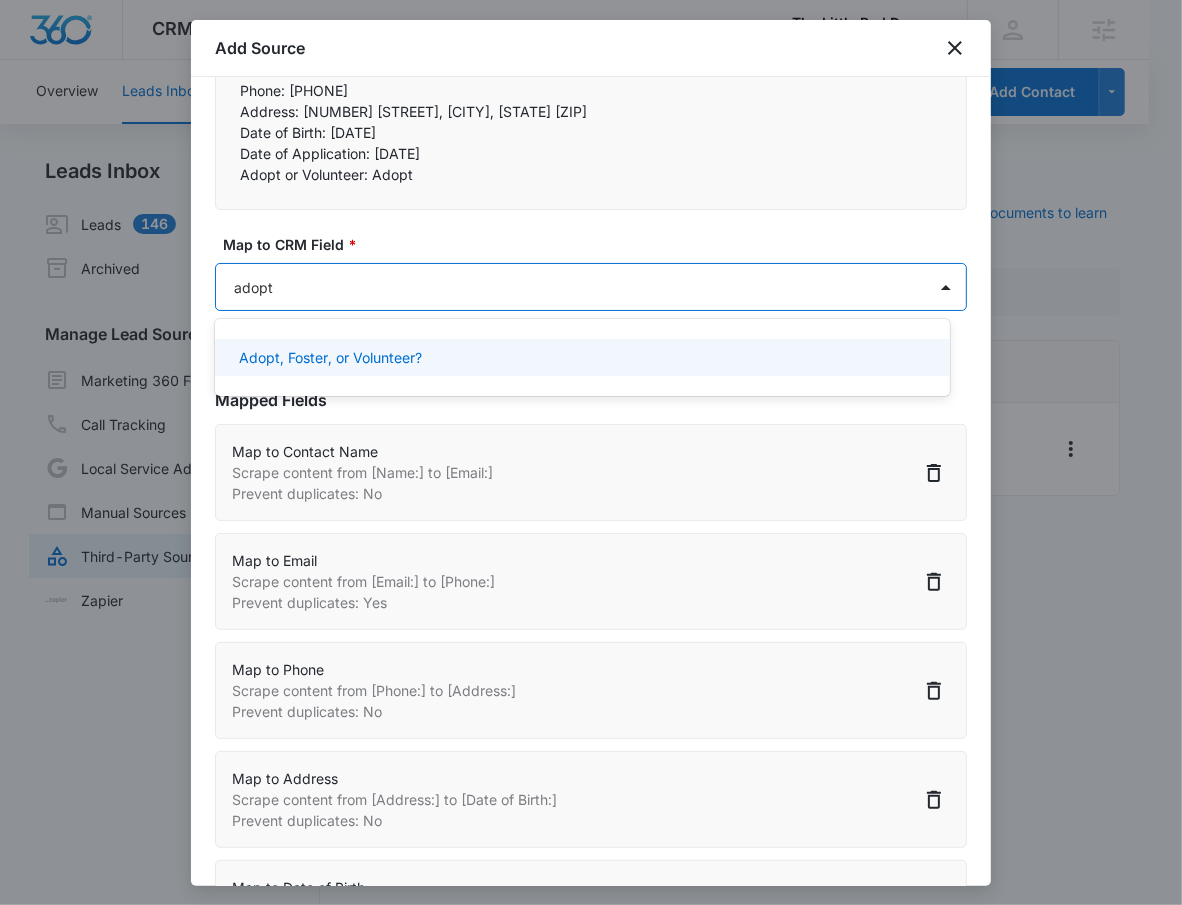 click on "Adopt, Foster, or Volunteer?" at bounding box center (330, 357) 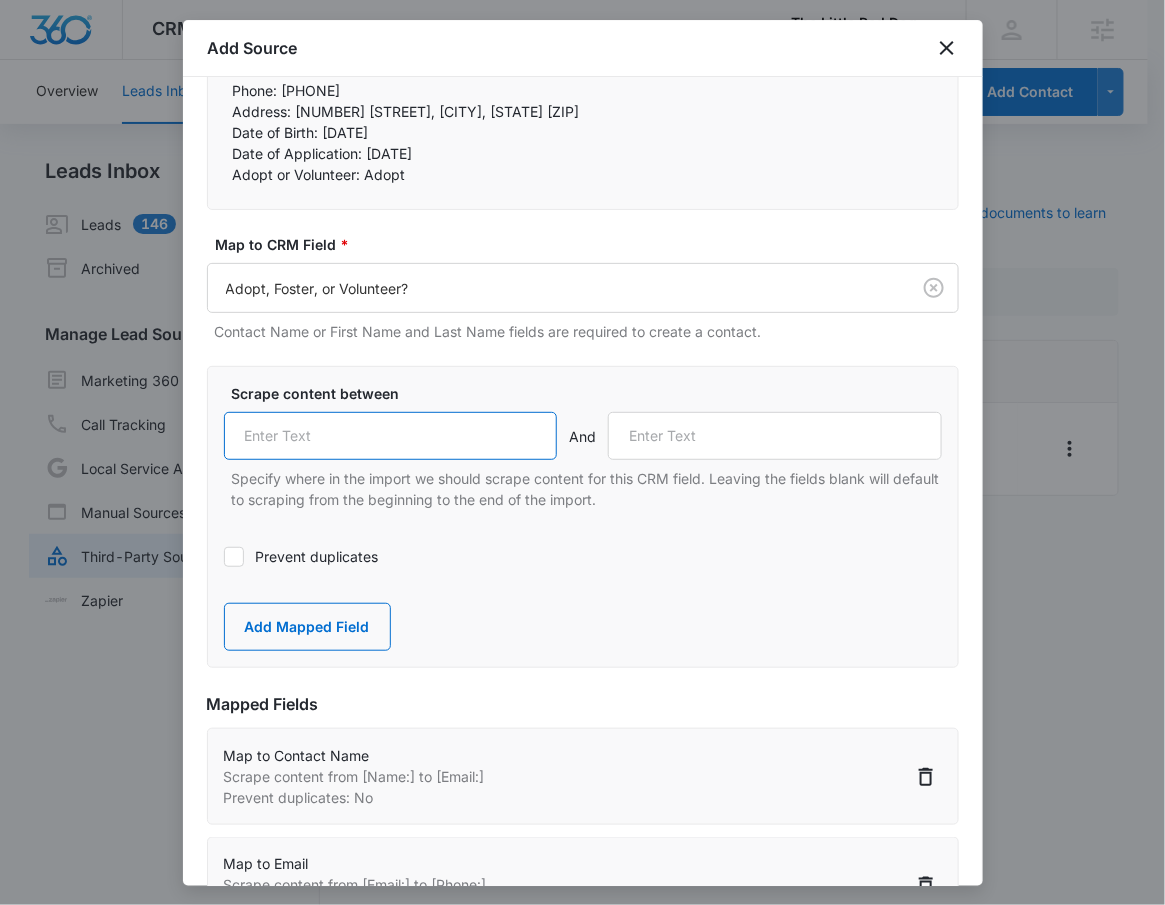 click at bounding box center (391, 436) 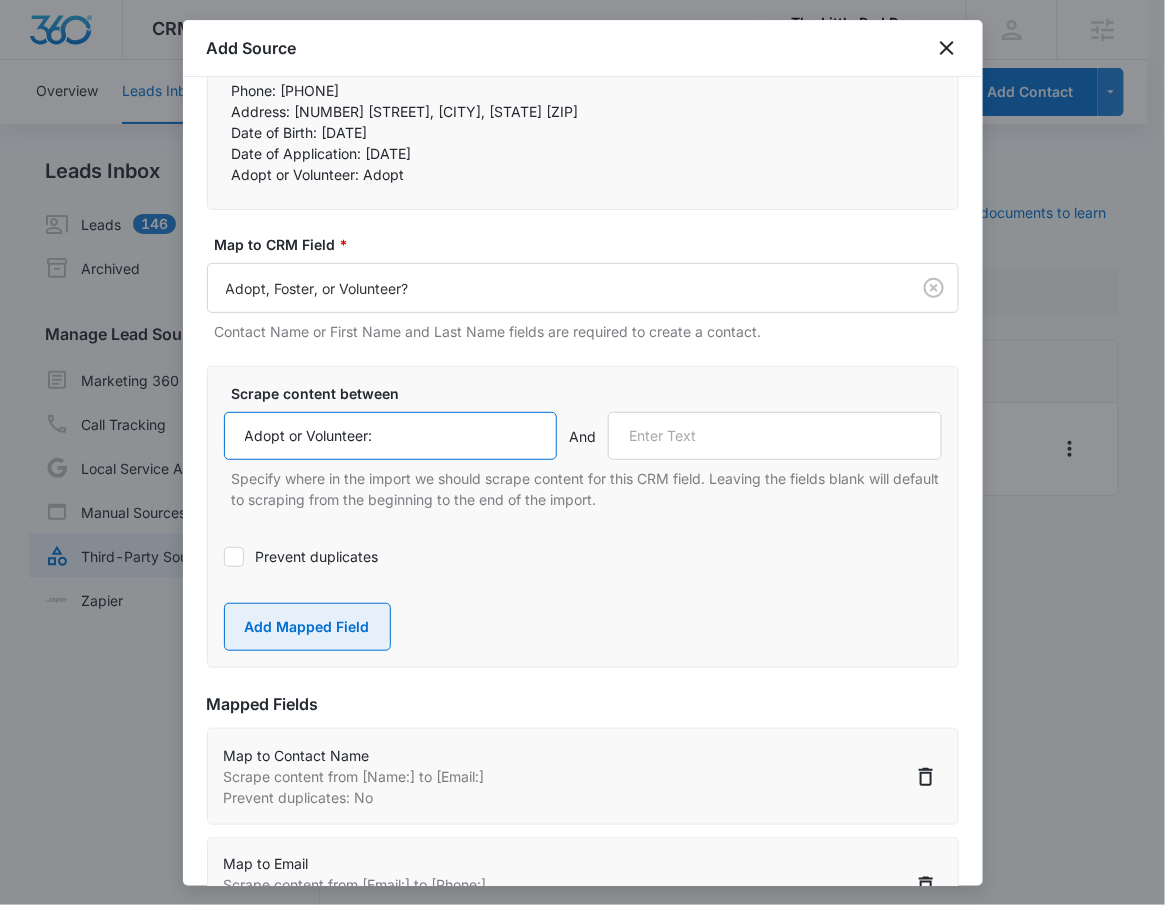 type on "Adopt or Volunteer:" 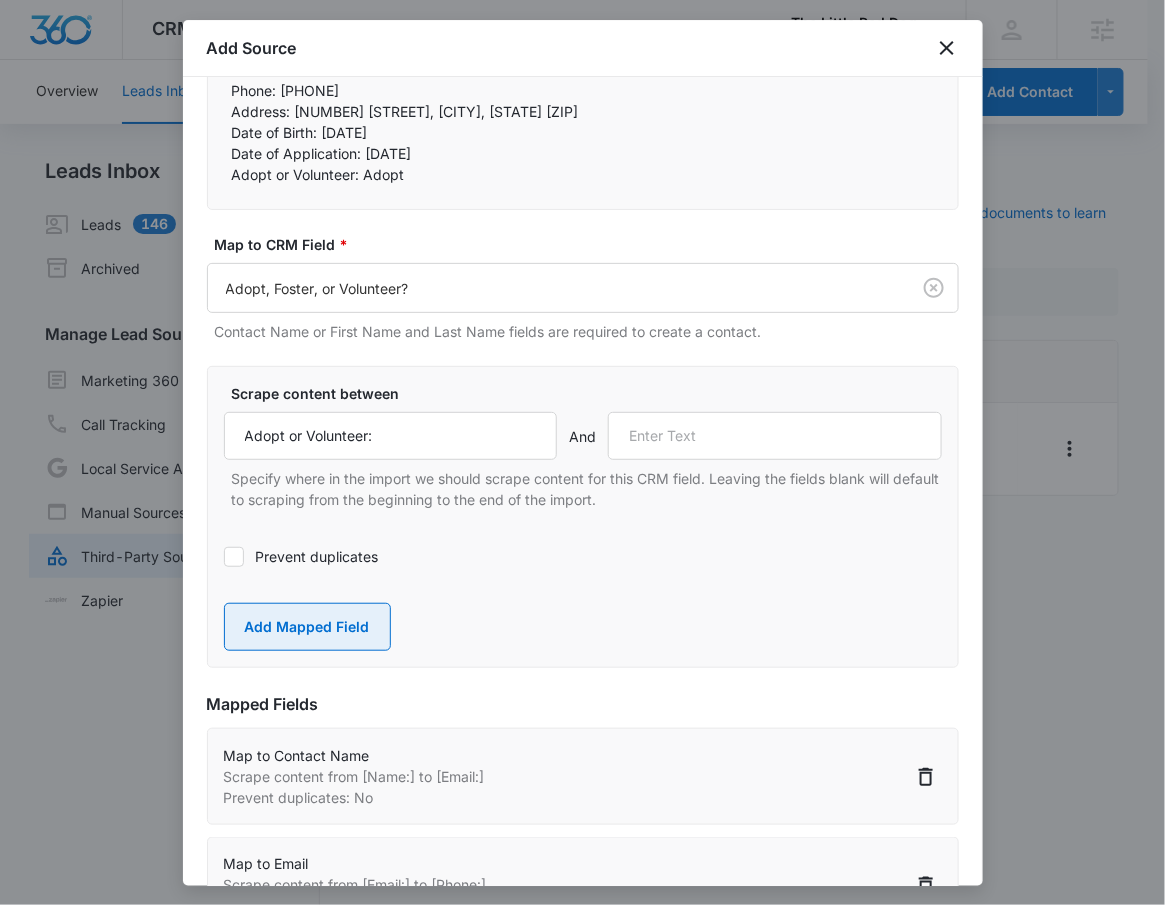 click on "Add Mapped Field" at bounding box center (307, 627) 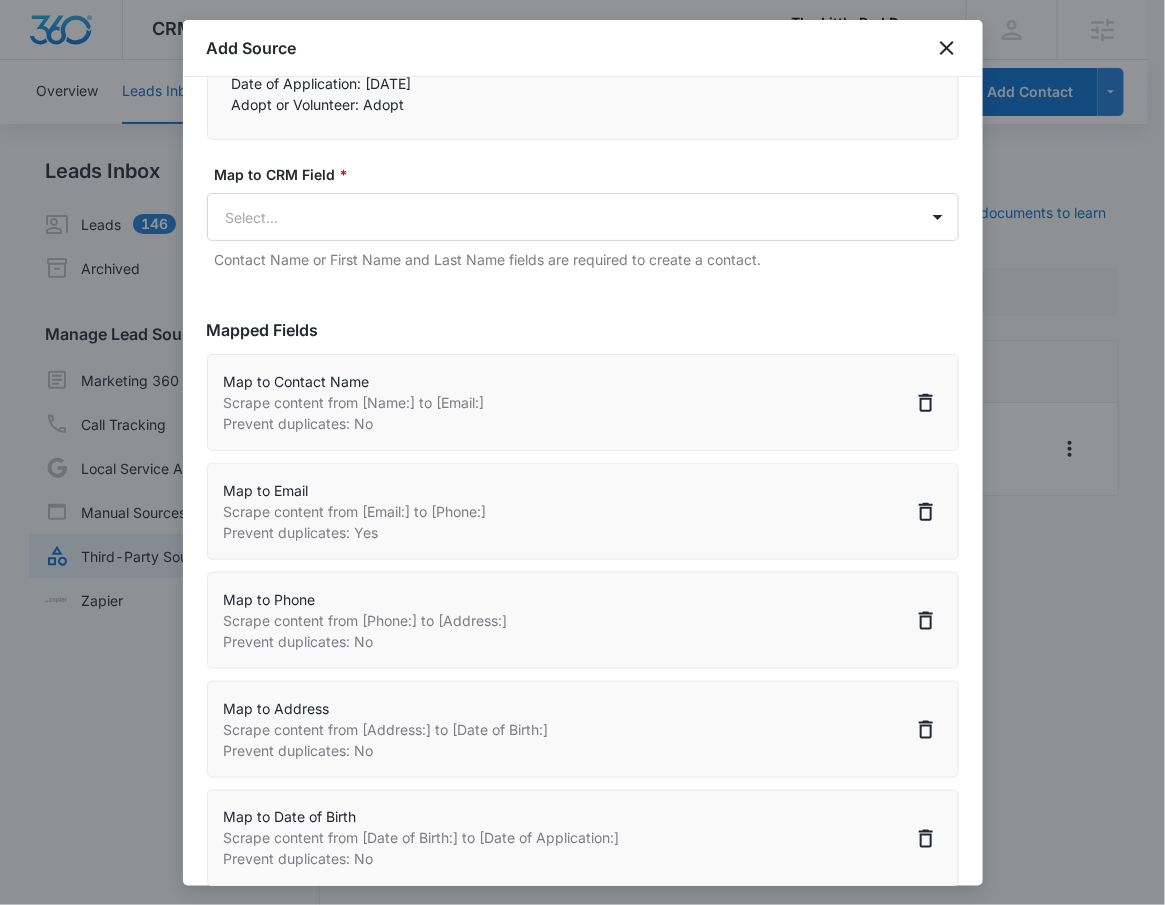 scroll, scrollTop: 648, scrollLeft: 0, axis: vertical 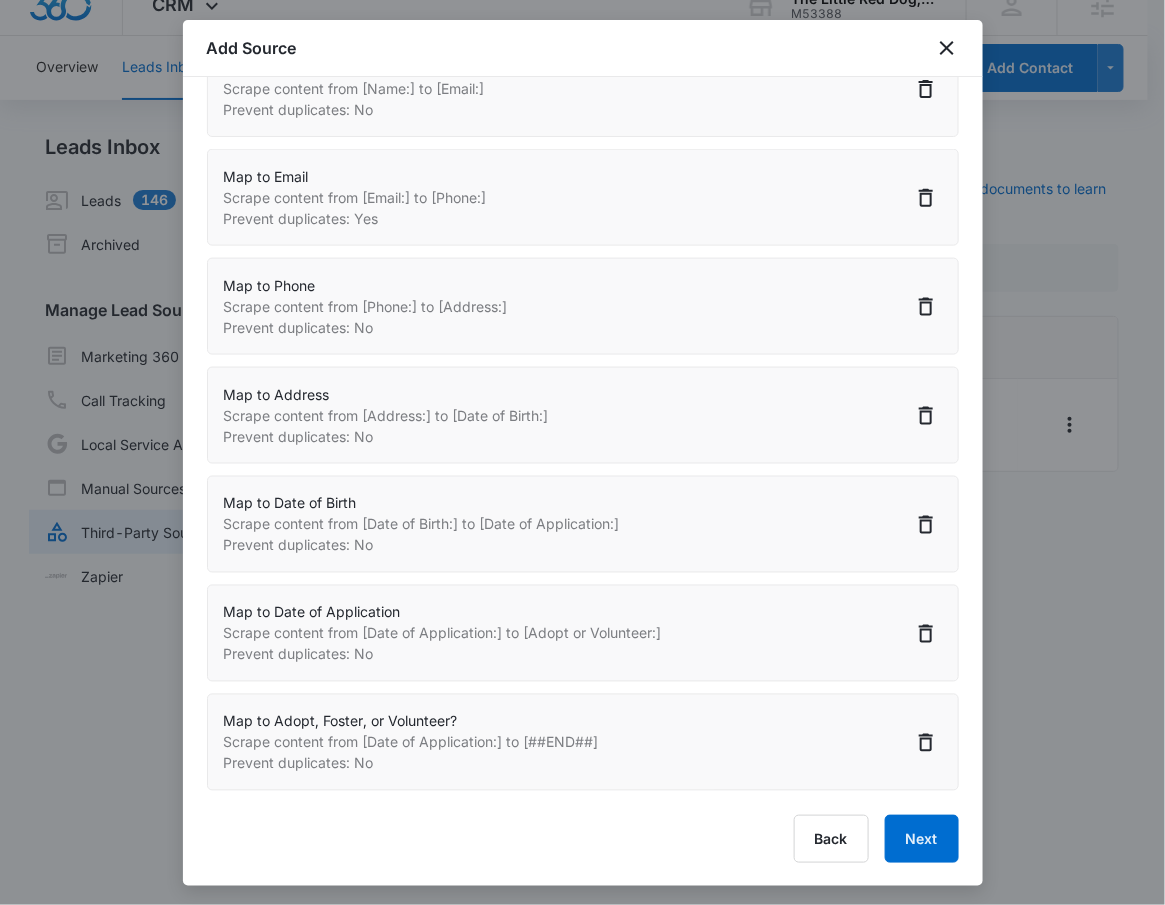 click on "Step 2 of 4 Field Mapping Identify the content from your BCC import and map it to a contact field in your CRM. Contact Name or First Name and Last Name fields are required to create a contact.   Learn more in this support guide. Imported Content Name: Taylor Tsang Email: salyue.t@gmail.com Phone: 19493953228 Address: 24505 Los Alisos Blvd., Laguna Hills, CA 92653 Date of Birth: 12/23/1990 Date of Application: 08/05/25 Adopt or Volunteer: Adopt Map to CRM Field * Select... Contact Name or First Name and Last Name fields are required to create a contact. Scrape content between And Specify where in the import we should scrape content for this CRM field. Leaving the fields blank will default to scraping from the beginning to the end of the import. Prevent duplicates Add Mapped Field Mapped Fields Map to Contact Name Scrape content from [Name:] to [Email:] Prevent duplicates: No Map to Email Scrape content from [Email:] to [Phone:] Prevent duplicates: Yes Map to Phone Prevent duplicates: No Map to Address" at bounding box center [583, 481] 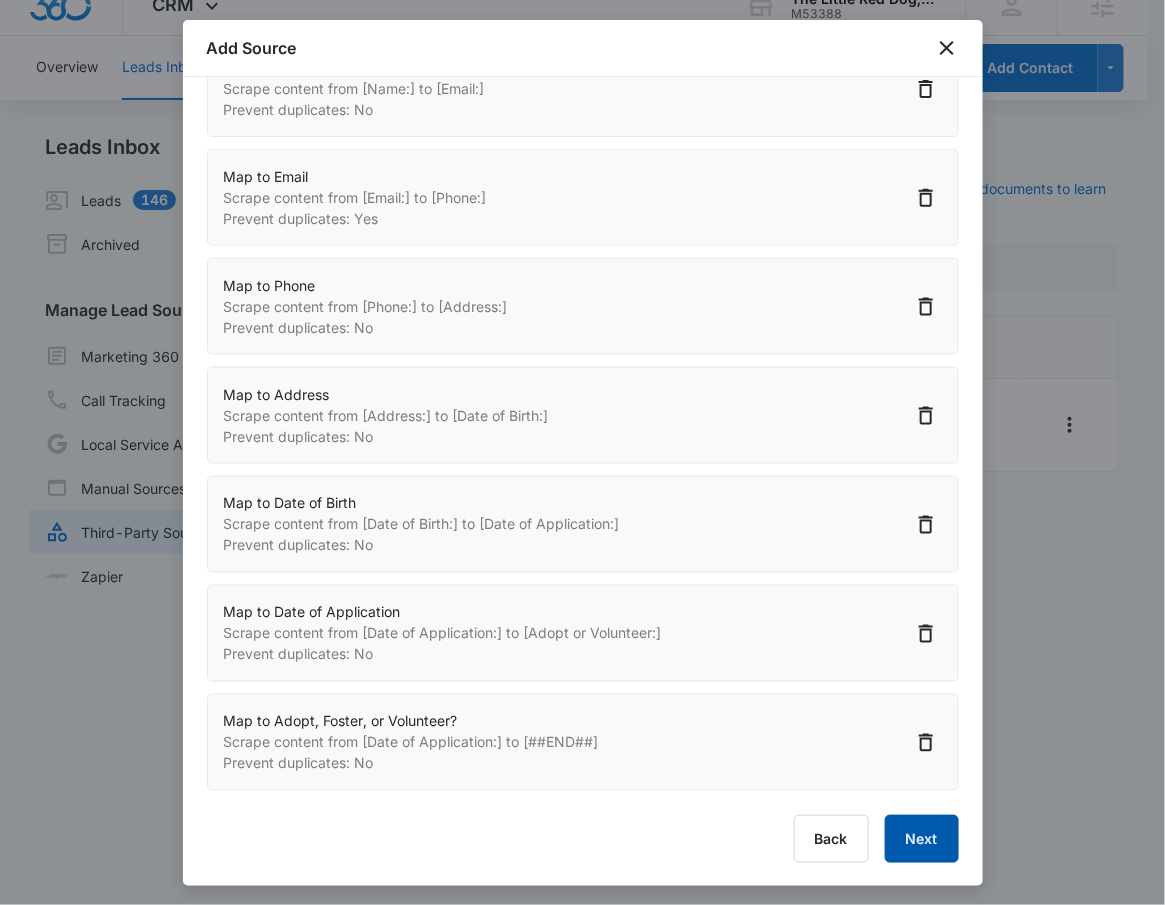 click on "Next" at bounding box center [922, 839] 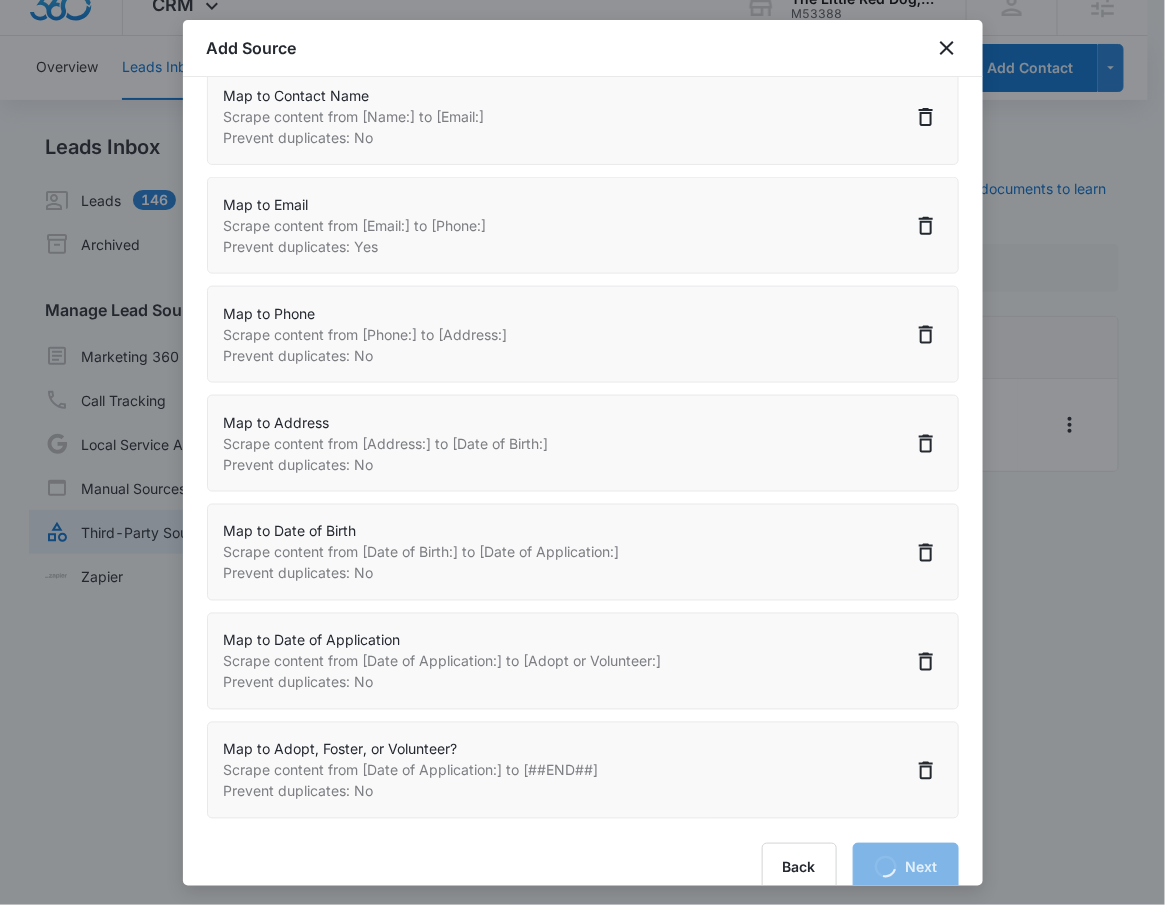 scroll, scrollTop: 590, scrollLeft: 0, axis: vertical 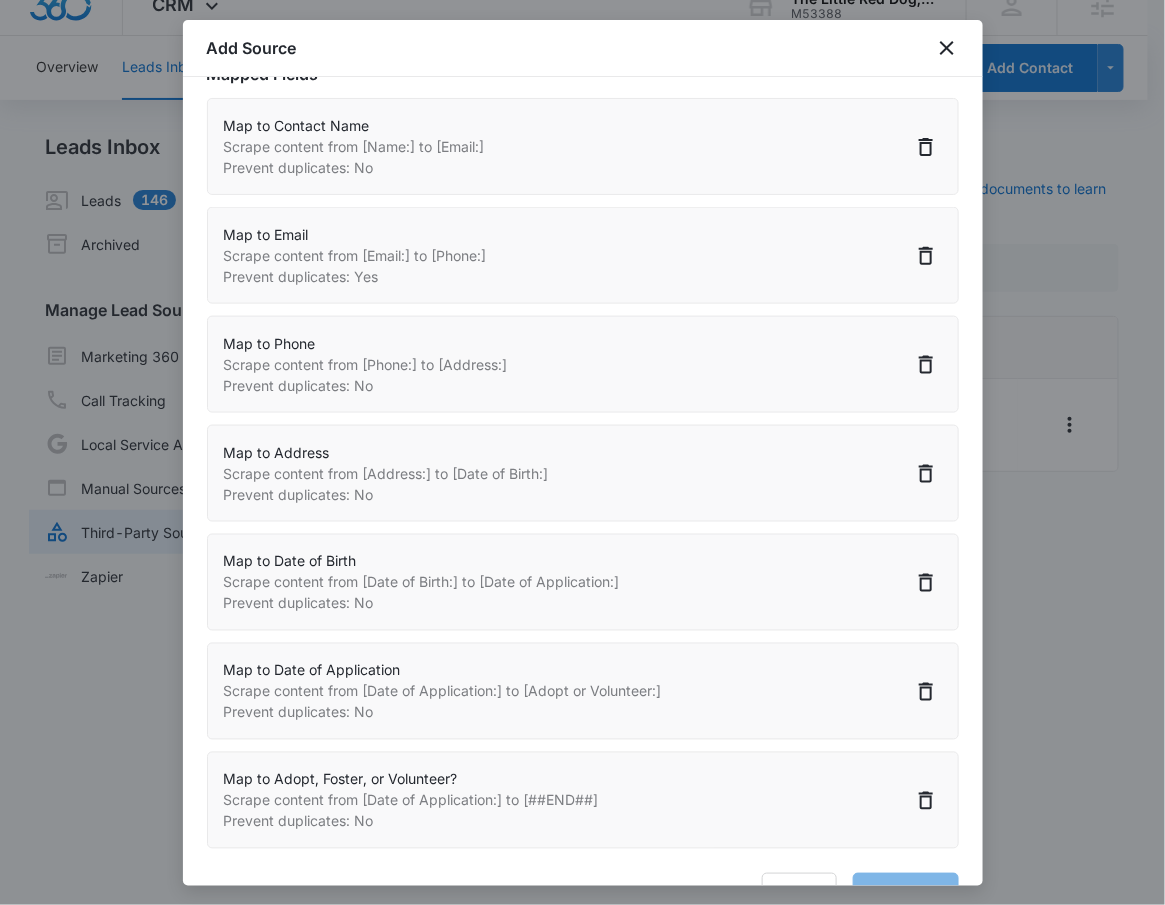 select on "77" 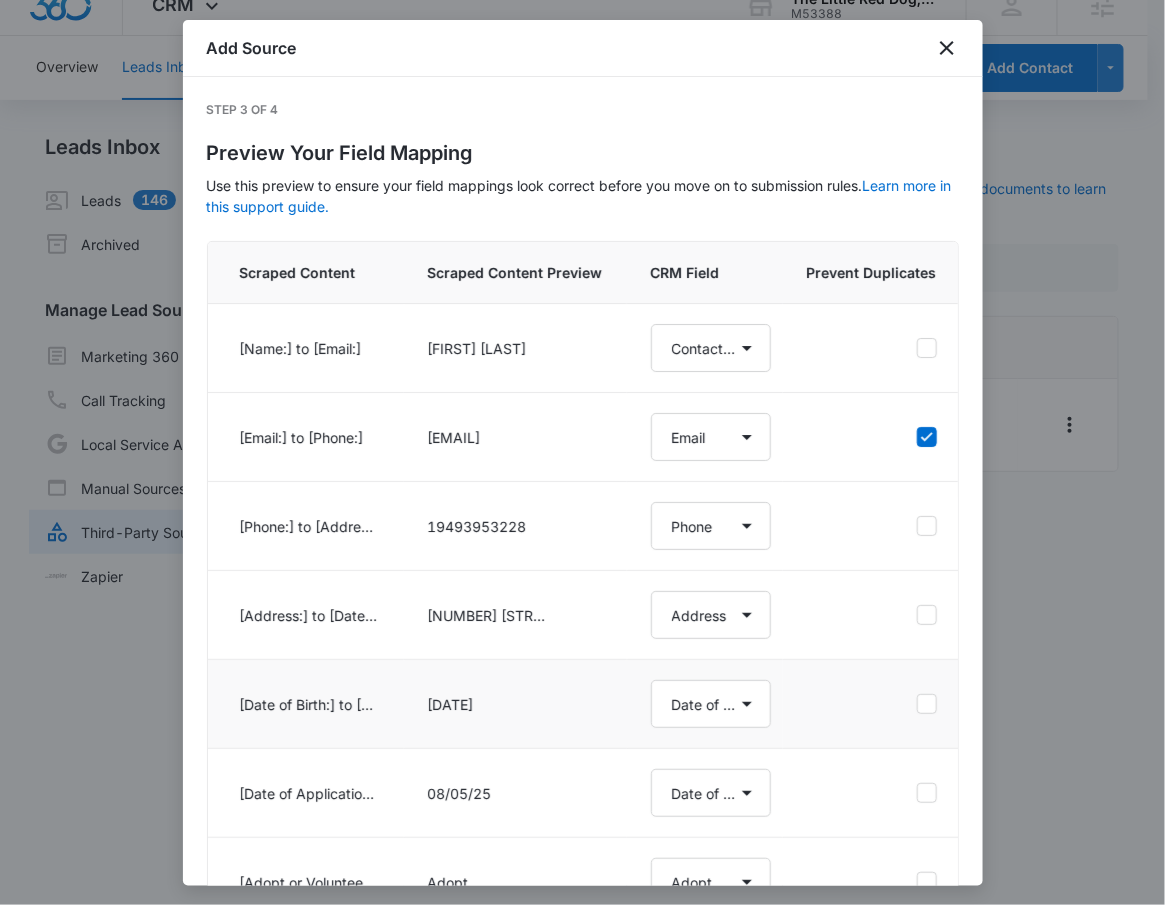 scroll, scrollTop: 153, scrollLeft: 0, axis: vertical 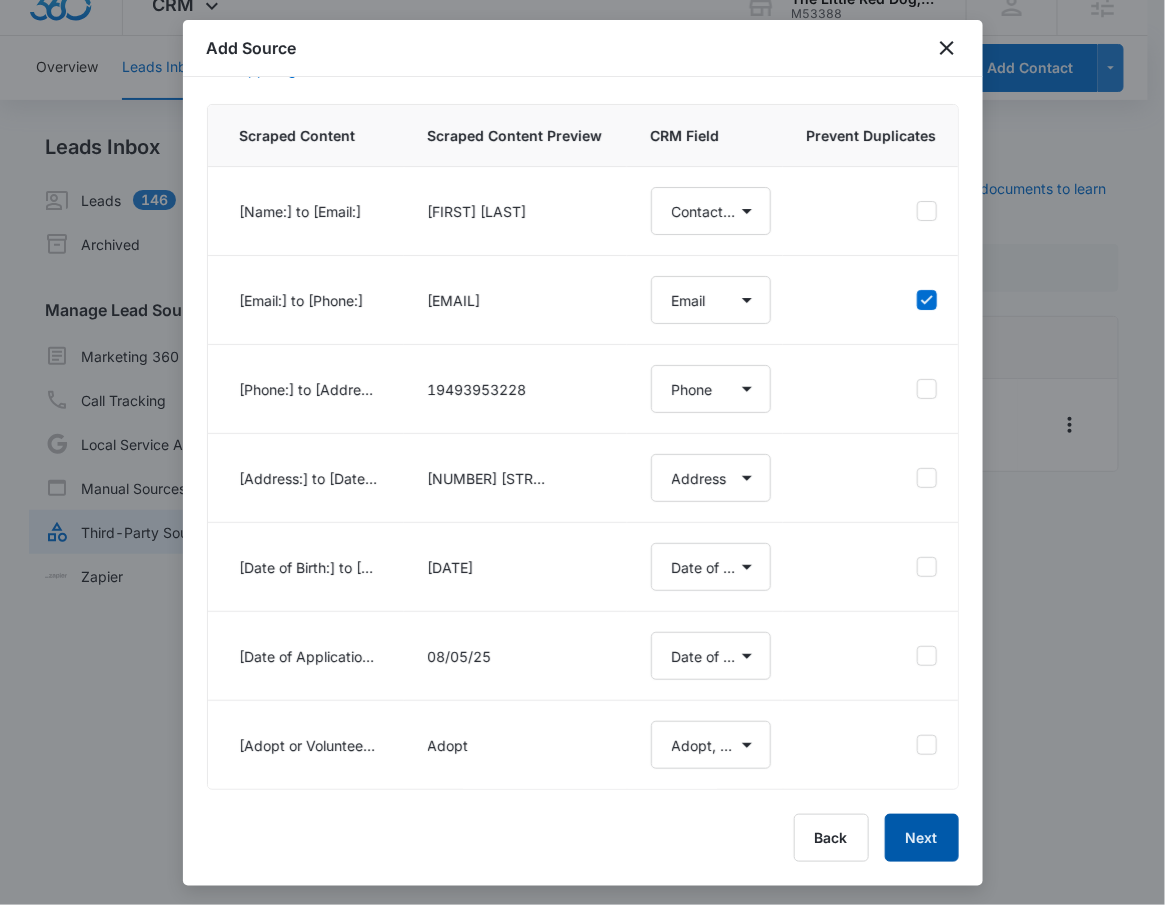 click on "Next" at bounding box center [922, 838] 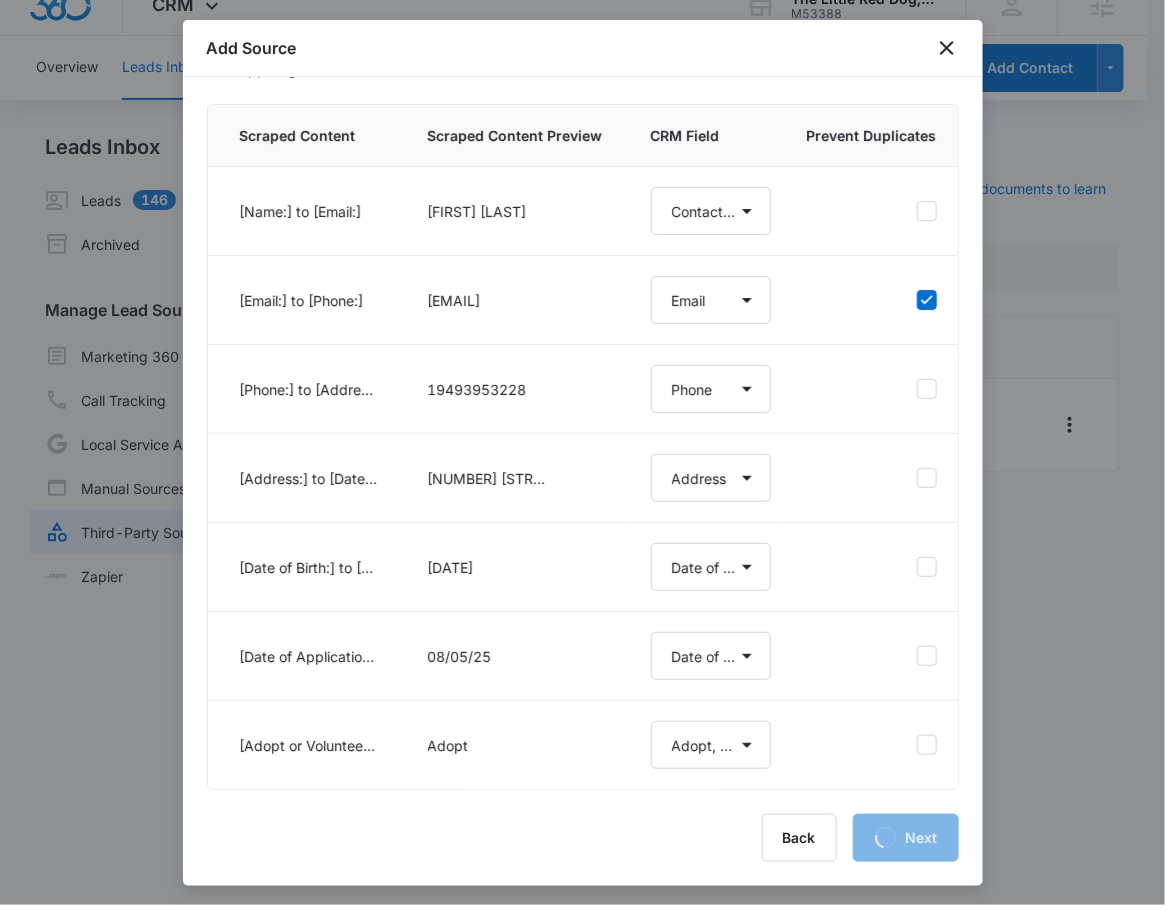 scroll, scrollTop: 0, scrollLeft: 0, axis: both 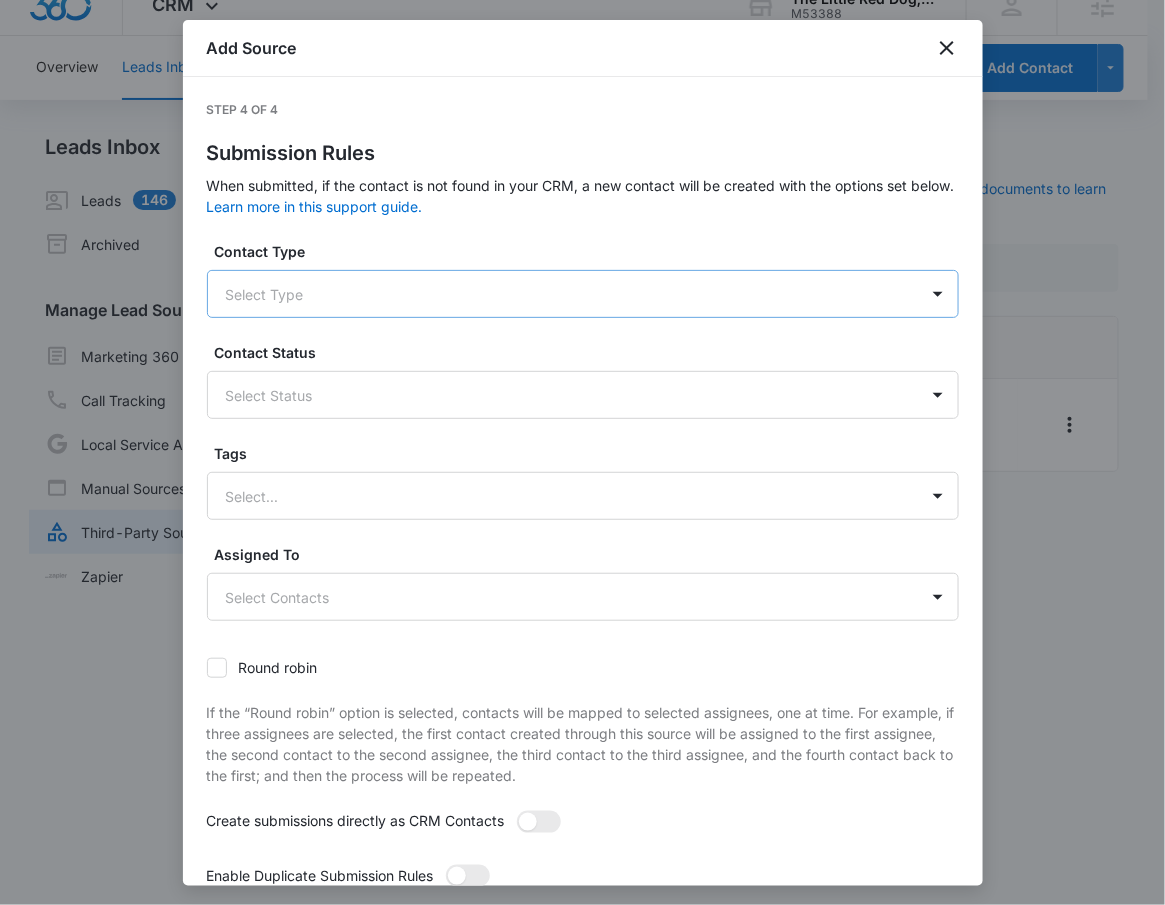 click on "Select Type" at bounding box center [563, 294] 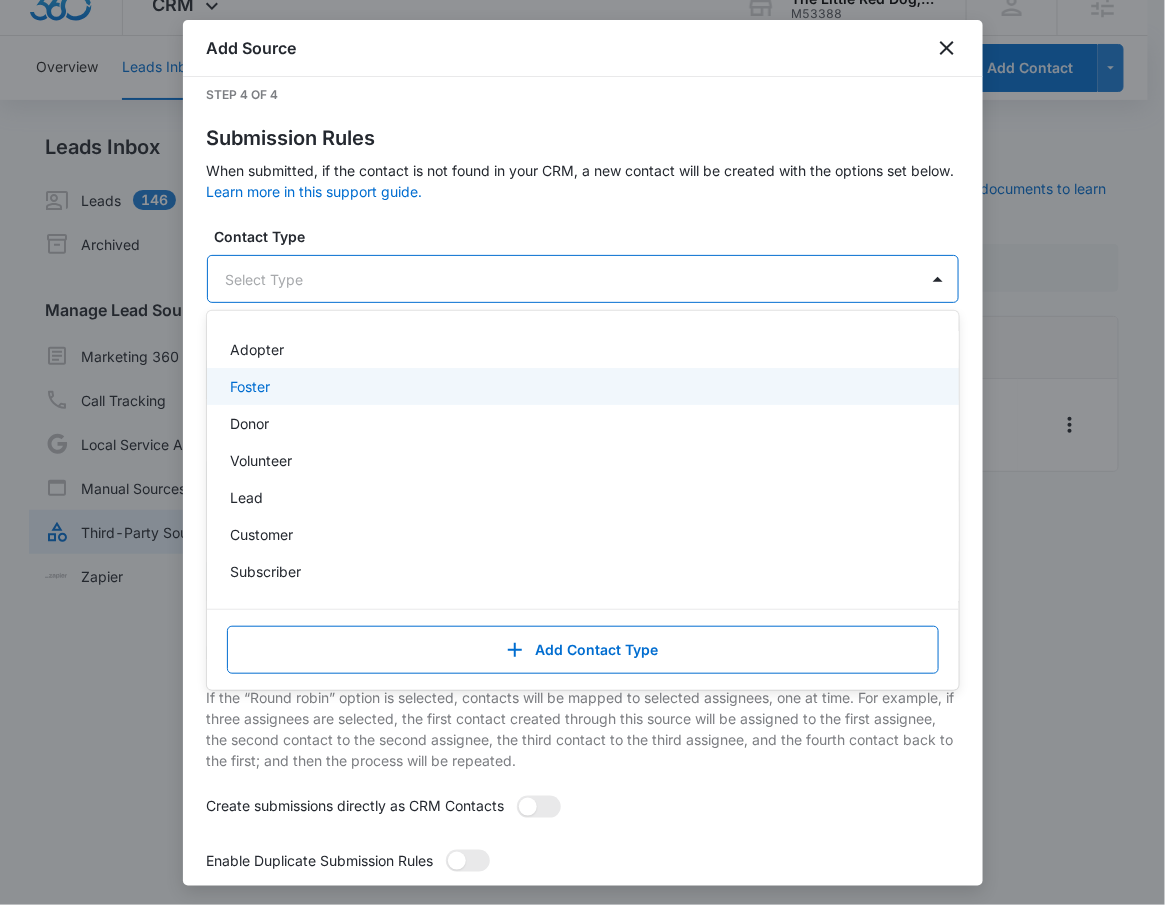 scroll, scrollTop: 16, scrollLeft: 0, axis: vertical 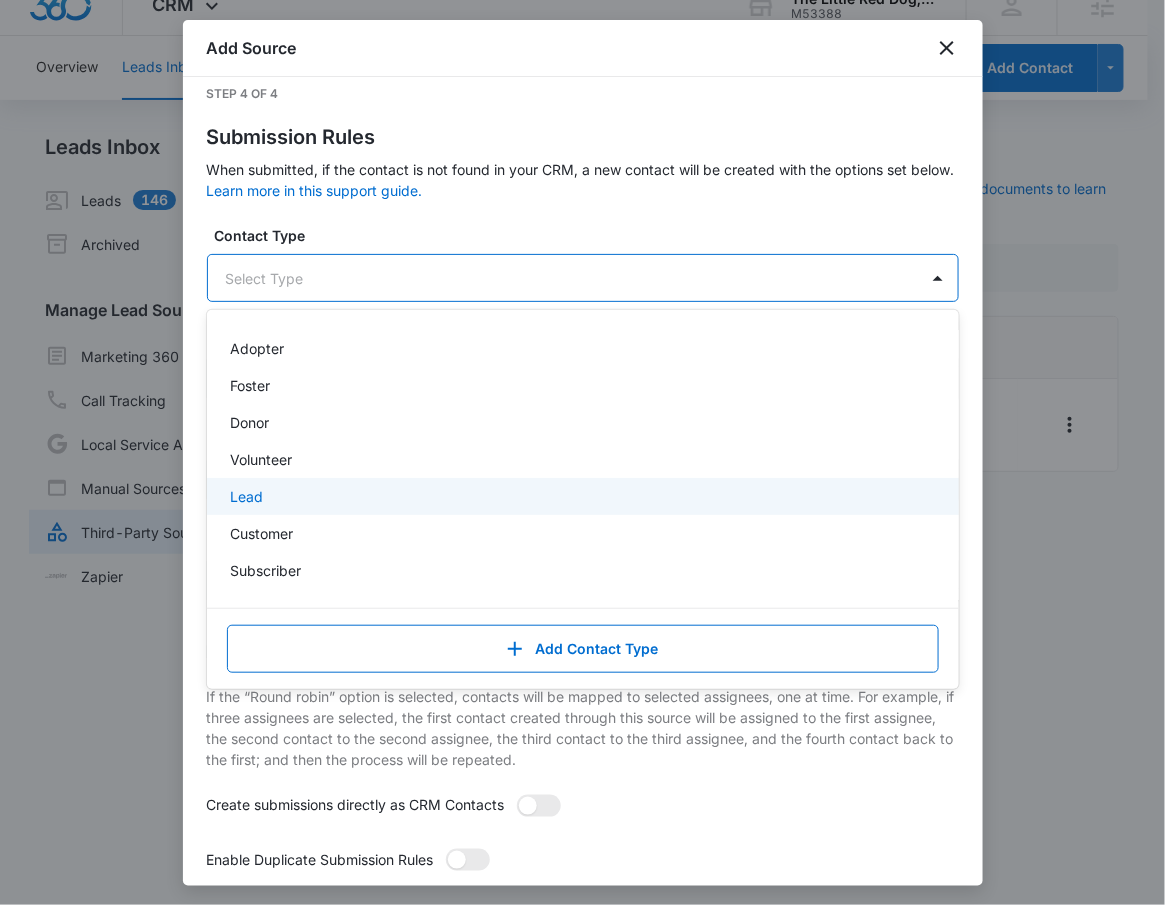 click on "Lead" at bounding box center (581, 496) 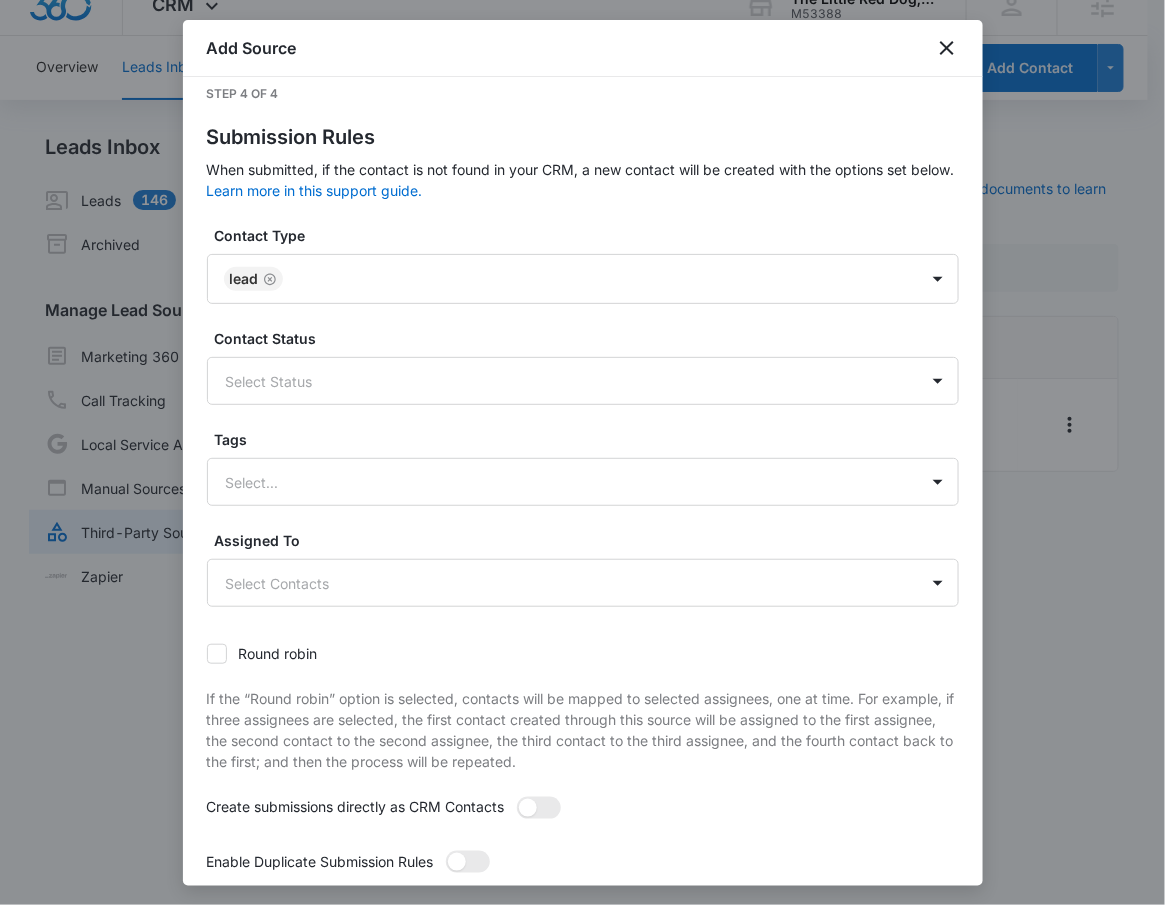 click on "When submitted, if the contact is not found in your CRM, a new contact will be created with the options set below.   Learn more in this support guide." at bounding box center (583, 180) 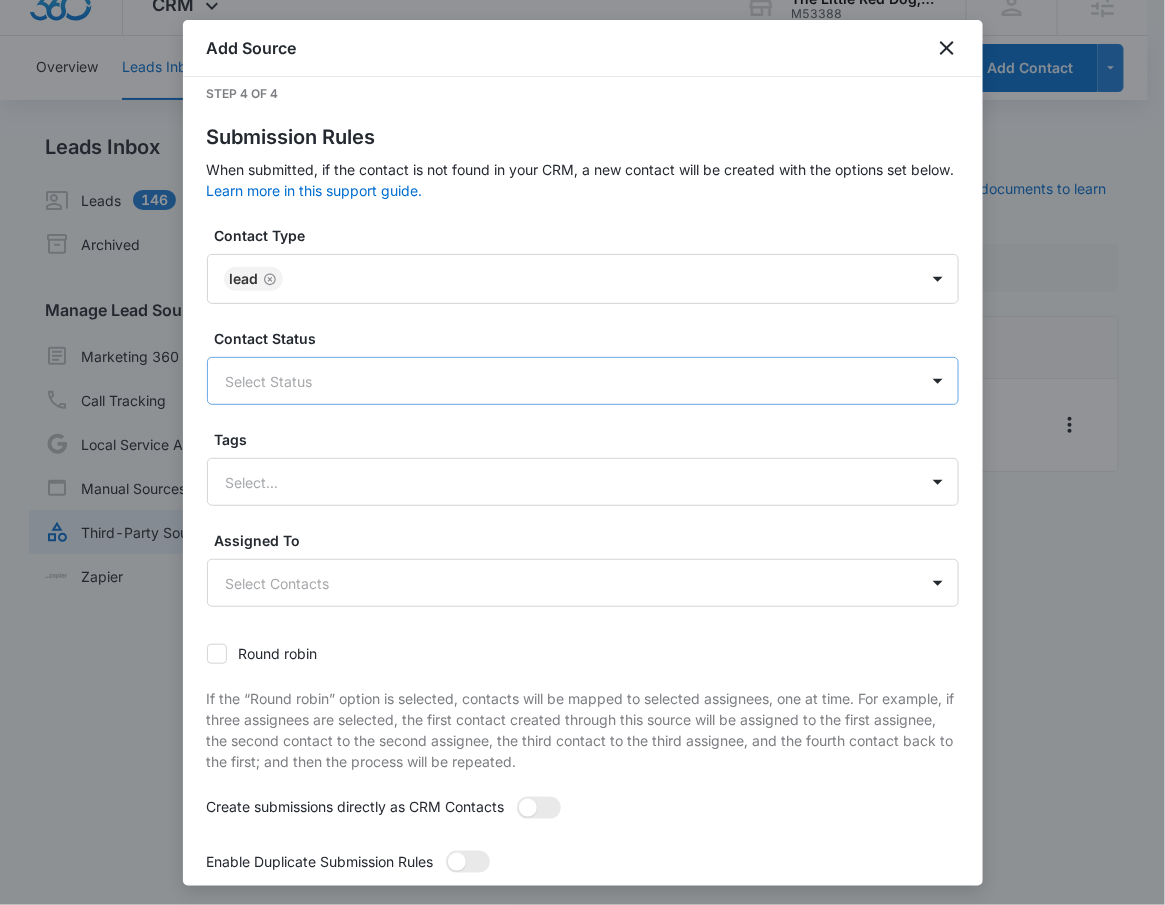 click on "Select Status" at bounding box center [563, 381] 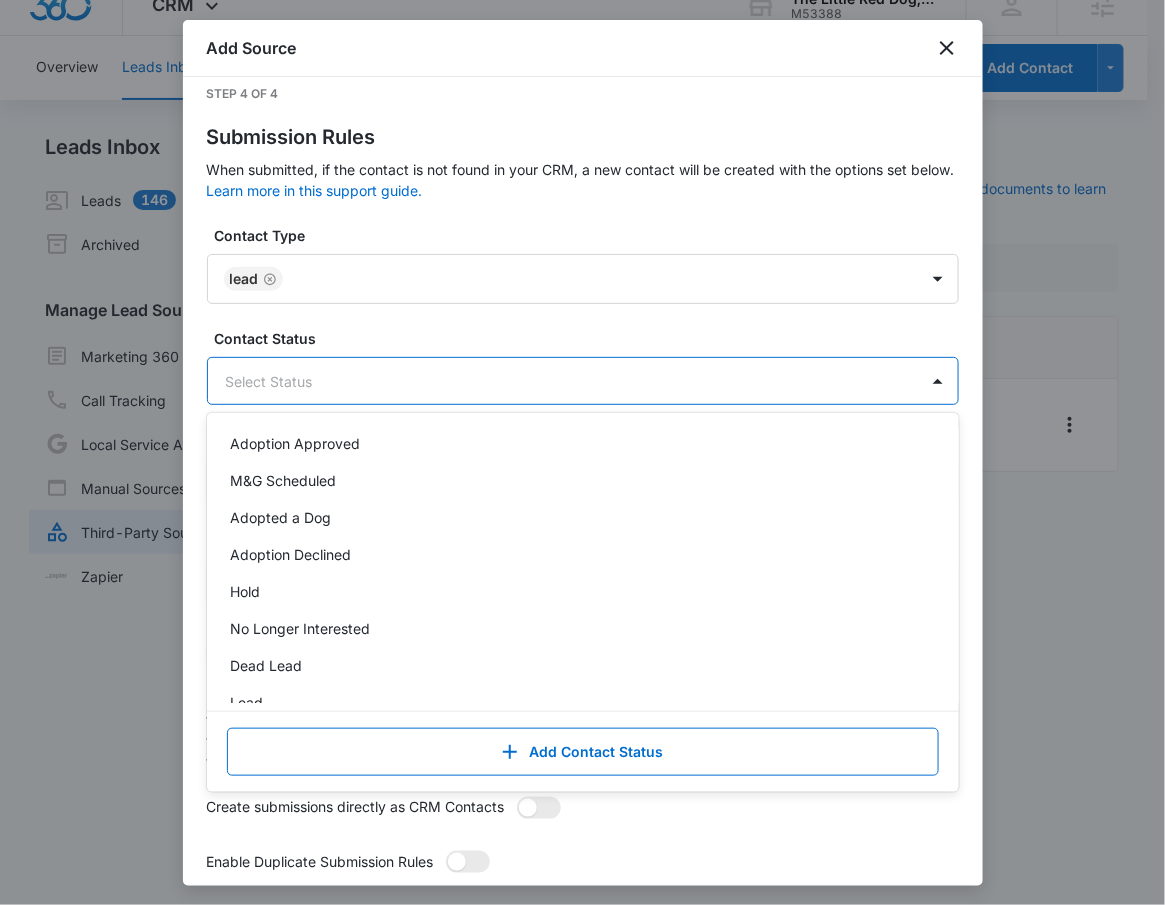 scroll, scrollTop: 121, scrollLeft: 0, axis: vertical 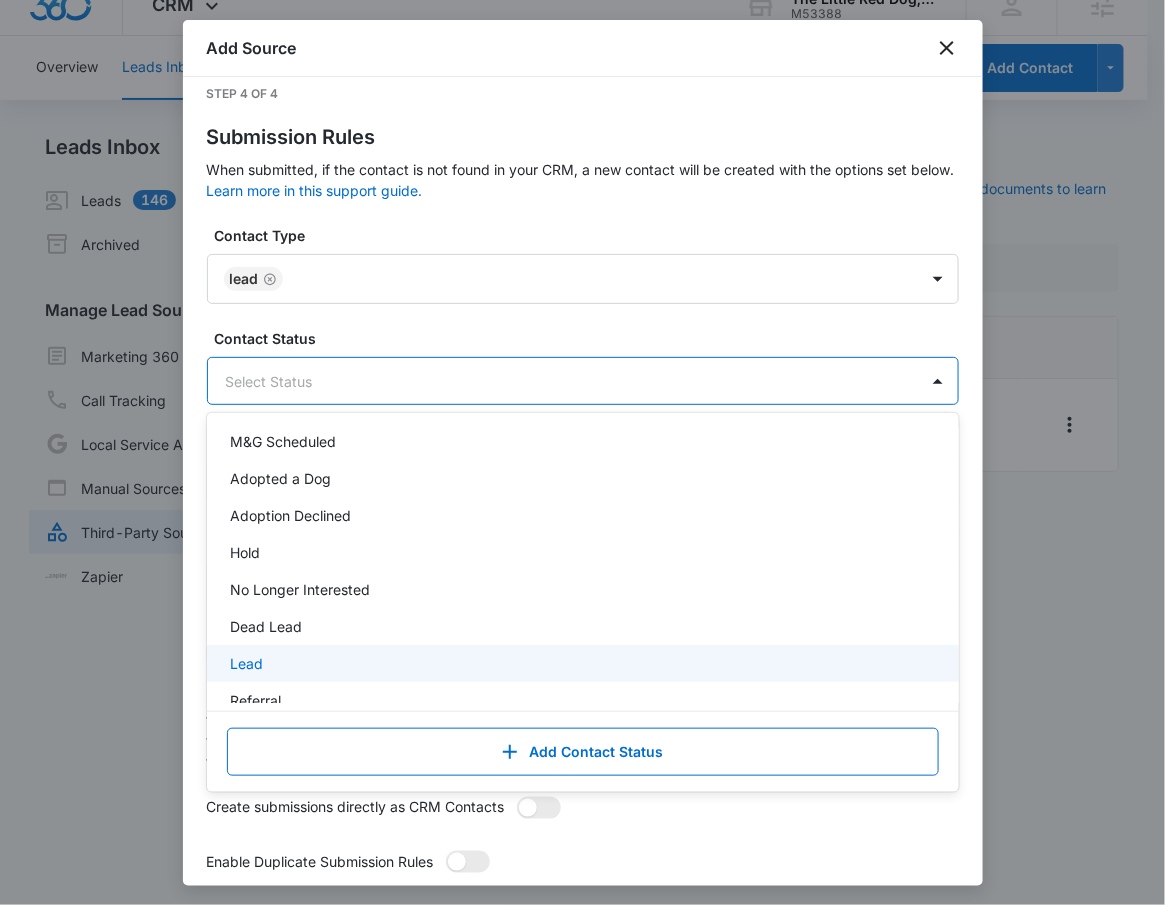 drag, startPoint x: 274, startPoint y: 670, endPoint x: 294, endPoint y: 625, distance: 49.24429 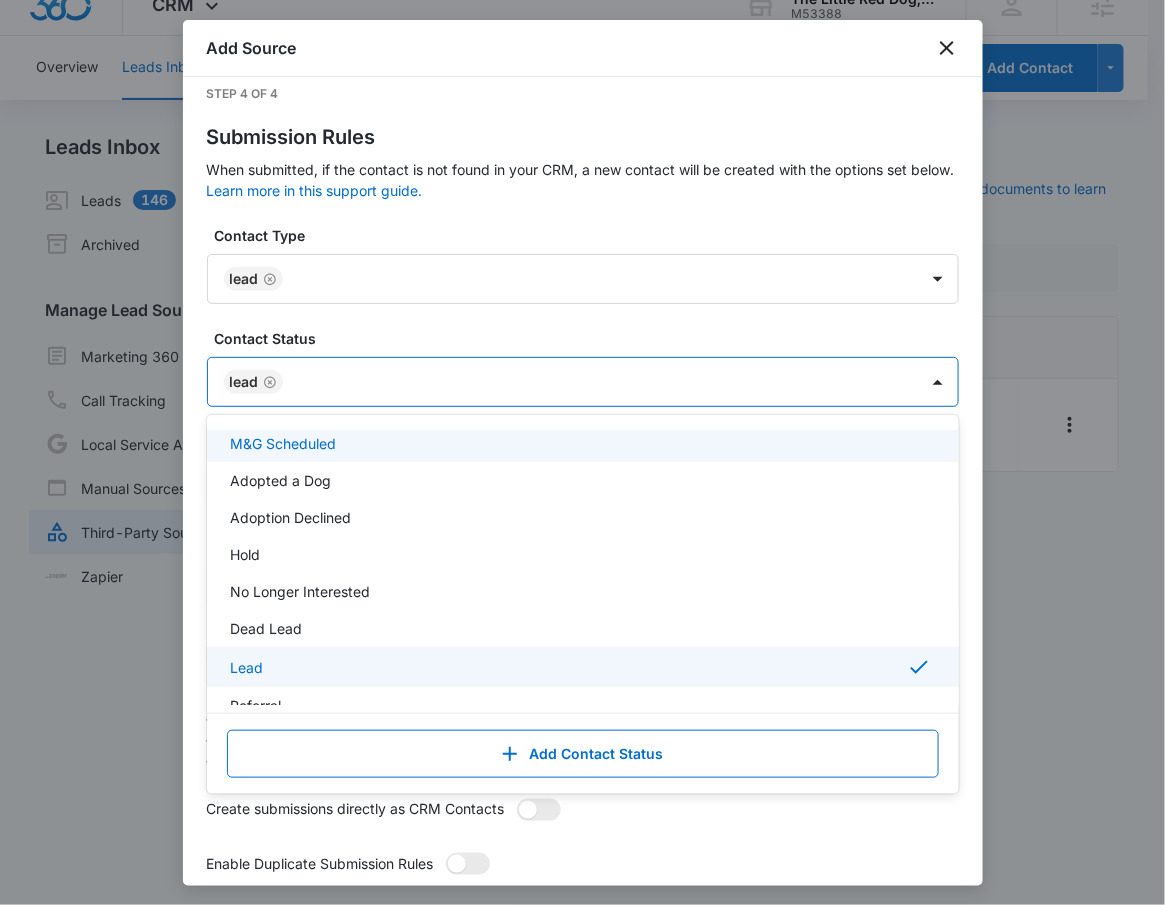 click on "Contact Type Lead Contact Status option Lead, selected. M&G Scheduled, 4 of 18. 18 results available. Use Up and Down to choose options, press Enter to select the currently focused option, press Escape to exit the menu, press Tab to select the option and exit the menu. Lead Reached out for Interview Homecheck Completed Adoption Approved M&G Scheduled Adopted a Dog Adoption Declined Hold No Longer Interested Dead Lead Lead Referral Other Customer Hot Lead Sacha Assigned Carolina Assigned Christine Assigned Currently Fostering Add Contact Status Tags Select... Assigned To Select Contacts Round robin If the “Round robin” option is selected, contacts will be mapped to selected assignees, one at time. For example, if three assignees are selected, the first contact created through this source will be assigned to the first assignee, the second contact to the second assignee, the third contact to the third assignee, and the fourth contact back to the first; and then the process will be repeated. Contact Type Tags" at bounding box center (583, 562) 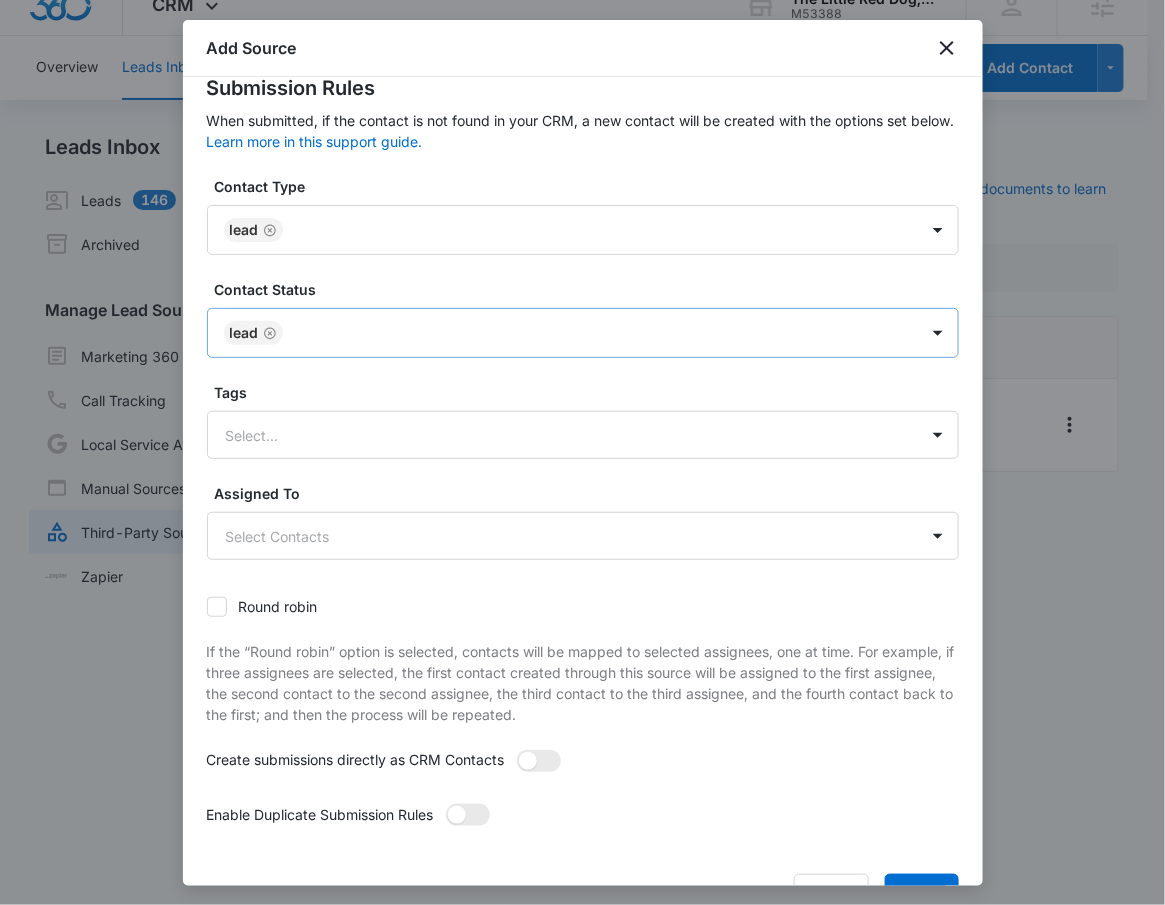 scroll, scrollTop: 124, scrollLeft: 0, axis: vertical 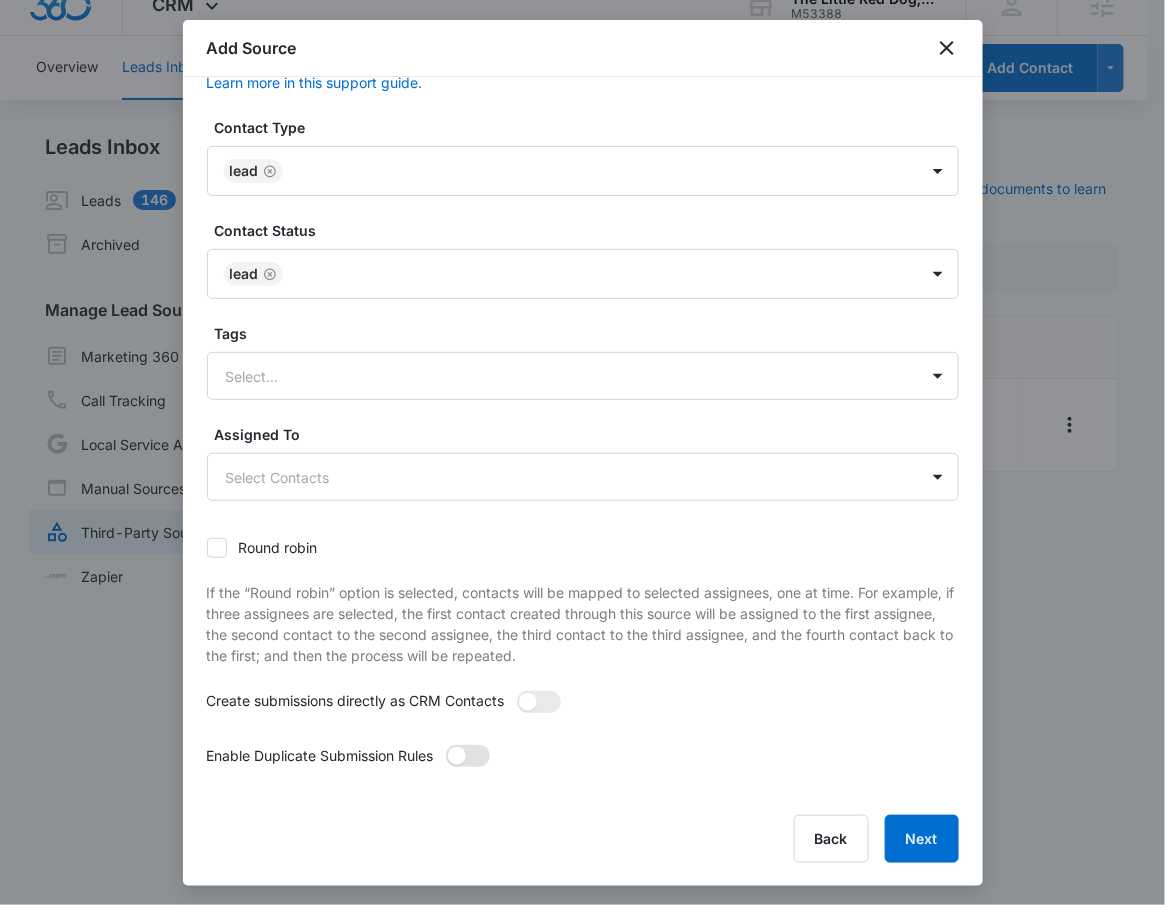 click at bounding box center [468, 756] 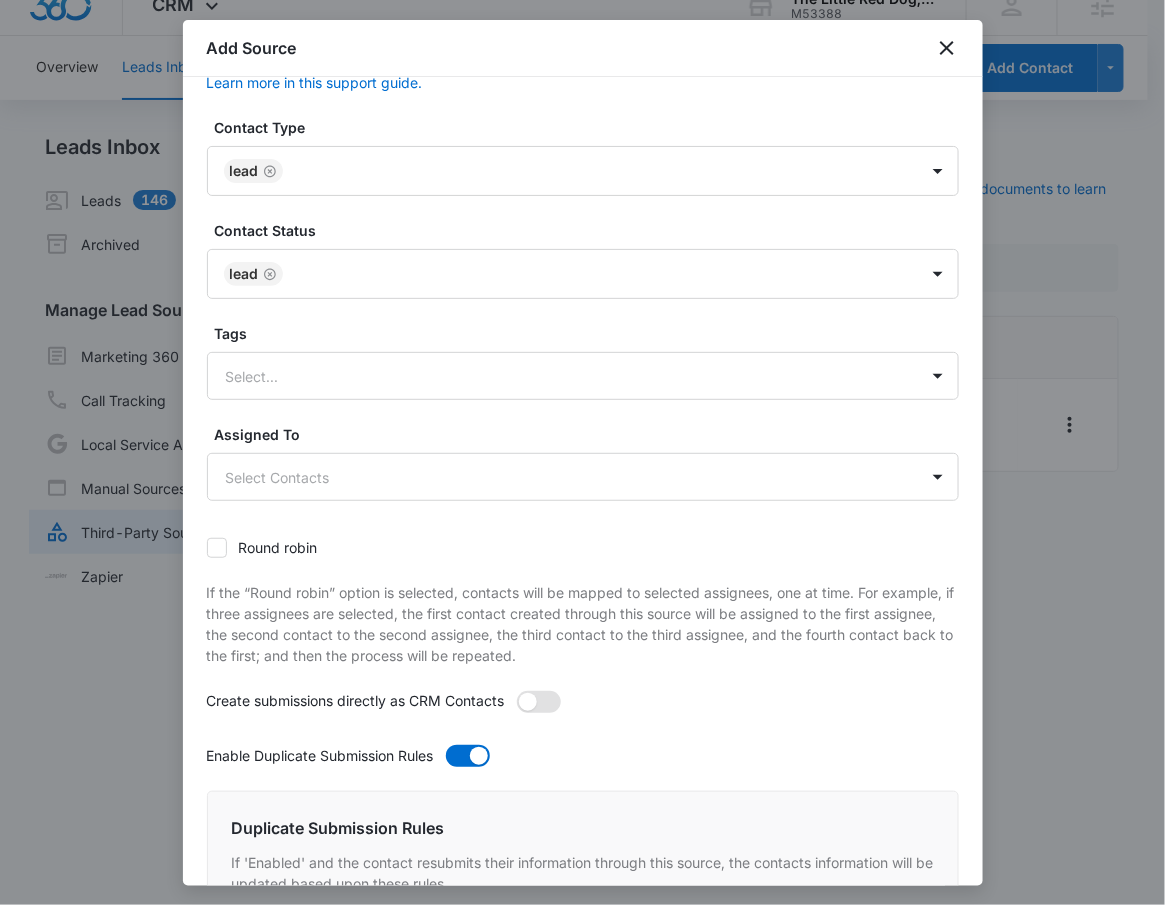 click at bounding box center (539, 702) 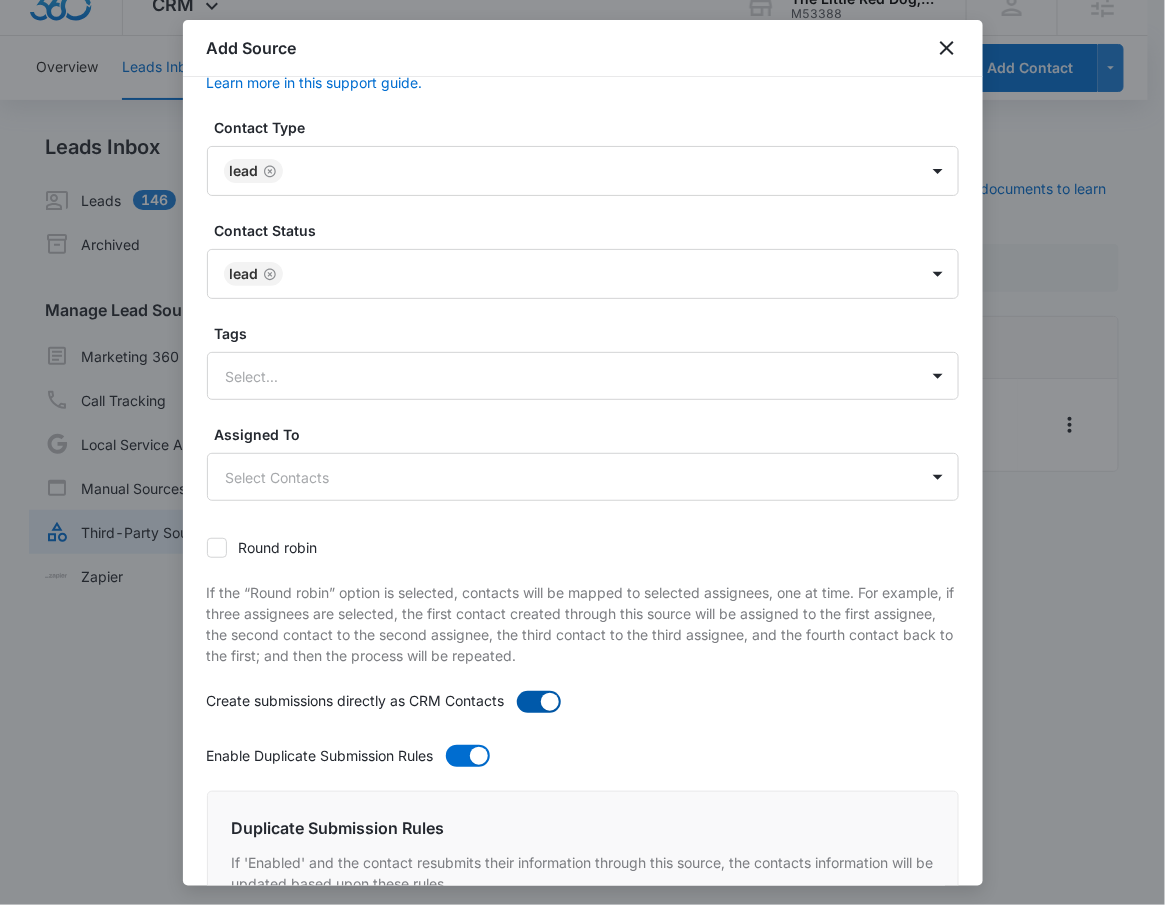 scroll, scrollTop: 593, scrollLeft: 0, axis: vertical 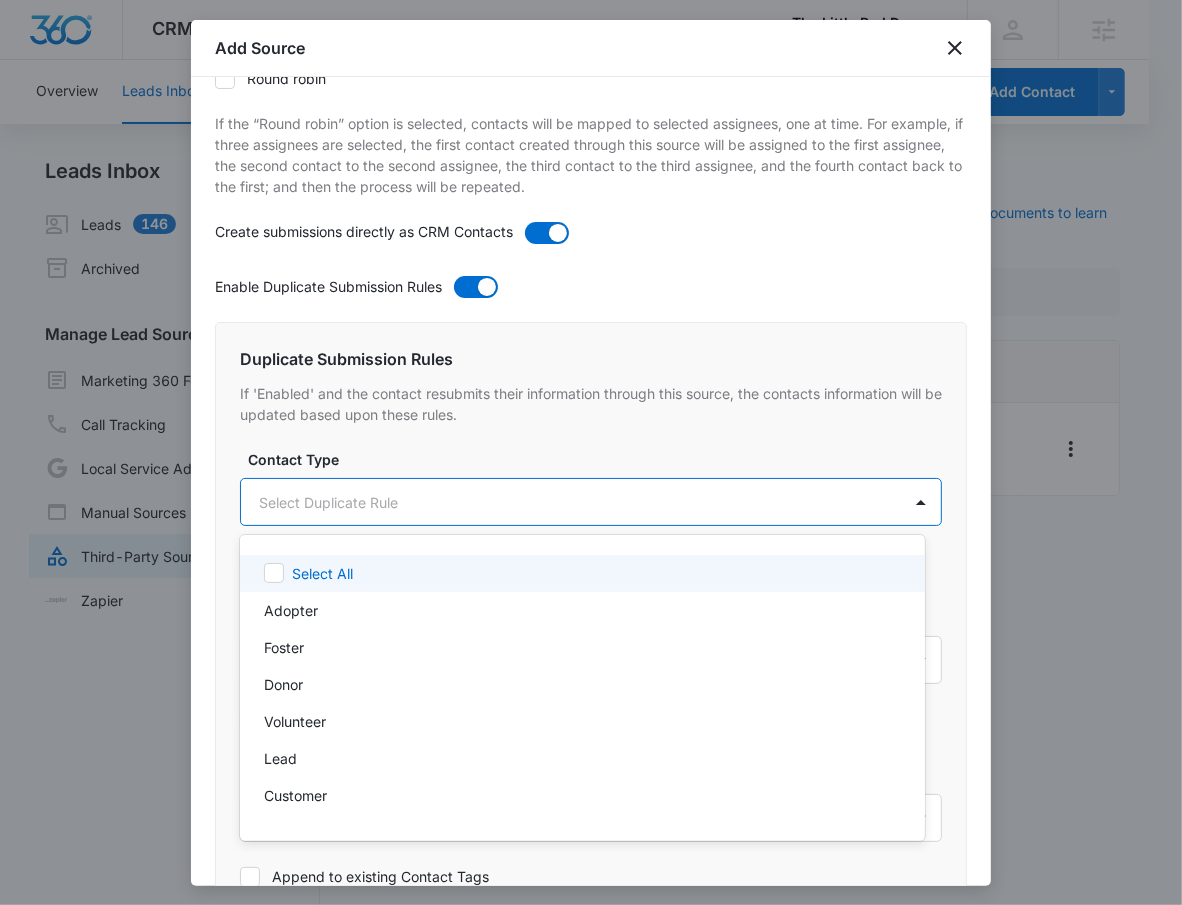 click on "CRM Apps Reputation Websites Forms CRM Email Social Shop Payments POS Content Ads Intelligence Files Brand Settings The Little Red Dog, Inc M53388 Your Accounts View All RN Robert Nguyen robert.nguyen@madwire.com My Profile Notifications Support Logout Terms & Conditions   •   Privacy Policy Agencies Overview Leads Inbox Contacts Organizations History Deals Projects Tasks Calendar Lists Reports Settings Add Contact Leads Inbox Leads 146 Archived Manage Lead Sources Marketing 360 Forms Call Tracking Local Service Ads Manual Sources Third-Party Sources Zapier Third-Party Sources Manually sync your third-party platform sources and assign them to contacts.   Visit our support documents to learn more. Source Source Name Submissions   Formstack - Adopt or Volunteer Form --- Showing   1-1   of   1 The Little Red Dog, Inc - CRM Manage Third-Party Sources - Marketing 360®
7 Add Source Step 4 of 4 Submission Rules   Learn more in this support guide. Contact Type Lead Contact Status Lead Tags Select..." at bounding box center [591, 452] 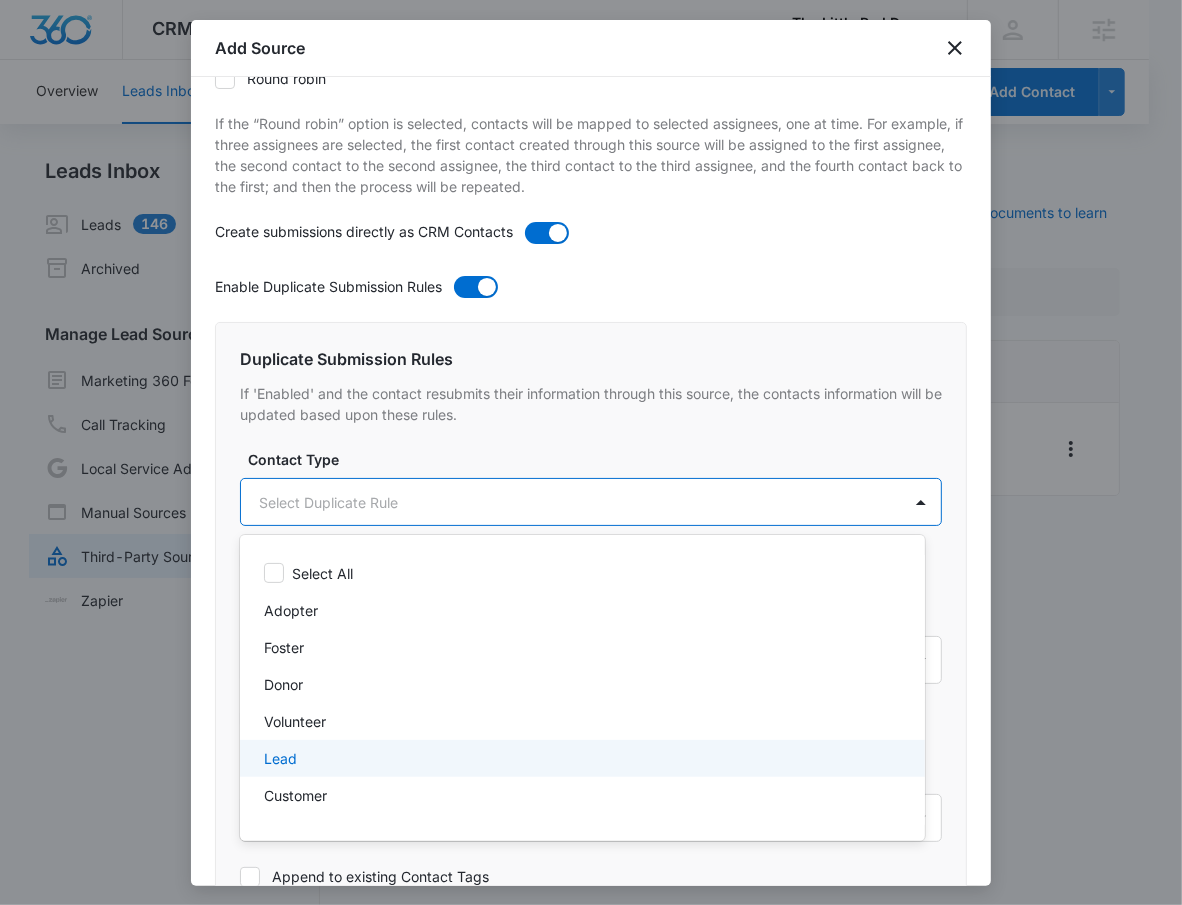 click on "Lead" at bounding box center (580, 758) 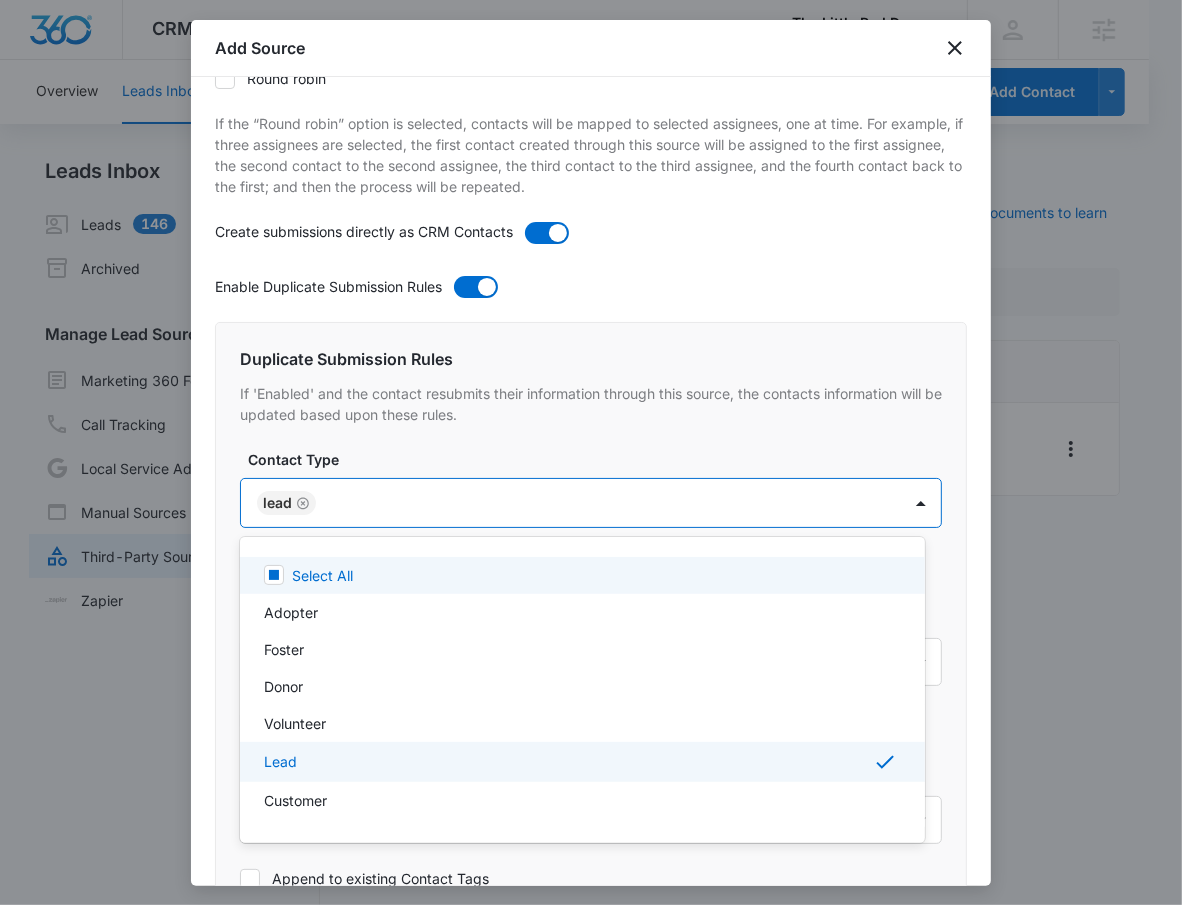 click at bounding box center [591, 452] 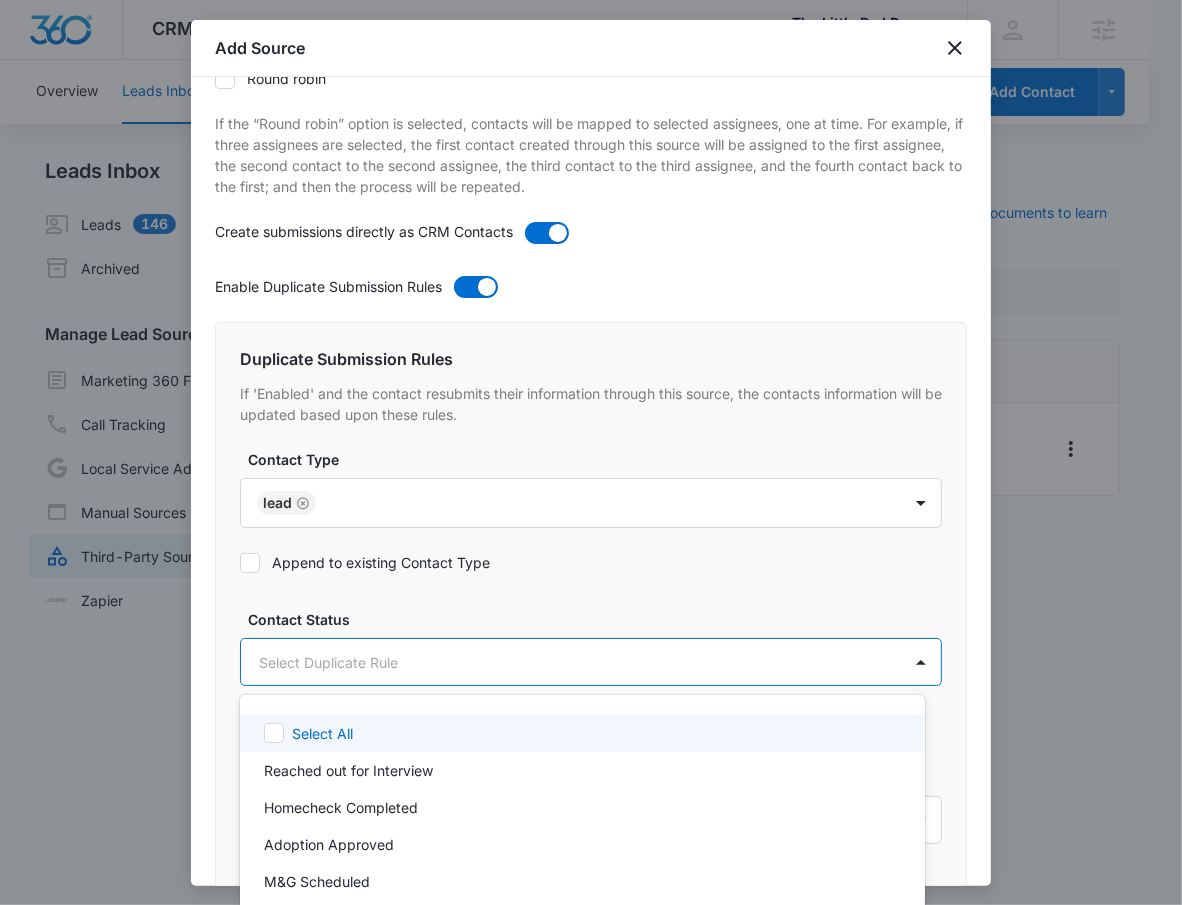 click on "CRM Apps Reputation Websites Forms CRM Email Social Shop Payments POS Content Ads Intelligence Files Brand Settings The Little Red Dog, Inc M53388 Your Accounts View All RN Robert Nguyen robert.nguyen@madwire.com My Profile Notifications Support Logout Terms & Conditions   •   Privacy Policy Agencies Overview Leads Inbox Contacts Organizations History Deals Projects Tasks Calendar Lists Reports Settings Add Contact Leads Inbox Leads 146 Archived Manage Lead Sources Marketing 360 Forms Call Tracking Local Service Ads Manual Sources Third-Party Sources Zapier Third-Party Sources Manually sync your third-party platform sources and assign them to contacts.   Visit our support documents to learn more. Source Source Name Submissions   Formstack - Adopt or Volunteer Form --- Showing   1-1   of   1 The Little Red Dog, Inc - CRM Manage Third-Party Sources - Marketing 360®
7 Add Source Step 4 of 4 Submission Rules   Learn more in this support guide. Contact Type Lead Contact Status Lead Tags Select..." at bounding box center [591, 452] 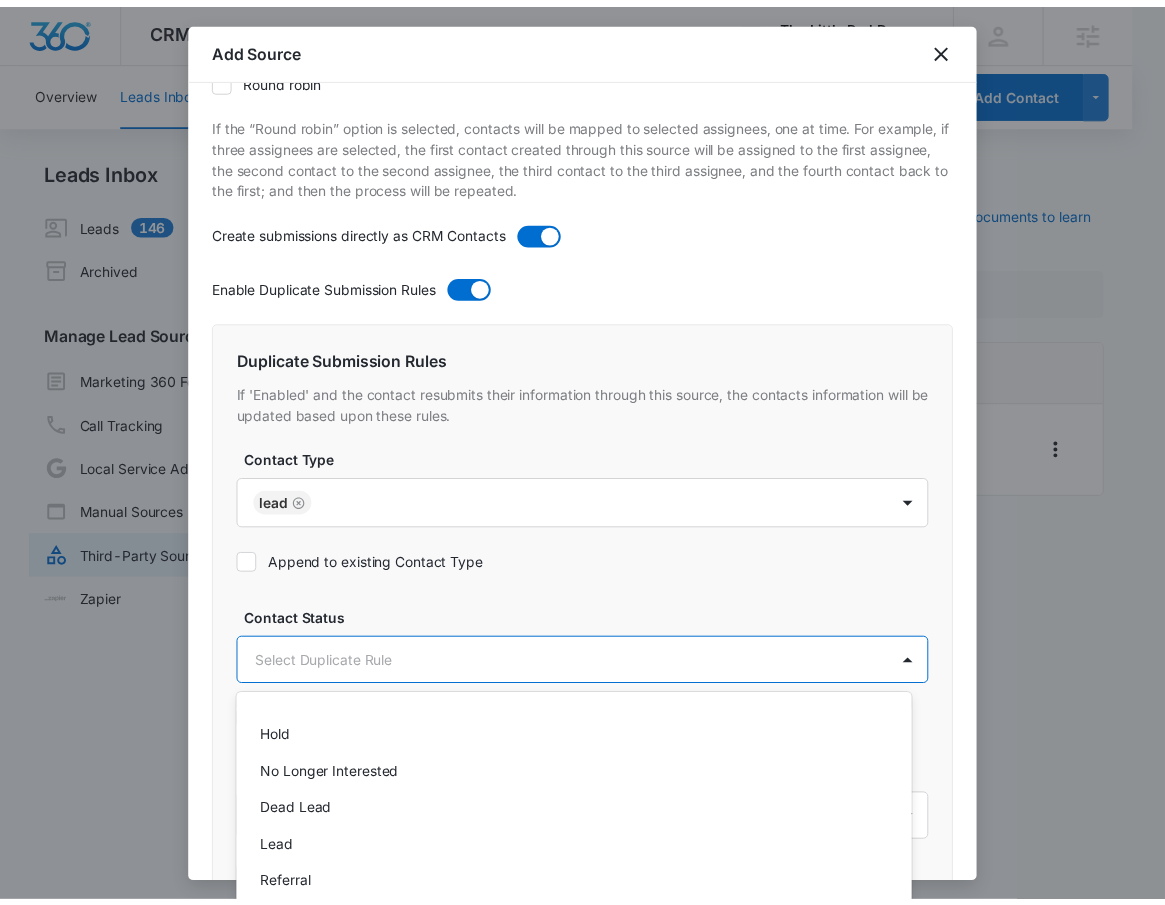 scroll, scrollTop: 262, scrollLeft: 0, axis: vertical 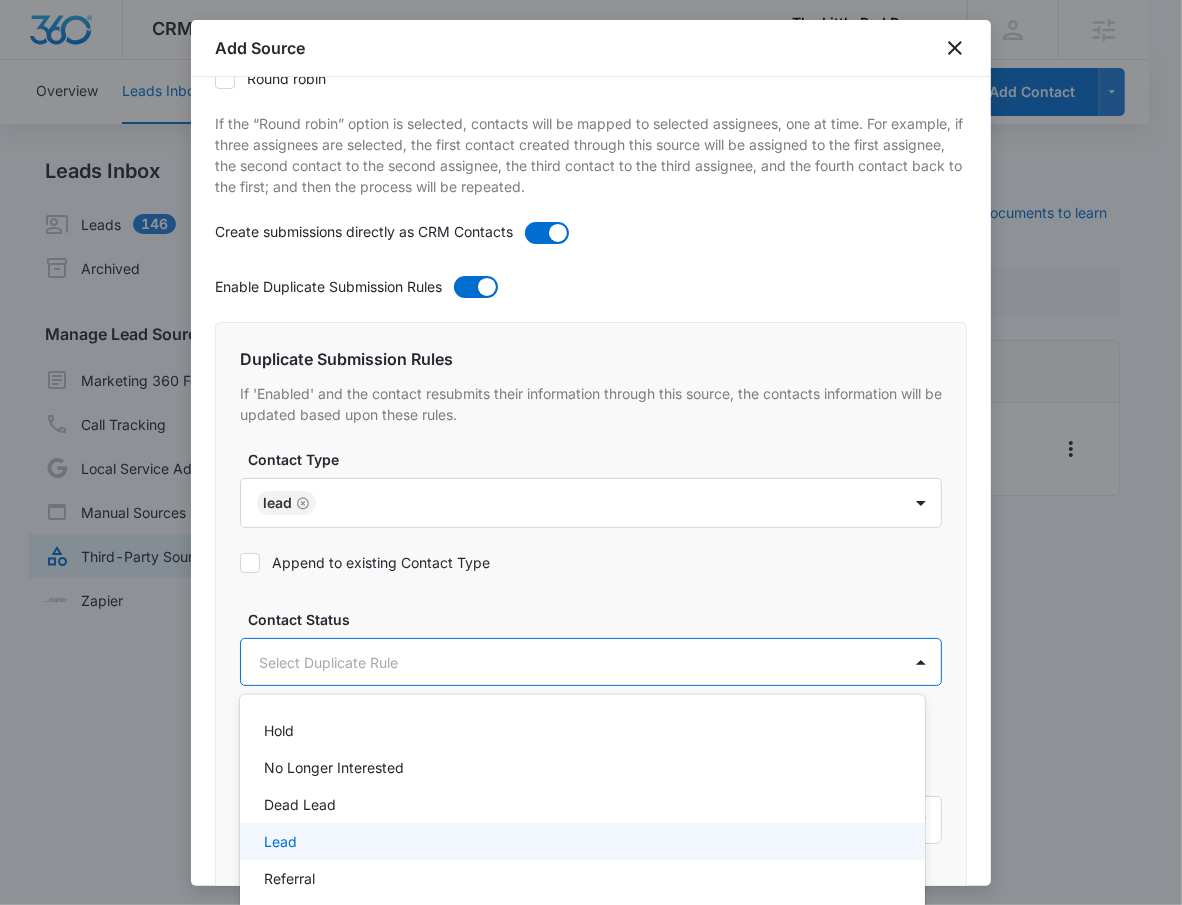 click on "Lead" at bounding box center (580, 841) 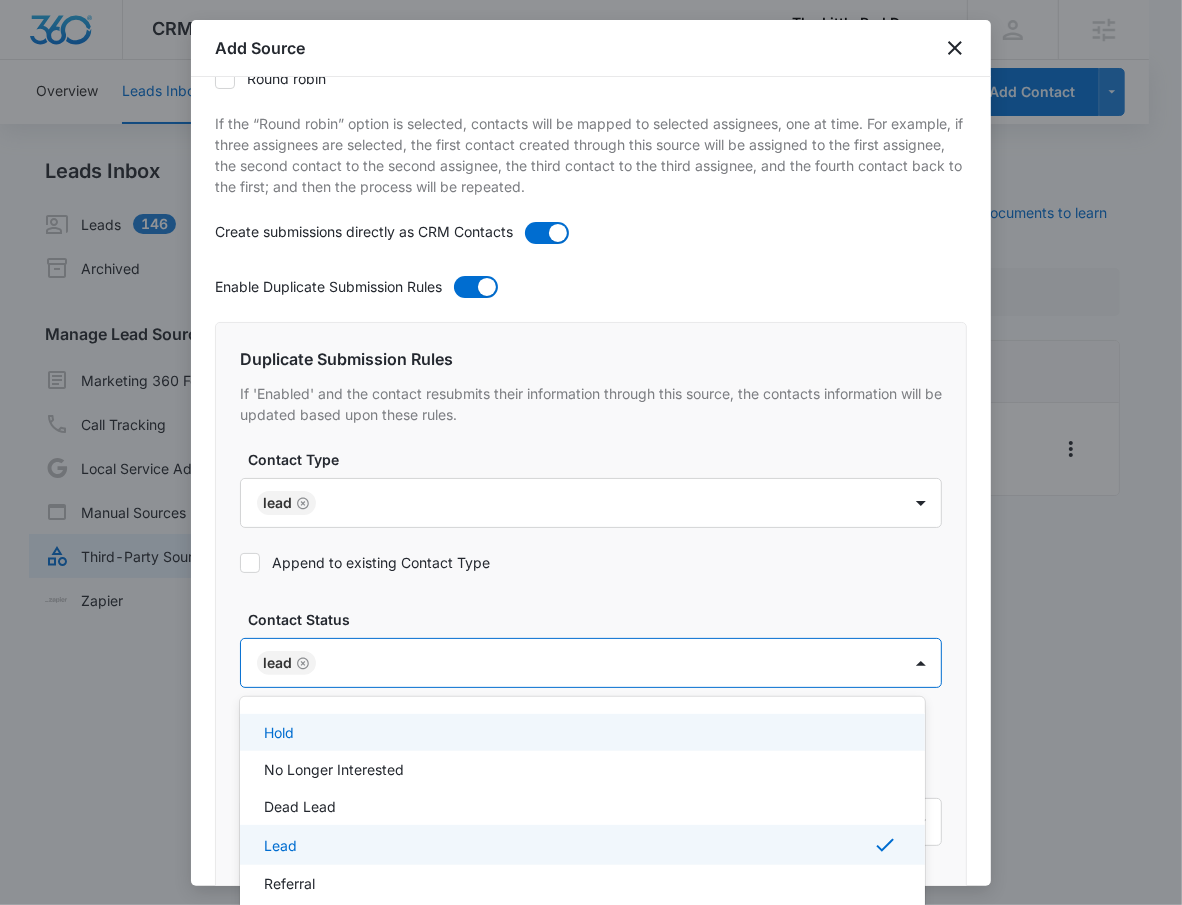 click at bounding box center (591, 452) 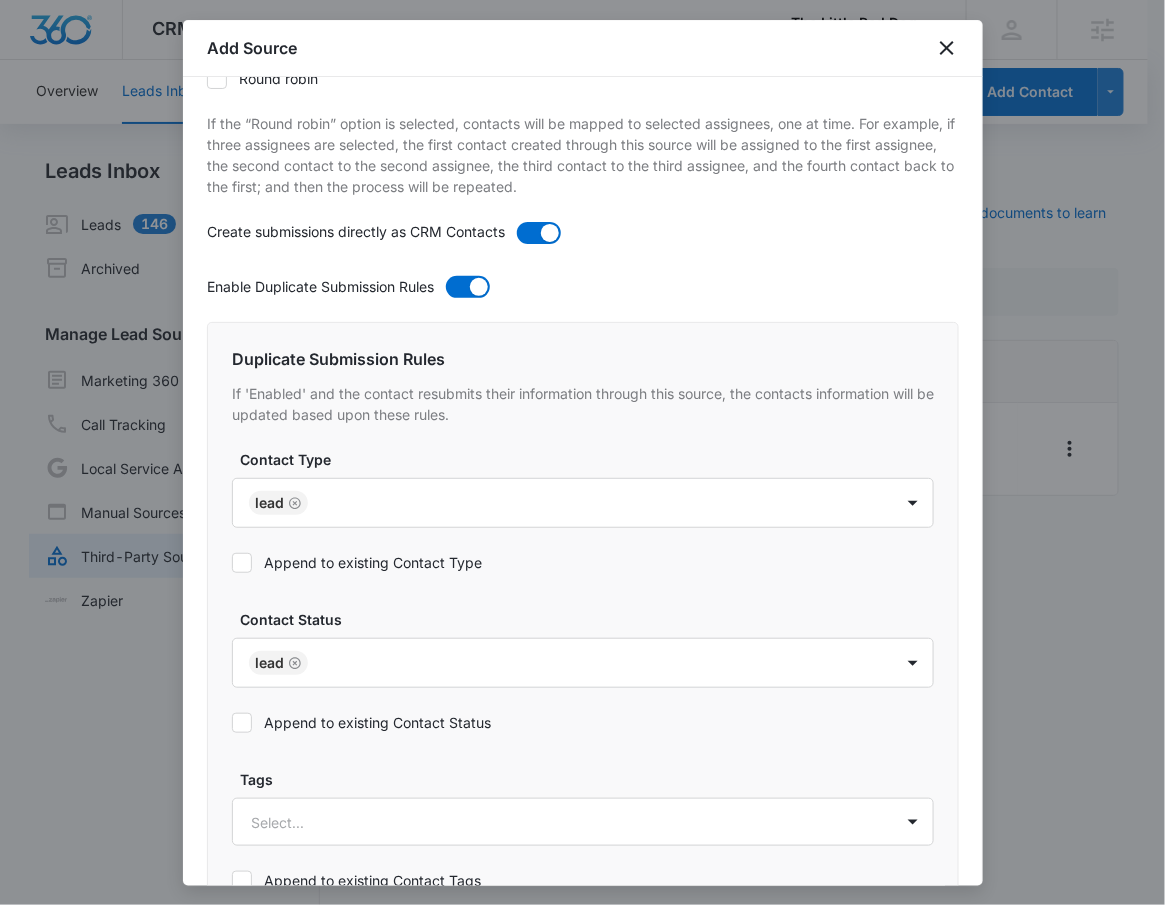 click on "Append to existing Contact Type" at bounding box center [357, 562] 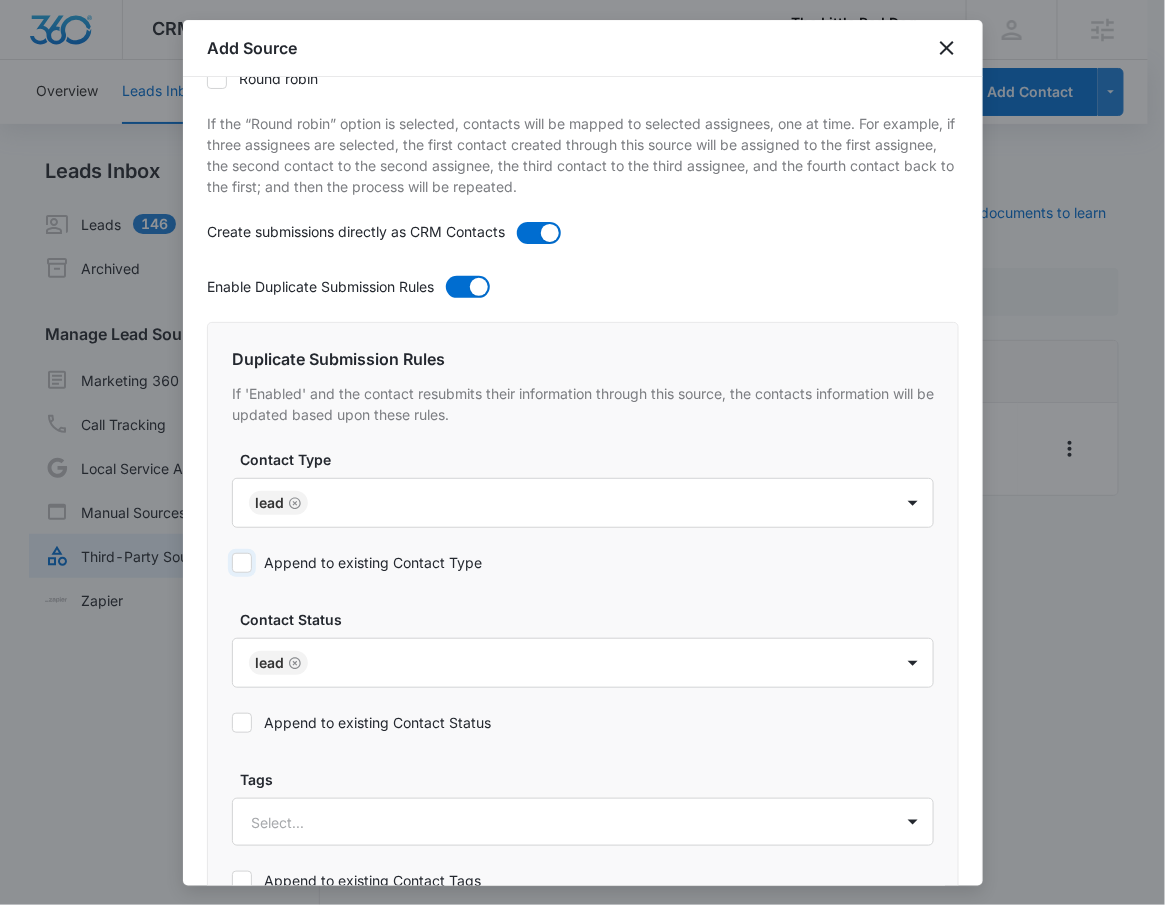 click on "Append to existing Contact Type" at bounding box center (232, 563) 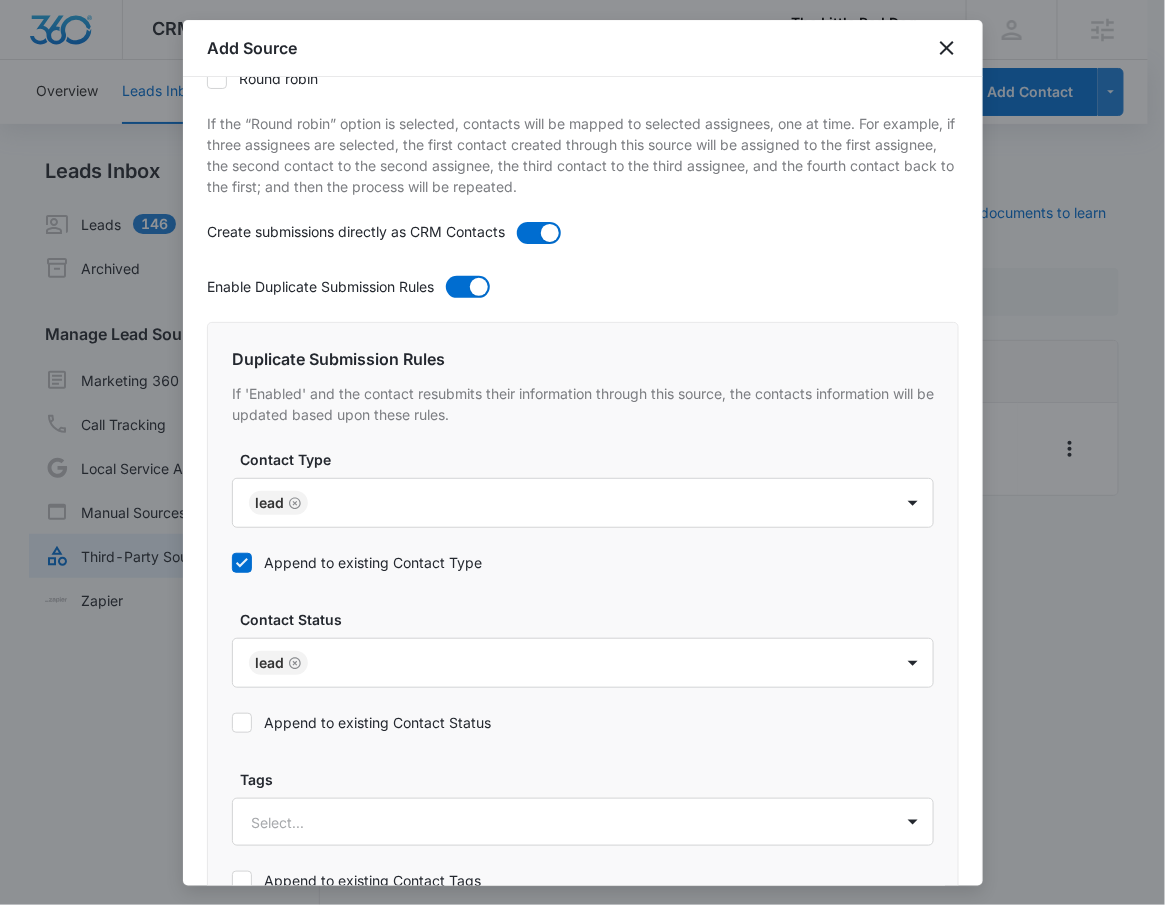 click on "Append to existing Contact Status" at bounding box center (361, 722) 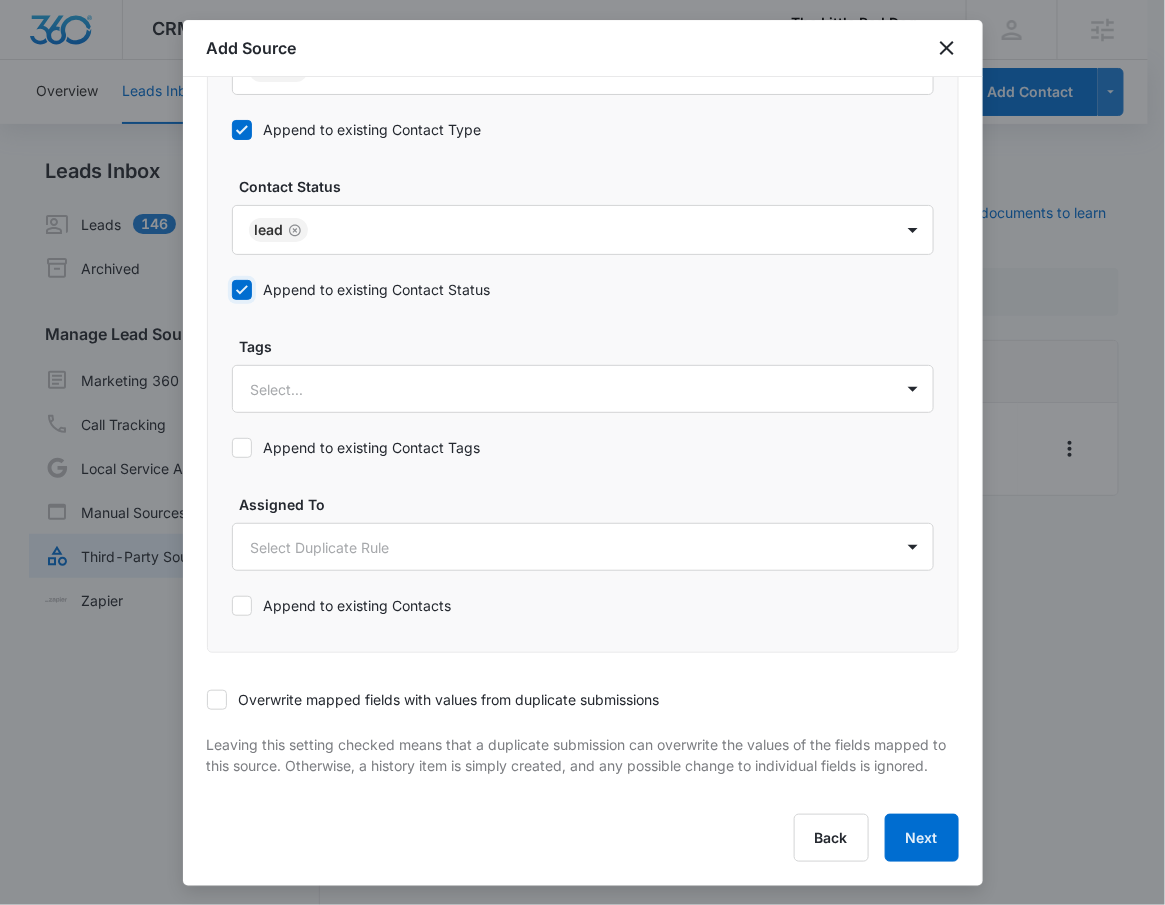 scroll, scrollTop: 1046, scrollLeft: 0, axis: vertical 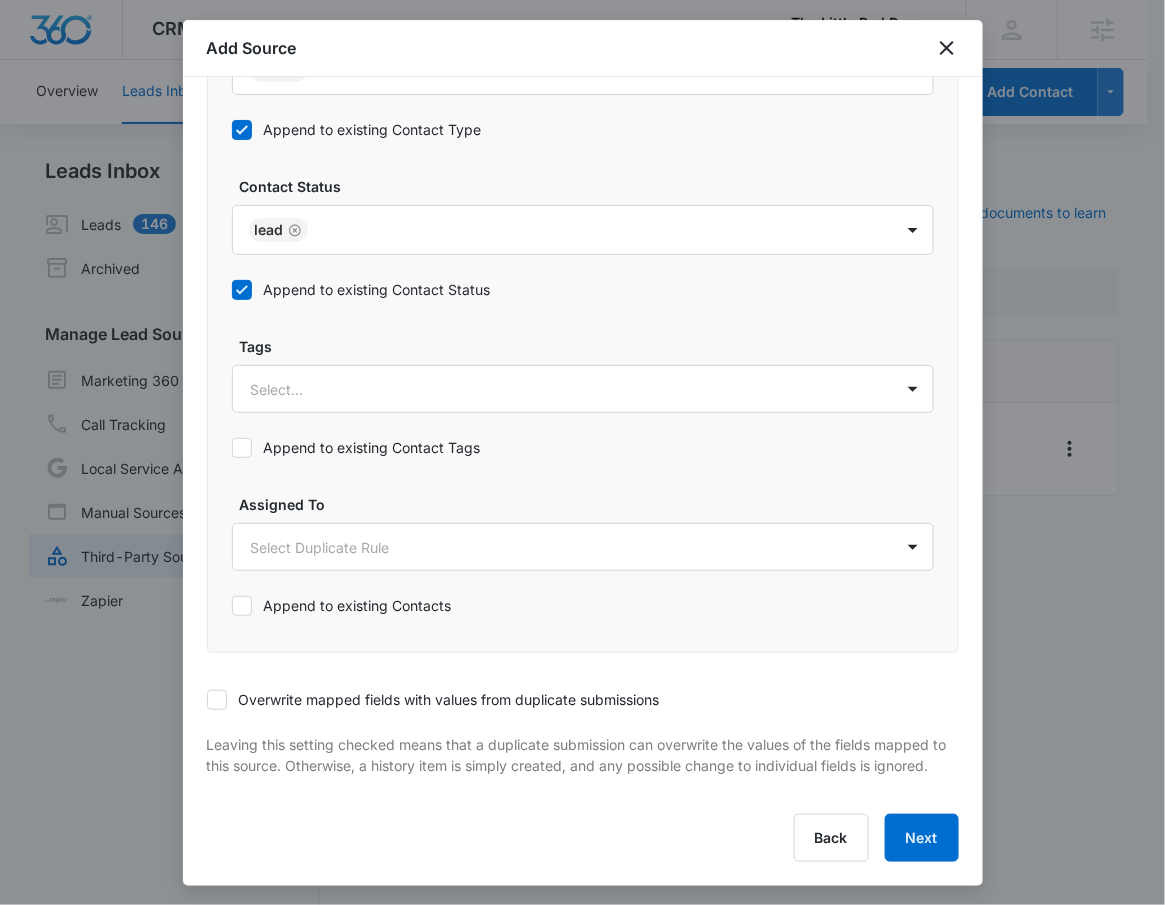 click on "Overwrite mapped fields with values from duplicate submissions" at bounding box center [433, 699] 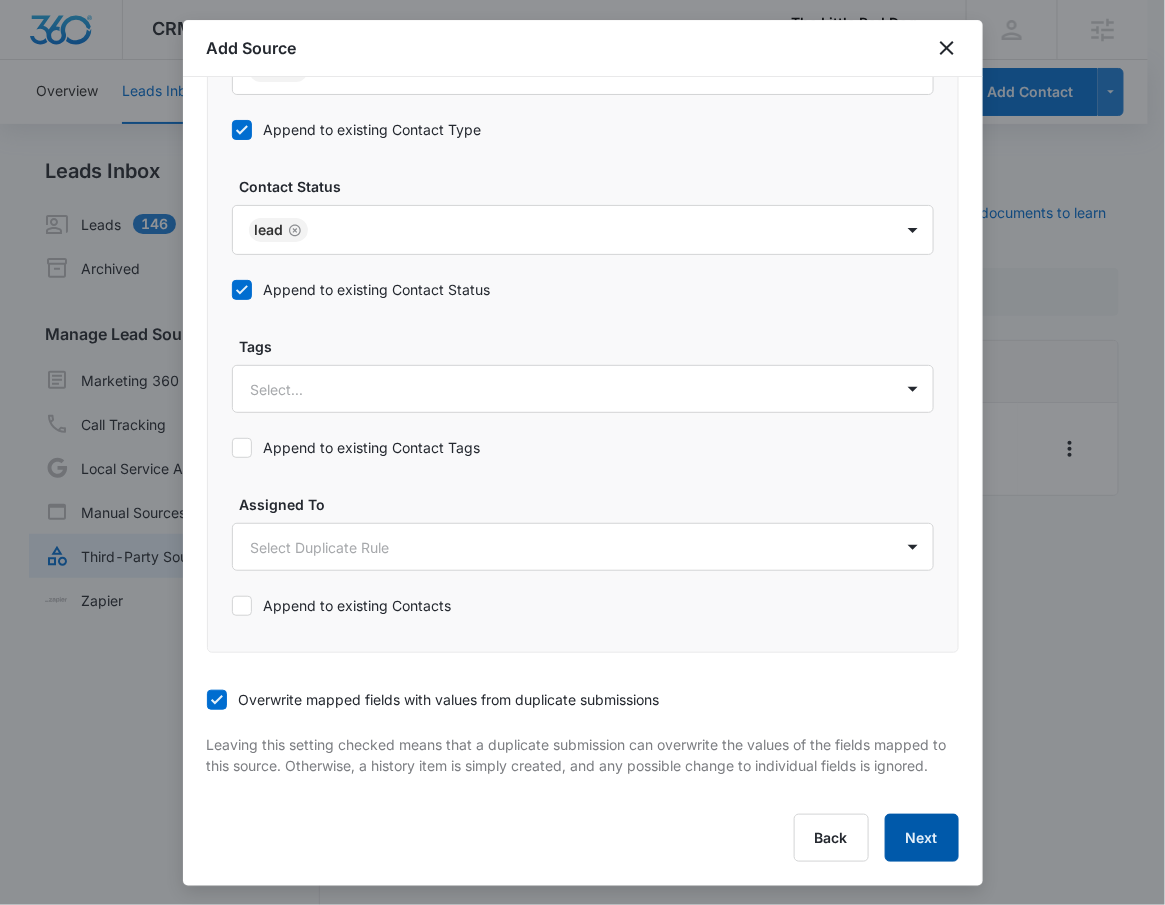 click on "Next" at bounding box center [922, 838] 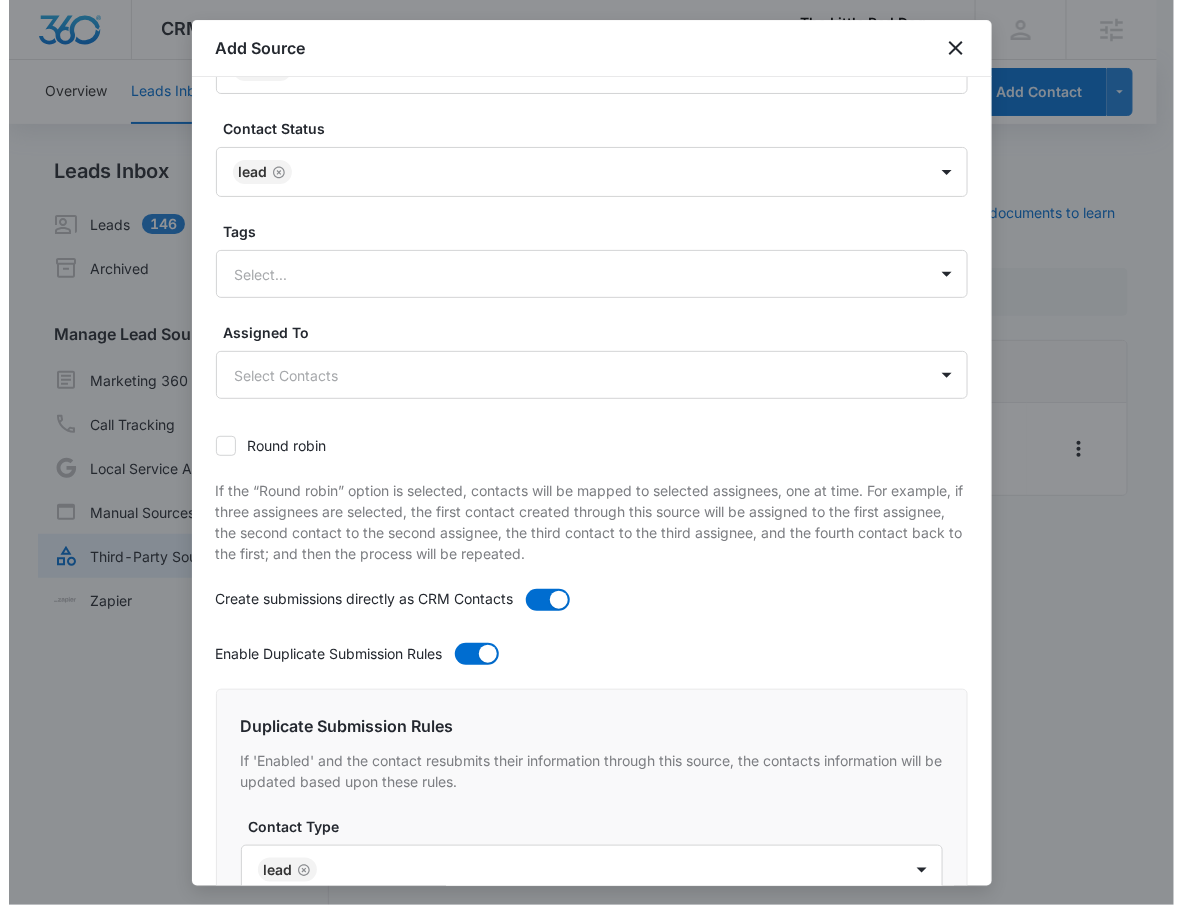 scroll, scrollTop: 194, scrollLeft: 0, axis: vertical 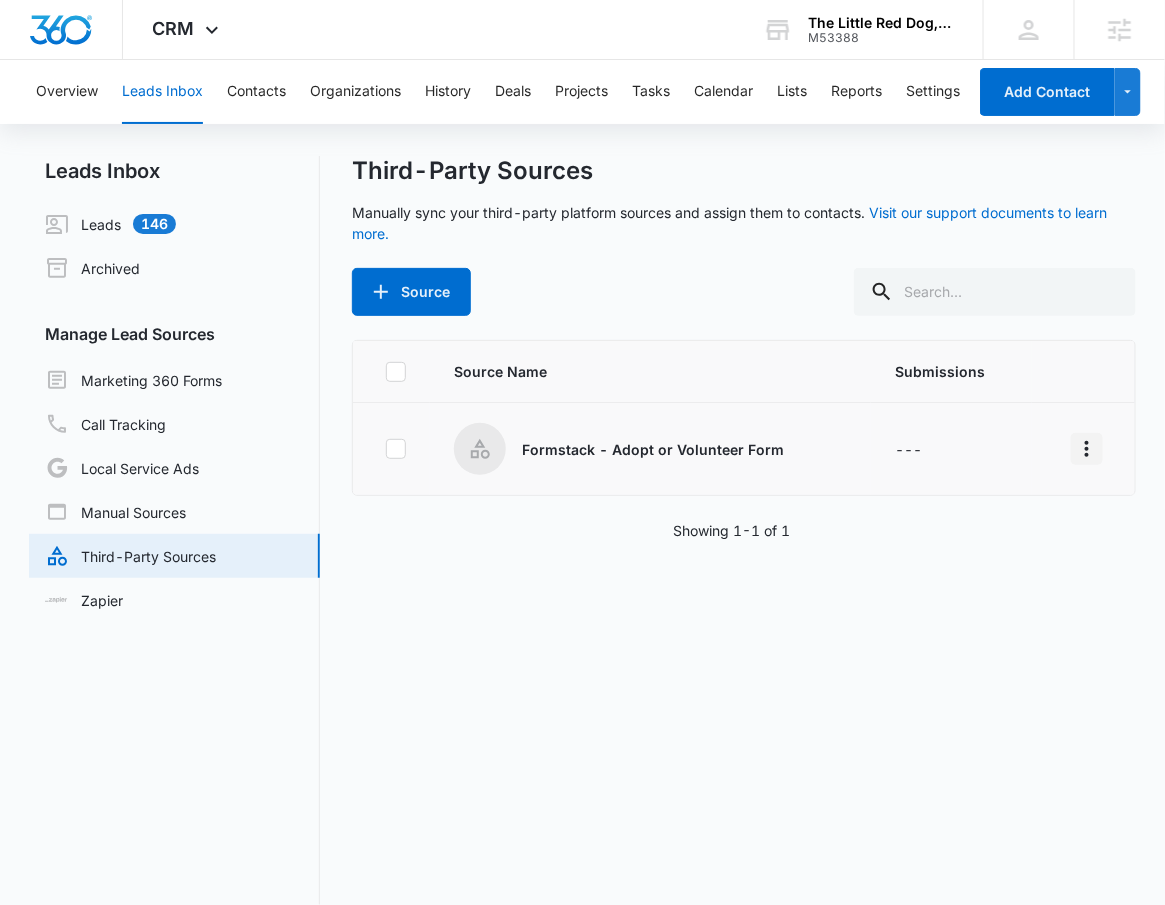 click 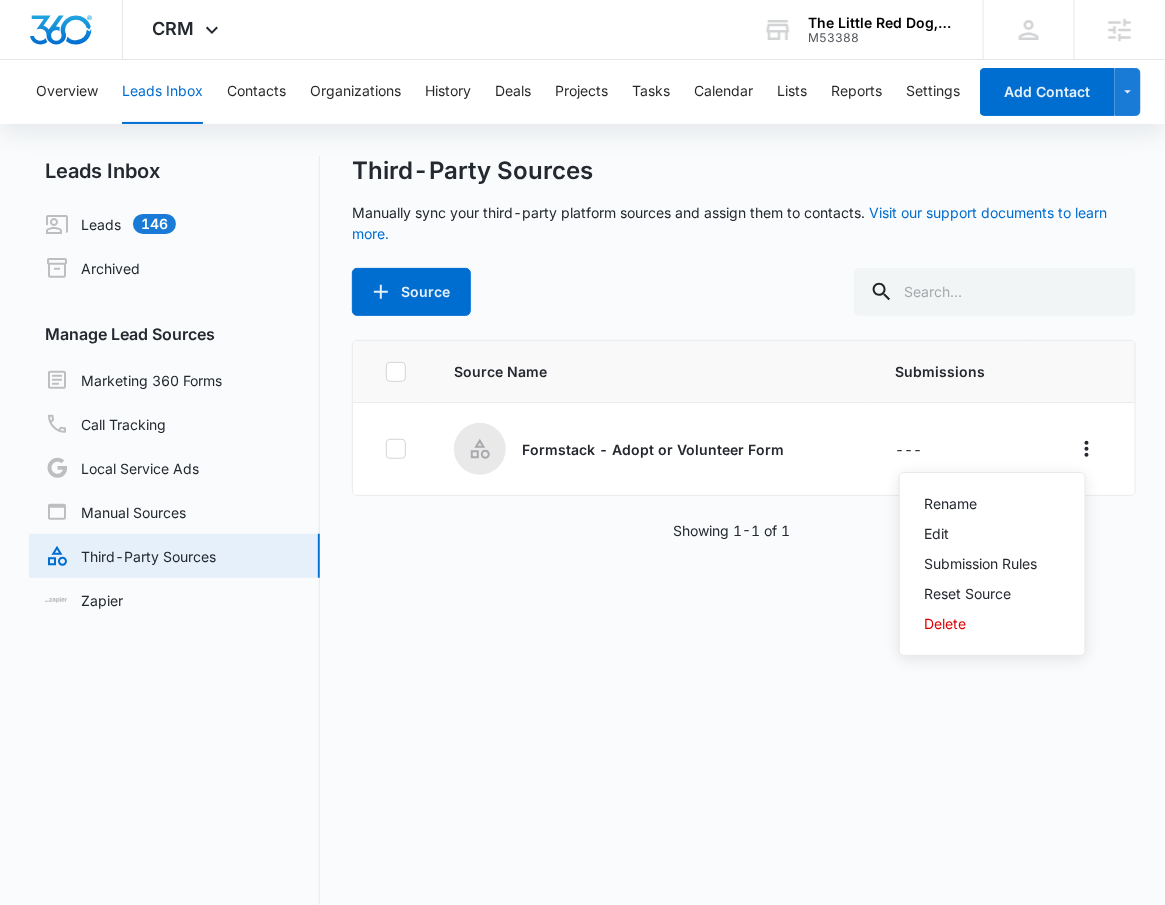 click on "Source Name Submissions   Formstack - Adopt or Volunteer Form --- Rename Edit Submission Rules Reset Source Delete Showing   1-1   of   1" at bounding box center (744, 622) 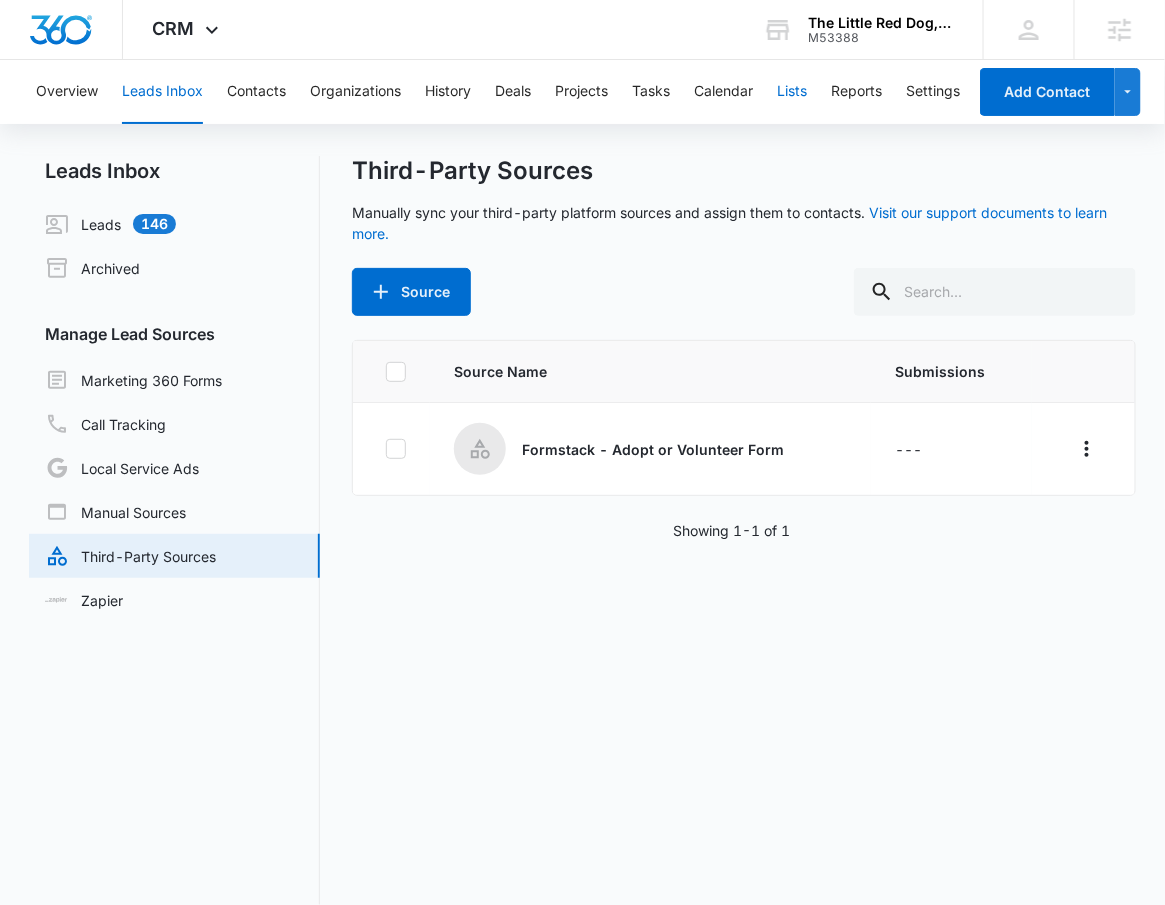 click on "Lists" at bounding box center [792, 92] 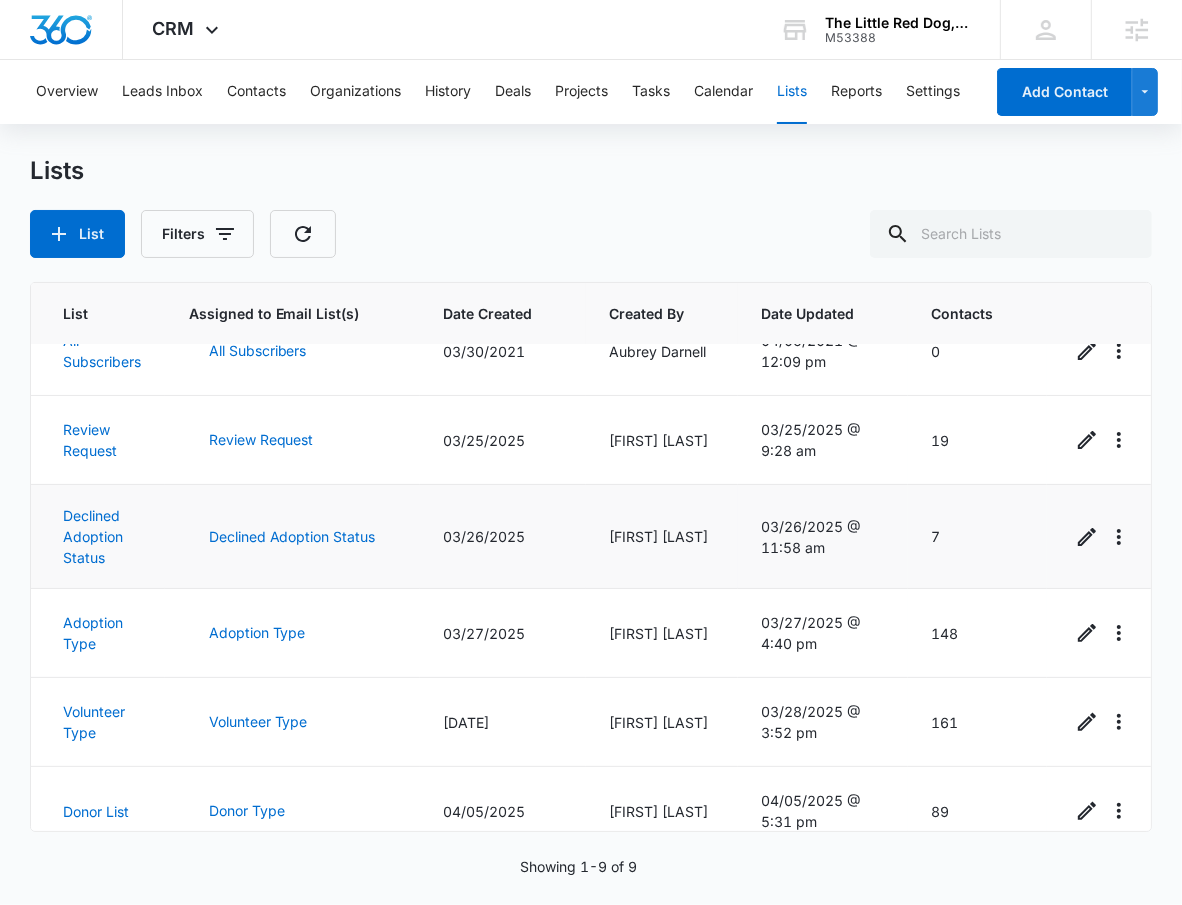 scroll, scrollTop: 345, scrollLeft: 0, axis: vertical 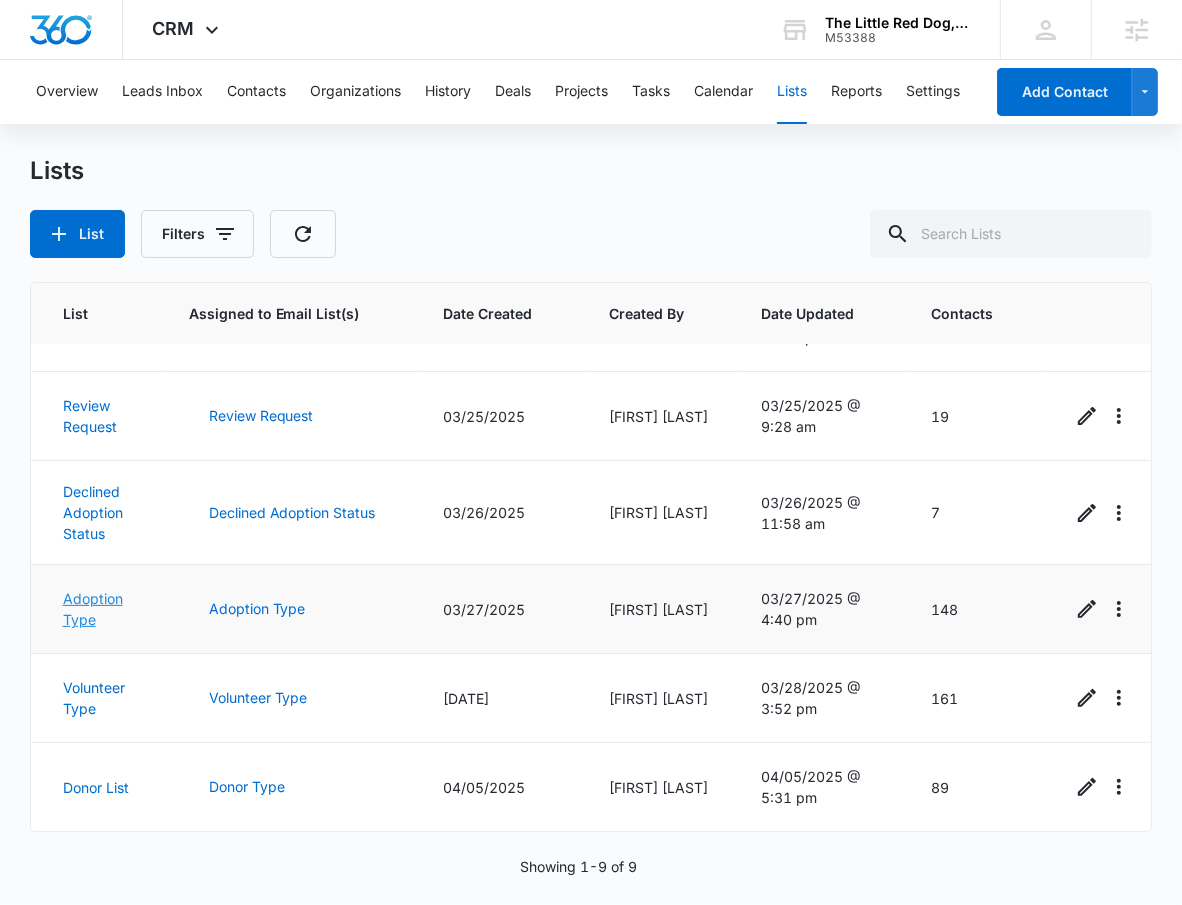 click on "Adoption Type" at bounding box center [93, 609] 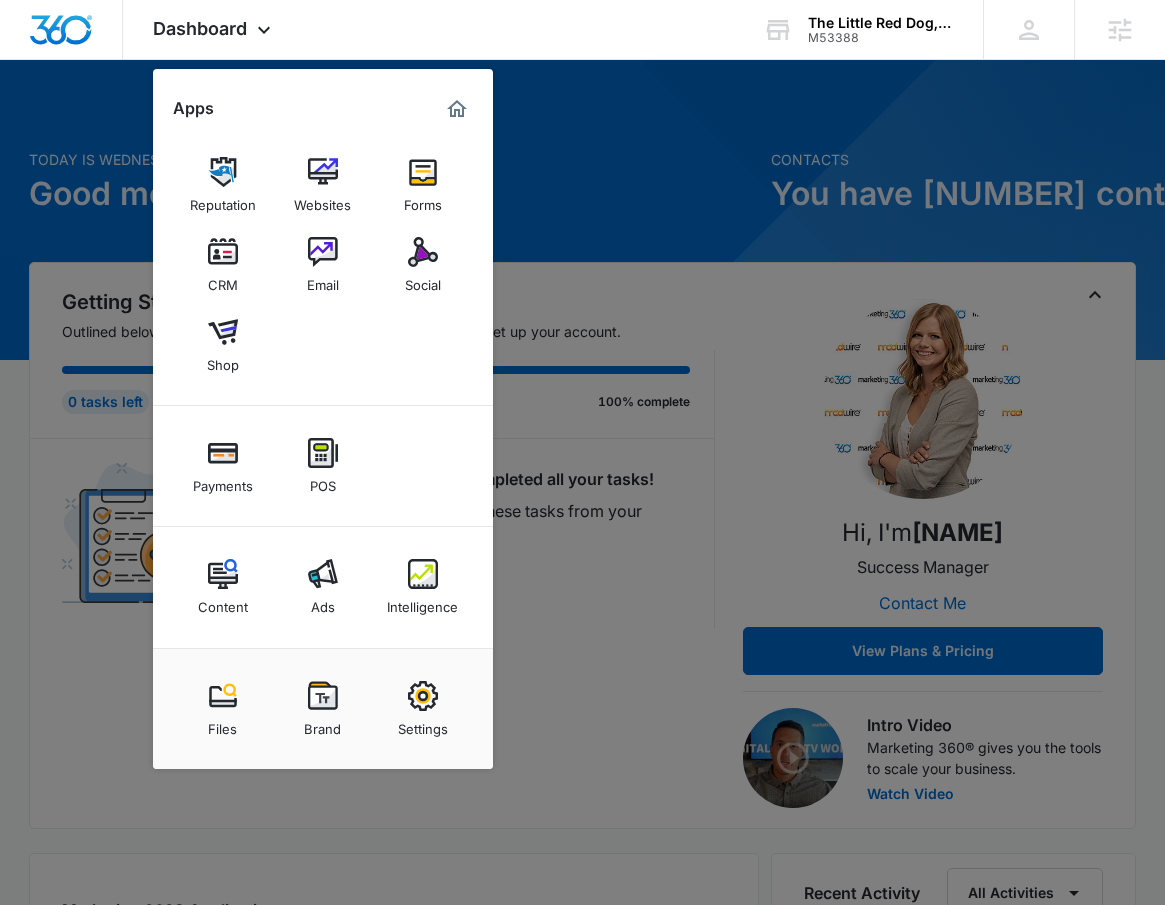 scroll, scrollTop: 0, scrollLeft: 0, axis: both 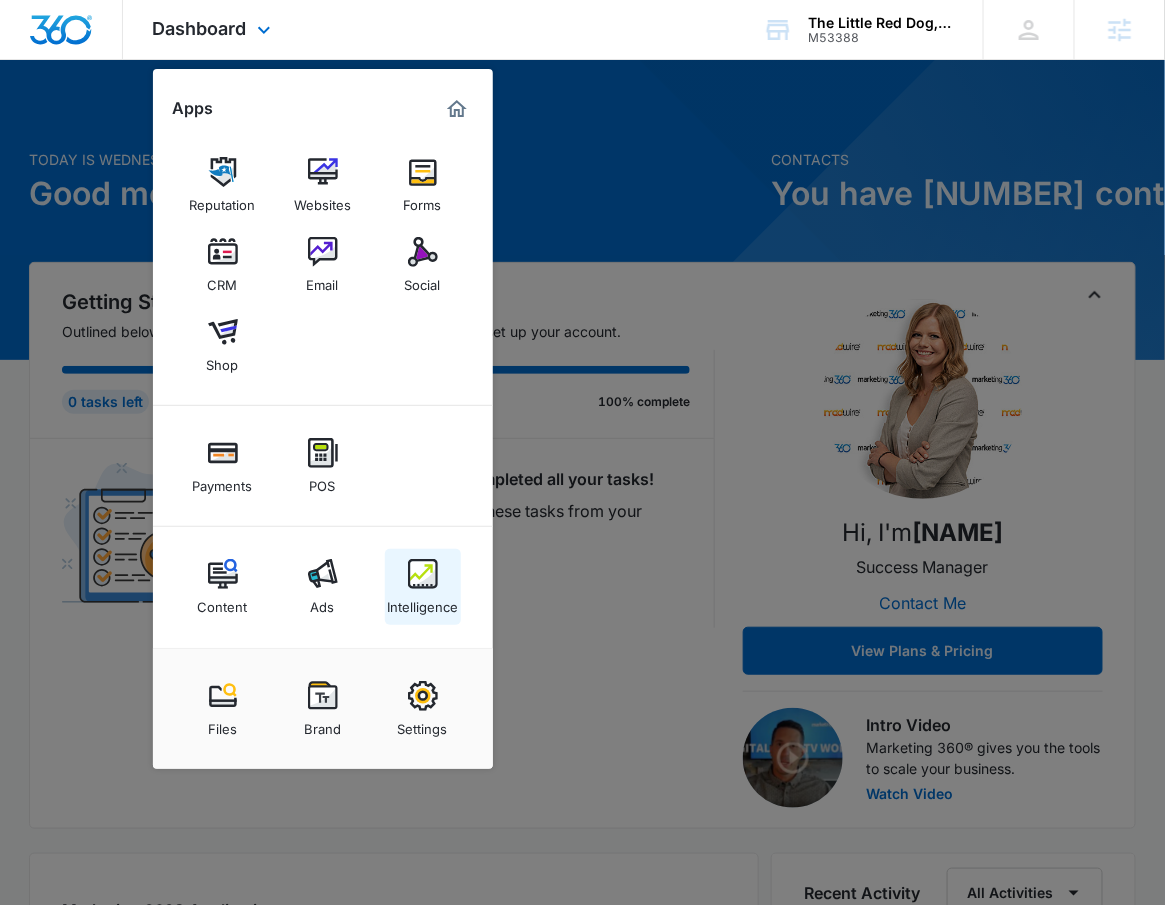 click at bounding box center [423, 574] 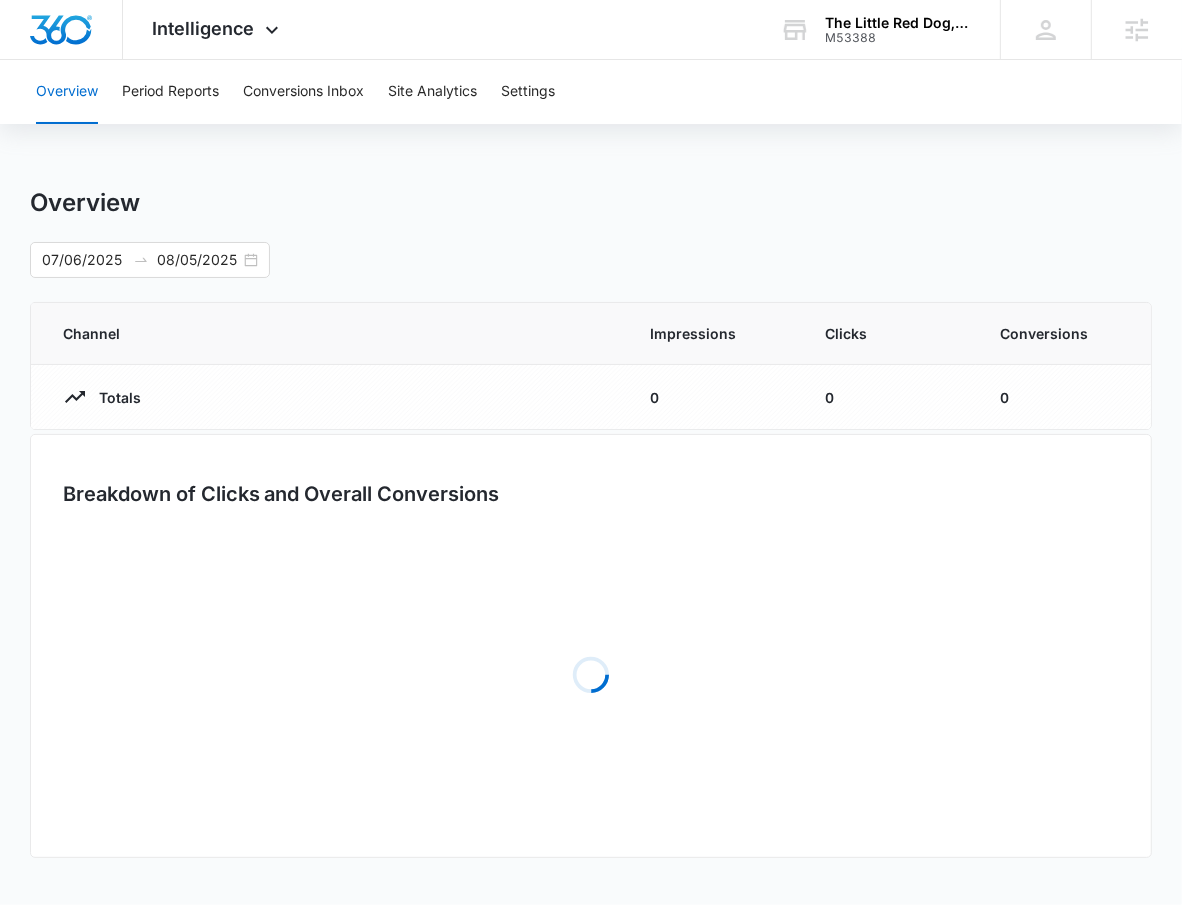 click on "Overview Period Reports Conversions Inbox Site Analytics Settings" at bounding box center (591, 92) 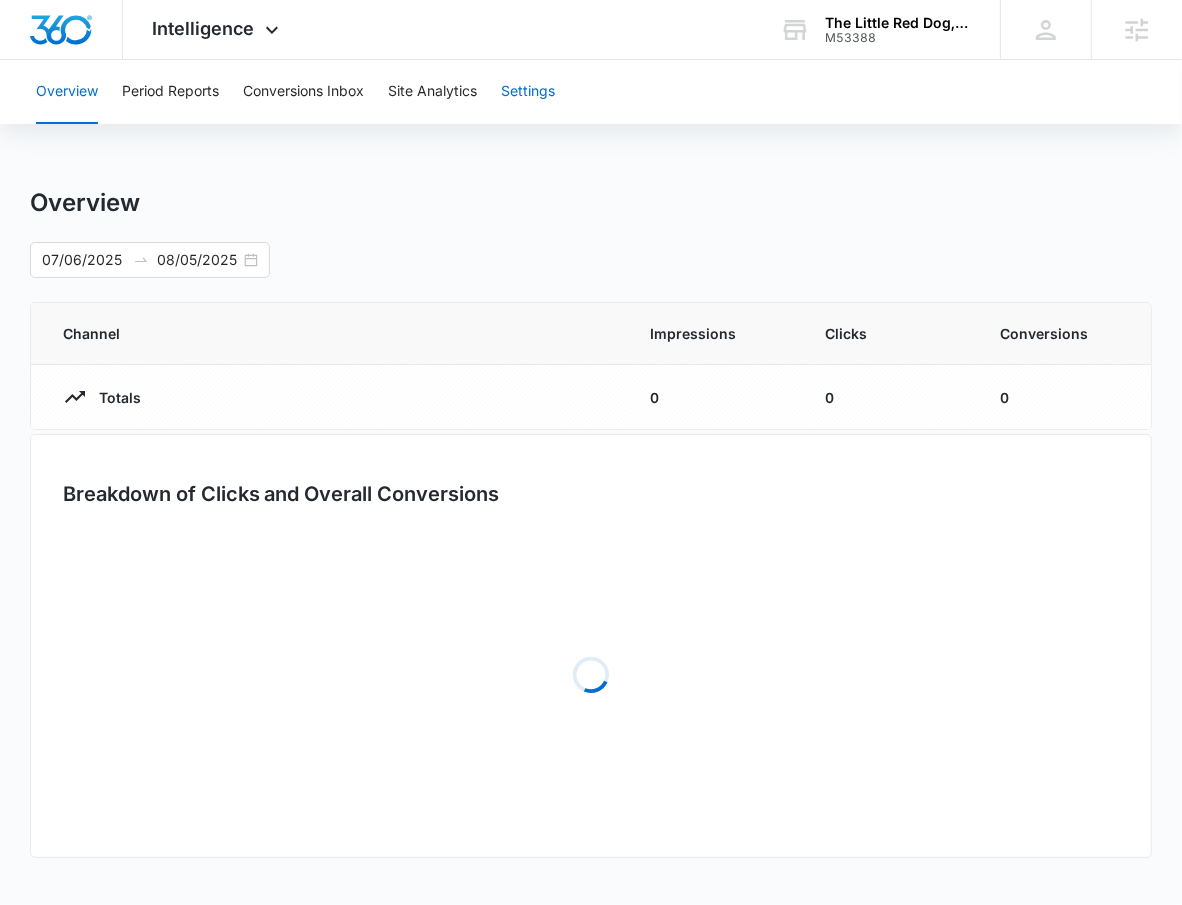 click on "Settings" at bounding box center (528, 92) 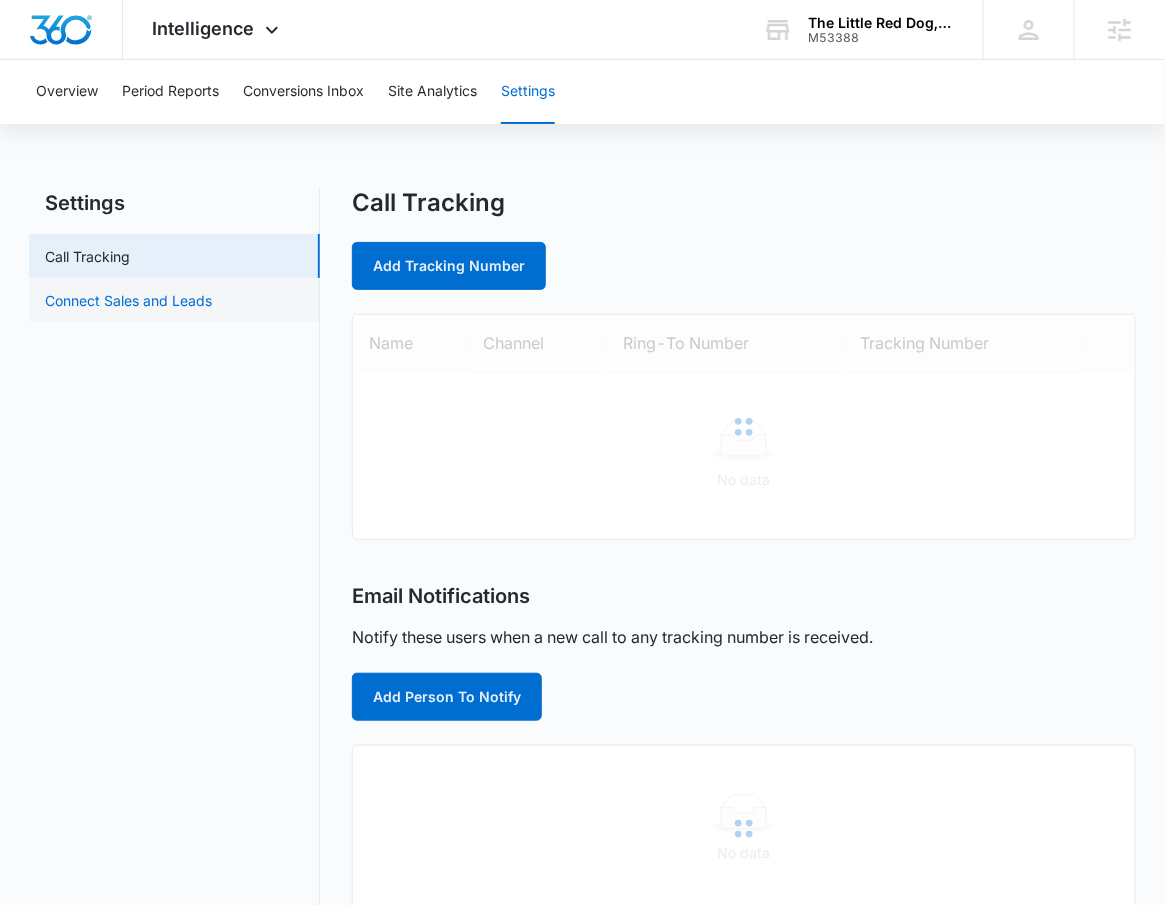 click on "Connect Sales and Leads" at bounding box center (128, 300) 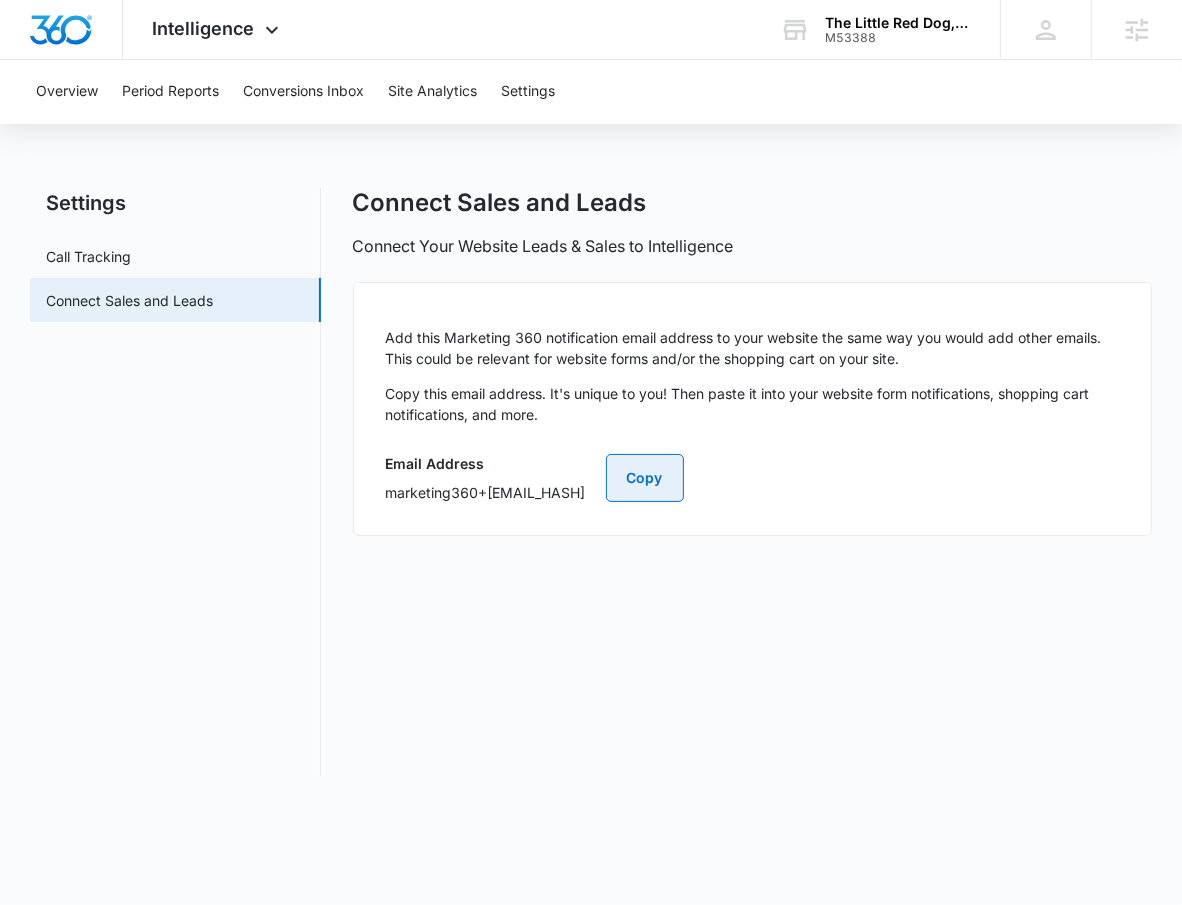 click on "Copy" at bounding box center (645, 478) 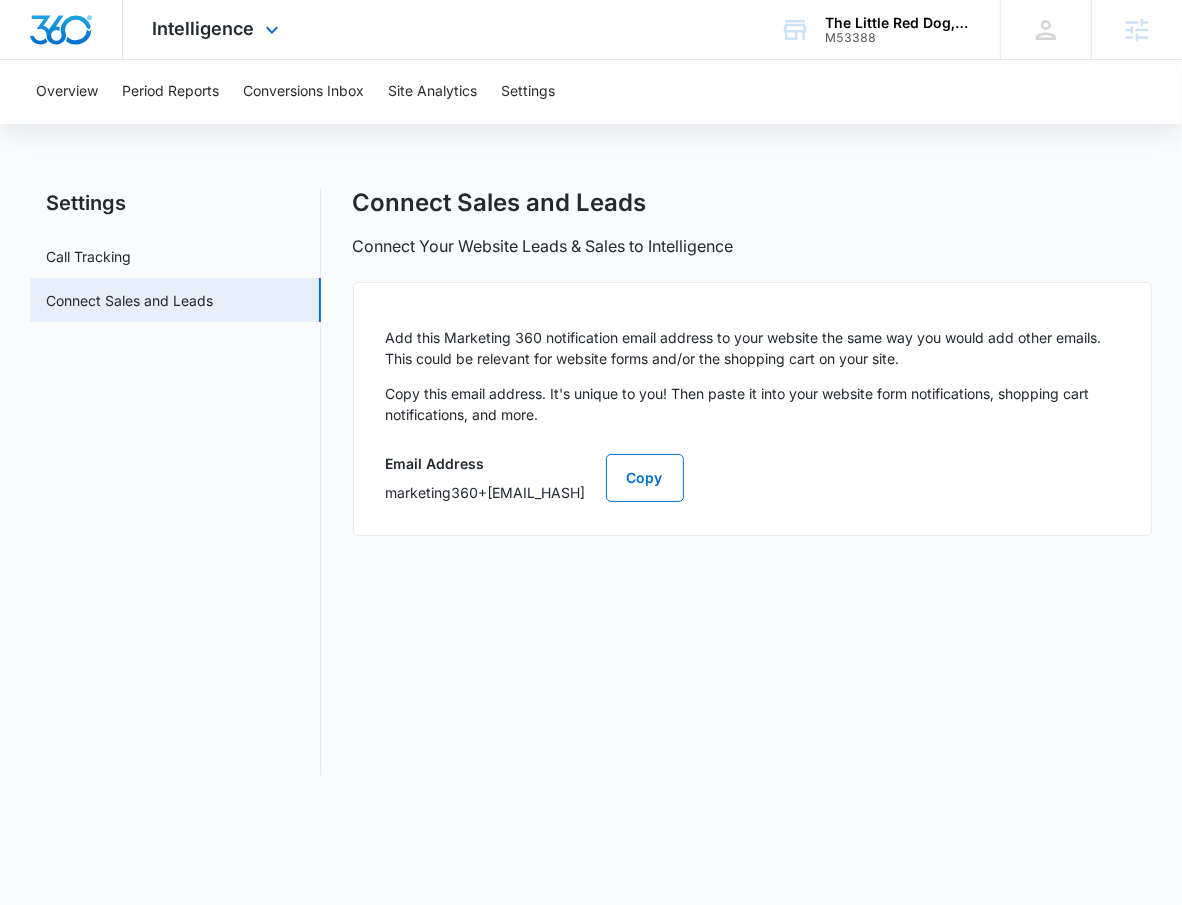 click on "Intelligence Apps Reputation Websites Forms CRM Email Social Shop Payments POS Content Ads Intelligence Files Brand Settings" at bounding box center (218, 29) 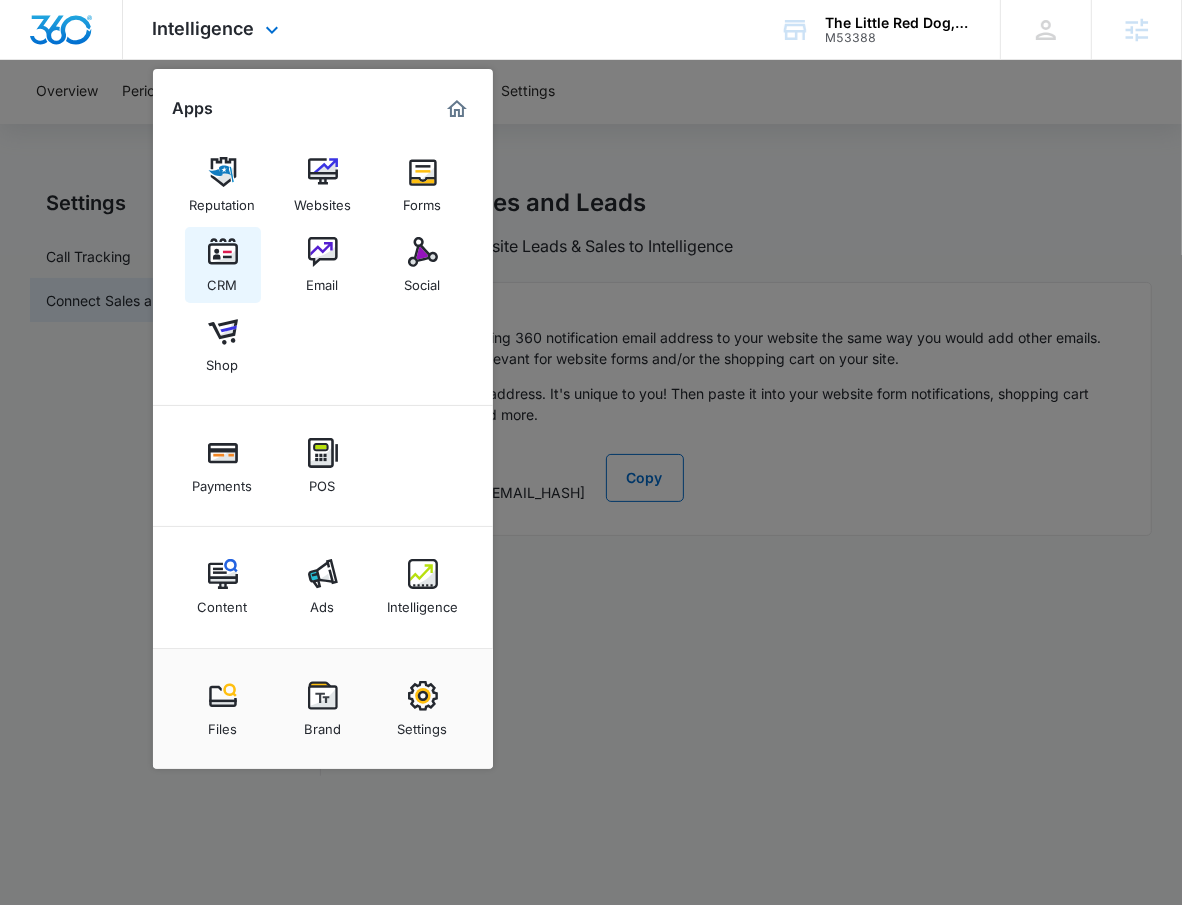 click on "CRM" at bounding box center [223, 280] 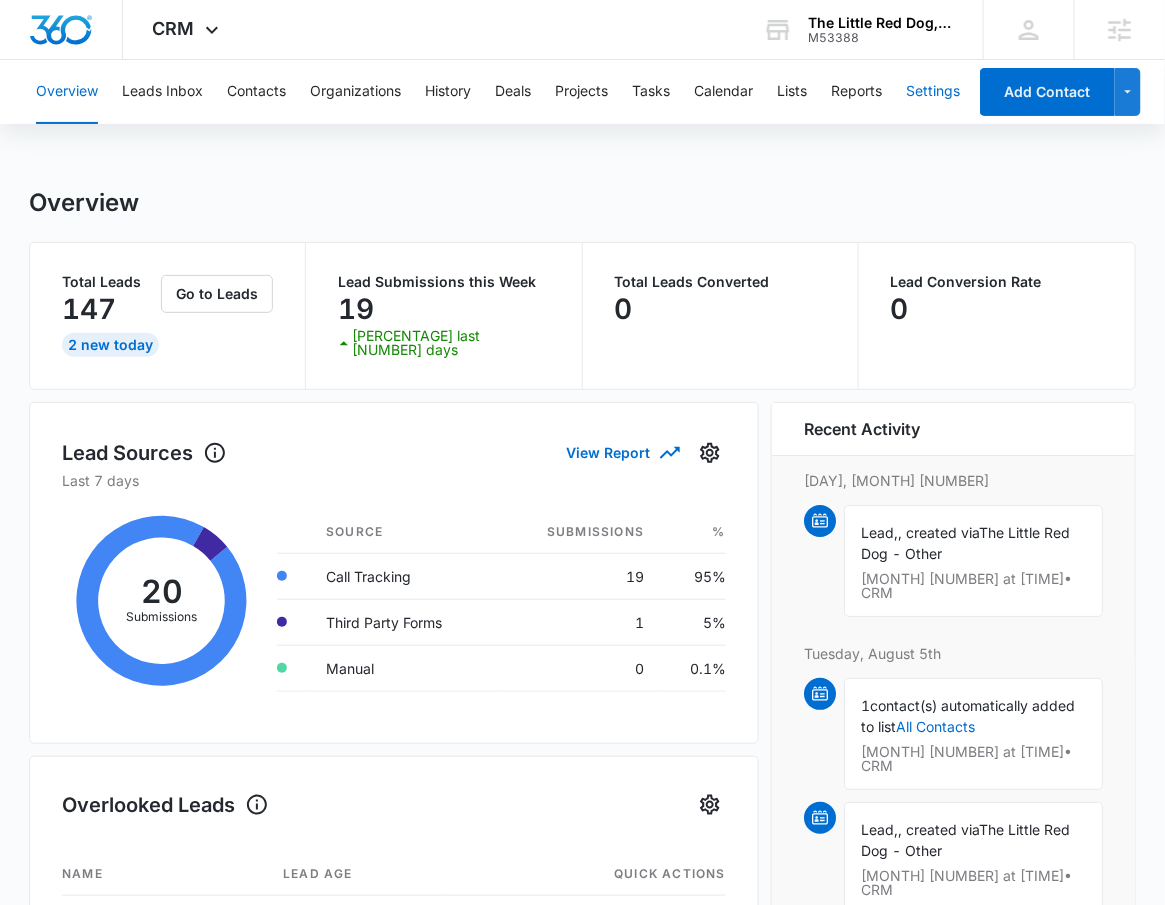 click on "Settings" at bounding box center (933, 92) 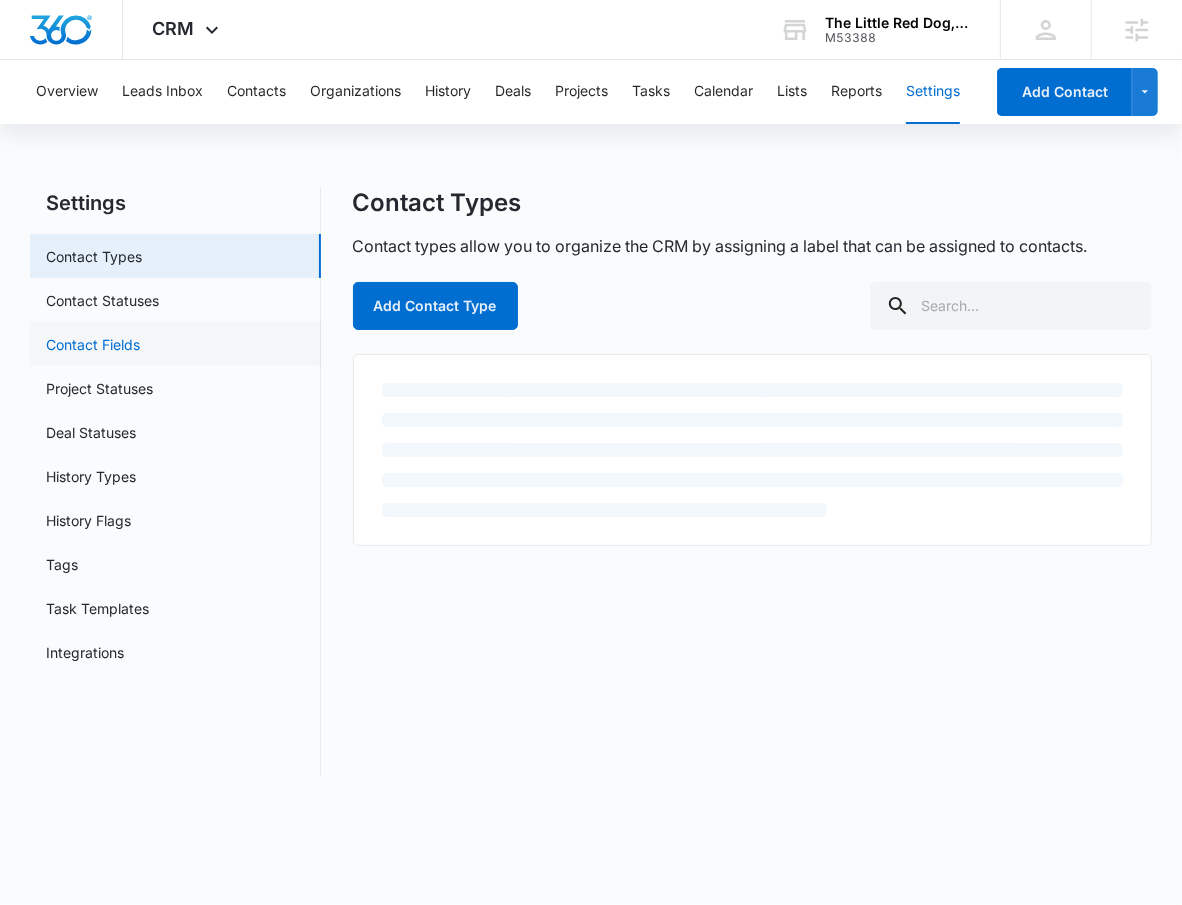 click on "Contact Fields" at bounding box center [93, 344] 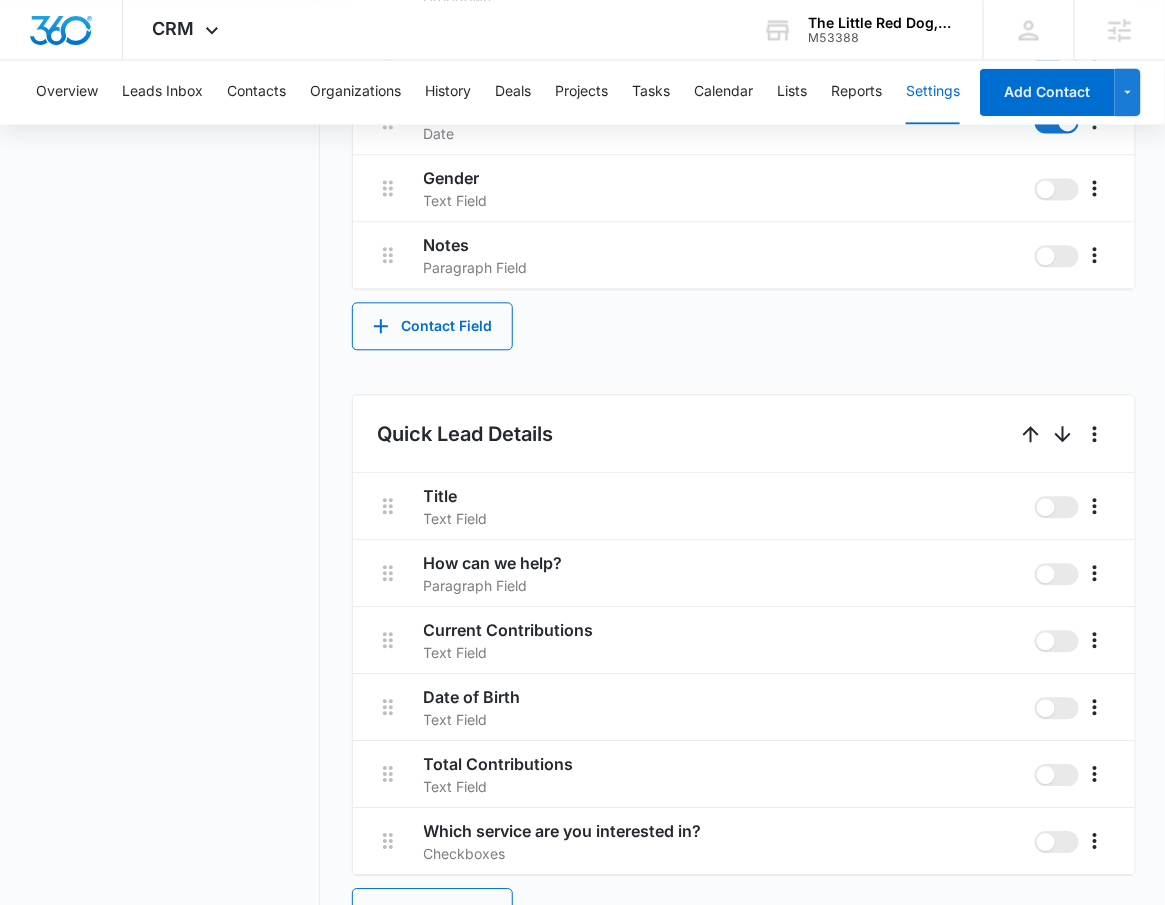 scroll, scrollTop: 1397, scrollLeft: 0, axis: vertical 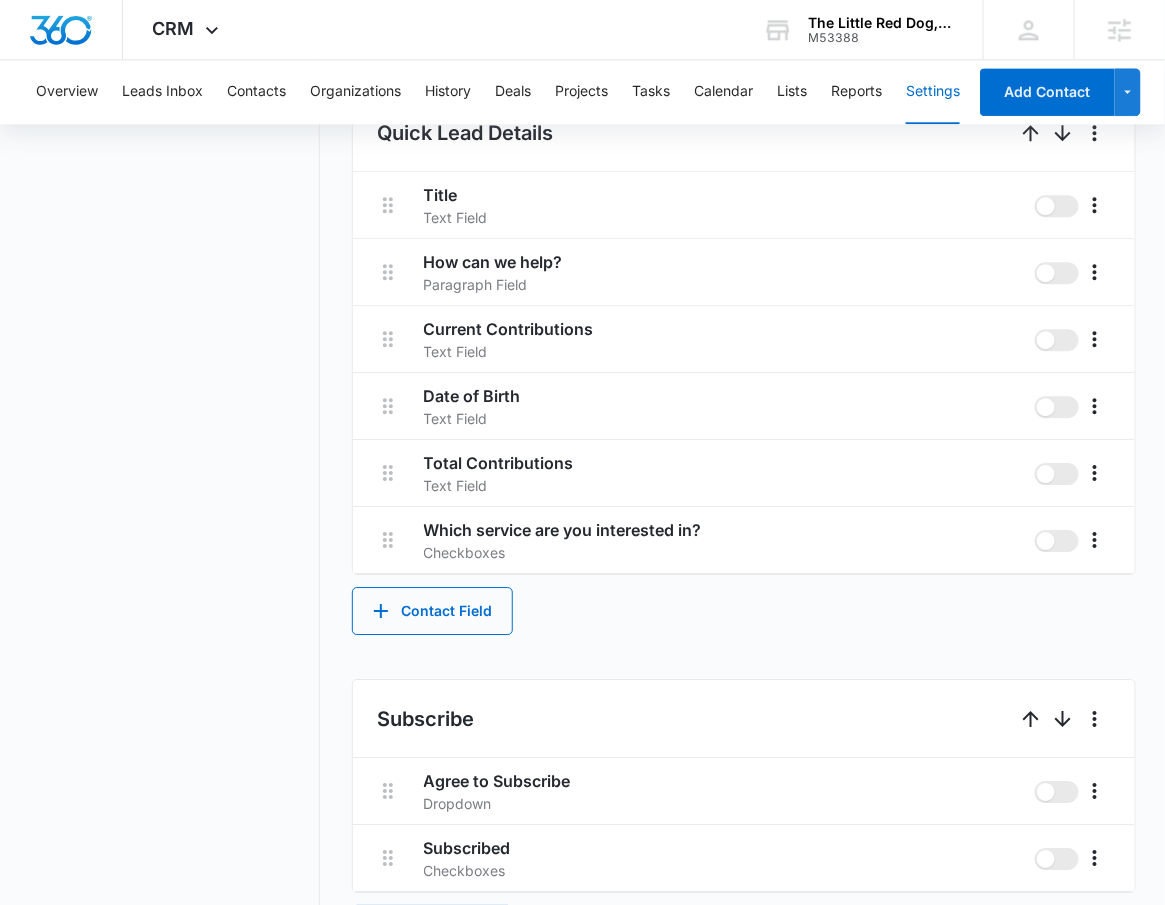 click on "Contact Info These are "Primary Fields",  their configurations are limited because of their importance. Contact Name Contact Name primary Phone Phone Number primary Email Email Address primary Address Address (Street, Street 2, City, ST, Zip, Country) primary Special Notes Paragraph Field Qualifying Status Dropdown Organization Dropdown primary Additional Contact Info Best Way To Contact Dropdown Other Phone Phone Number Donation Date Date Gender Text Field Notes Paragraph Field Contact Field Quick Lead Details Title Text Field How can we help?  Paragraph Field Current Contributions Text Field Date of Birth Text Field Total Contributions Text Field Which service are you interested in? Checkboxes Contact Field Subscribe Agree to Subscribe Dropdown Subscribed Checkboxes Contact Field Feedback Please rate us from 1-5 Radio Buttons Please briefly describe your experience with us Paragraph Field Review Request Checkboxes Dob Text Field Create Time Text Field Create Time Utc Text Field Contact Field" at bounding box center (744, 260) 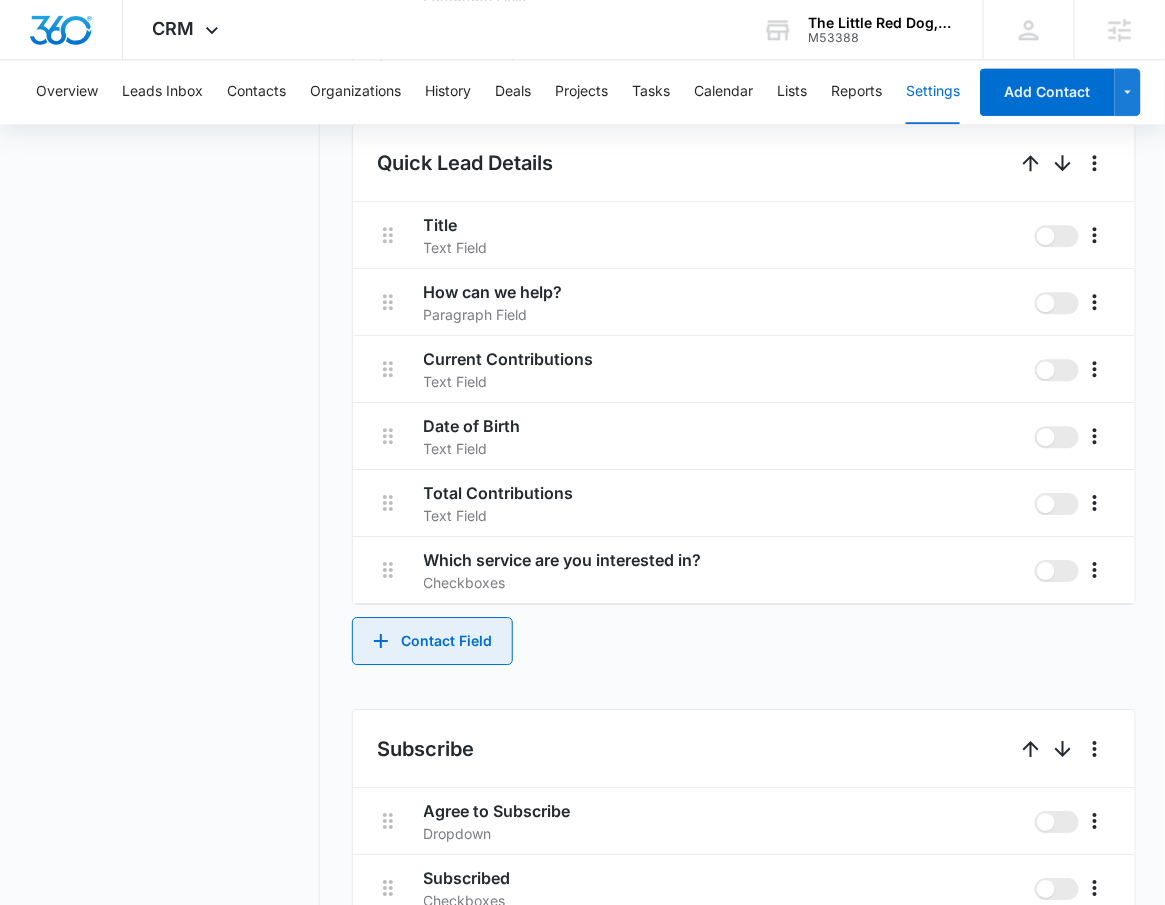 scroll, scrollTop: 1354, scrollLeft: 0, axis: vertical 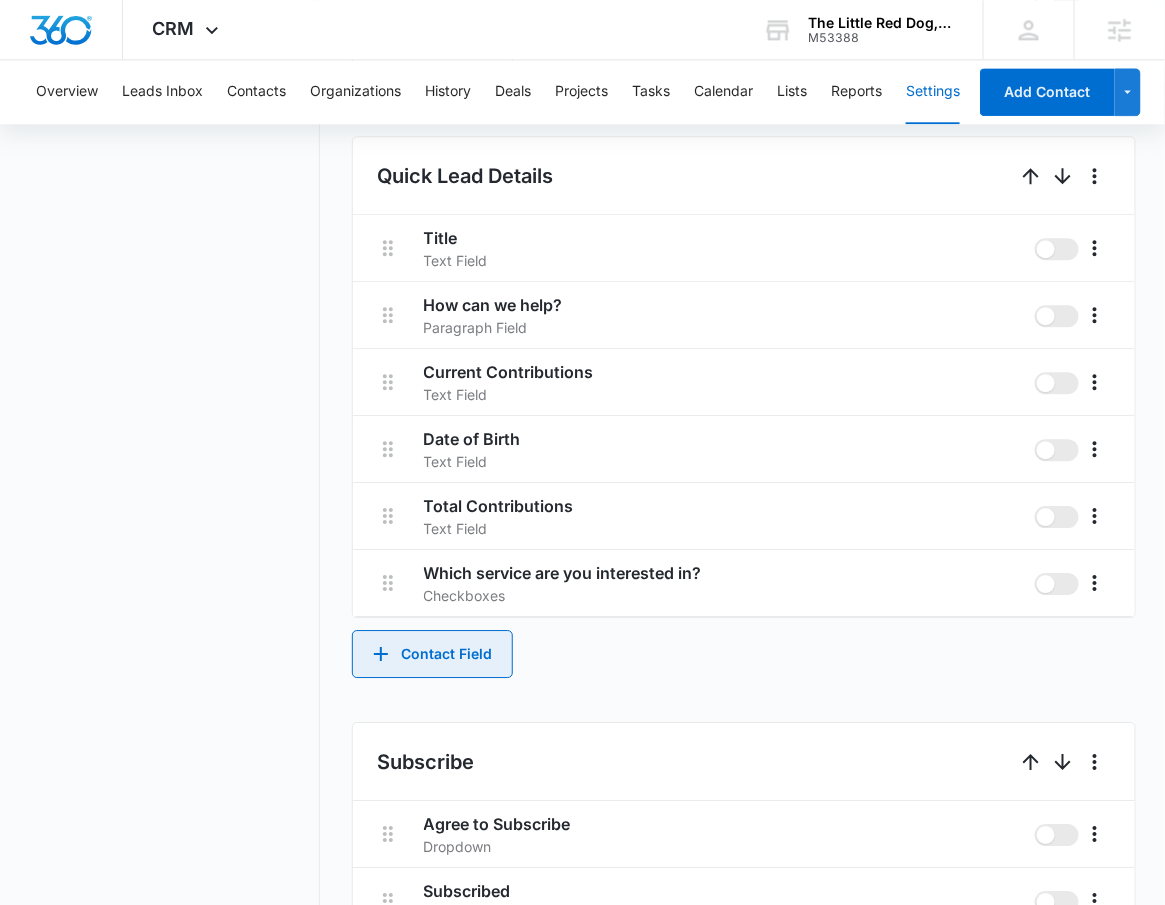 click on "Contact Field" at bounding box center [432, 654] 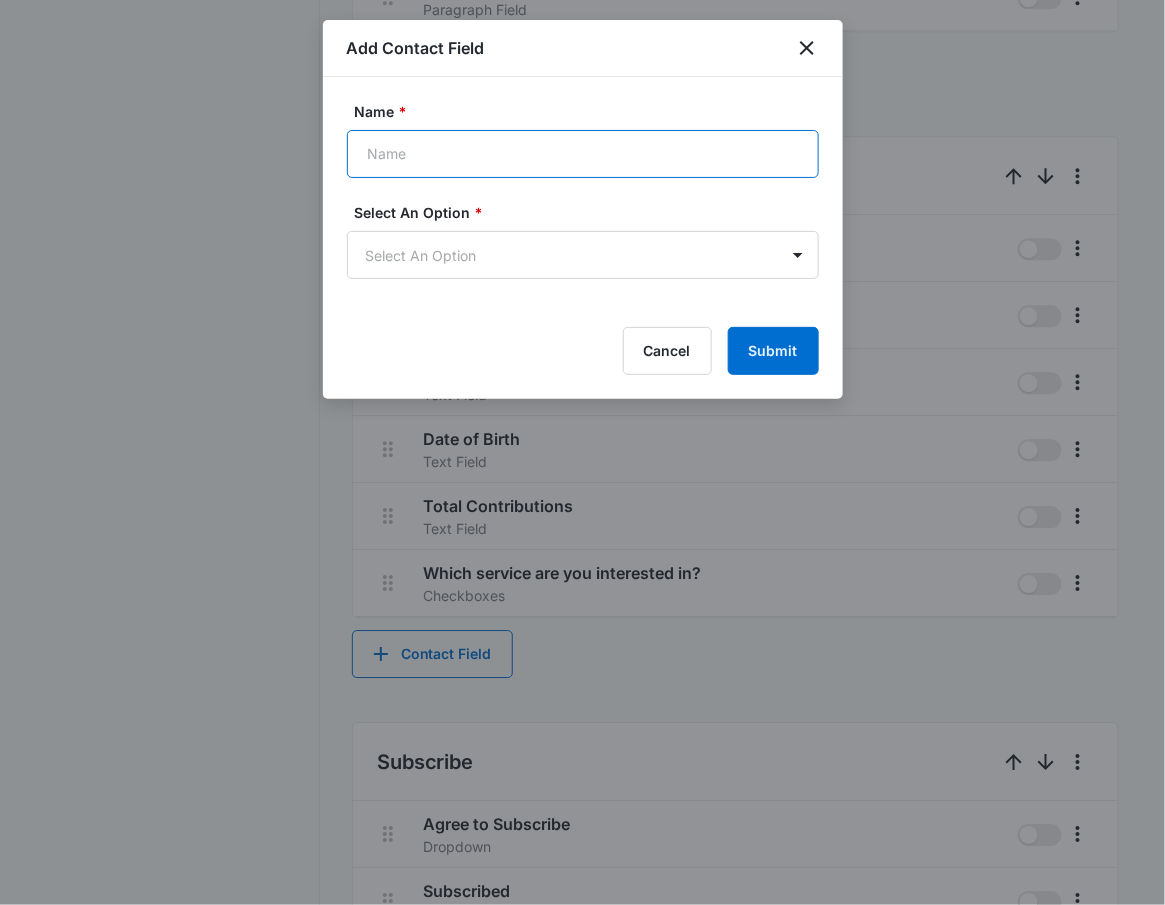 click on "Name *" at bounding box center (583, 154) 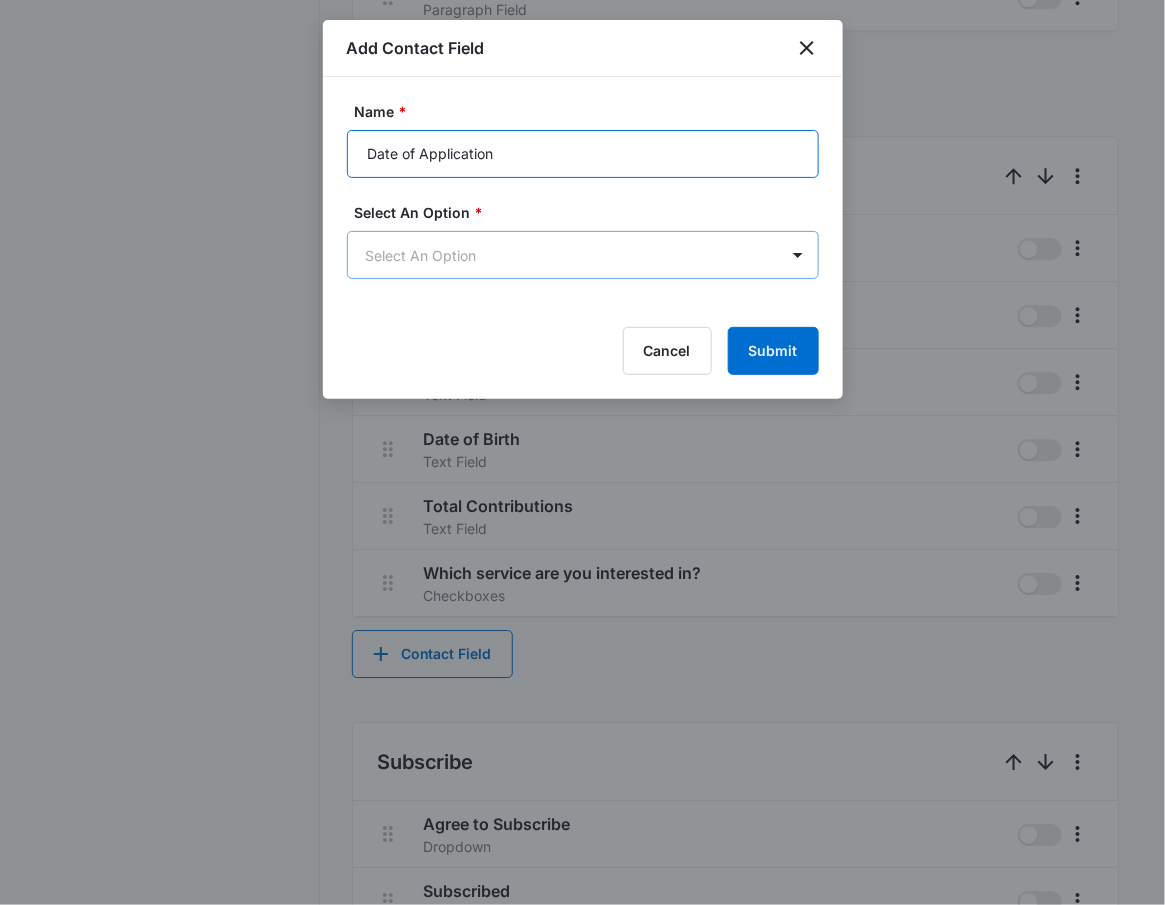 type on "Date of Application" 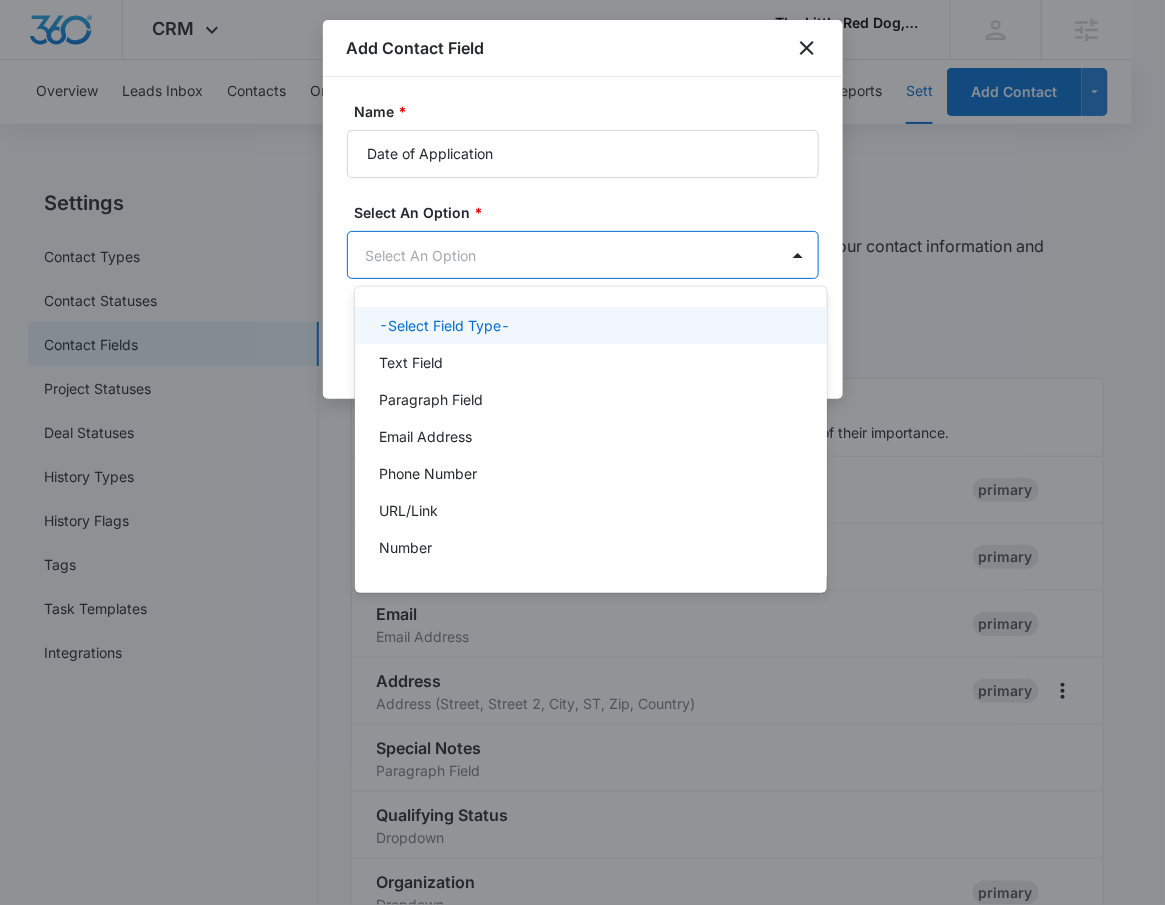 scroll, scrollTop: 0, scrollLeft: 0, axis: both 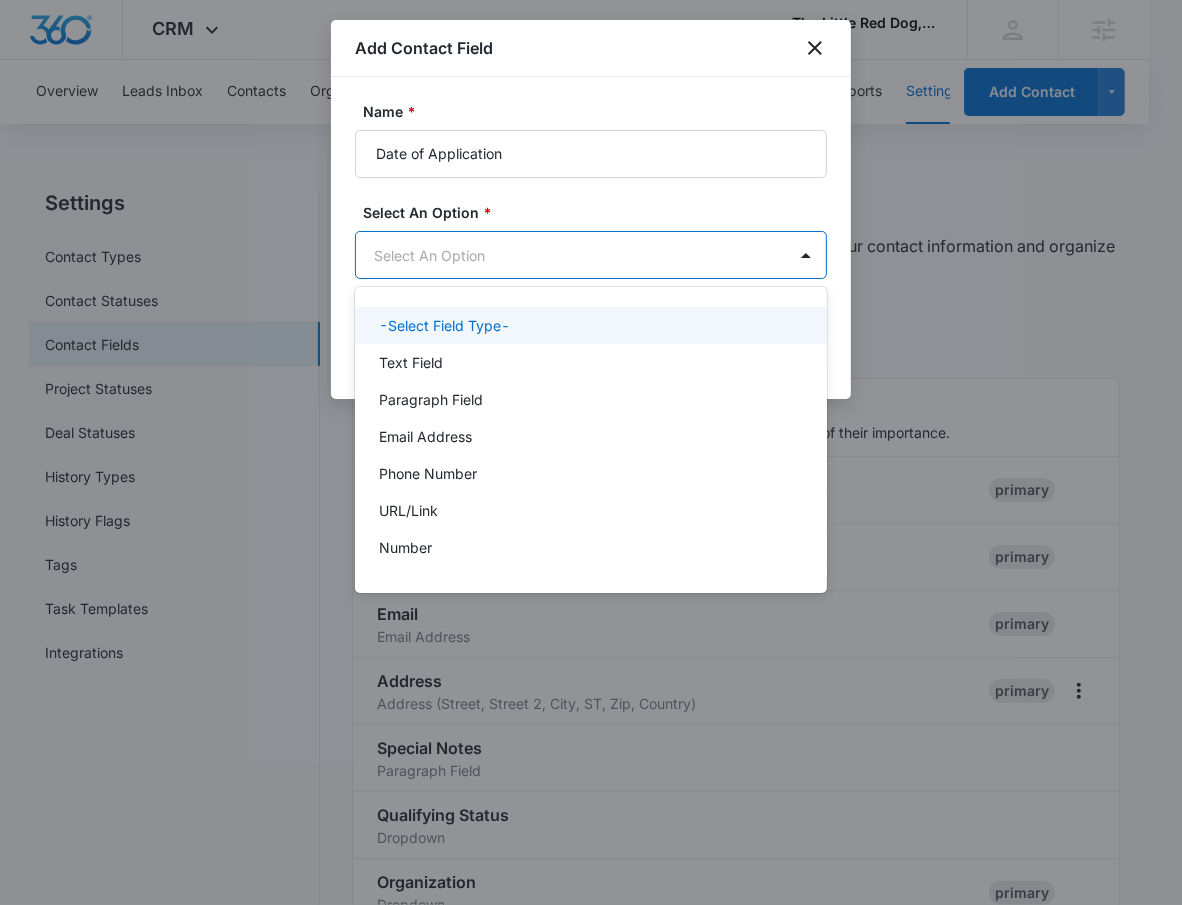 click on "CRM Apps Reputation Websites Forms CRM Email Social Shop Payments POS Content Ads Intelligence Files Brand Settings The Little Red Dog, Inc M53388 Your Accounts View All RN Robert Nguyen robert.nguyen@madwire.com My Profile Notifications Support Logout Terms & Conditions   •   Privacy Policy Agencies Overview Leads Inbox Contacts Organizations History Deals Projects Tasks Calendar Lists Reports Settings Add Contact Settings Contact Types Contact Statuses Contact Fields Project Statuses Deal Statuses History Types History Flags Tags Task Templates Integrations Contact Fields Create and manage custom contact fields to keep track of all of your contact information and organize your CRM by any field. Contact Section Contact Info These are "Primary Fields",  their configurations are limited because of their importance. Contact Name Contact Name primary Phone Phone Number primary Email Email Address primary Address Address (Street, Street 2, City, ST, Zip, Country) primary Special Notes Paragraph Field Dropdown" at bounding box center [591, 452] 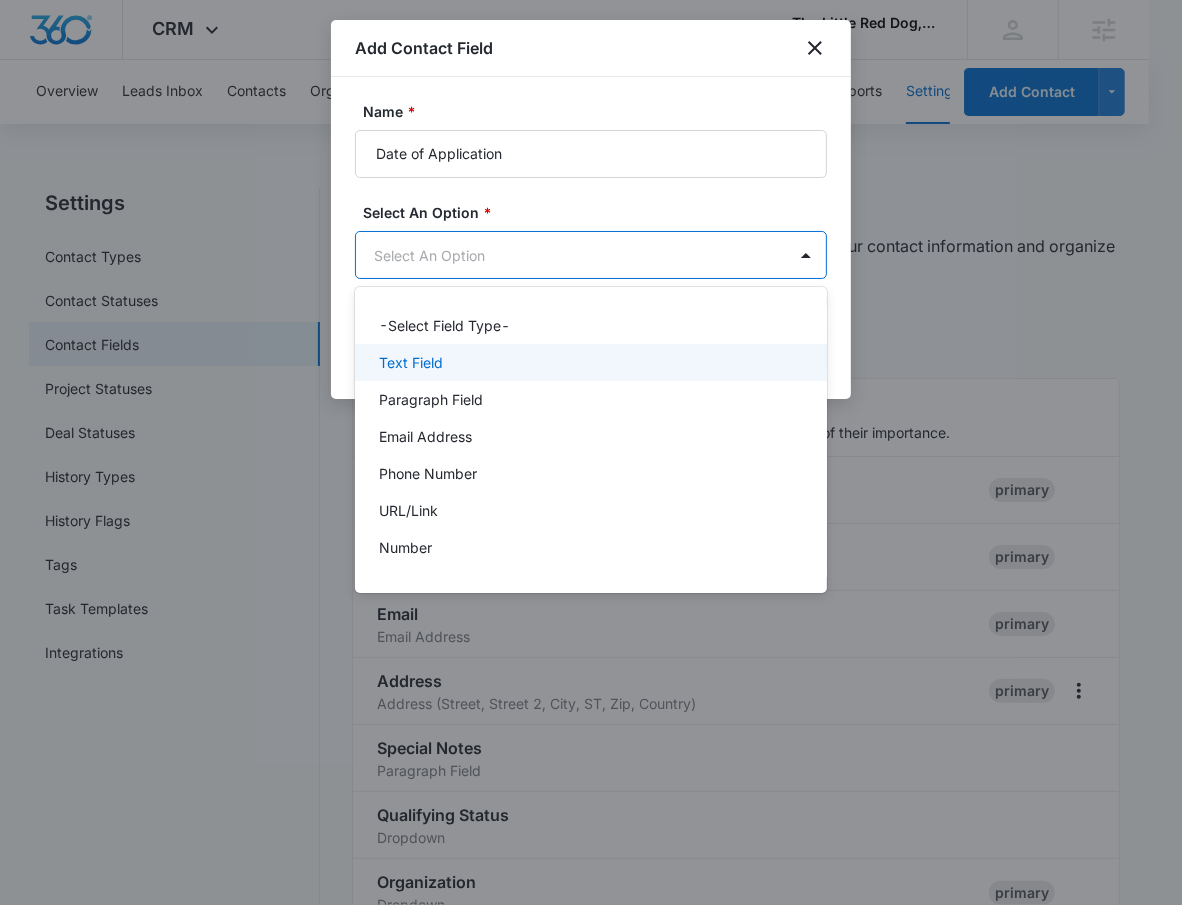 click on "Text Field" at bounding box center (589, 362) 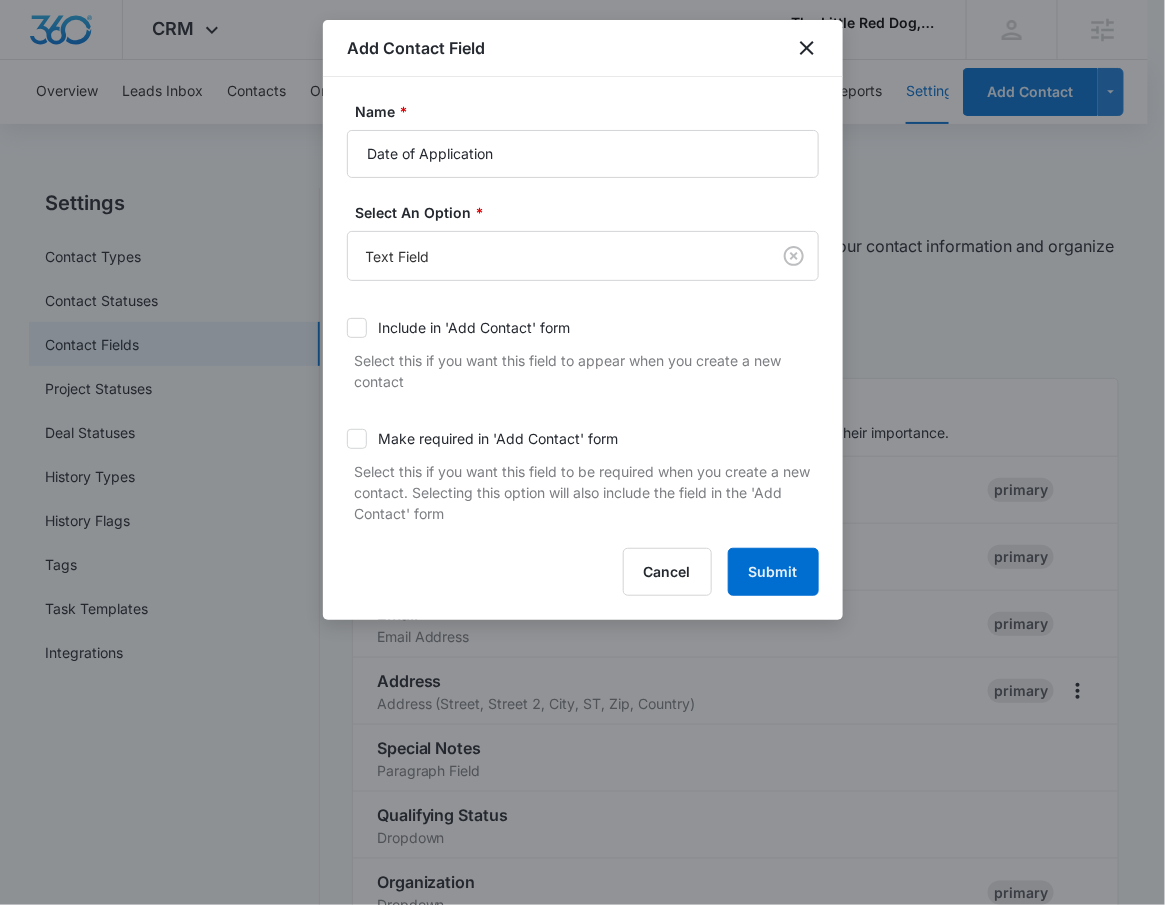 click on "Name * Date of Application Select An Option * Text Field Include in 'Add Contact' form Select this if you want this field to appear when you create a new contact Make required in 'Add Contact' form Select this if you want this field to be required when you create a new contact. Selecting this option will also include the field in the 'Add Contact' form Cancel Submit" at bounding box center [583, 348] 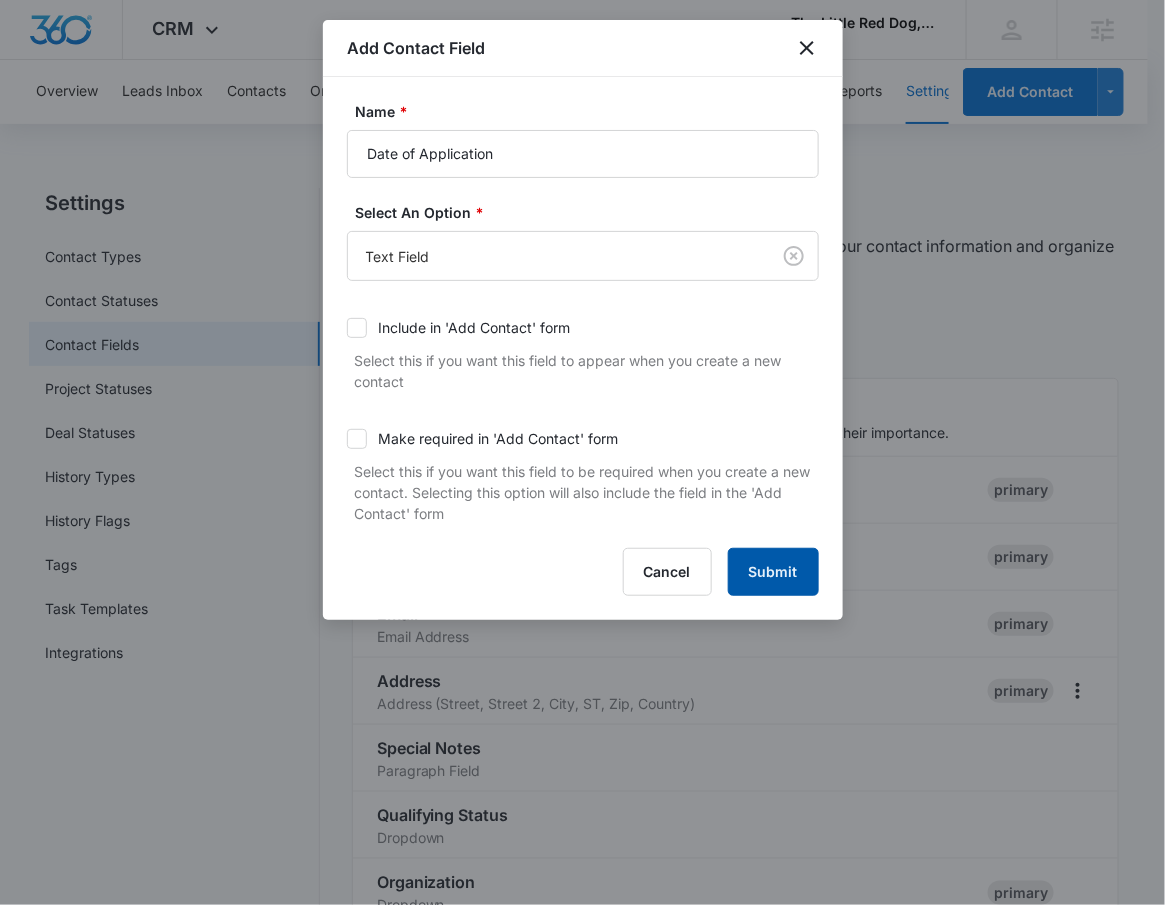 click on "Submit" at bounding box center [773, 572] 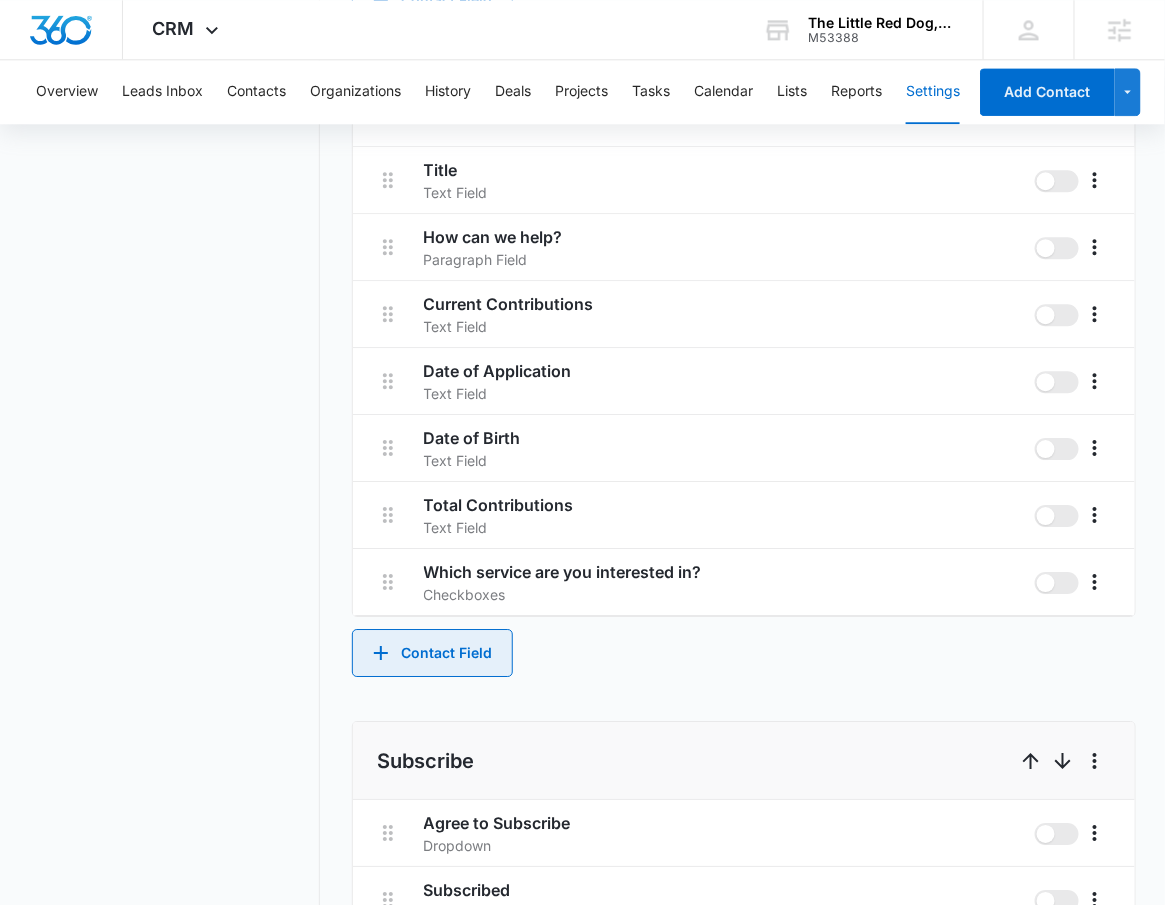 scroll, scrollTop: 1421, scrollLeft: 0, axis: vertical 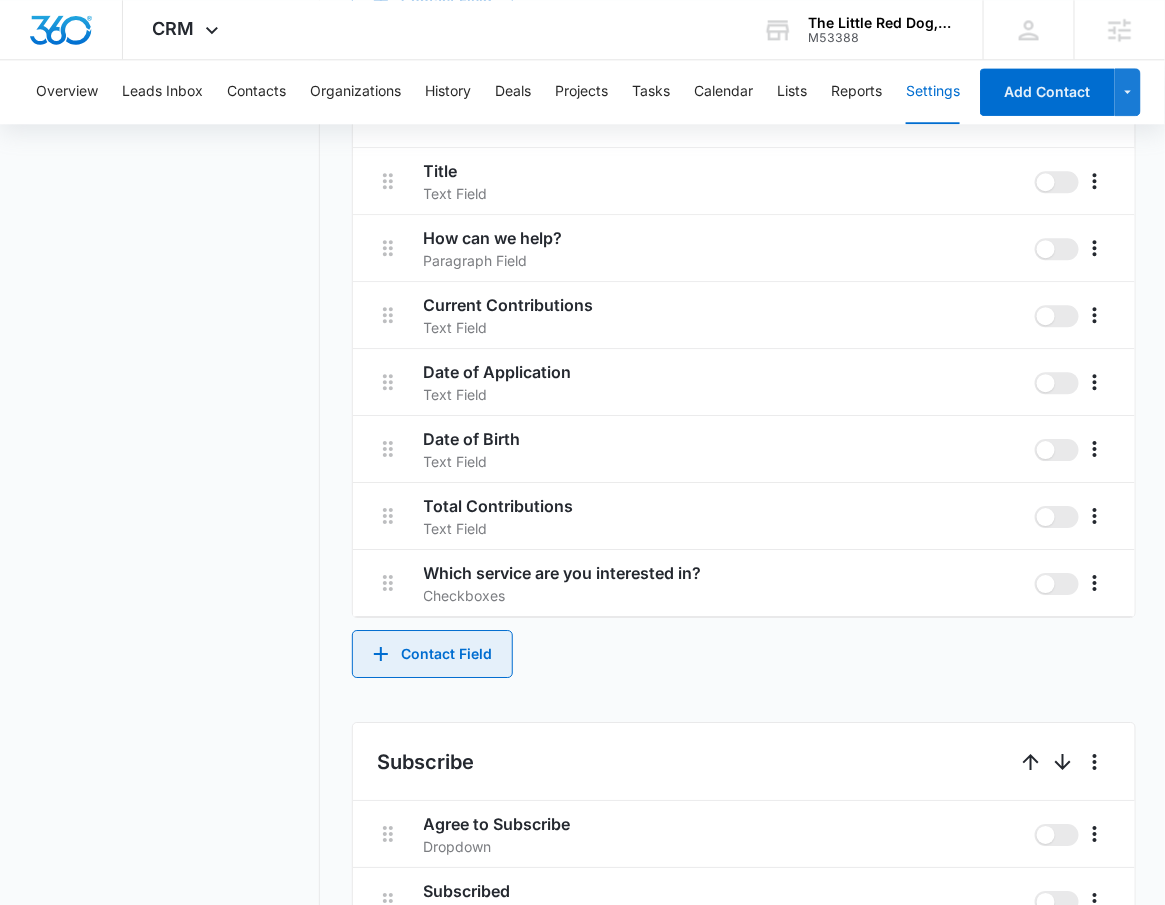 click on "Contact Field" at bounding box center [432, 654] 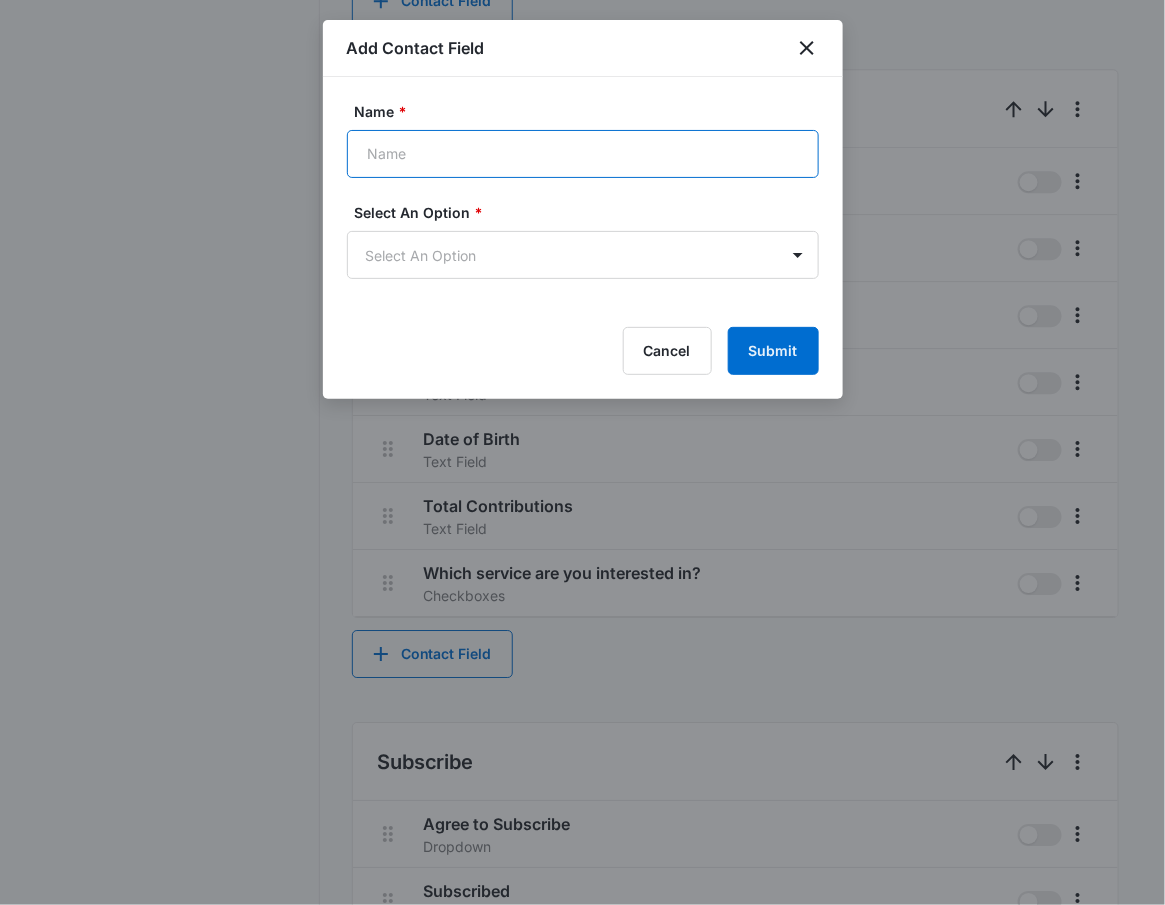 click on "Name *" at bounding box center (583, 154) 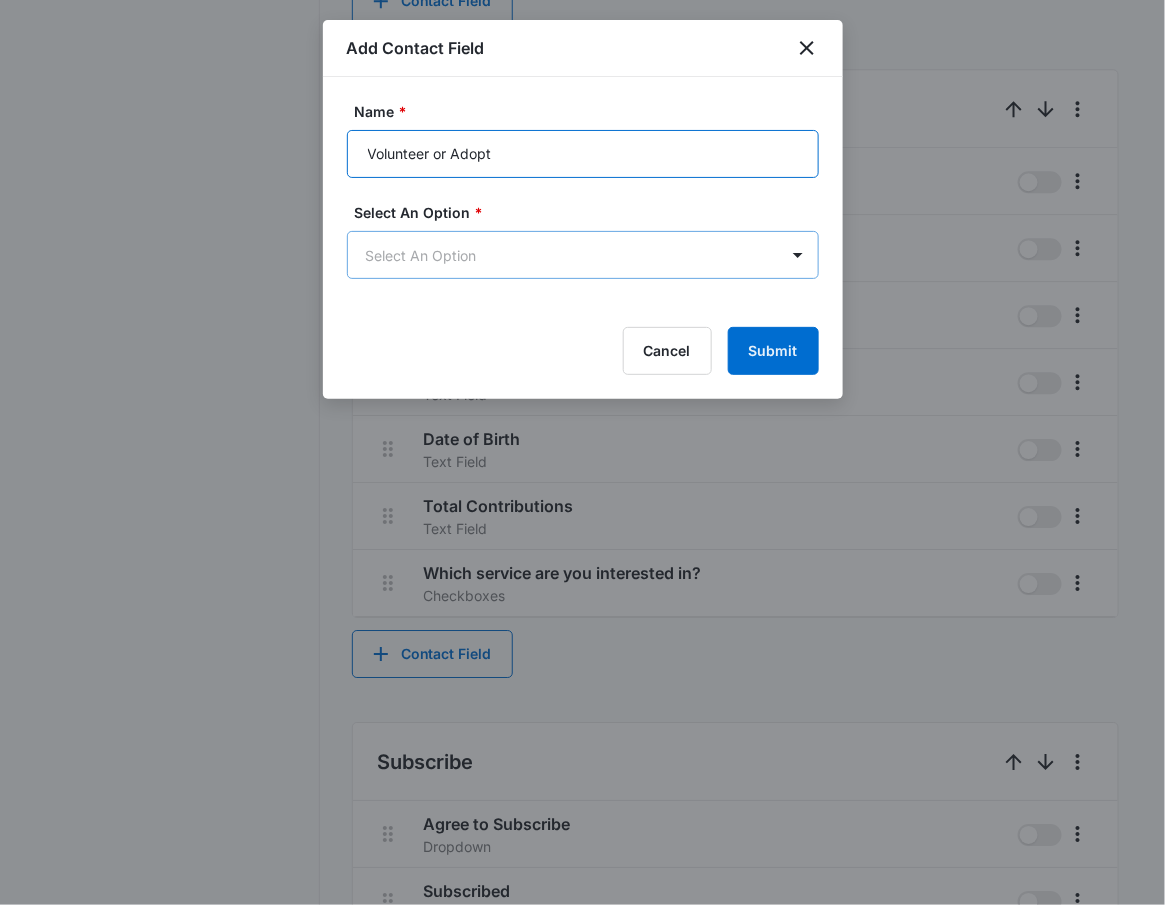 type on "Volunteer or Adopt" 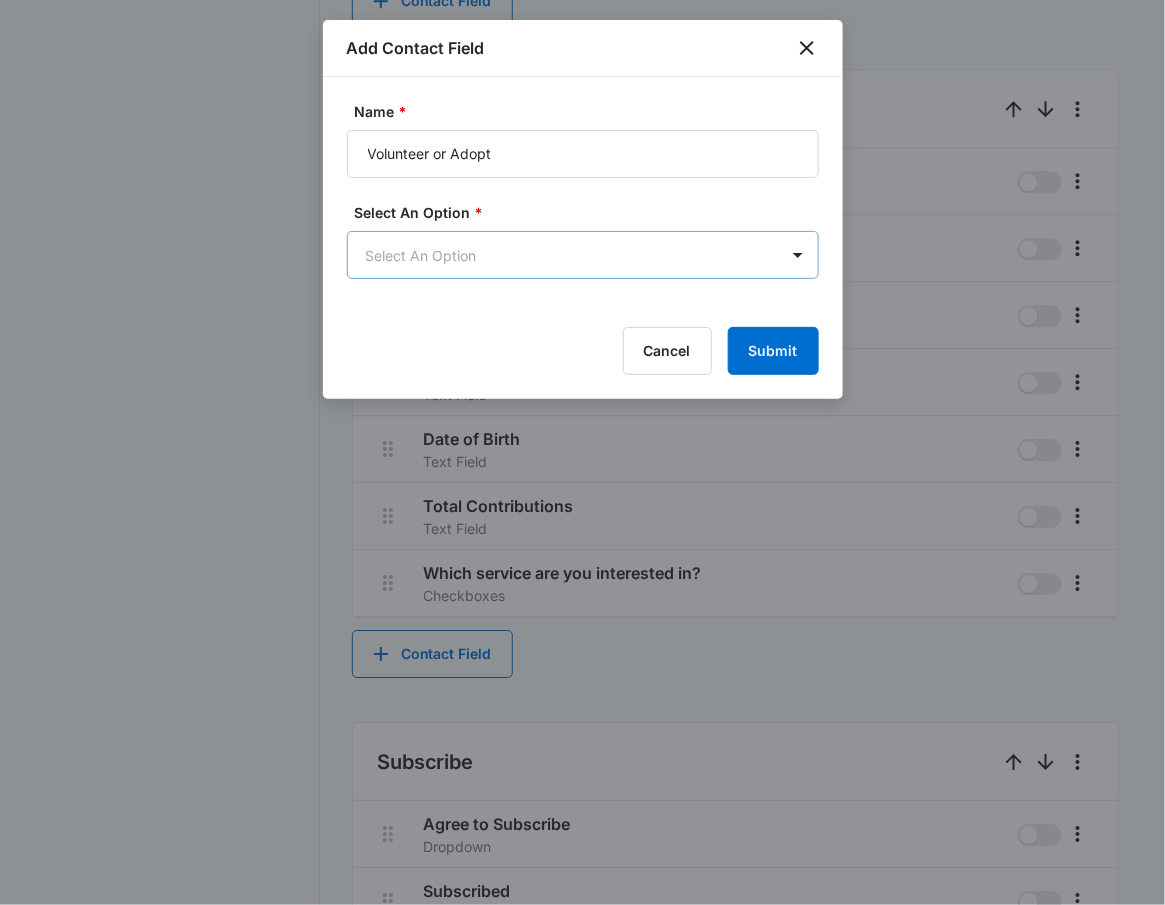 scroll, scrollTop: 0, scrollLeft: 0, axis: both 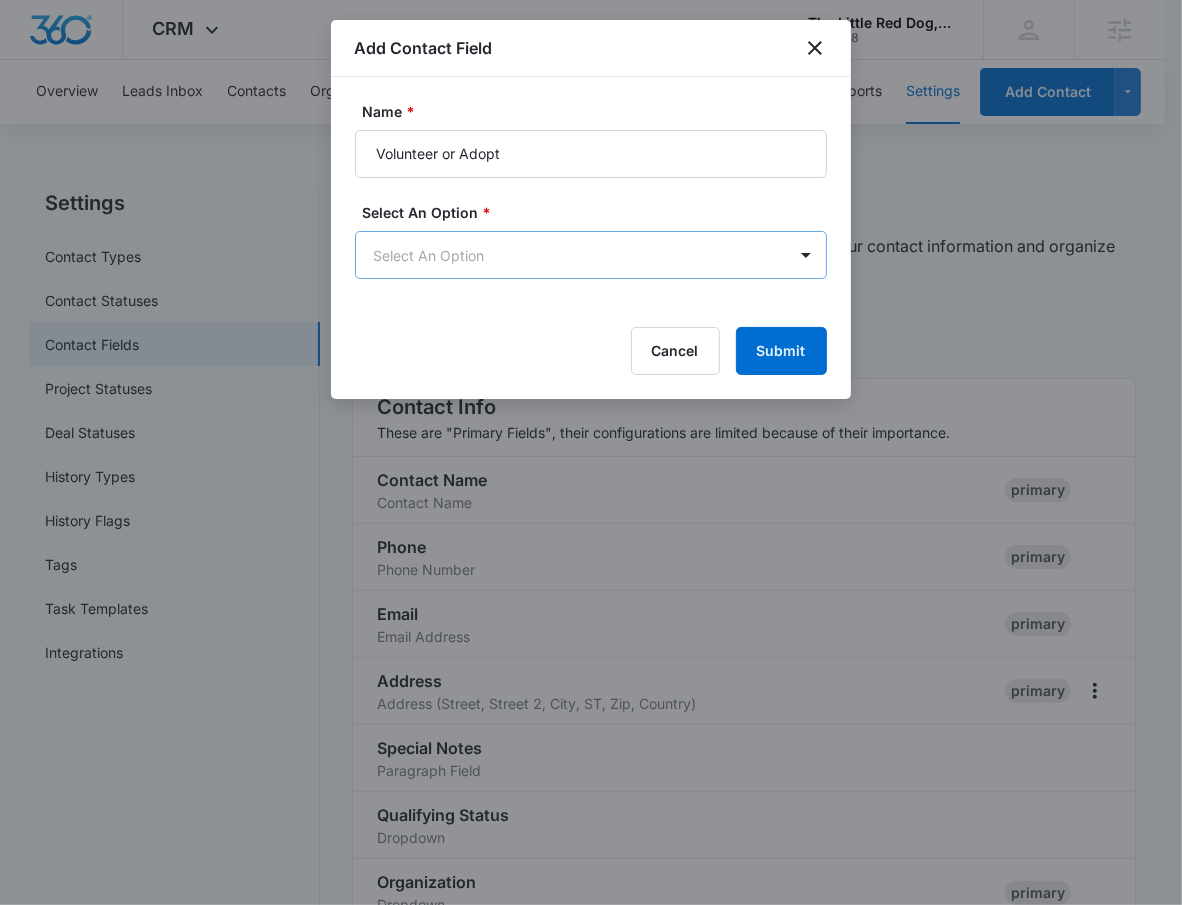 click on "CRM Apps Reputation Websites Forms CRM Email Social Shop Payments POS Content Ads Intelligence Files Brand Settings The Little Red Dog, Inc M53388 Your Accounts View All RN Robert Nguyen robert.nguyen@madwire.com My Profile Notifications Support Logout Terms & Conditions   •   Privacy Policy Agencies Overview Leads Inbox Contacts Organizations History Deals Projects Tasks Calendar Lists Reports Settings Add Contact Settings Contact Types Contact Statuses Contact Fields Project Statuses Deal Statuses History Types History Flags Tags Task Templates Integrations Contact Fields Create and manage custom contact fields to keep track of all of your contact information and organize your CRM by any field. Contact Section Contact Info These are "Primary Fields",  their configurations are limited because of their importance. Contact Name Contact Name primary Phone Phone Number primary Email Email Address primary Address Address (Street, Street 2, City, ST, Zip, Country) primary Special Notes Paragraph Field Dropdown" at bounding box center (591, 1513) 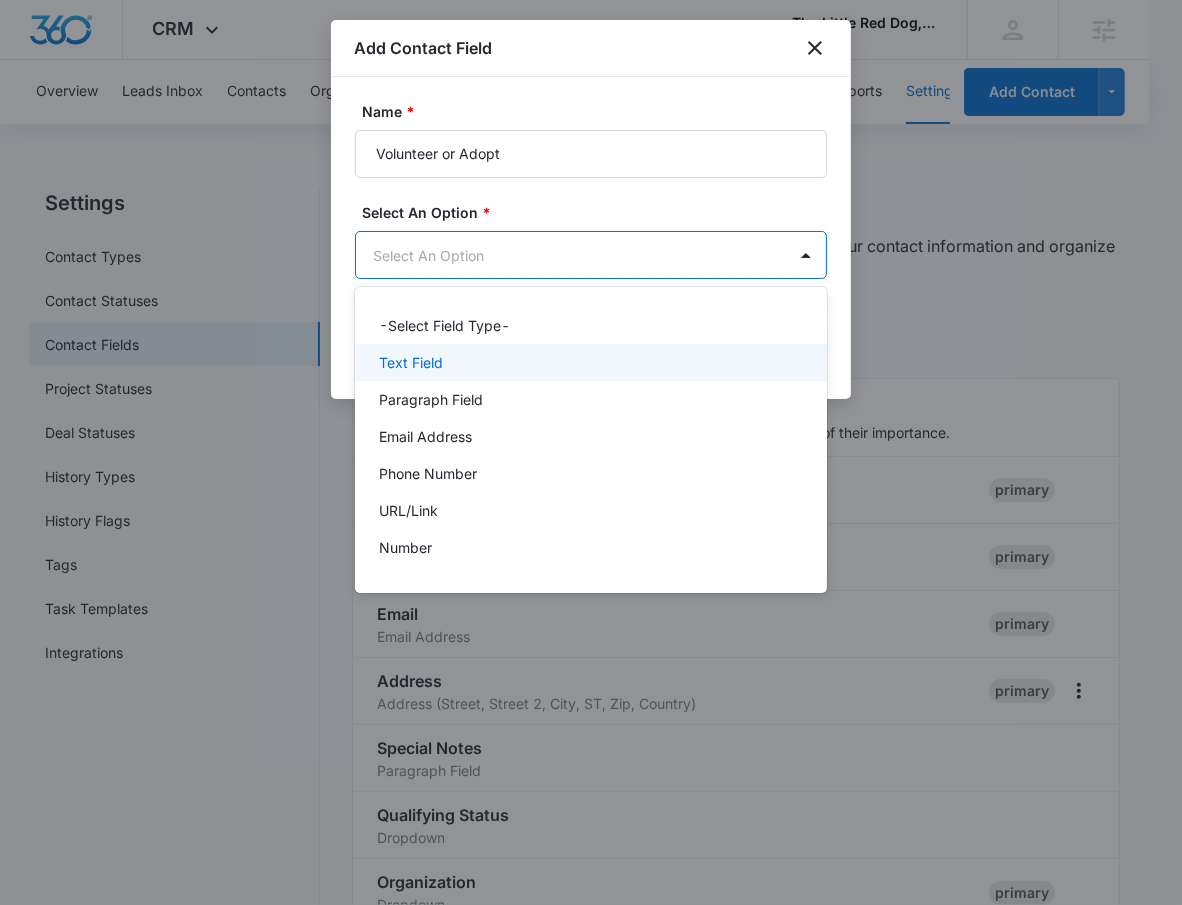 click on "Text Field" at bounding box center (589, 362) 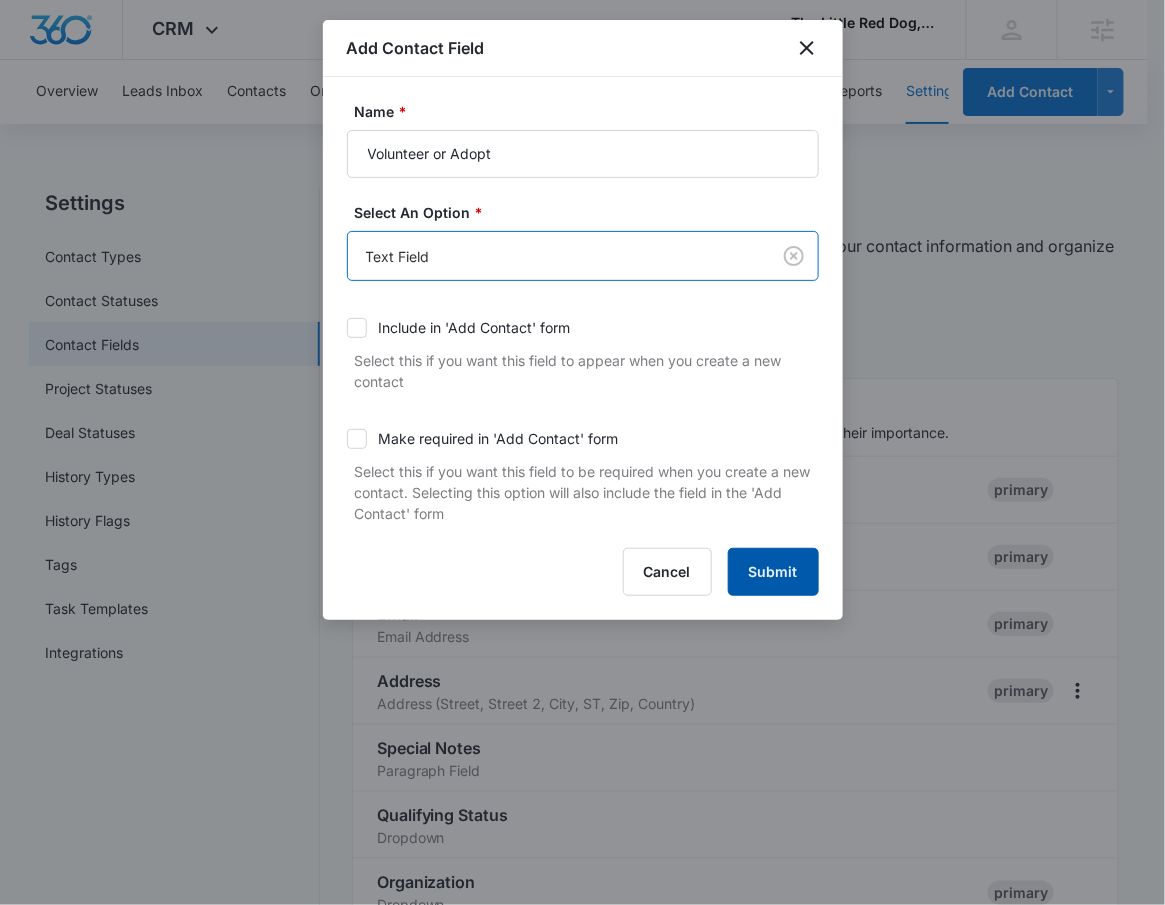 click on "Submit" at bounding box center (773, 572) 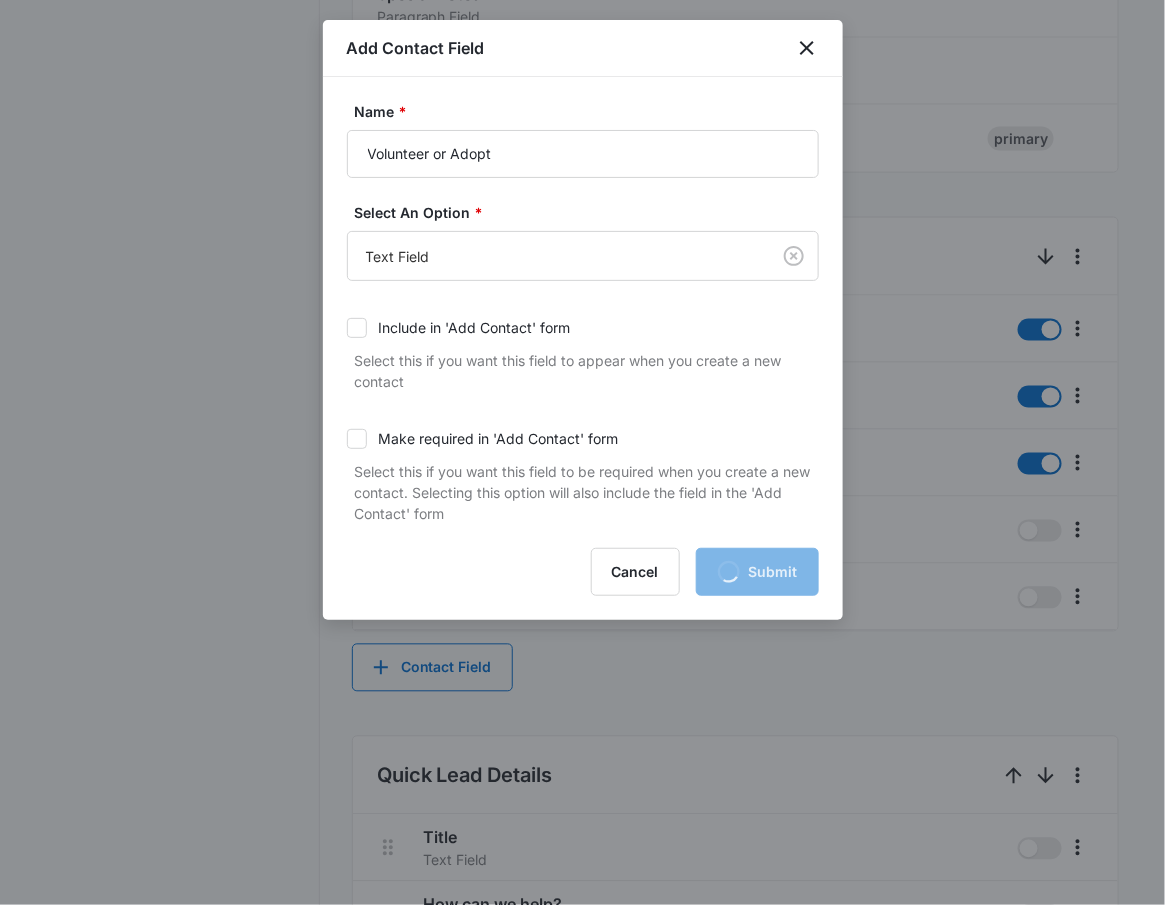 scroll, scrollTop: 762, scrollLeft: 0, axis: vertical 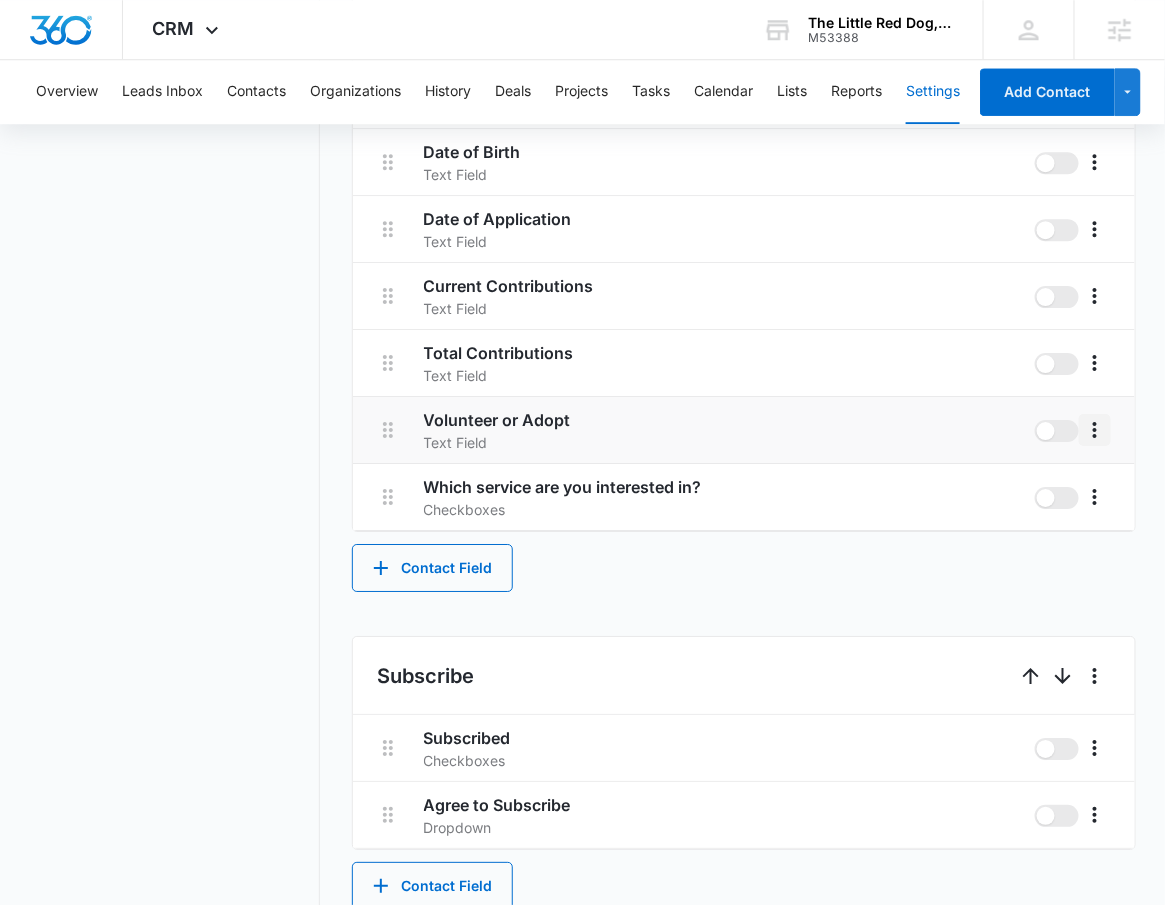 click 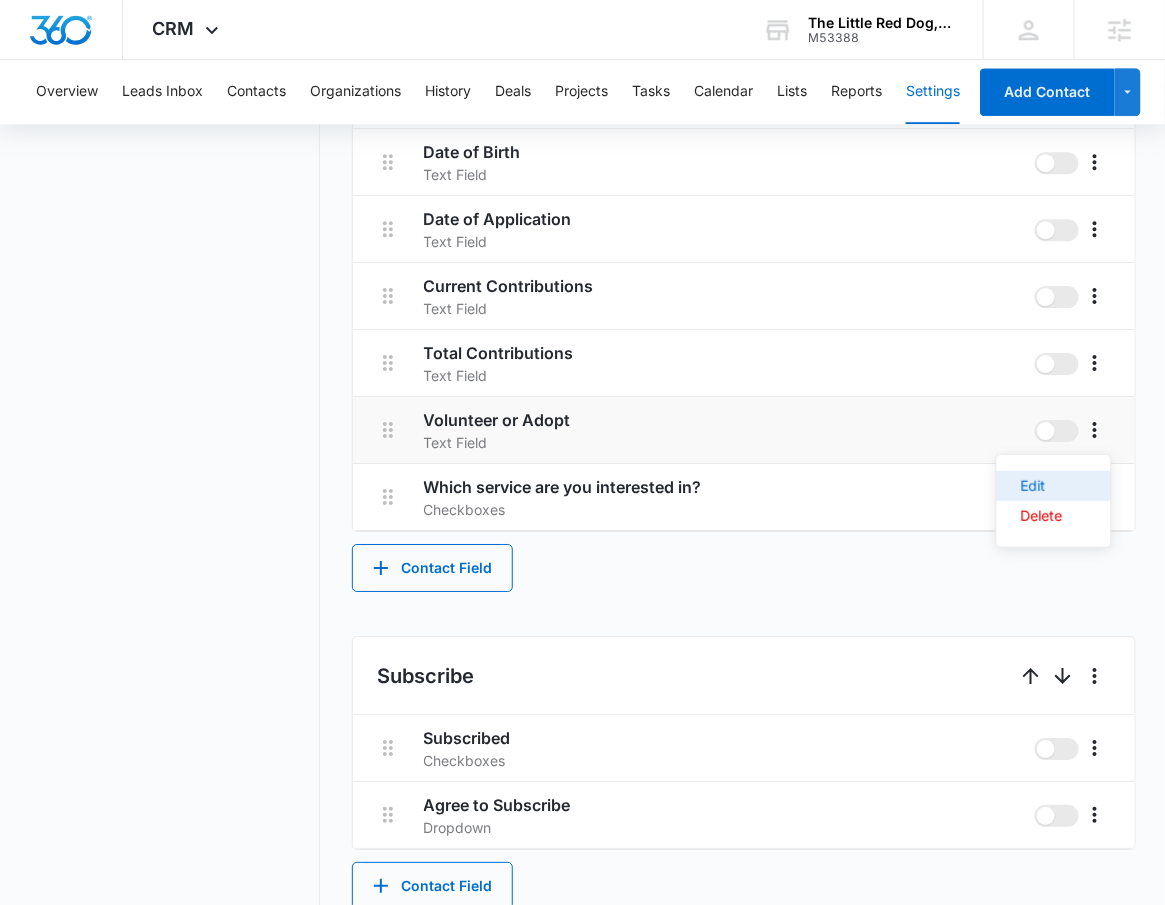 click on "Edit" at bounding box center (1054, 486) 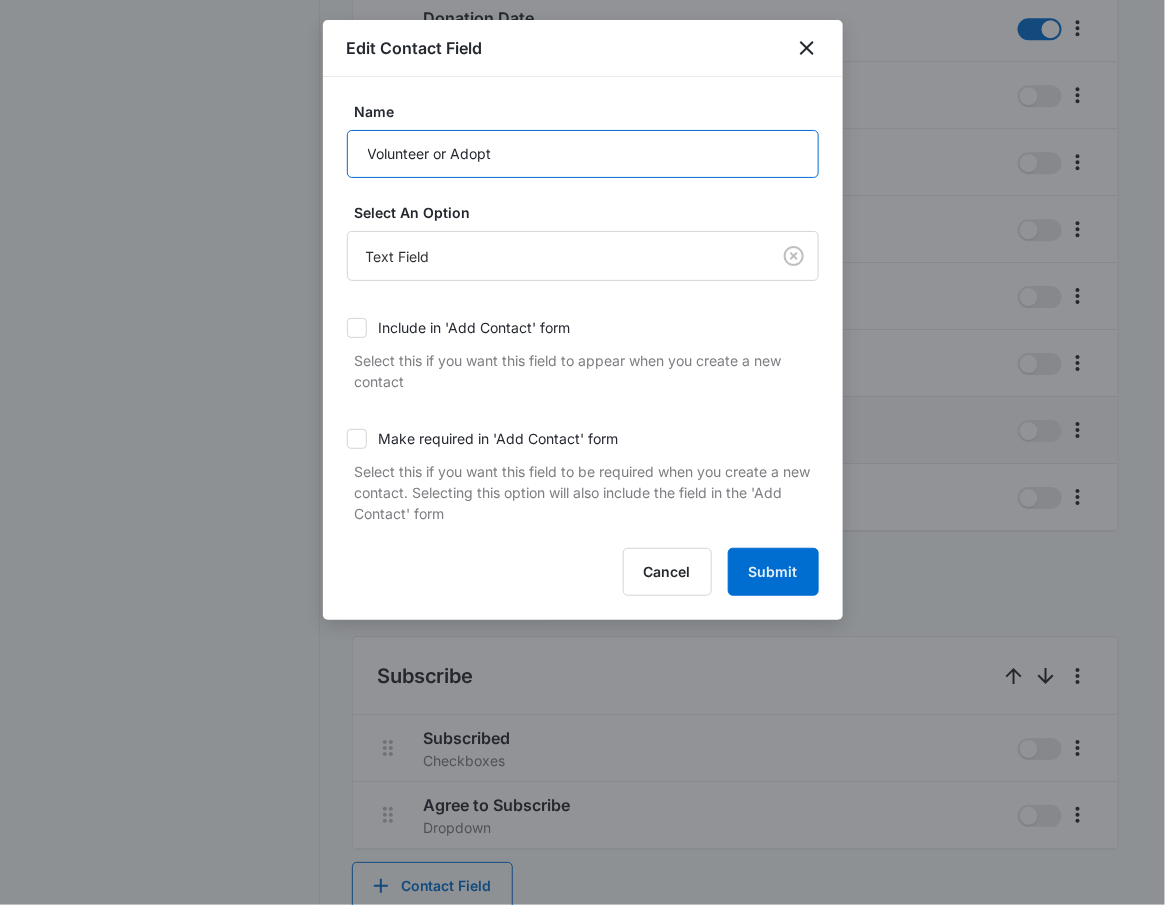 click on "Volunteer or Adopt" at bounding box center (583, 154) 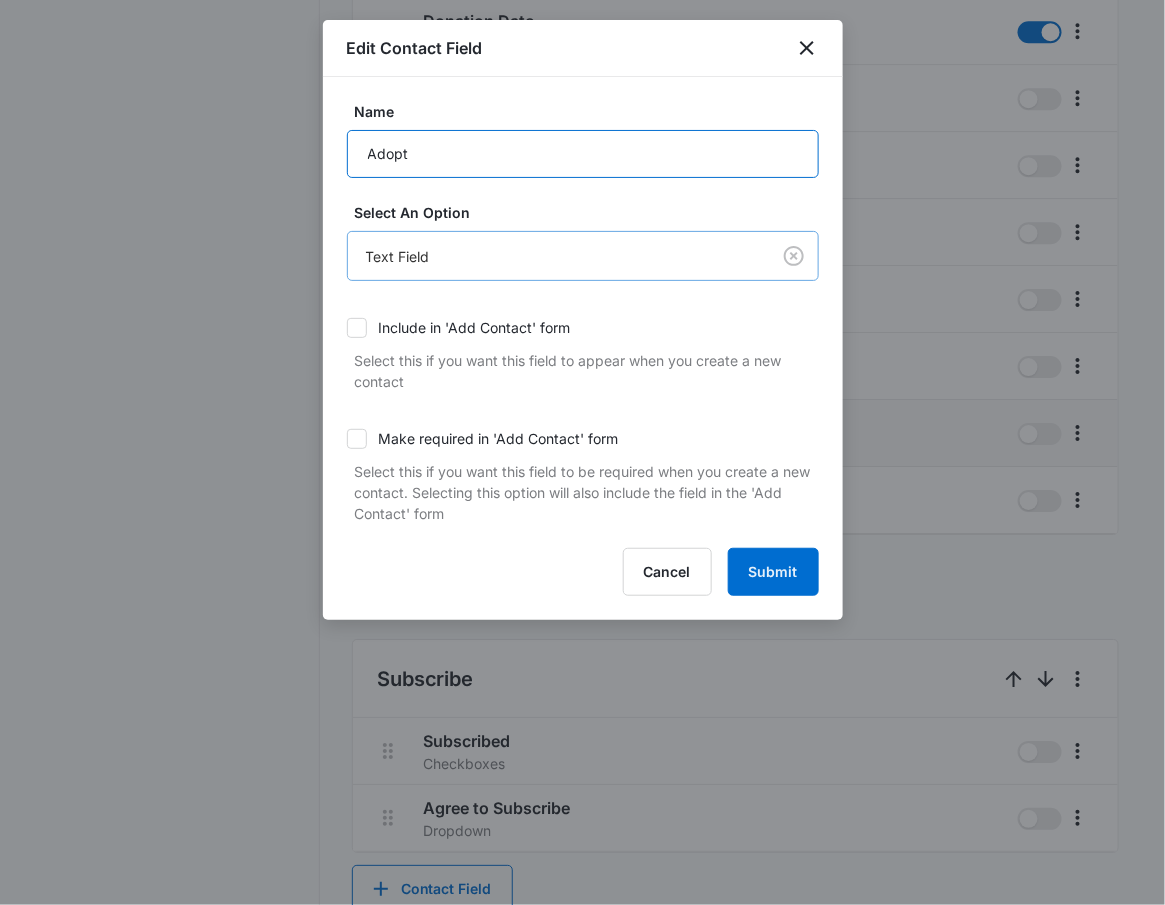 scroll, scrollTop: 1570, scrollLeft: 0, axis: vertical 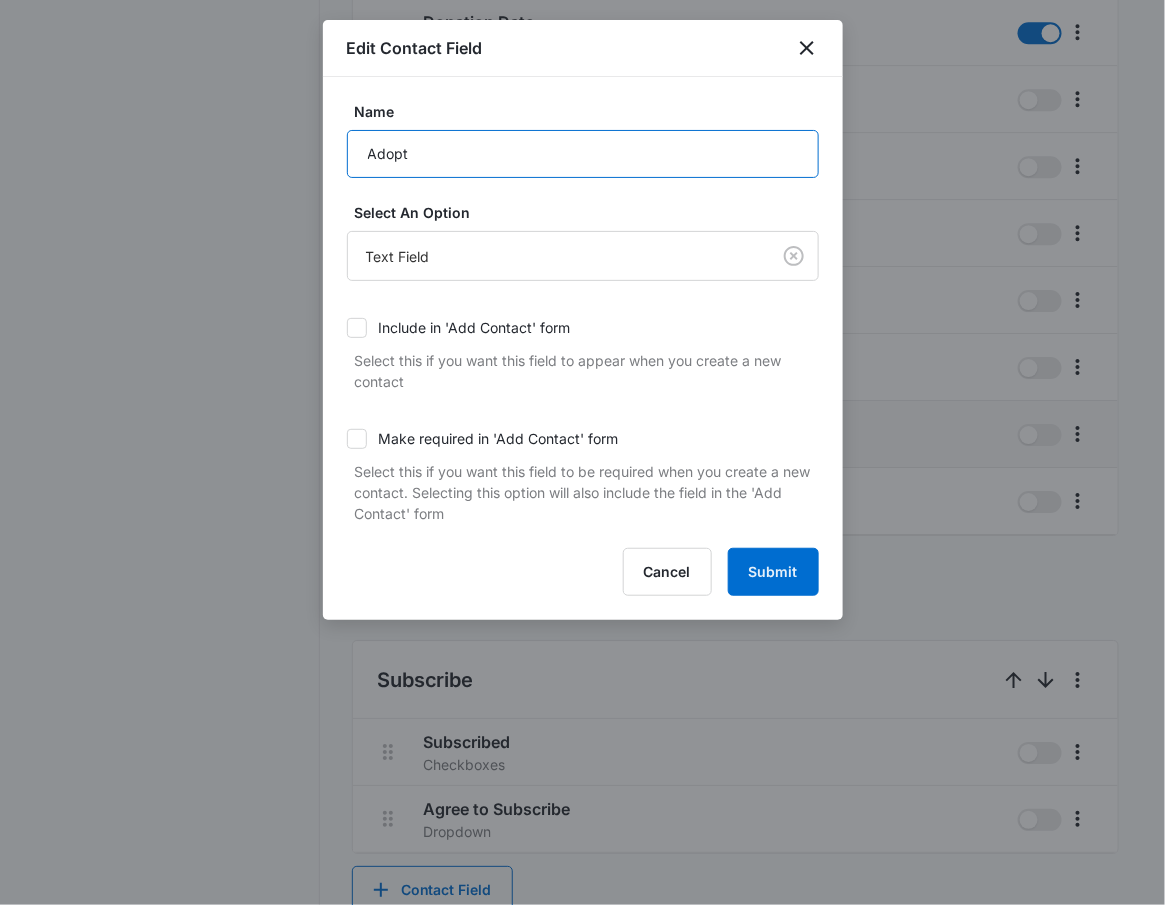 click on "Adopt" at bounding box center (583, 154) 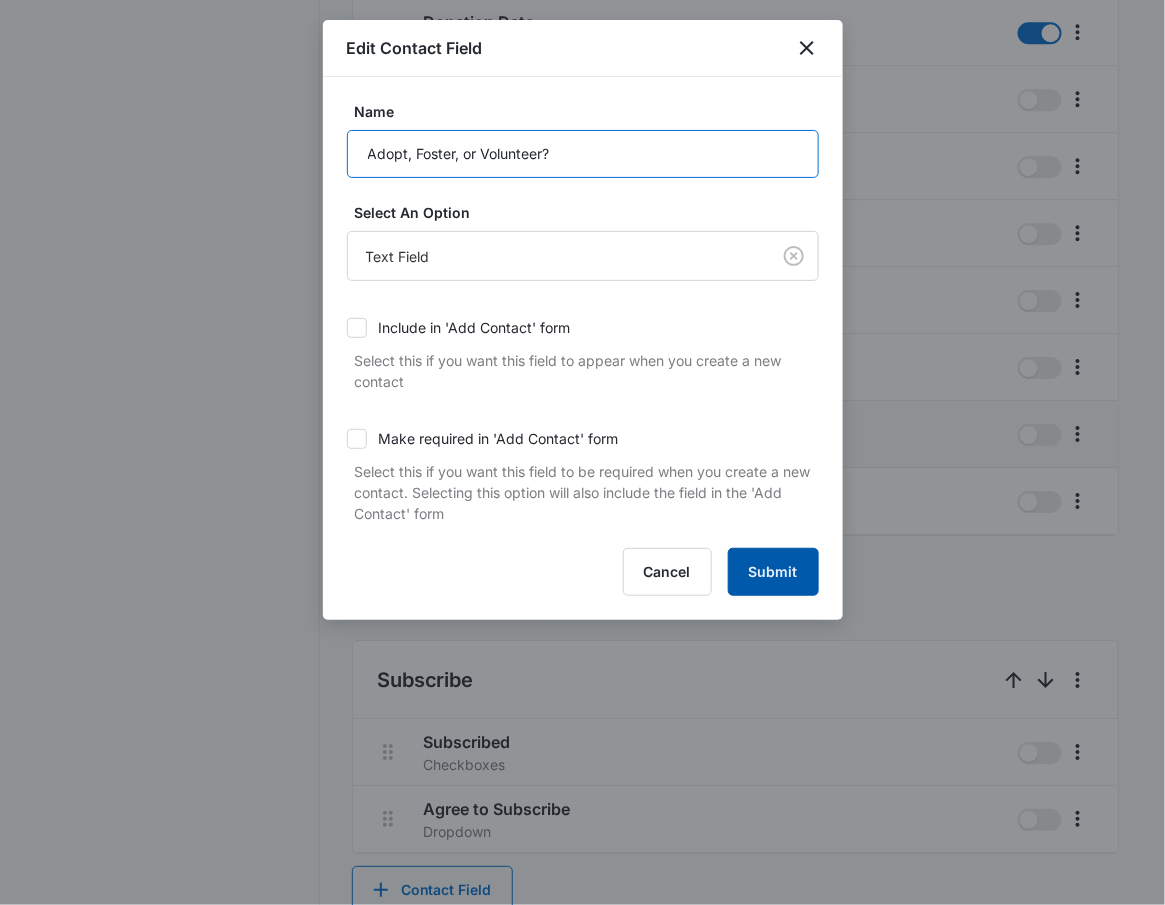 type on "Adopt, Foster, or Volunteer?" 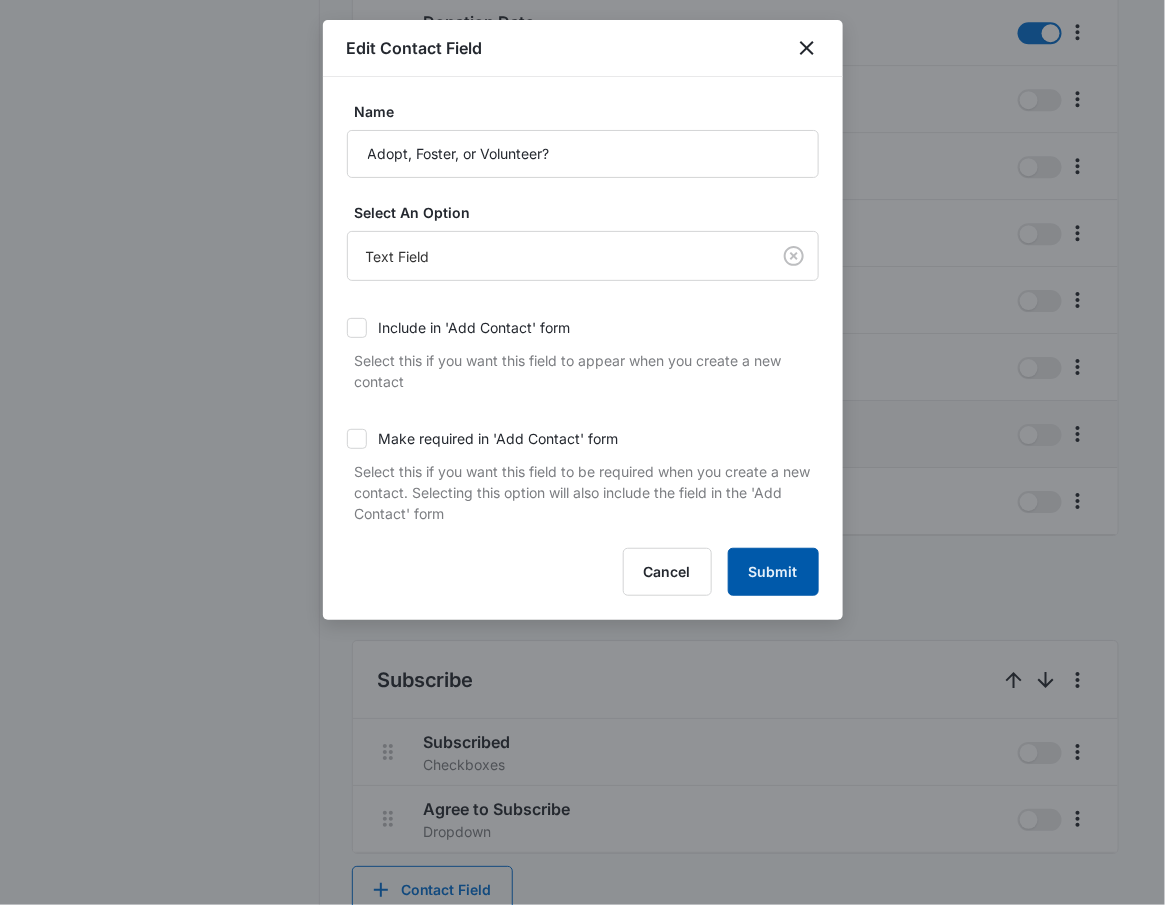 click on "Submit" at bounding box center (773, 572) 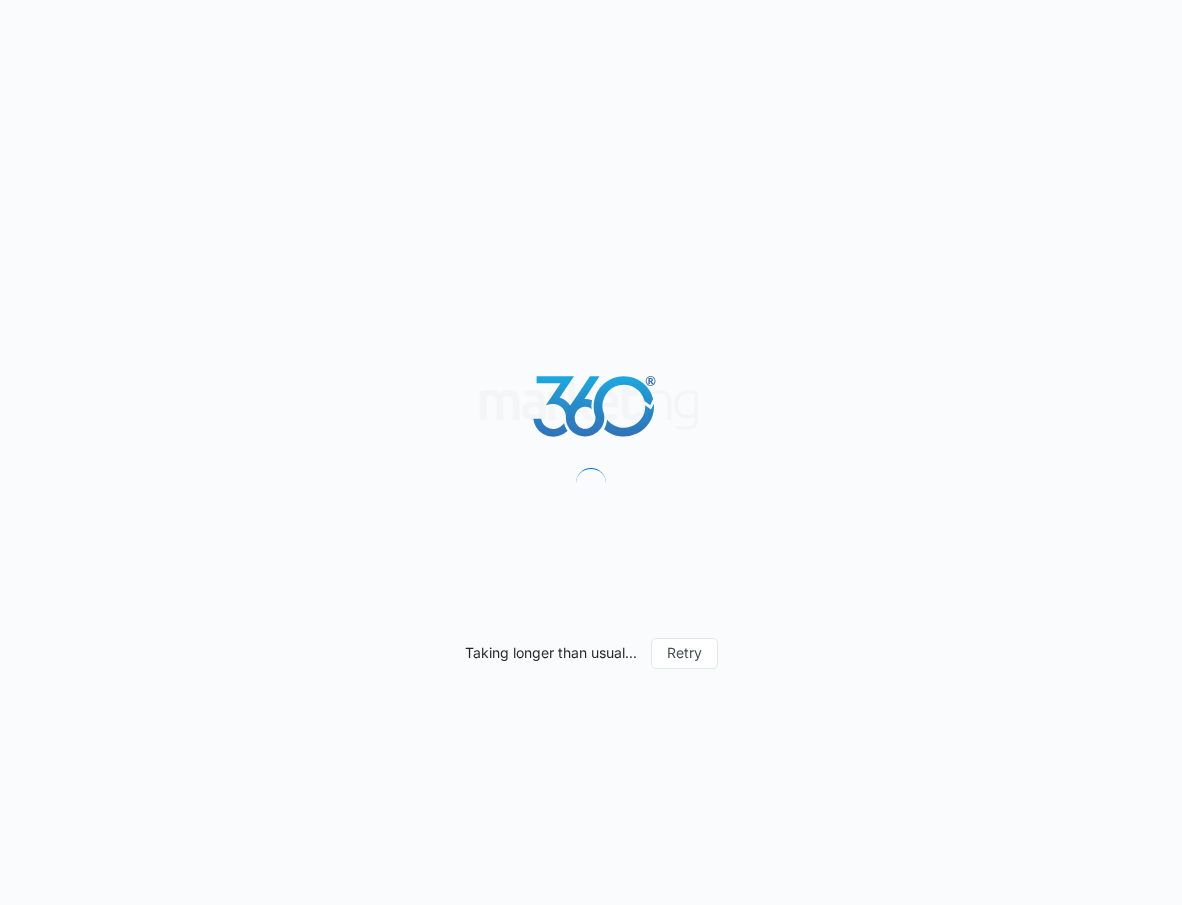 scroll, scrollTop: 0, scrollLeft: 0, axis: both 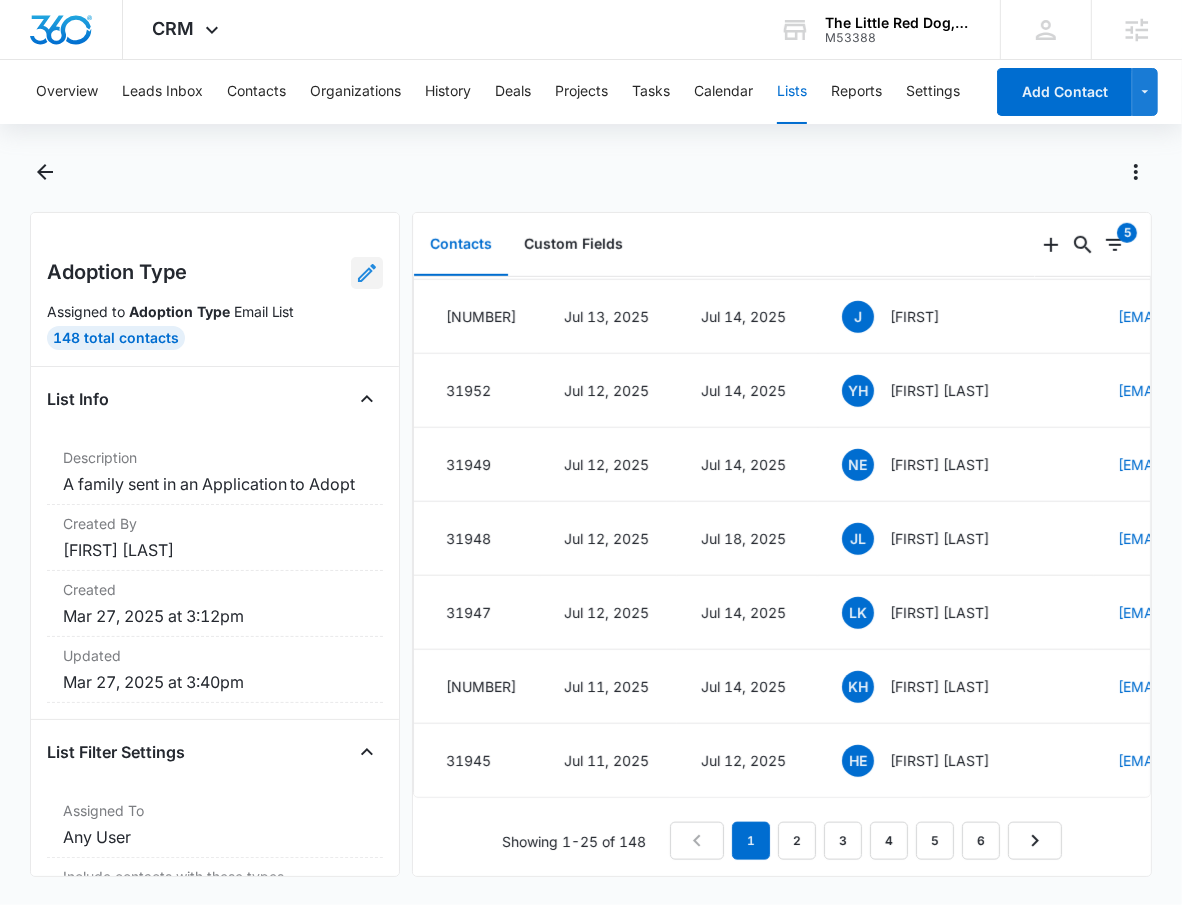 click 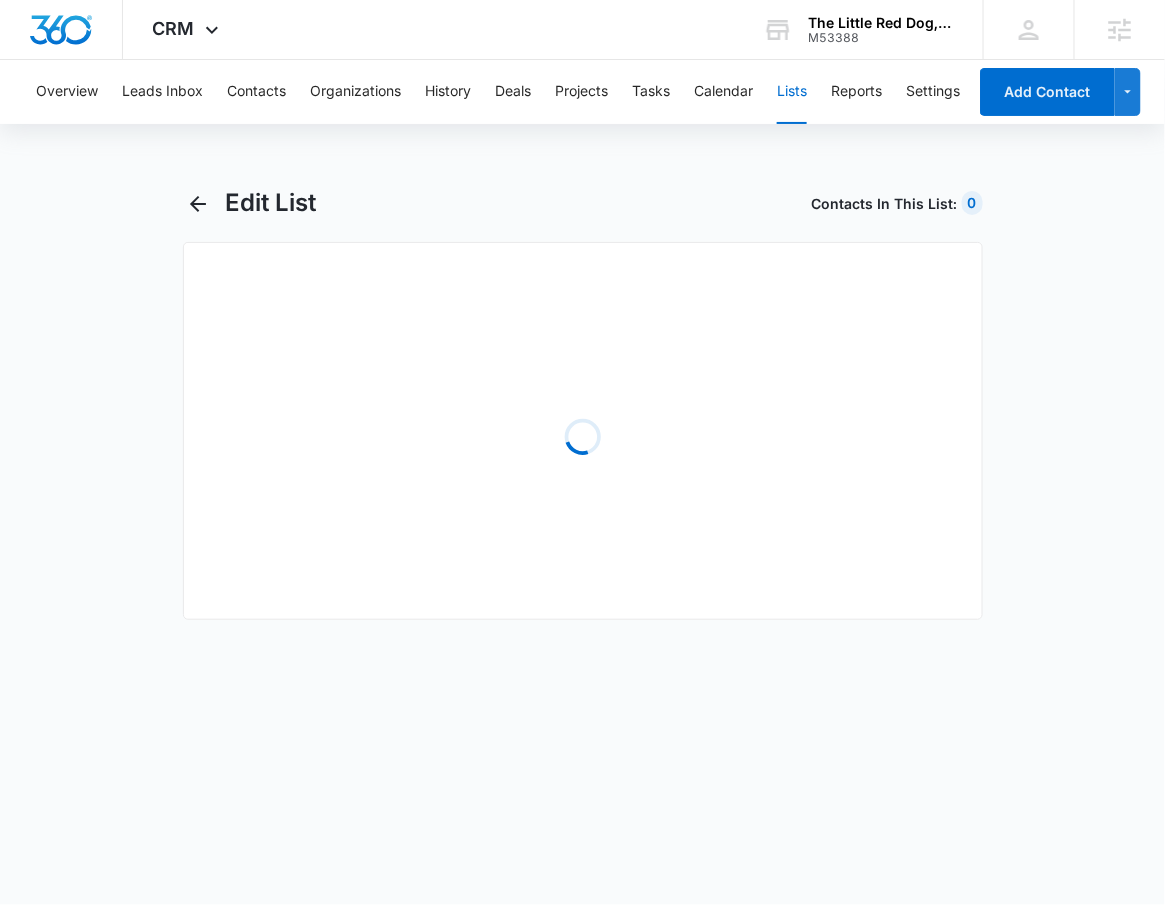 select on "31" 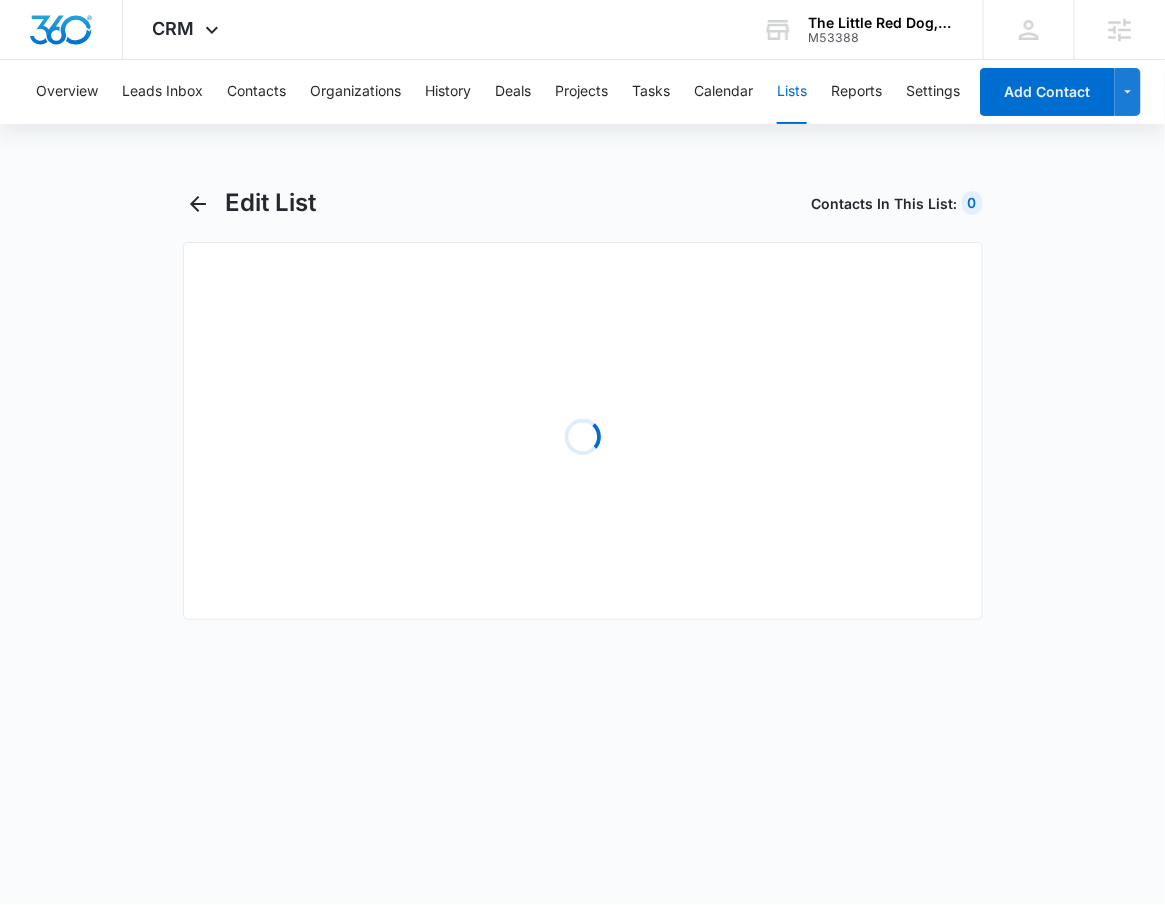 select on "31" 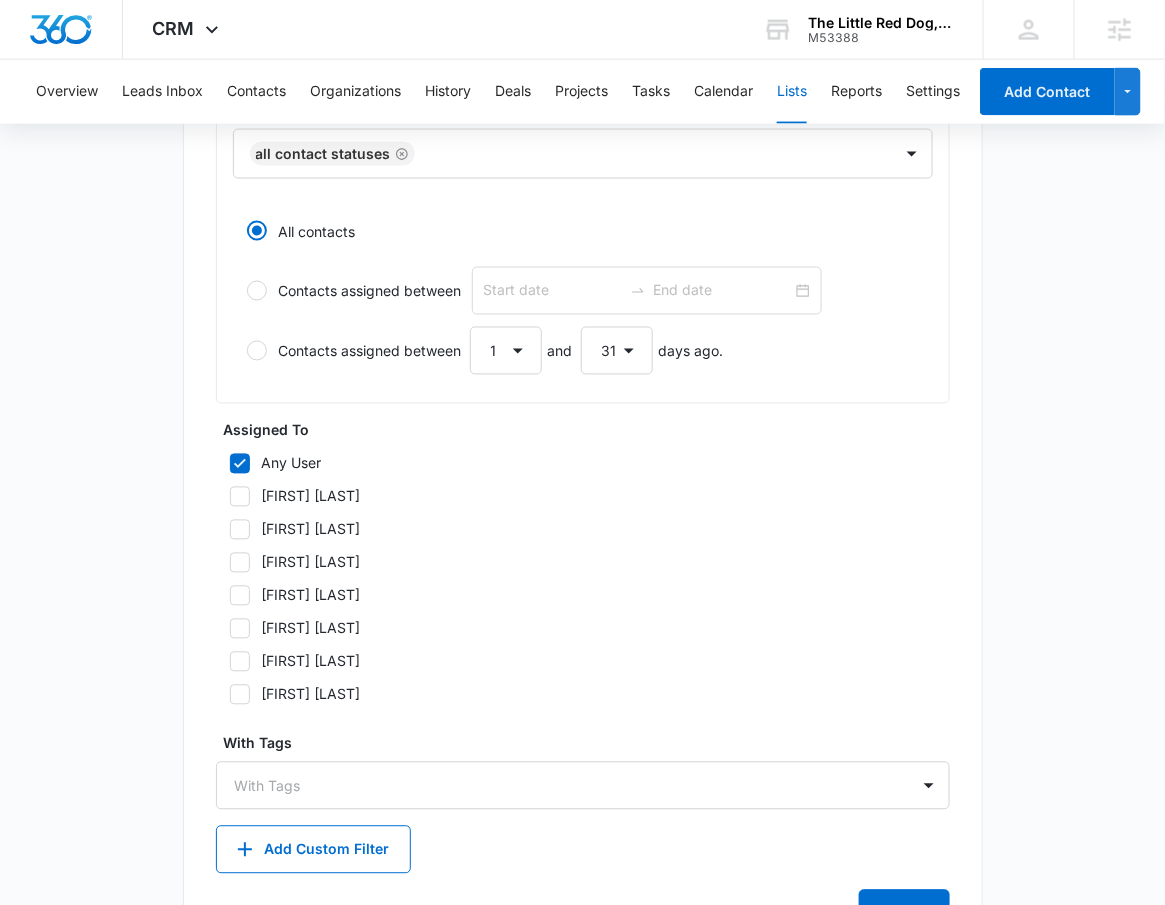 scroll, scrollTop: 883, scrollLeft: 0, axis: vertical 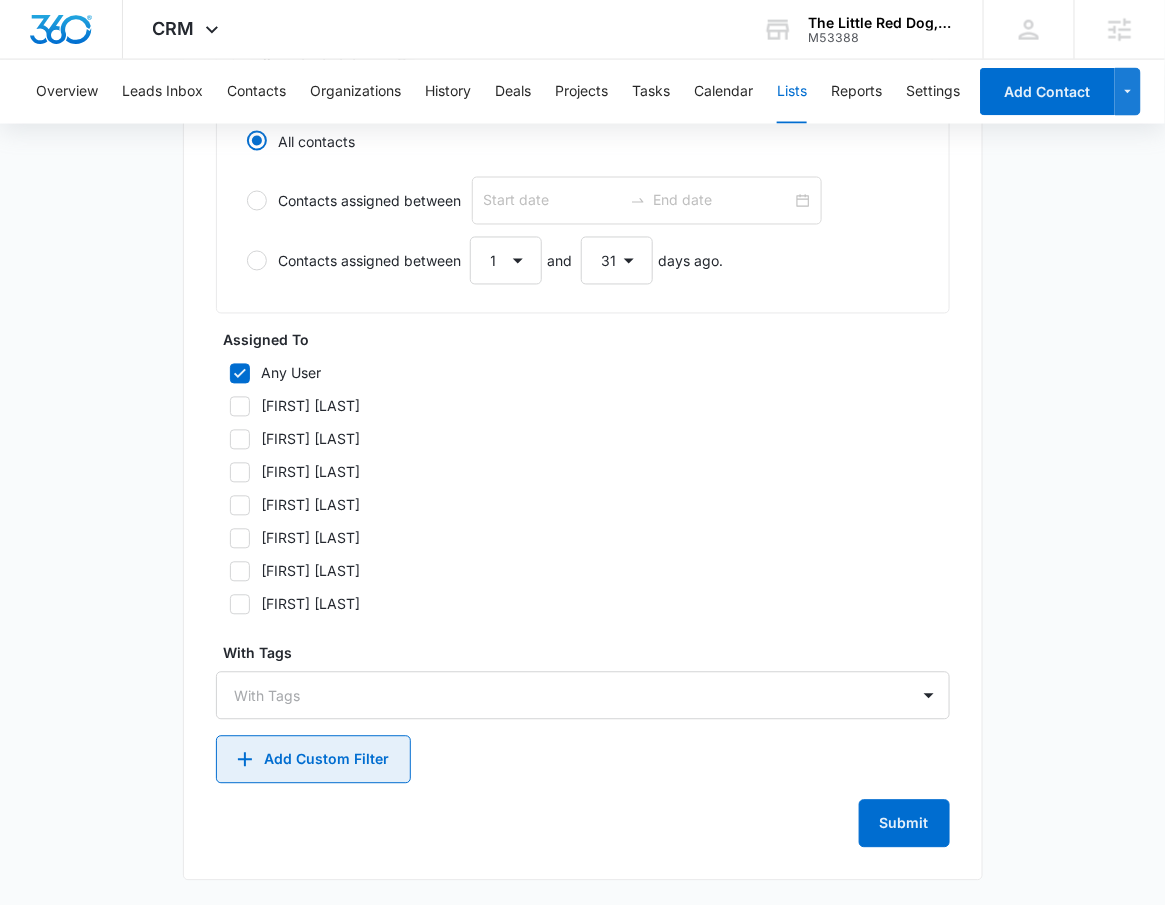 click on "Add Custom Filter" at bounding box center (313, 760) 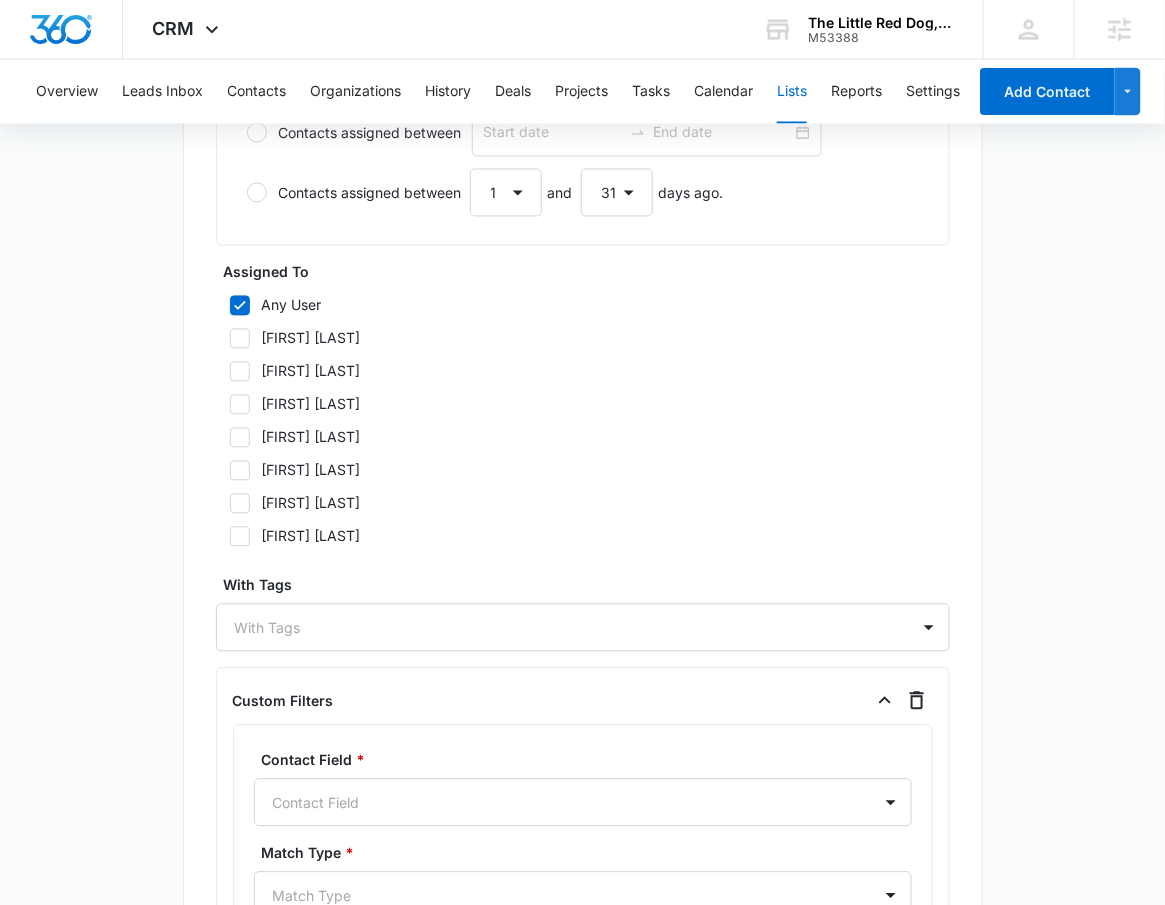 scroll, scrollTop: 1313, scrollLeft: 0, axis: vertical 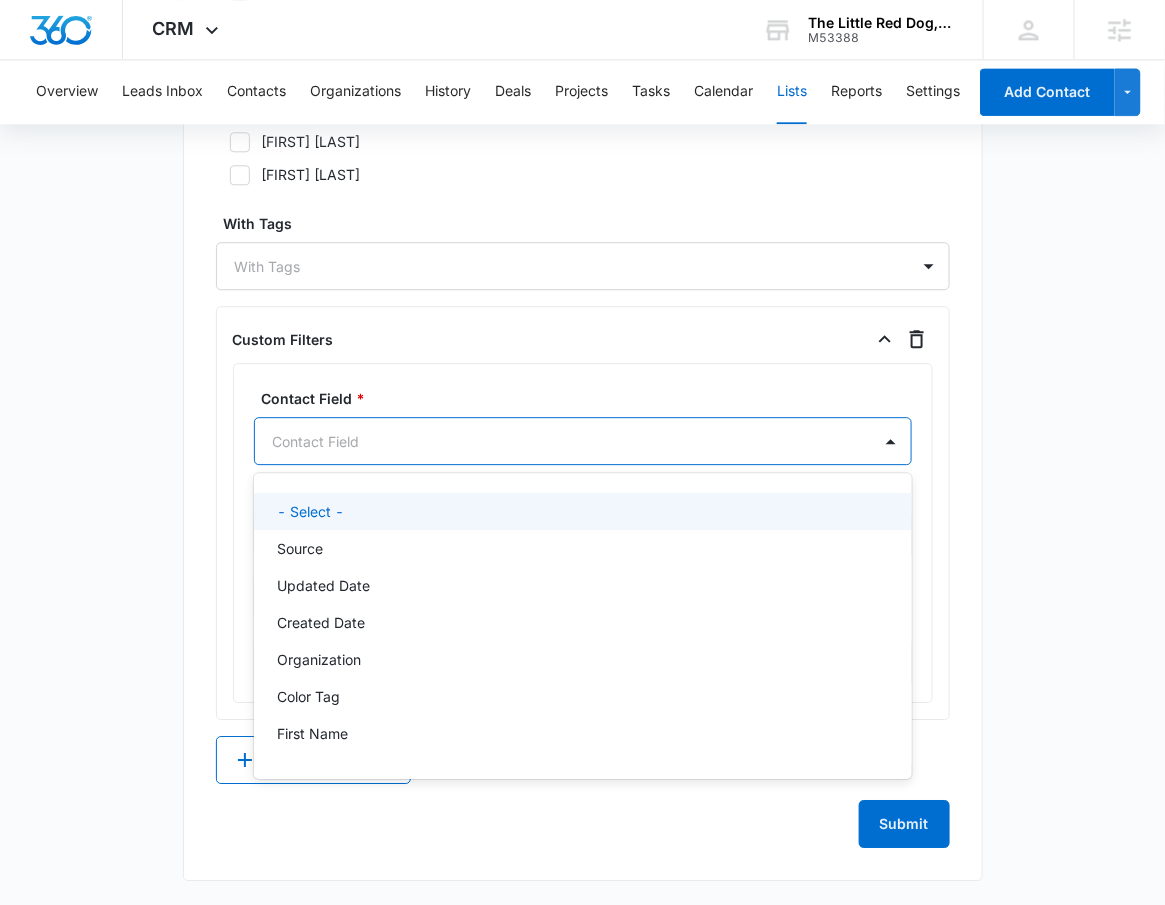 click at bounding box center (559, 441) 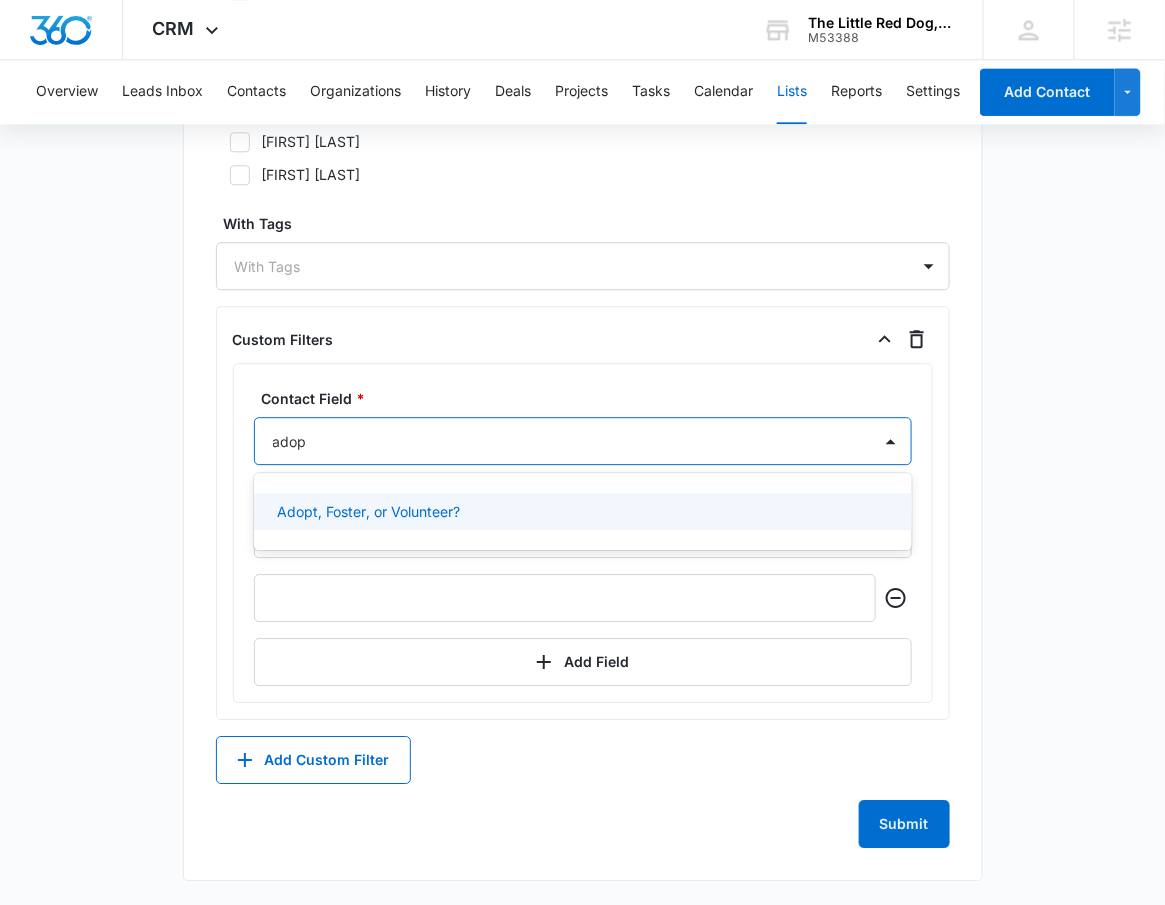 type on "adopt" 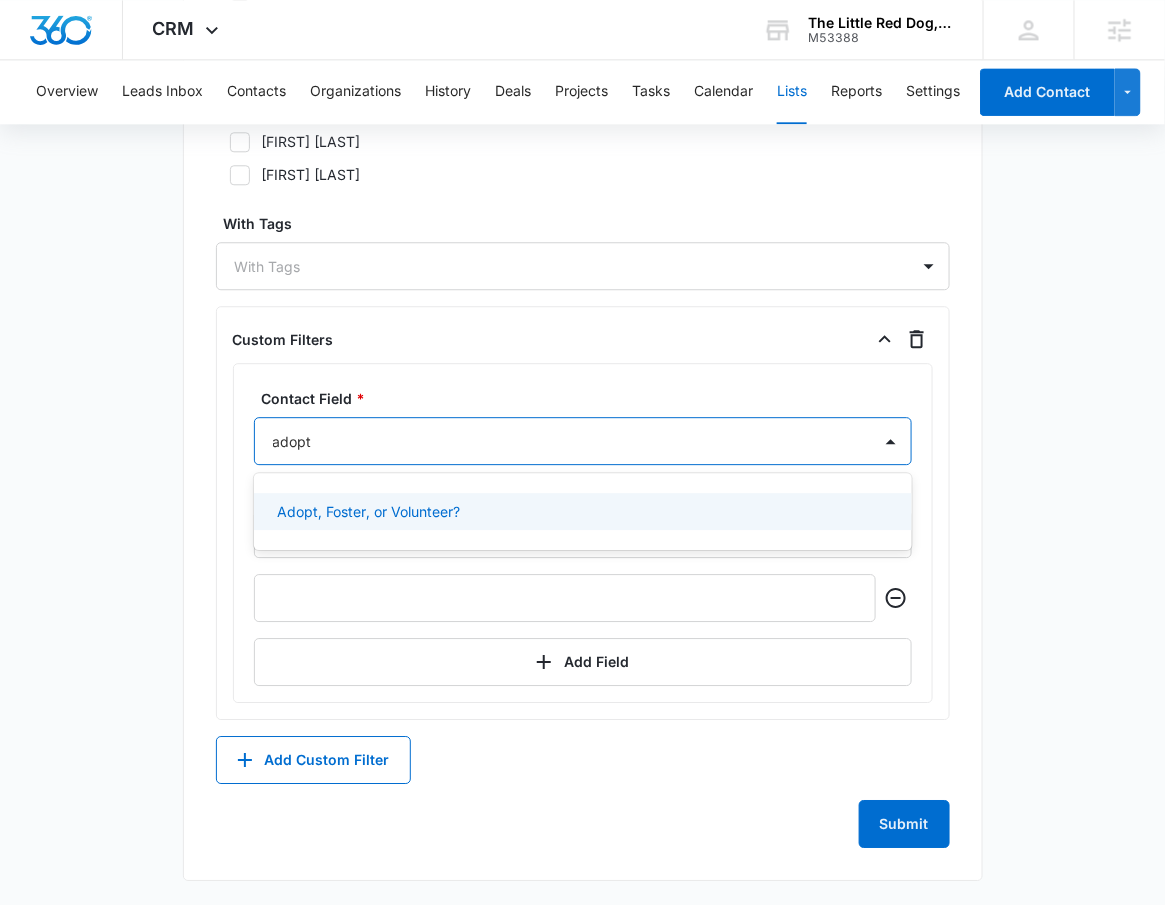 click on "Adopt, Foster, or Volunteer?" at bounding box center [583, 511] 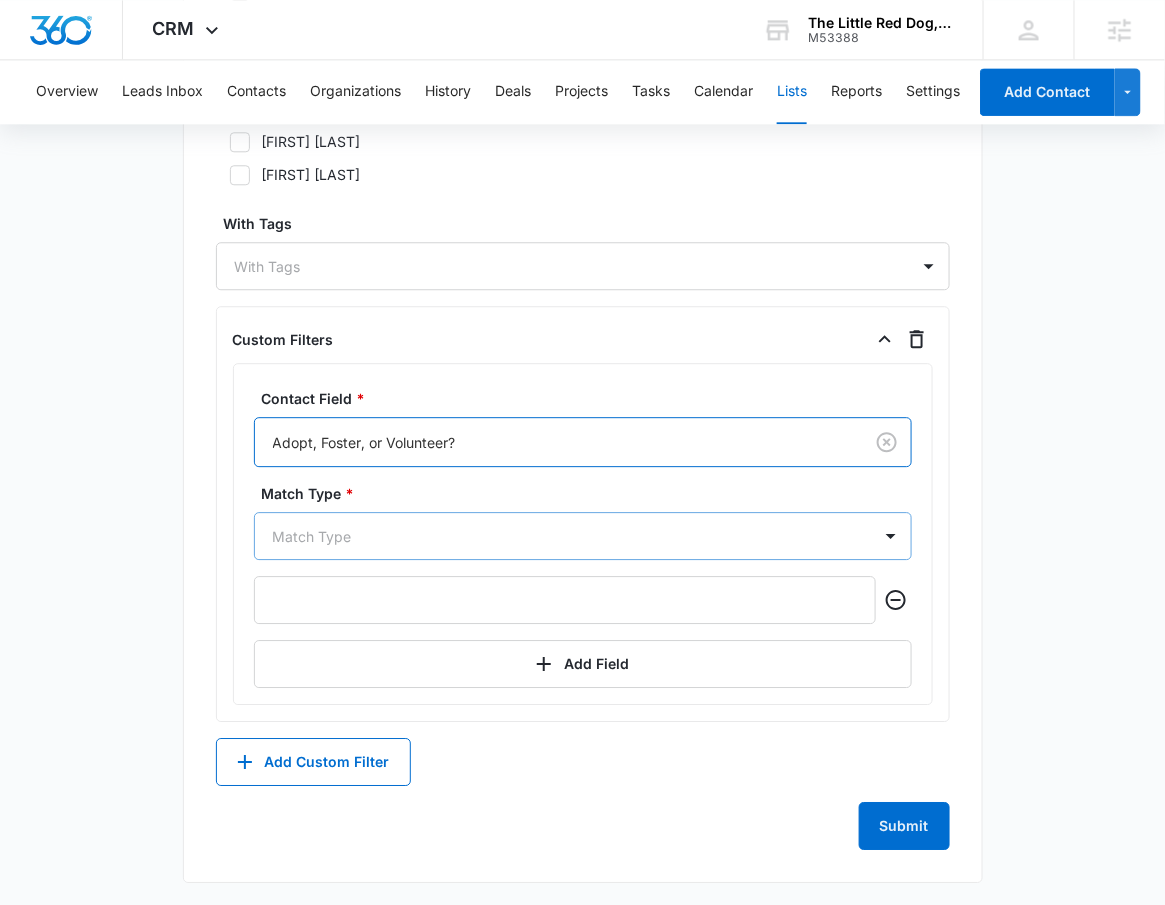 click at bounding box center [559, 536] 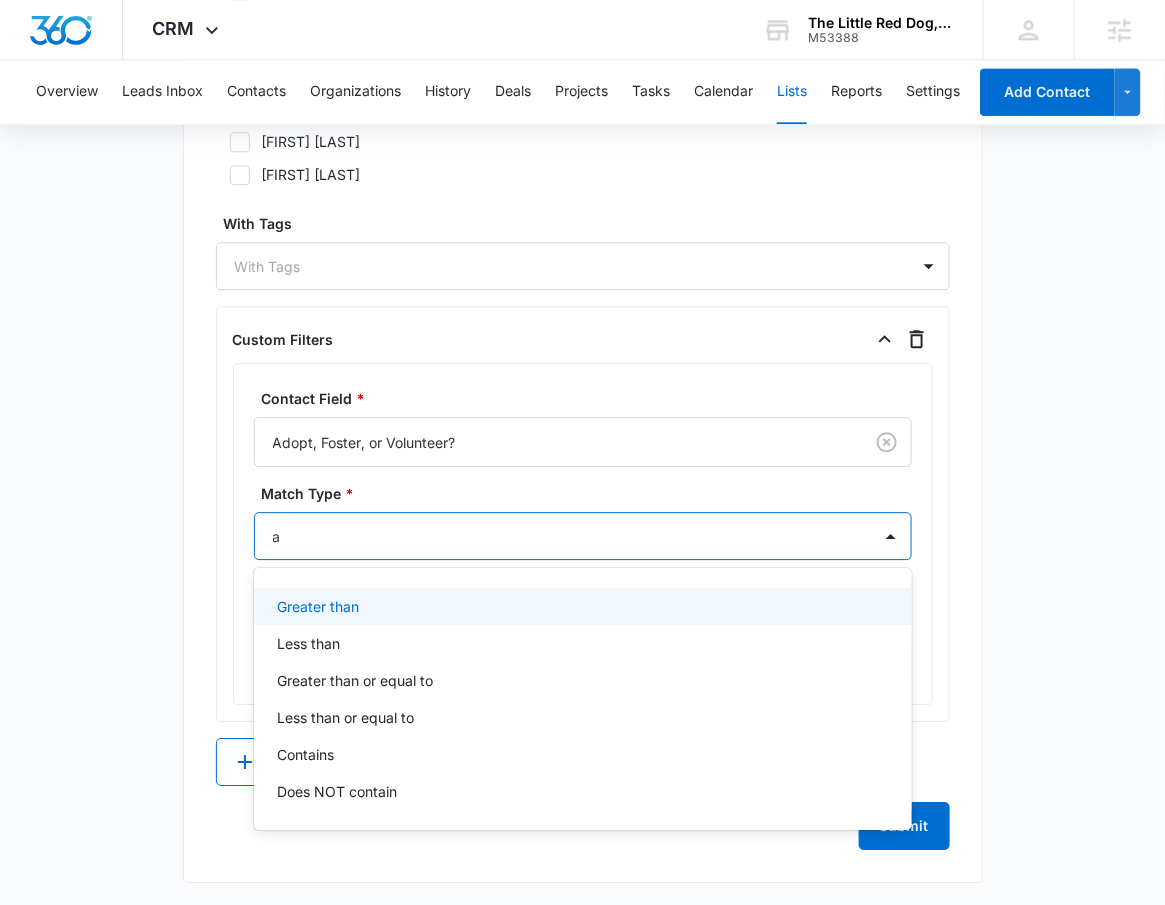 type on "ad" 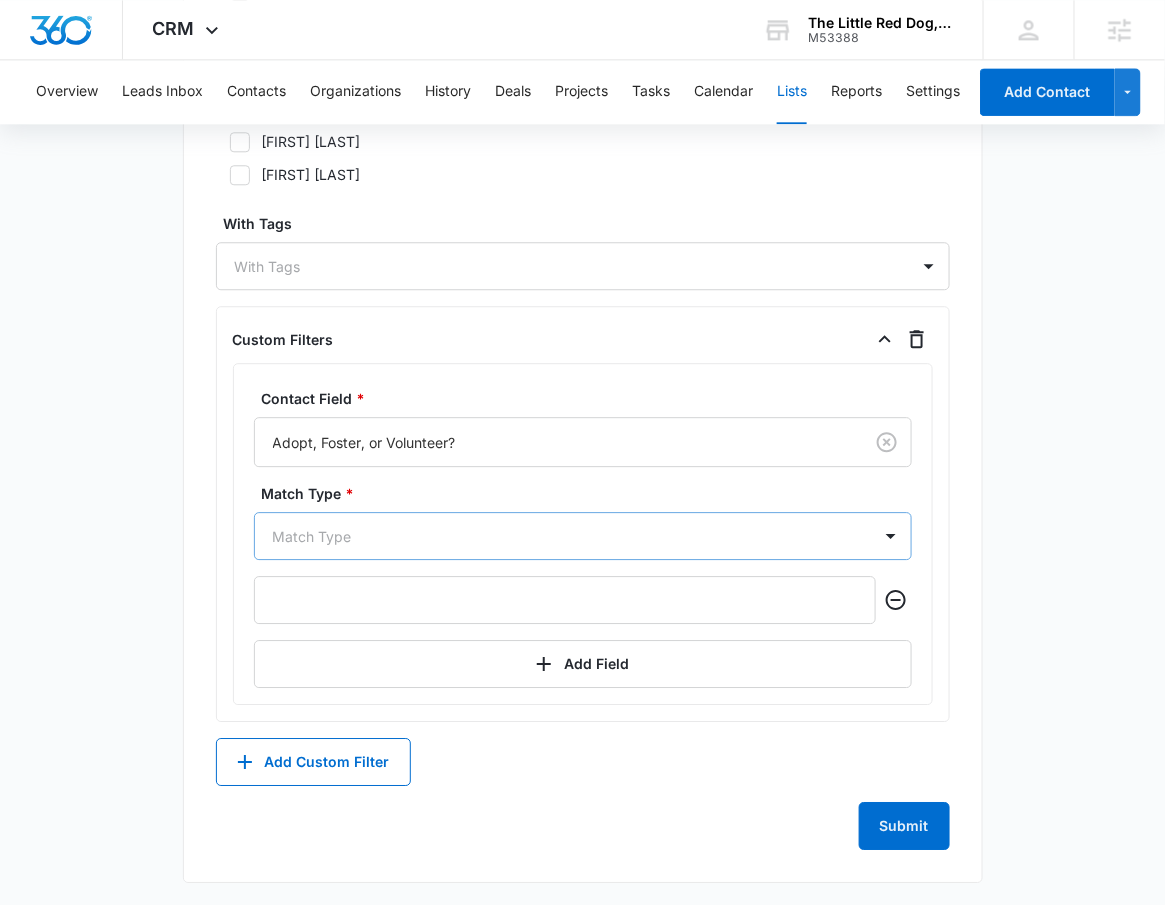 click at bounding box center [559, 536] 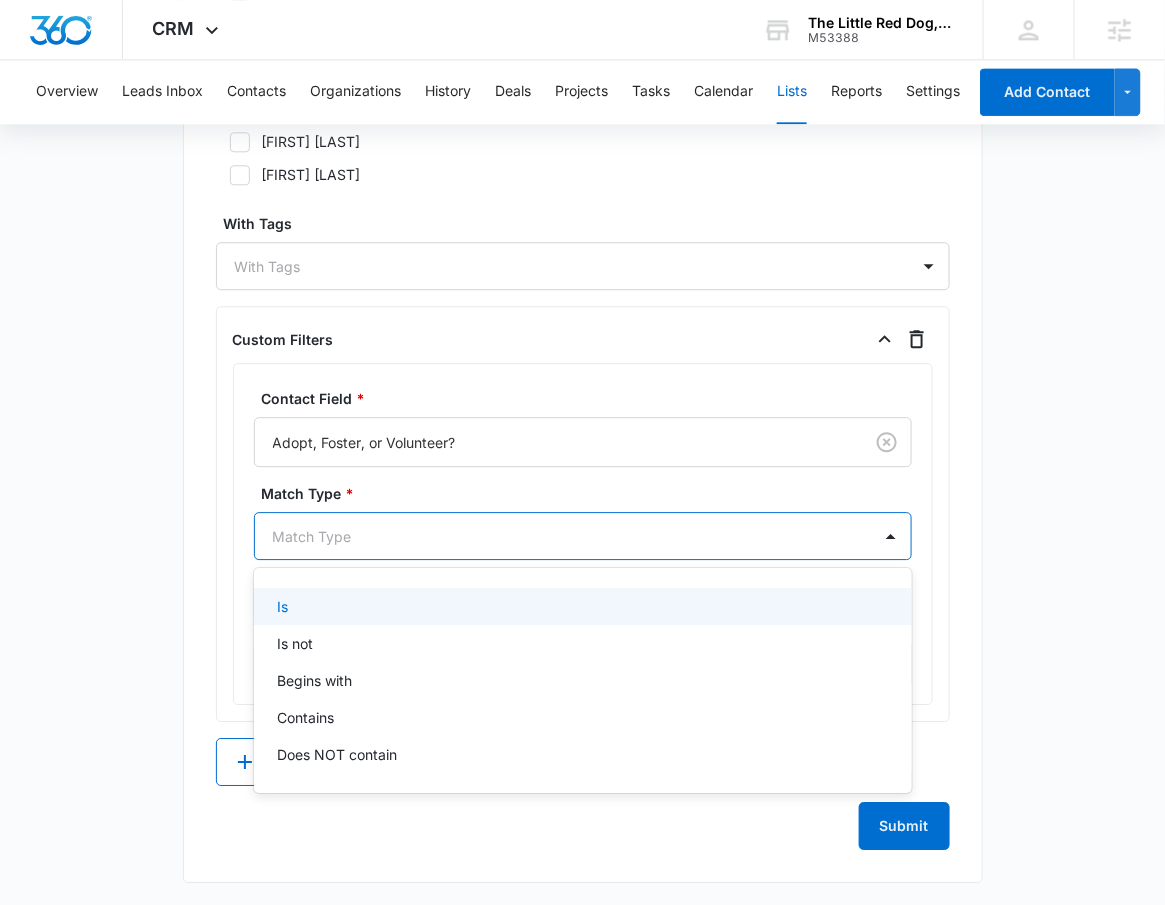 click on "Is" at bounding box center (581, 606) 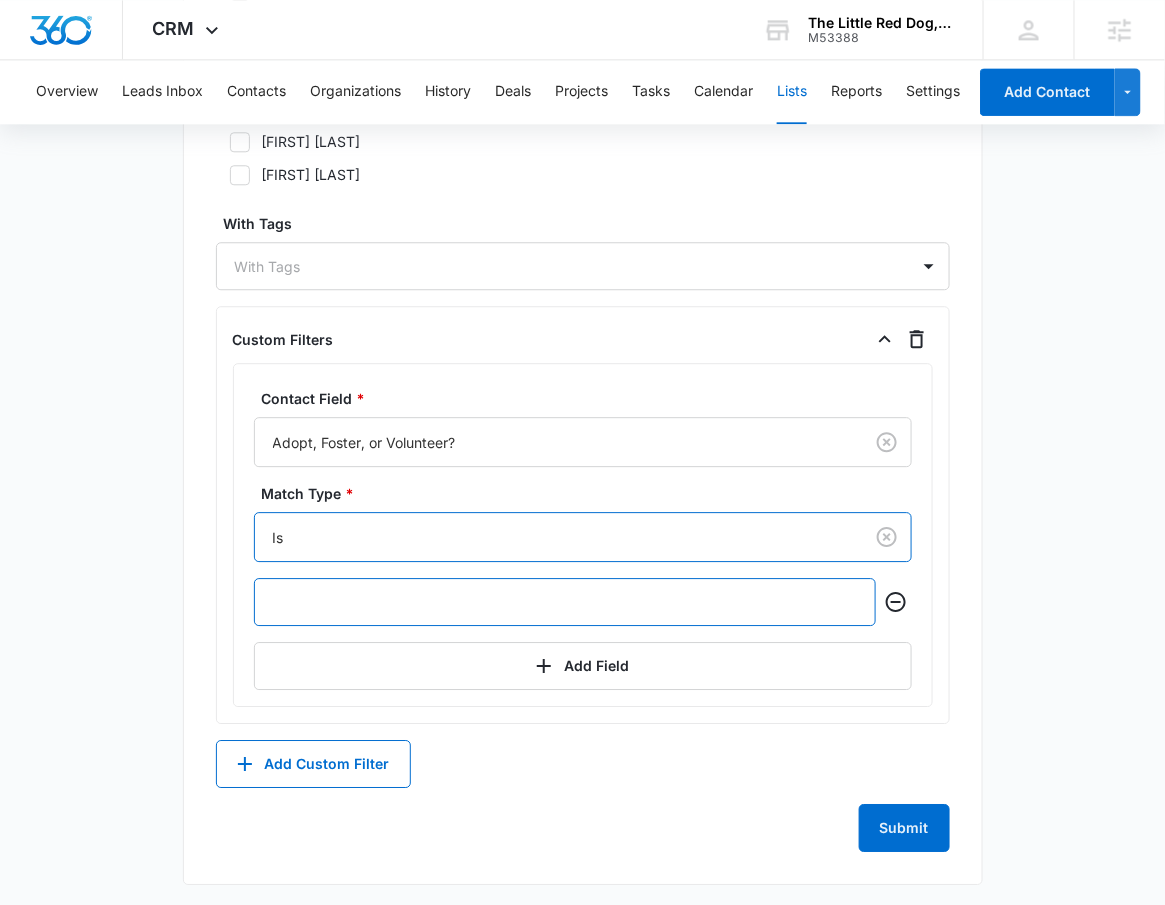 click at bounding box center (565, 602) 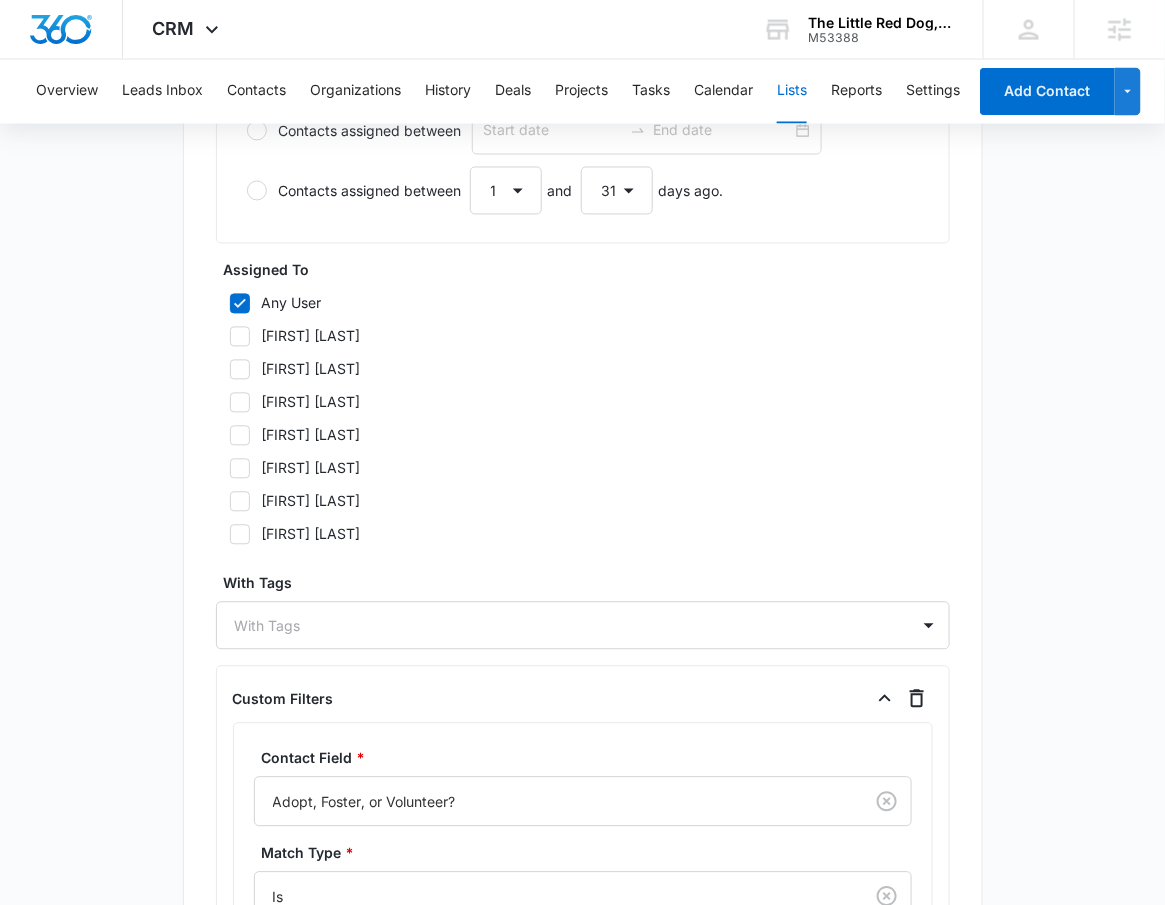 scroll, scrollTop: 1317, scrollLeft: 0, axis: vertical 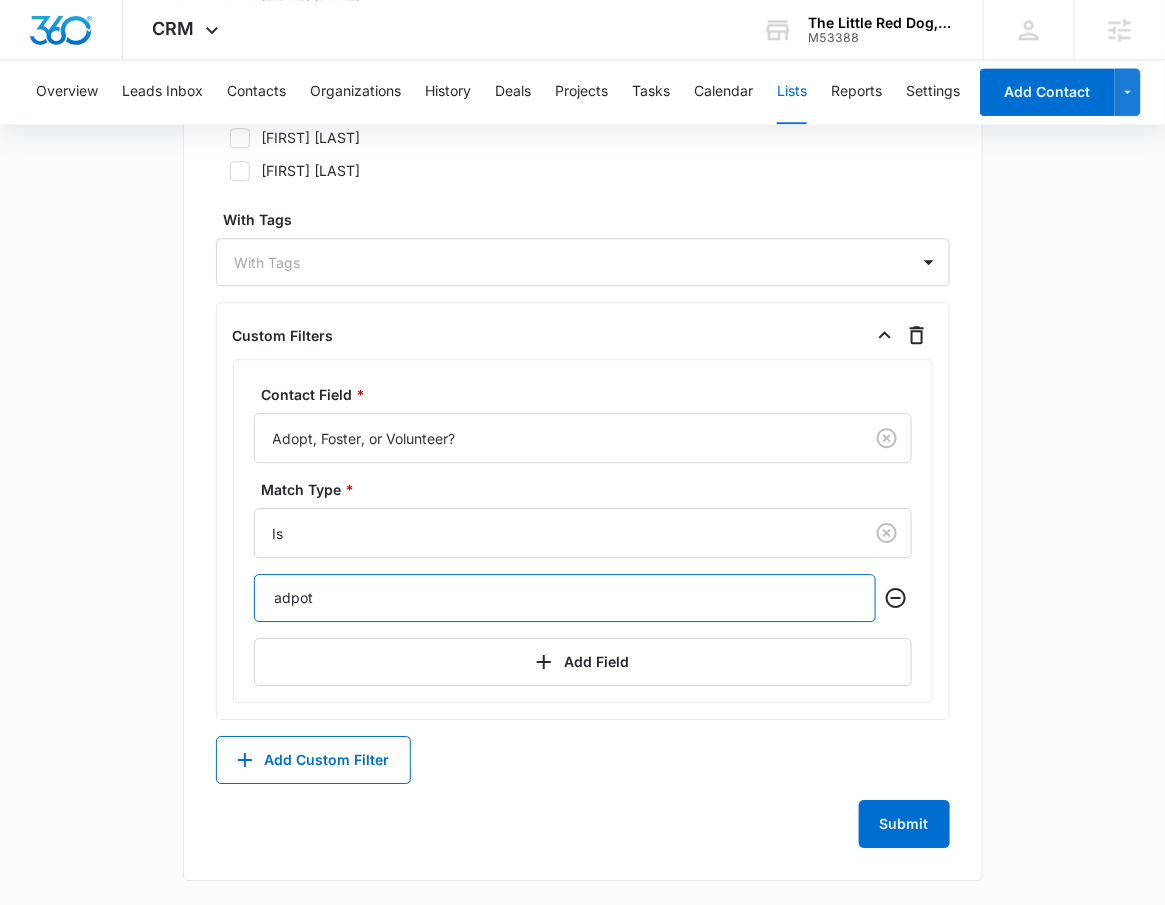 type on "adpot" 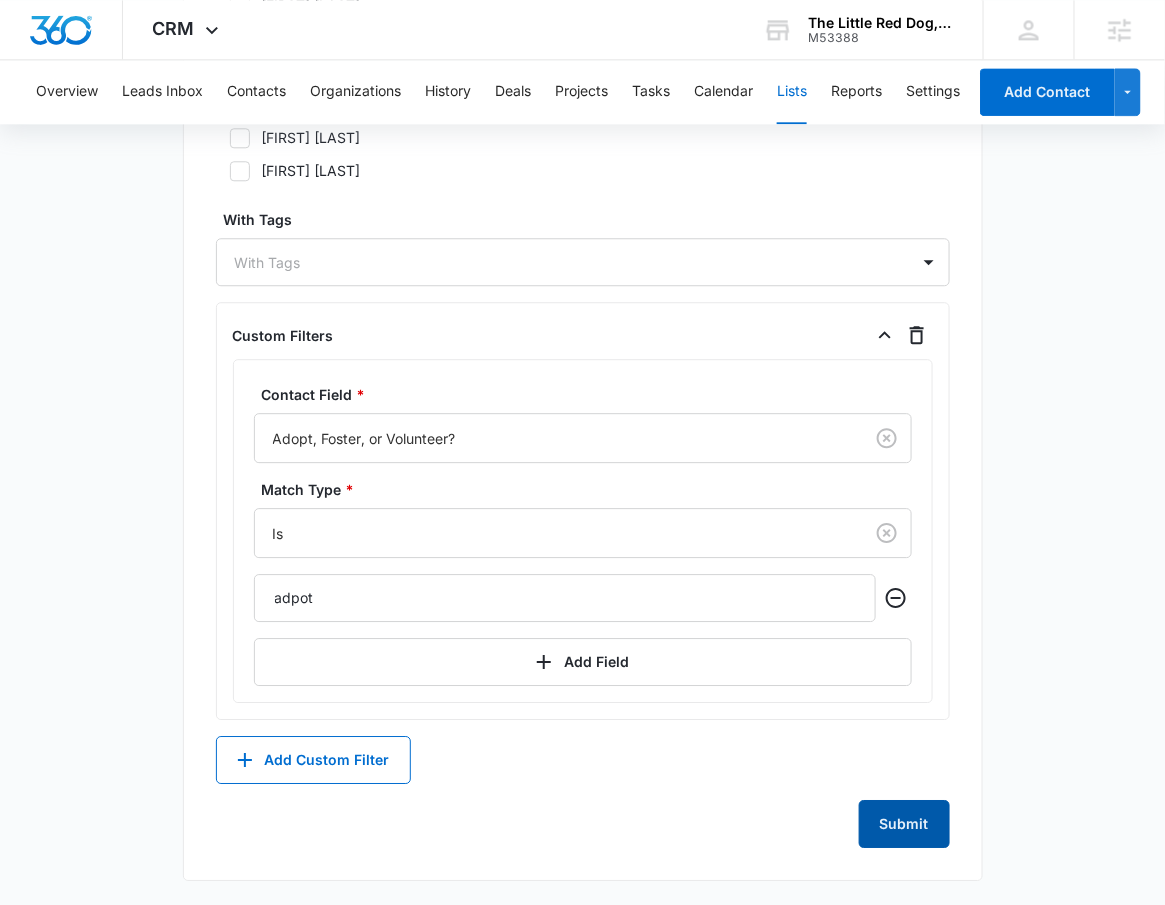 click on "Submit" at bounding box center [904, 824] 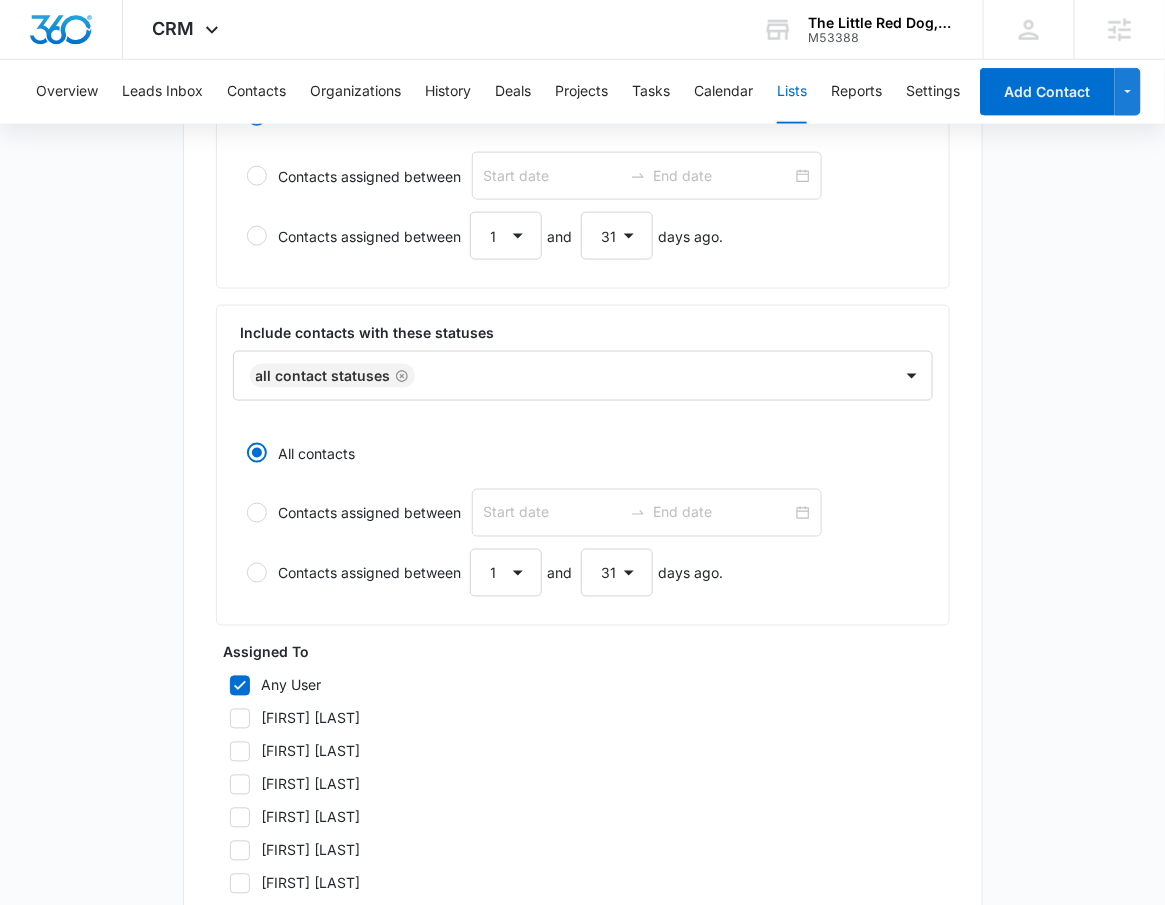 scroll, scrollTop: 568, scrollLeft: 0, axis: vertical 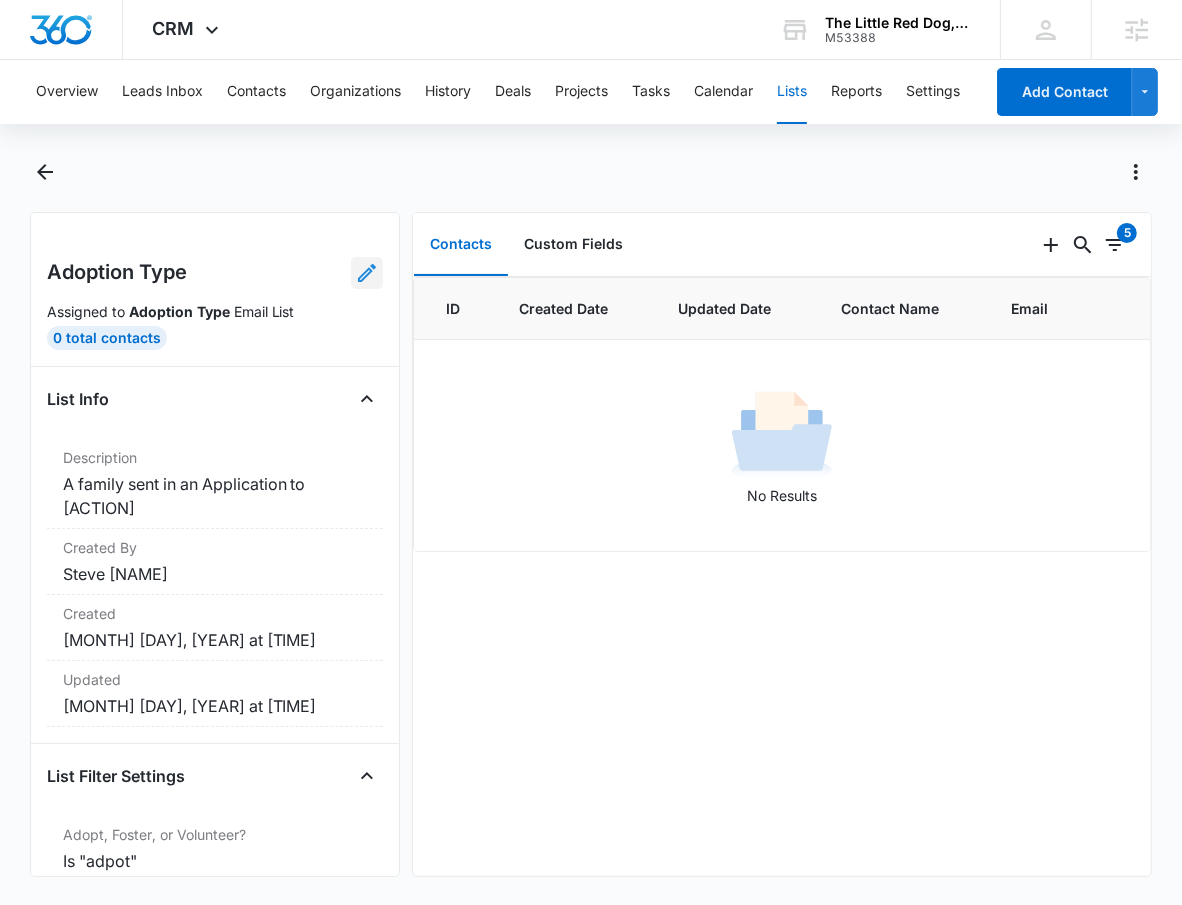click 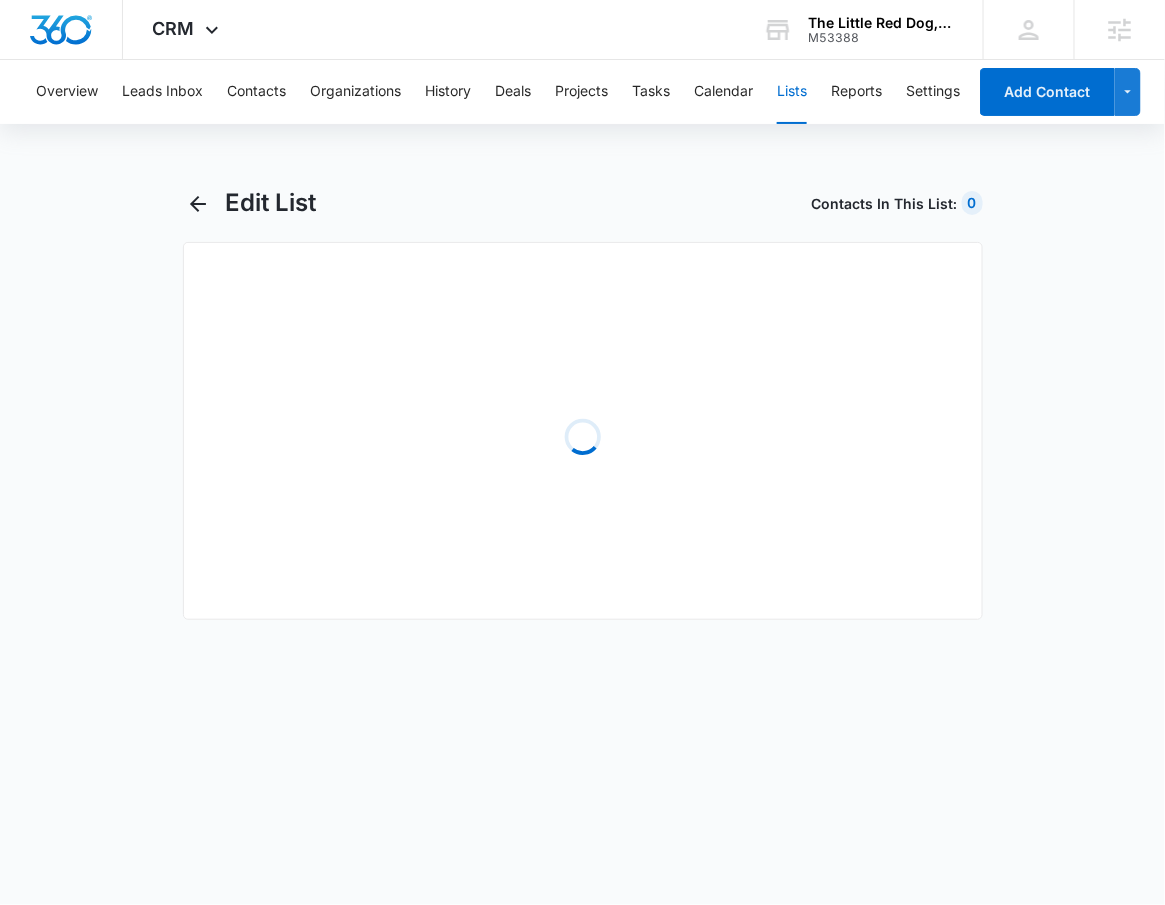 select on "31" 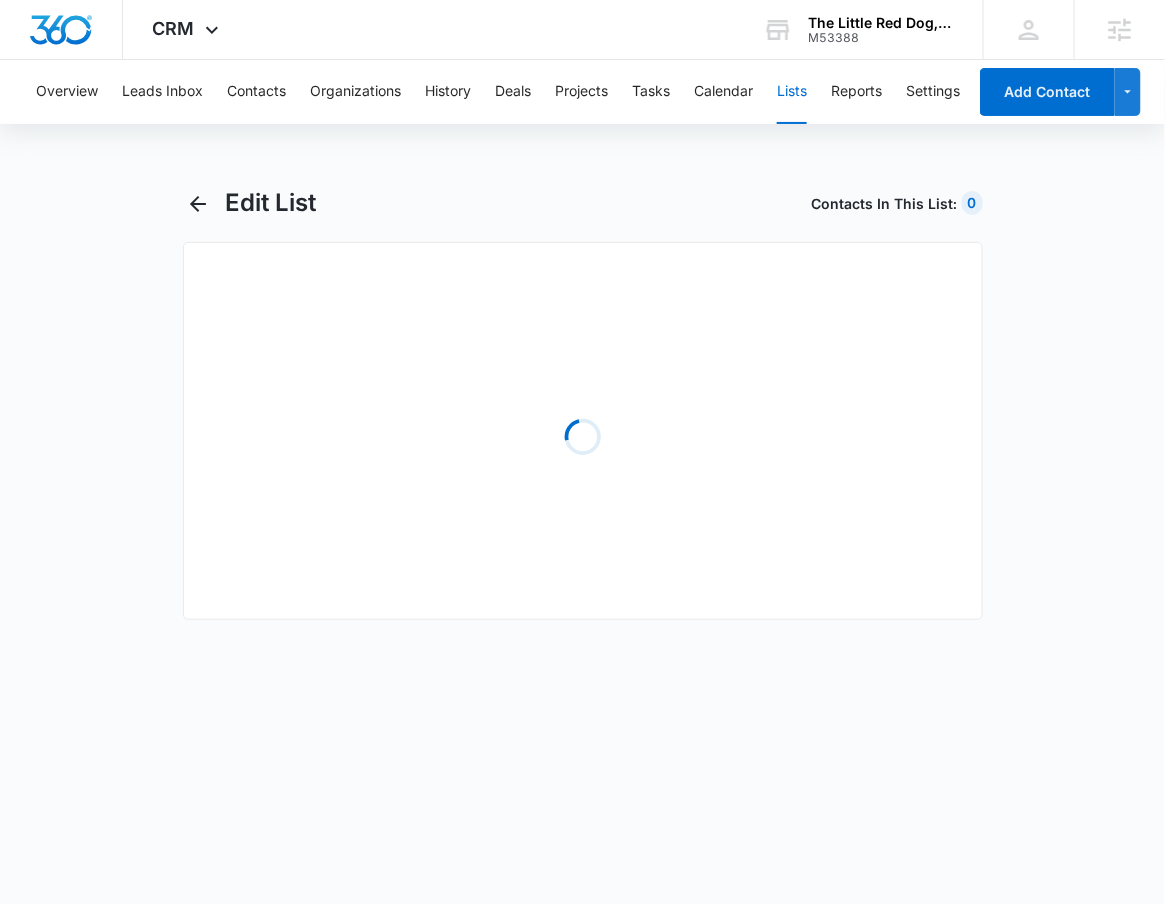 select on "31" 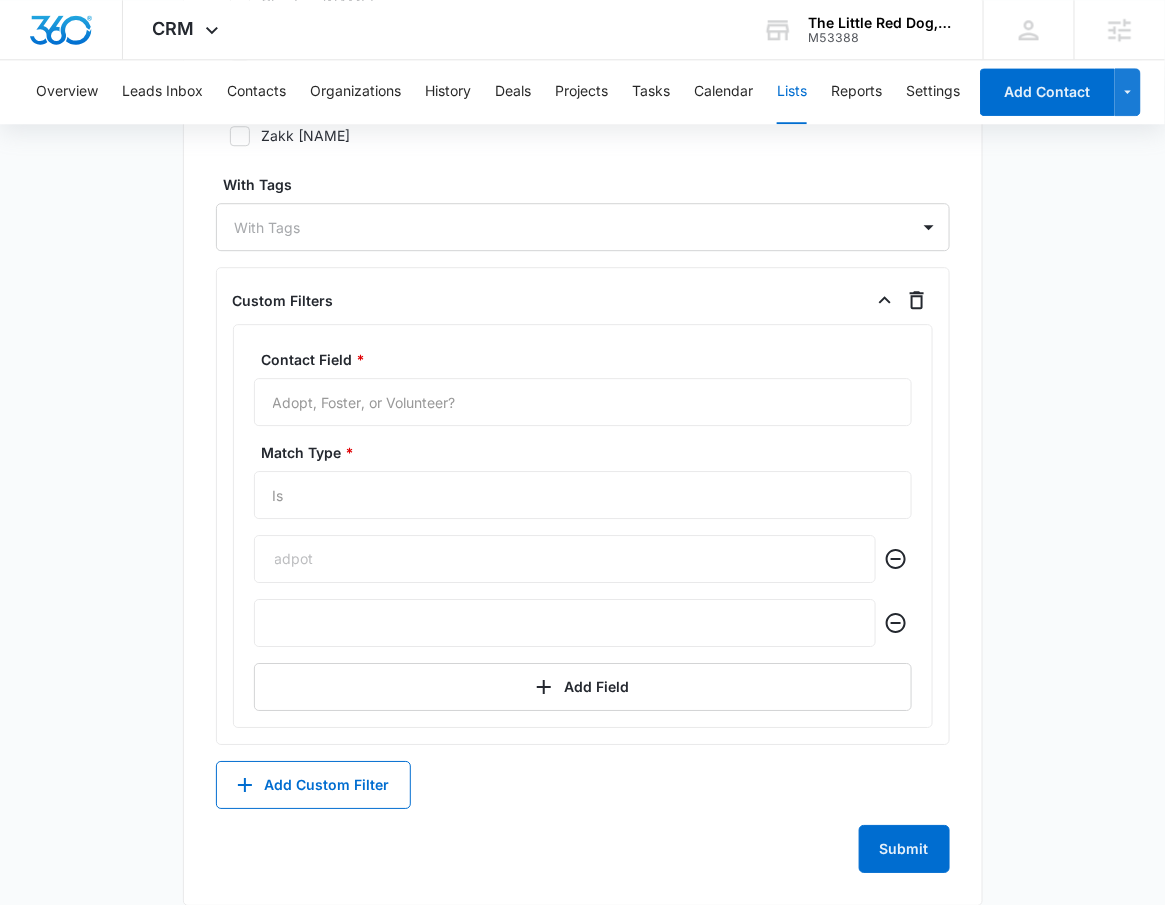 scroll, scrollTop: 1458, scrollLeft: 0, axis: vertical 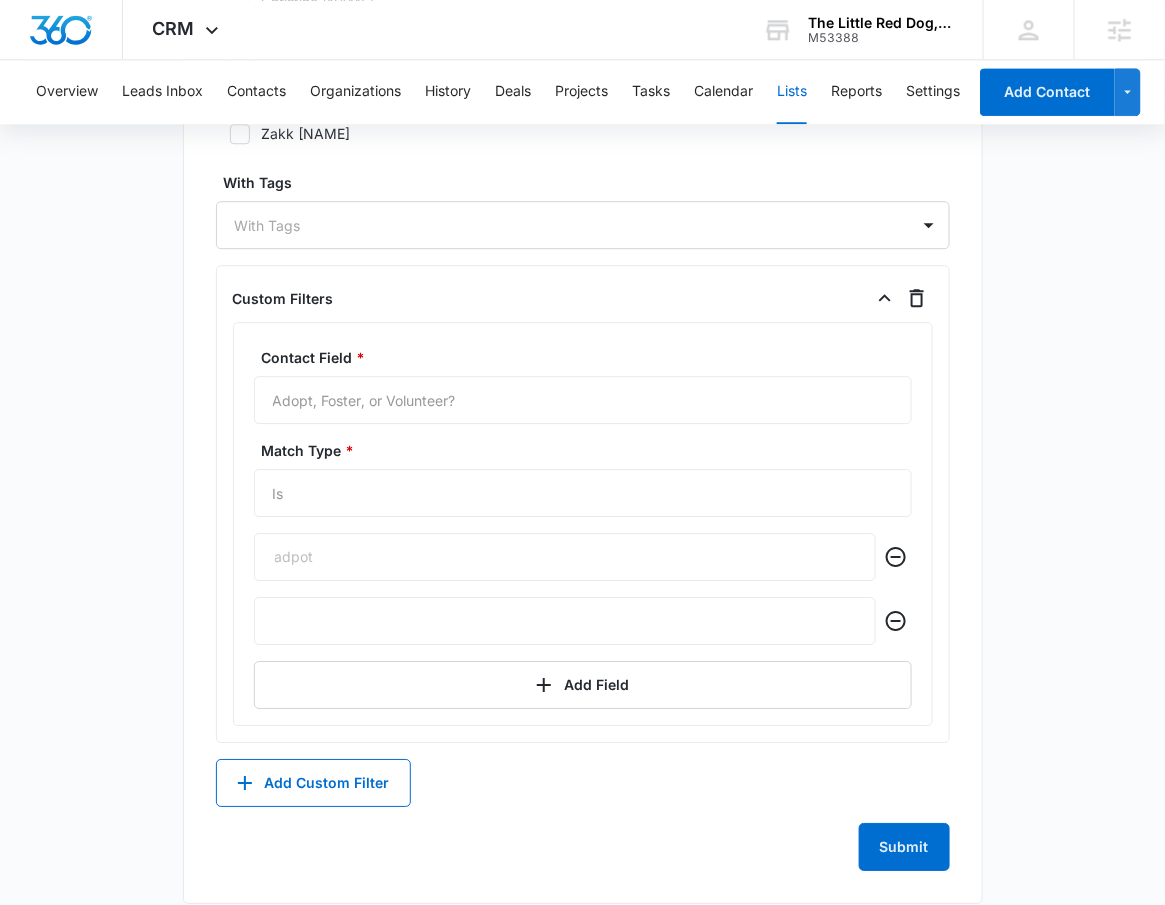 click on "adpot" at bounding box center [565, 557] 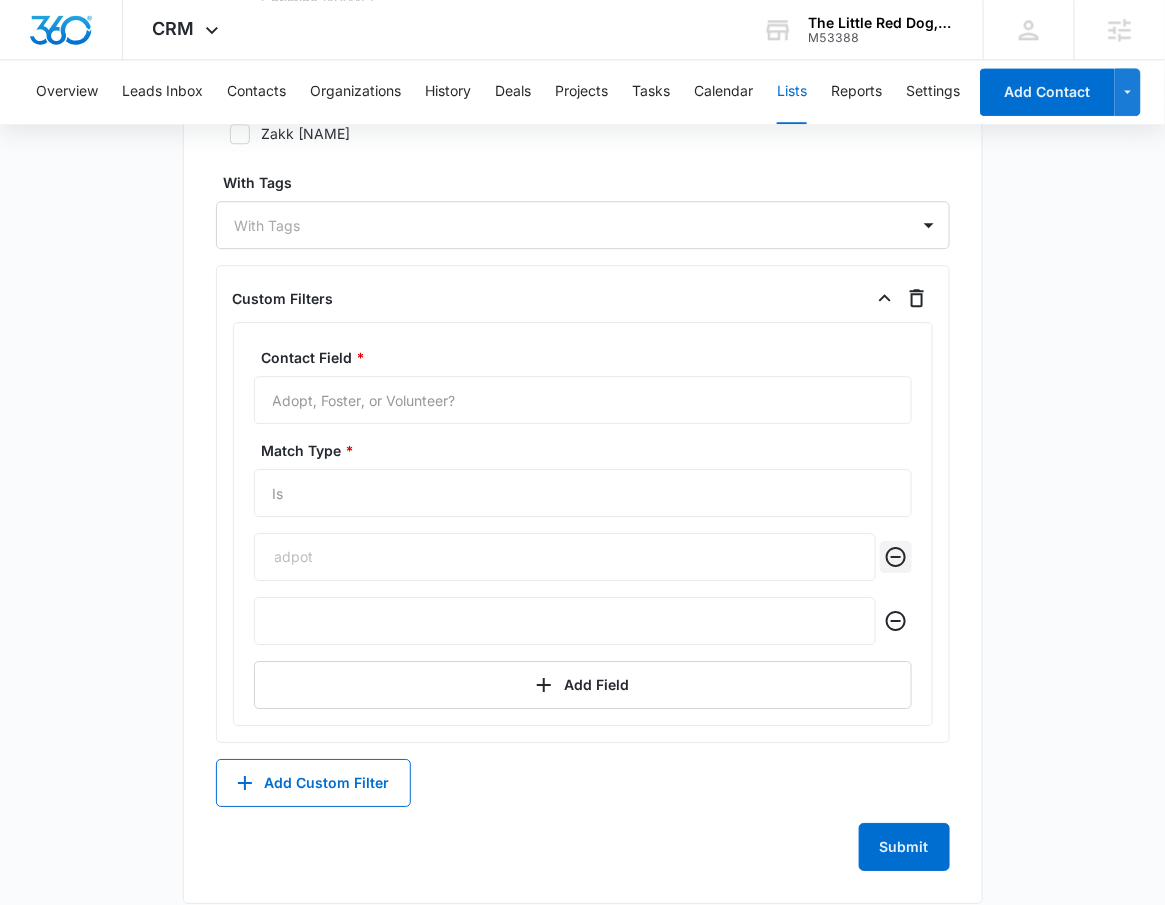 click 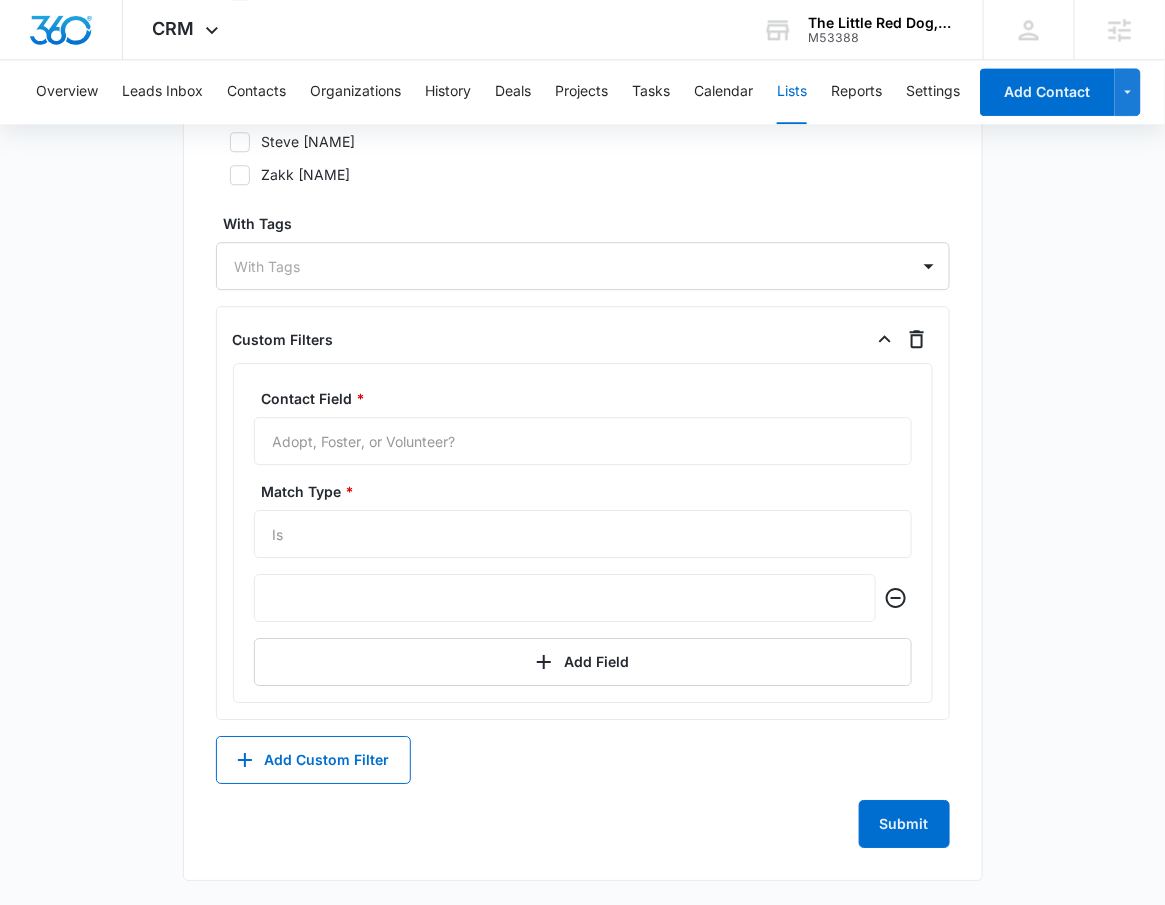 click at bounding box center (565, 598) 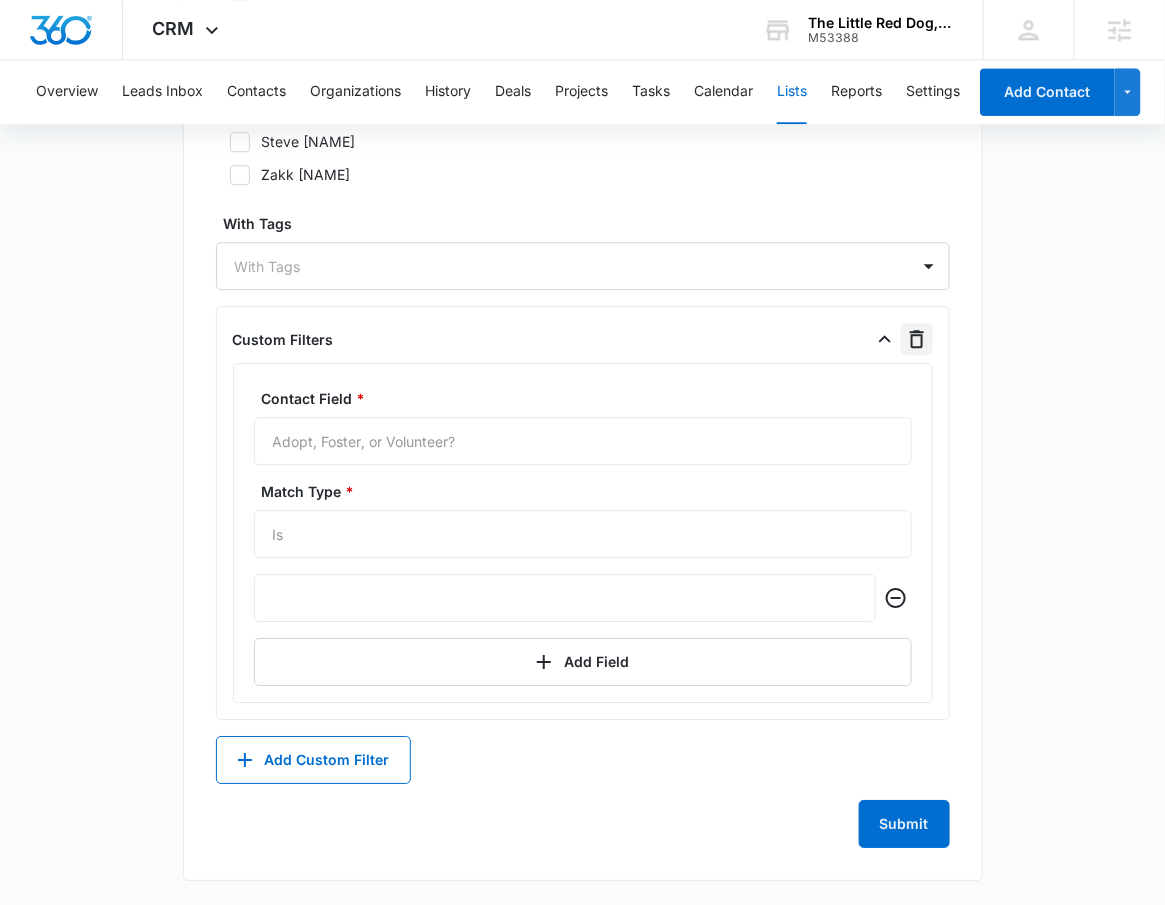 click 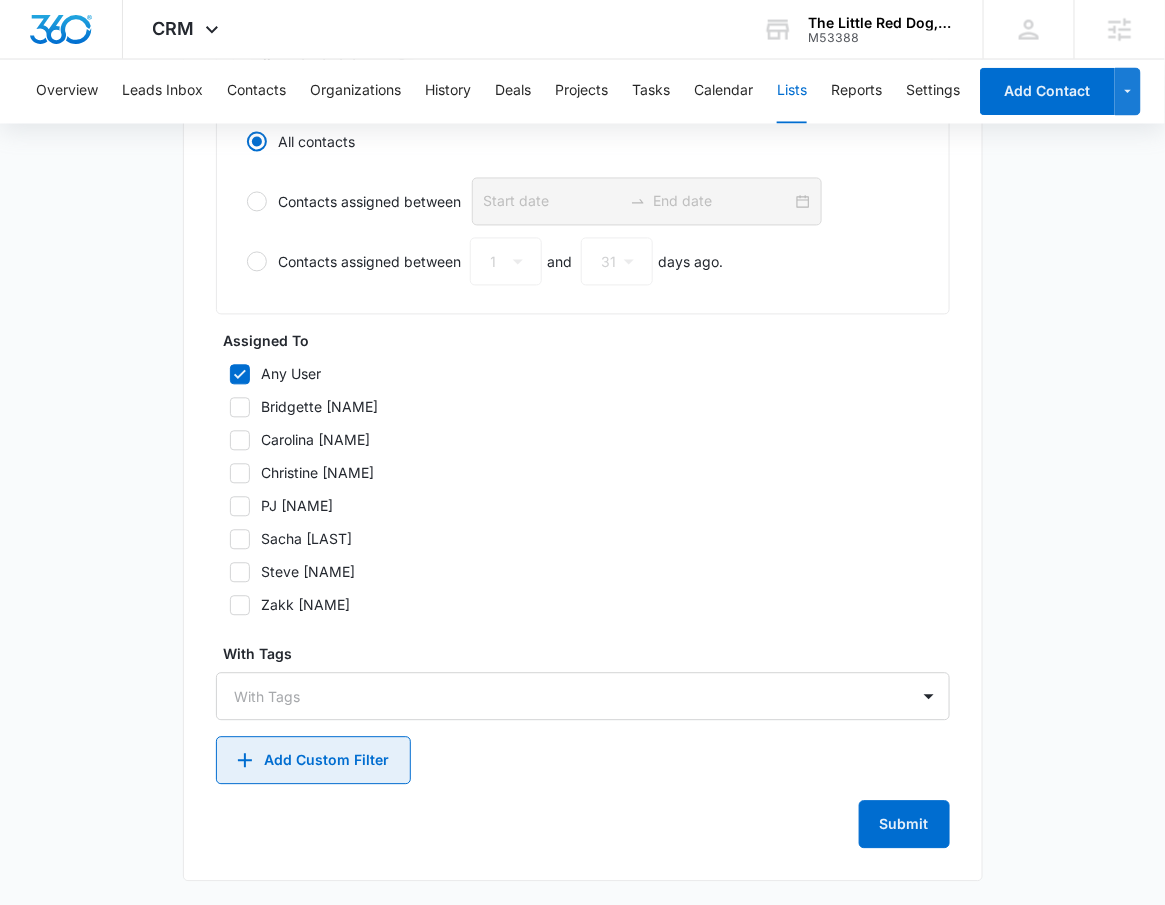 click on "Add Custom Filter" at bounding box center [313, 761] 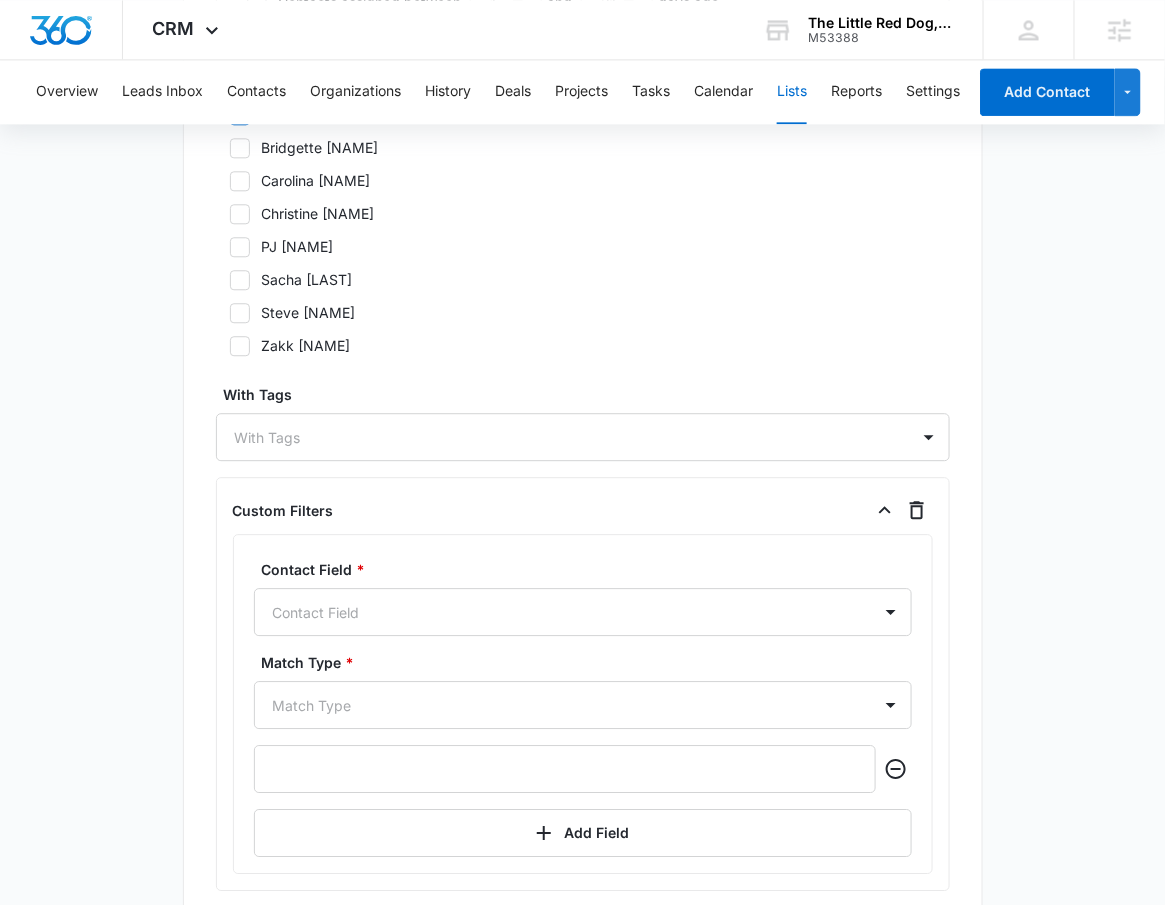 scroll, scrollTop: 1417, scrollLeft: 0, axis: vertical 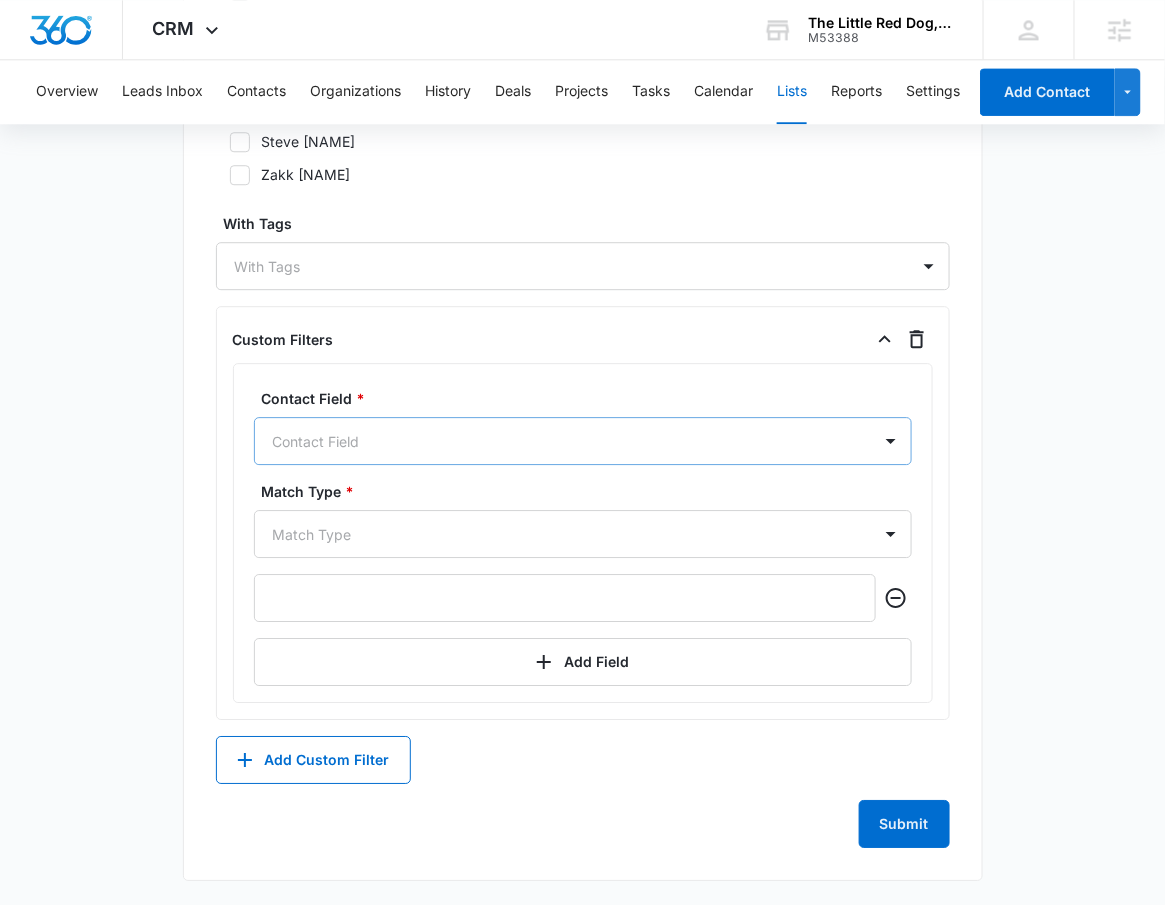 click at bounding box center [559, 441] 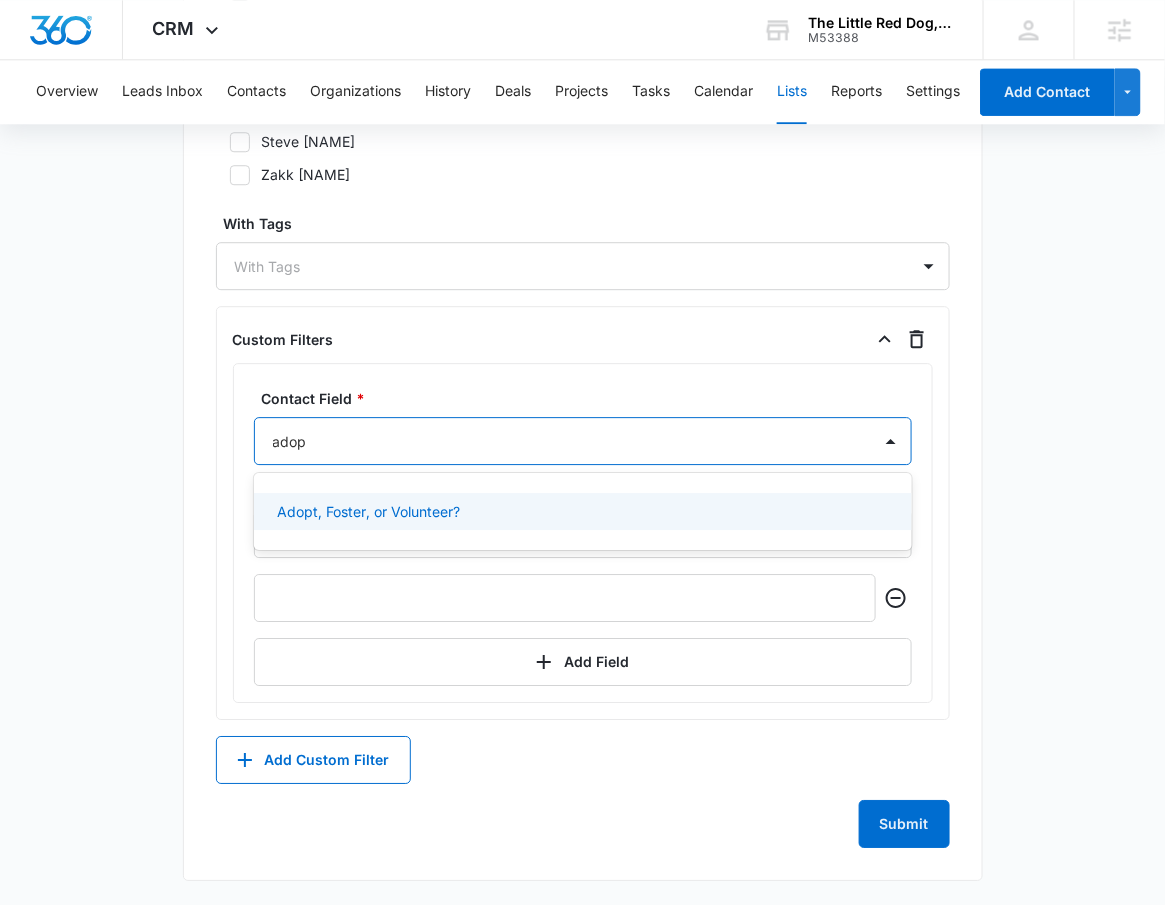 type on "adopt" 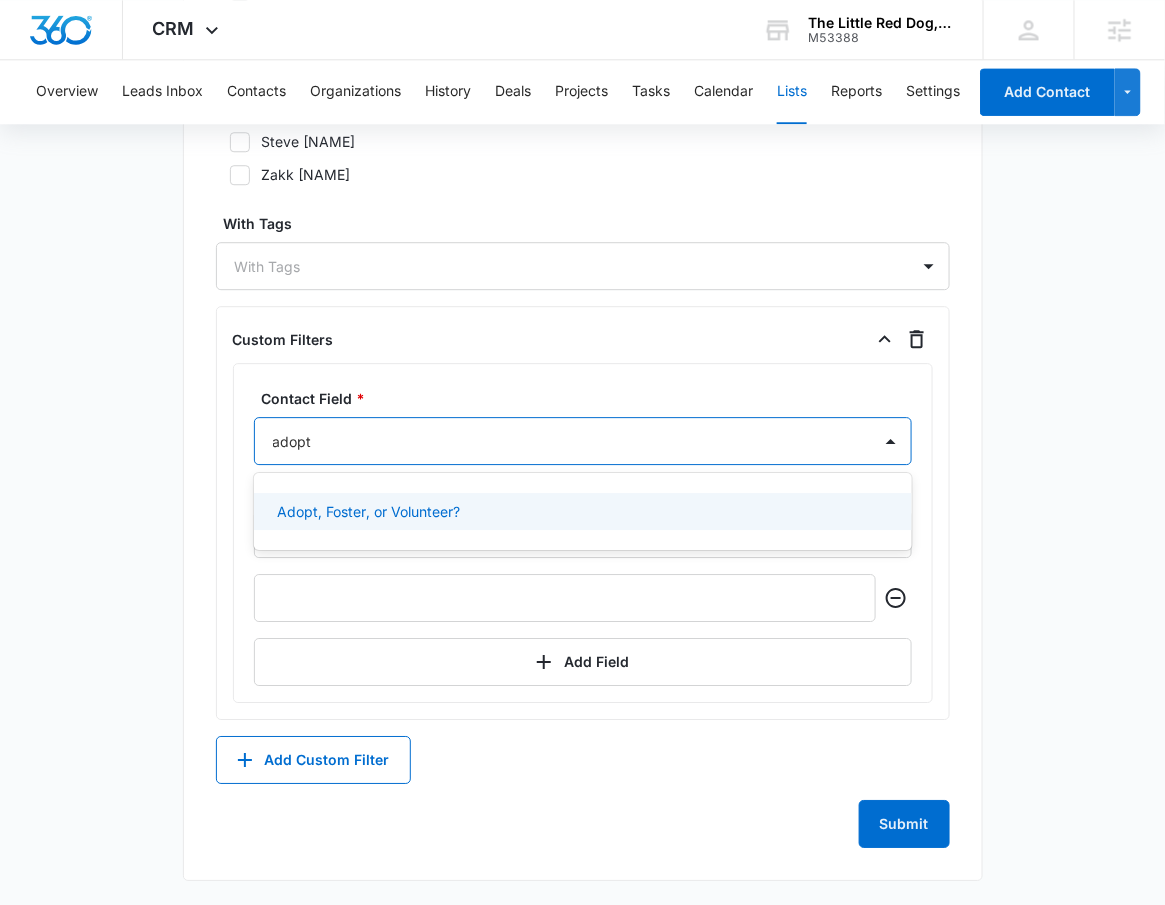 click on "Adopt, Foster, or Volunteer?" at bounding box center [583, 511] 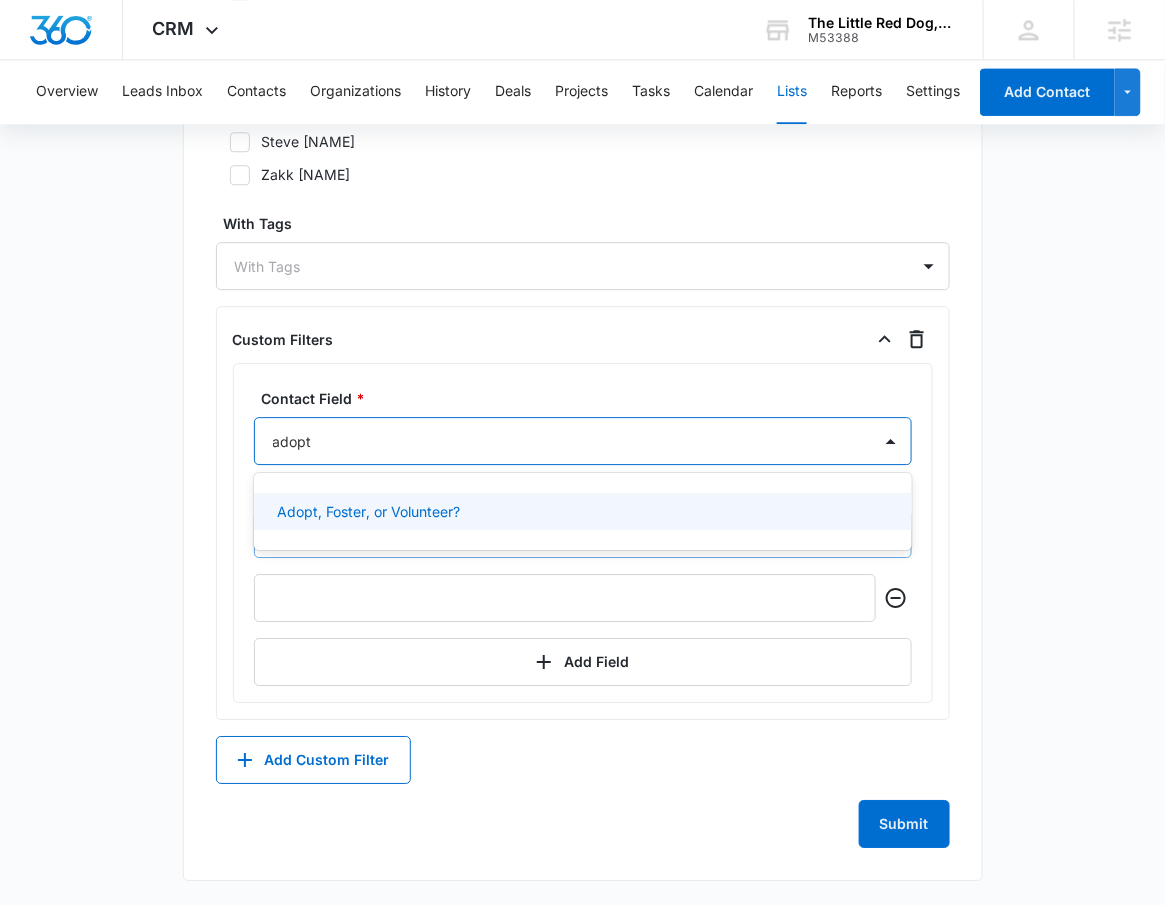 type 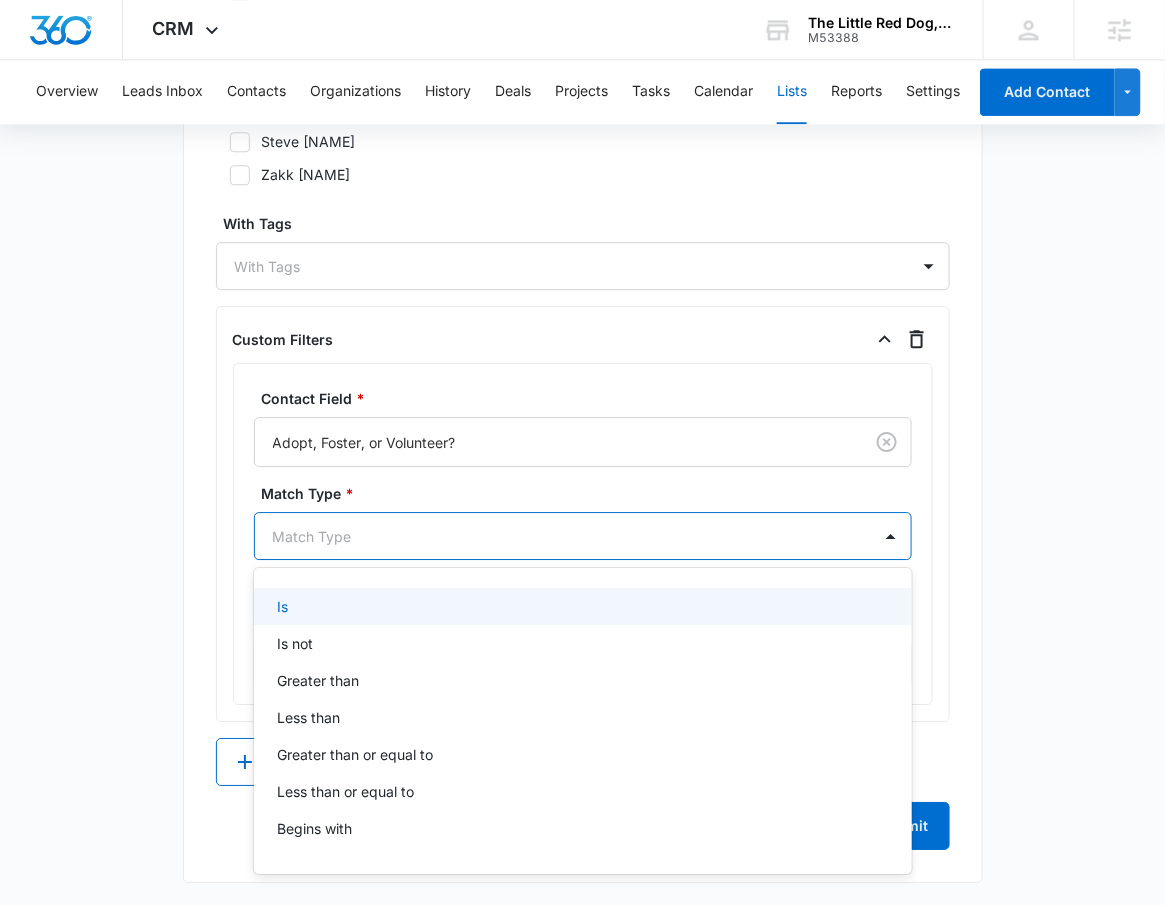 click at bounding box center (559, 536) 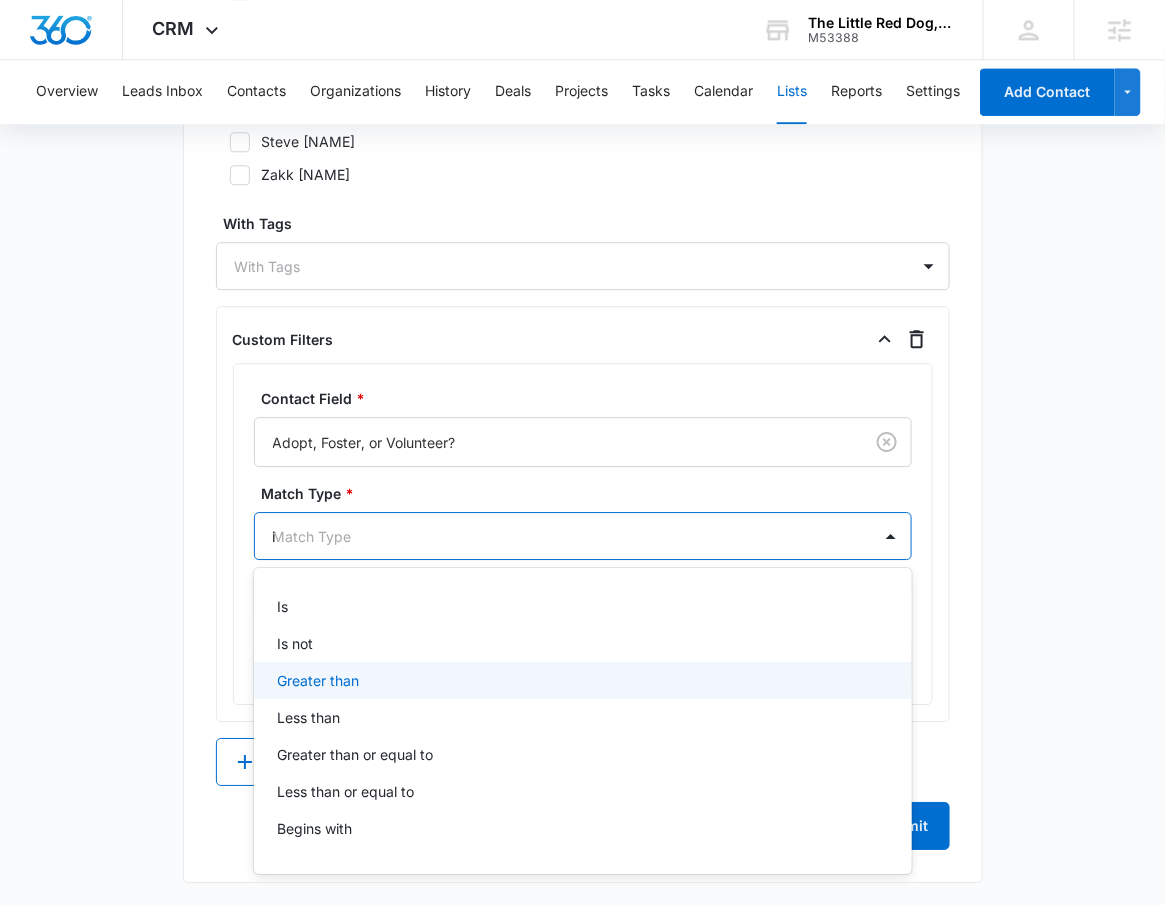type on "is" 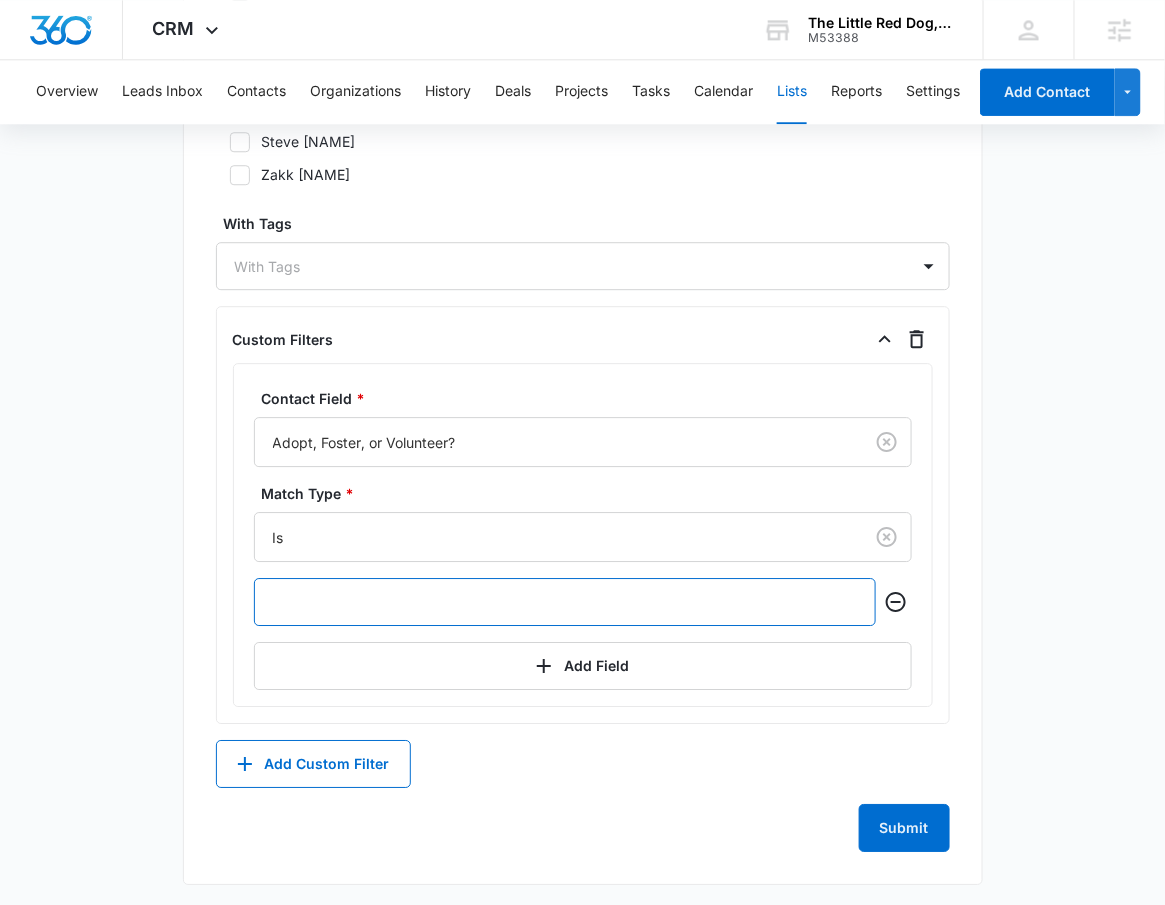 click at bounding box center (565, 602) 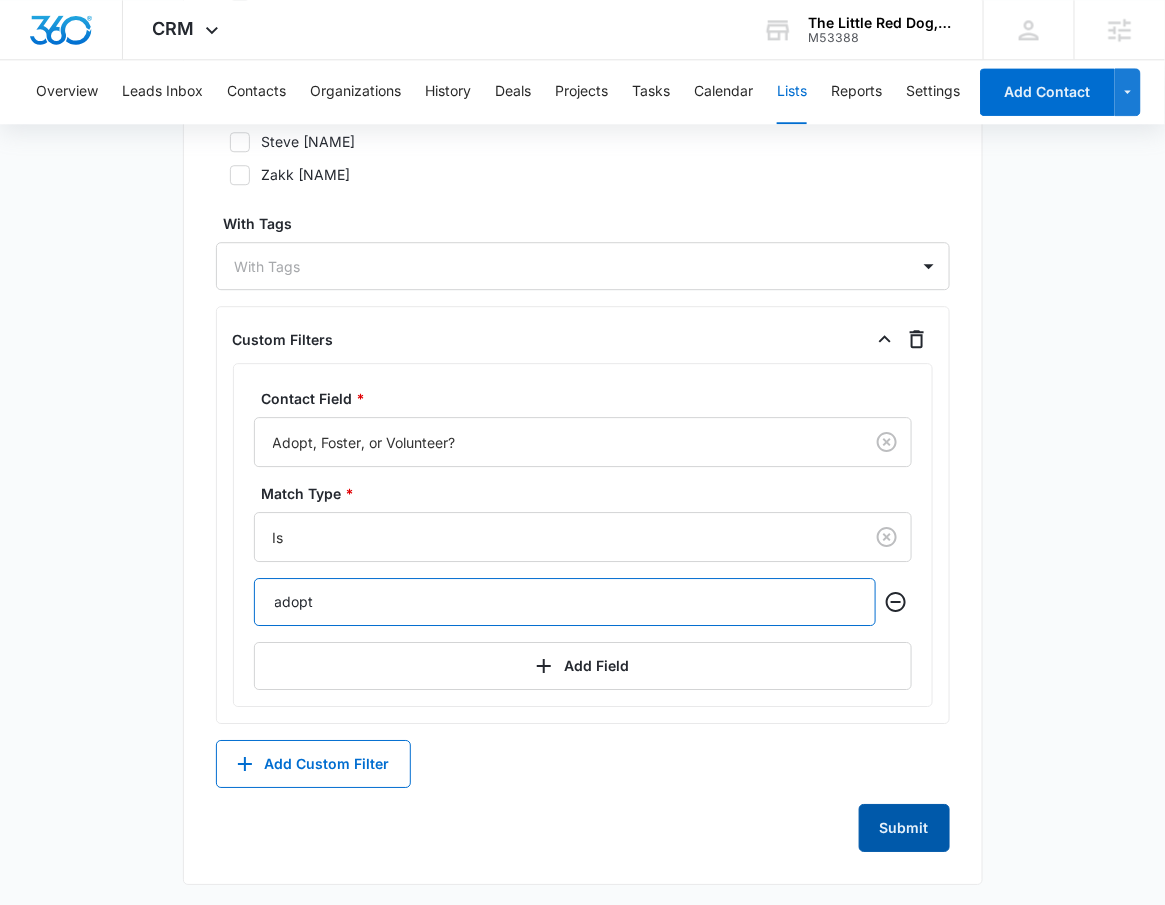 type on "adopt" 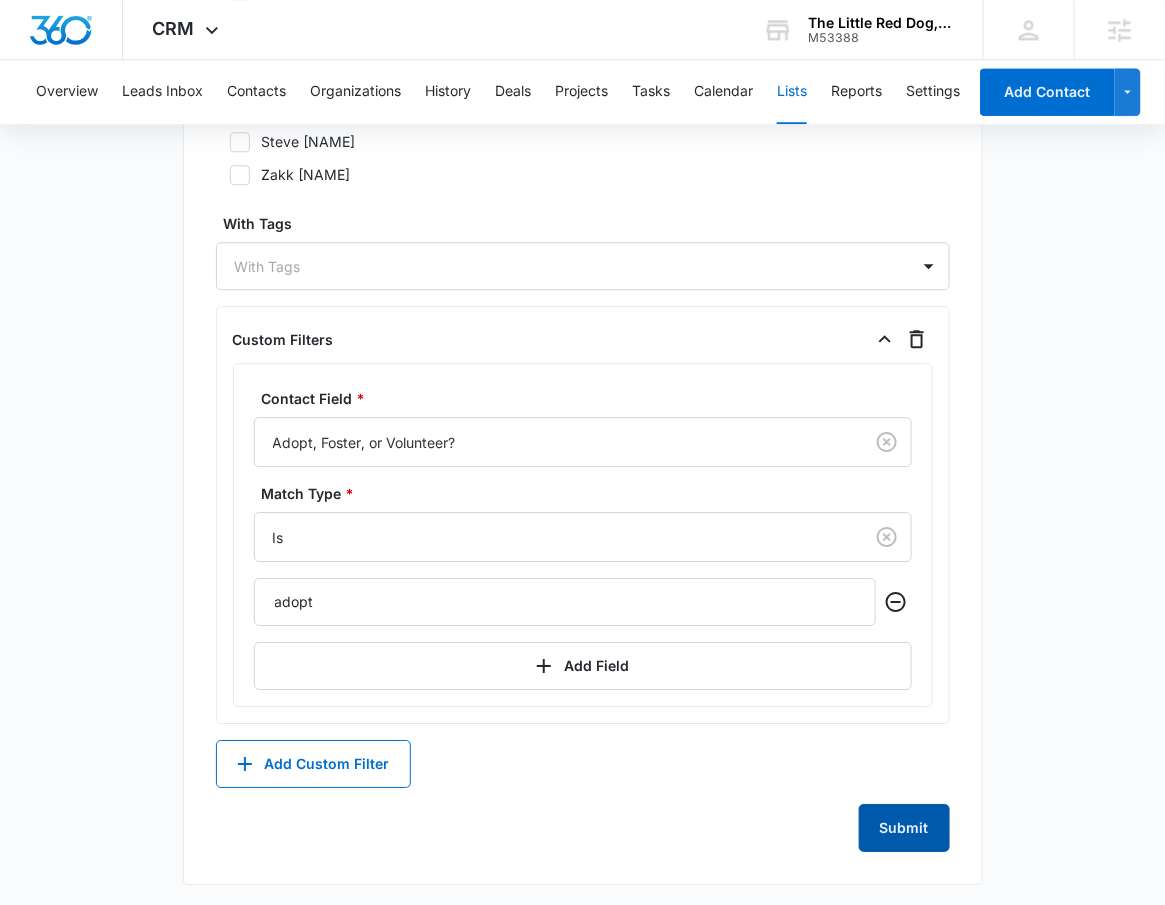 click on "Submit" at bounding box center (904, 828) 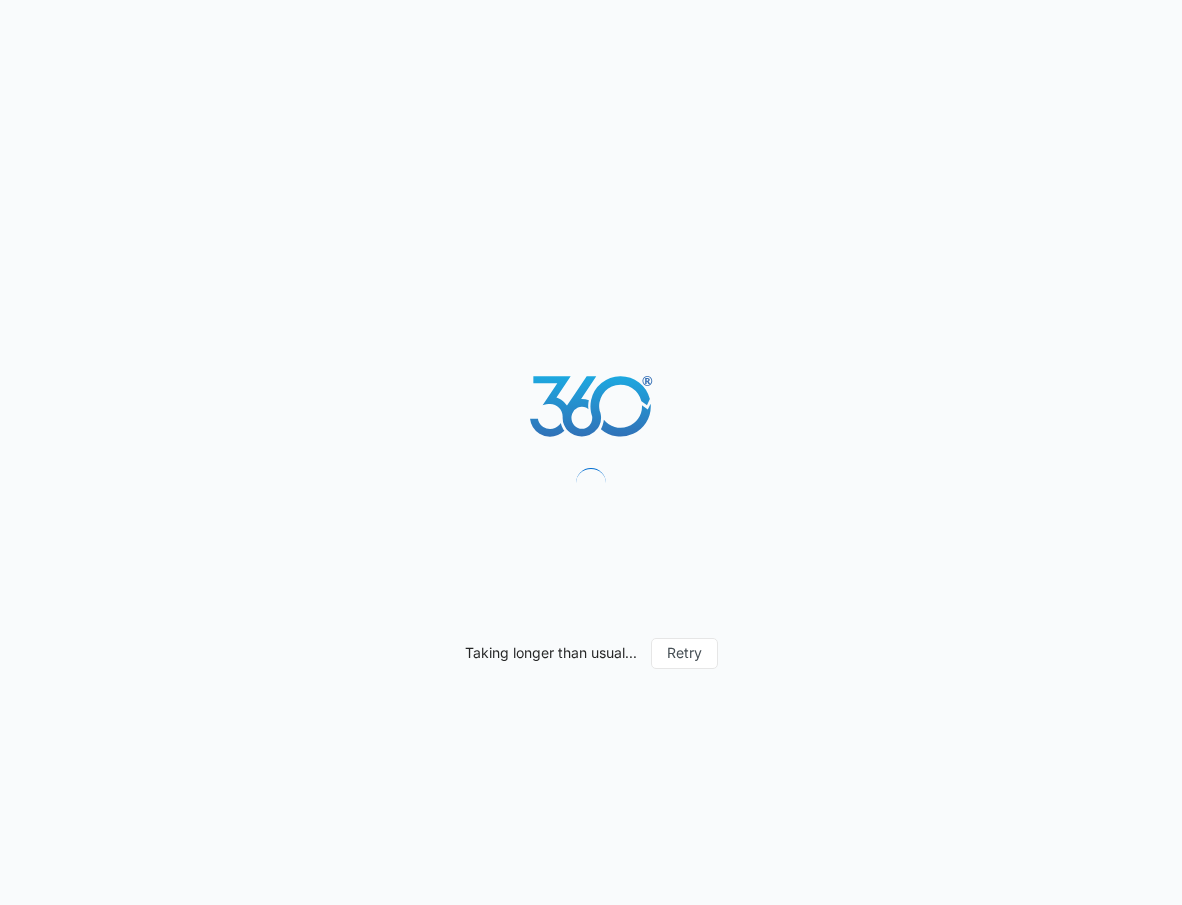 scroll, scrollTop: 0, scrollLeft: 0, axis: both 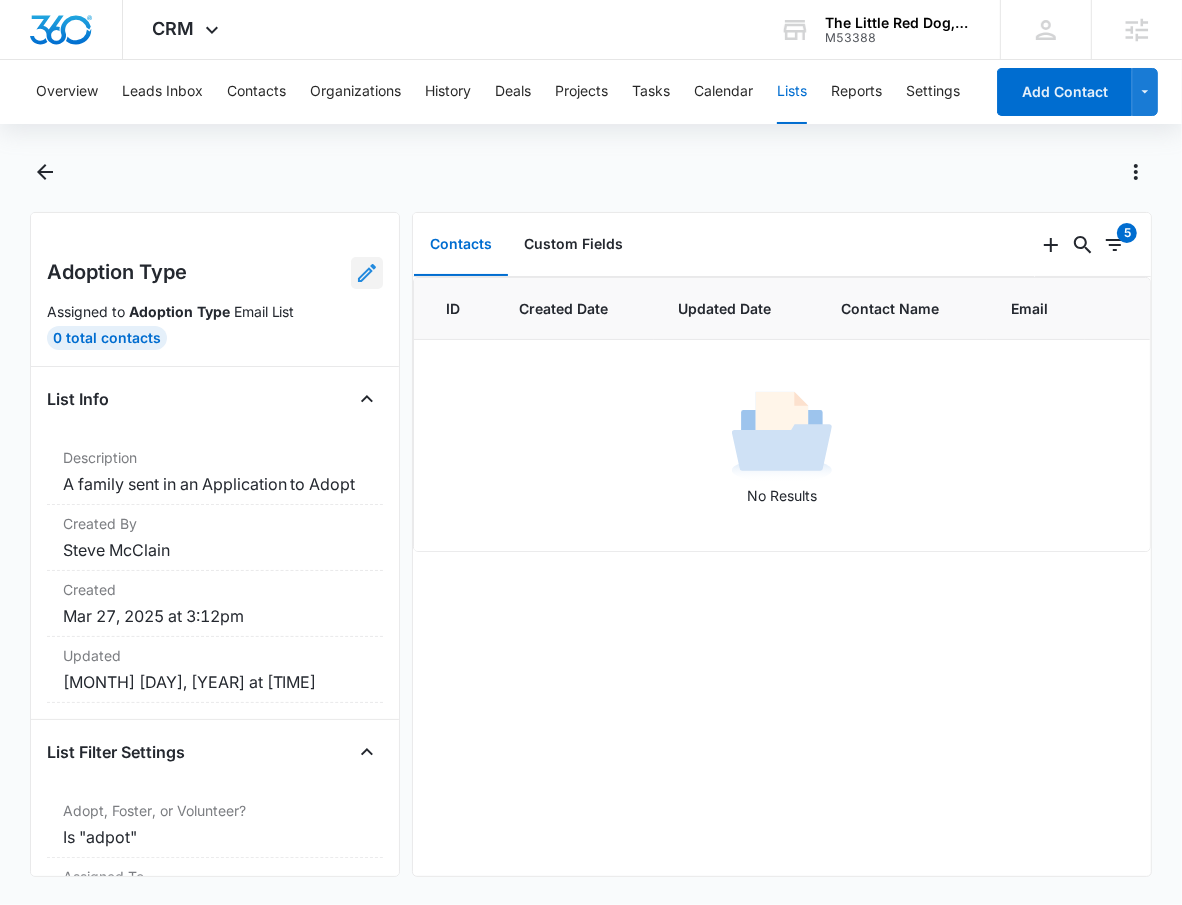 click 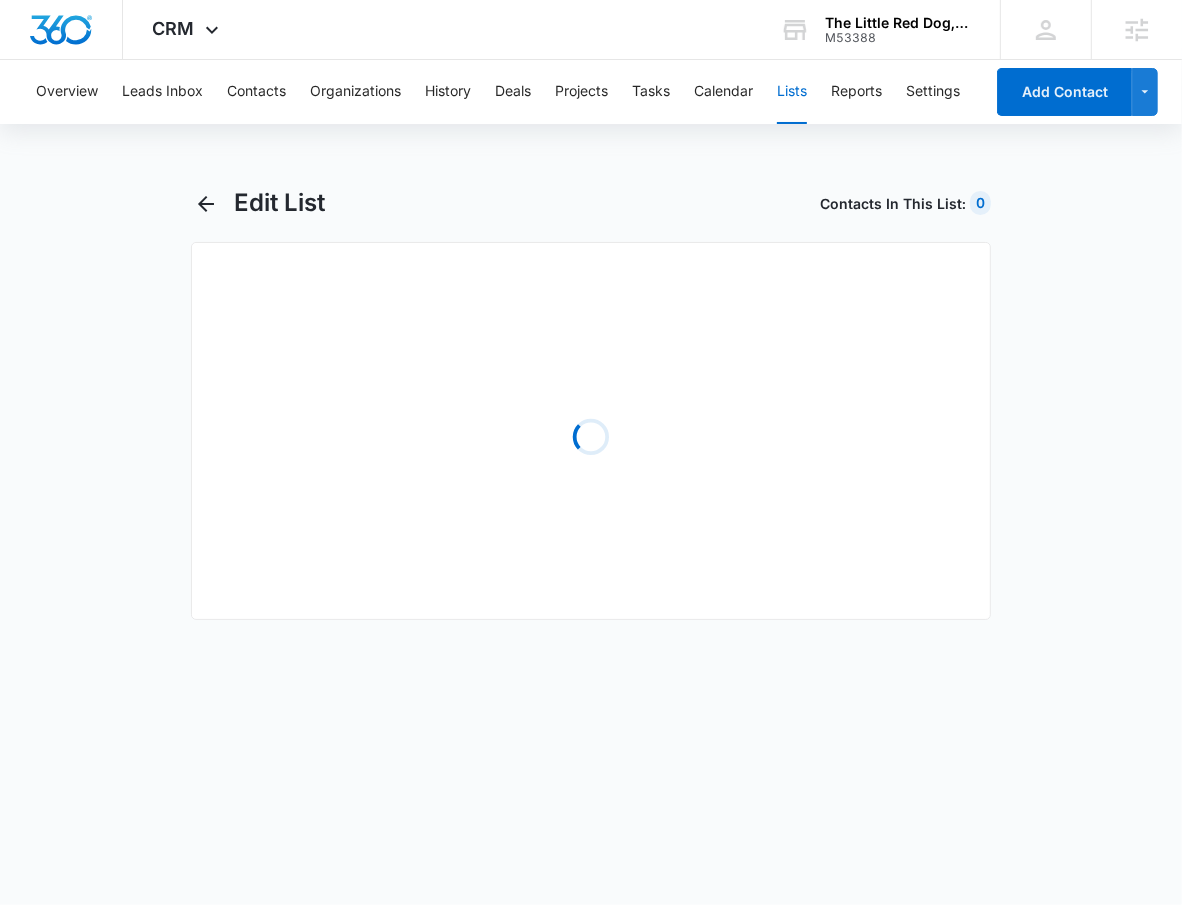 select on "31" 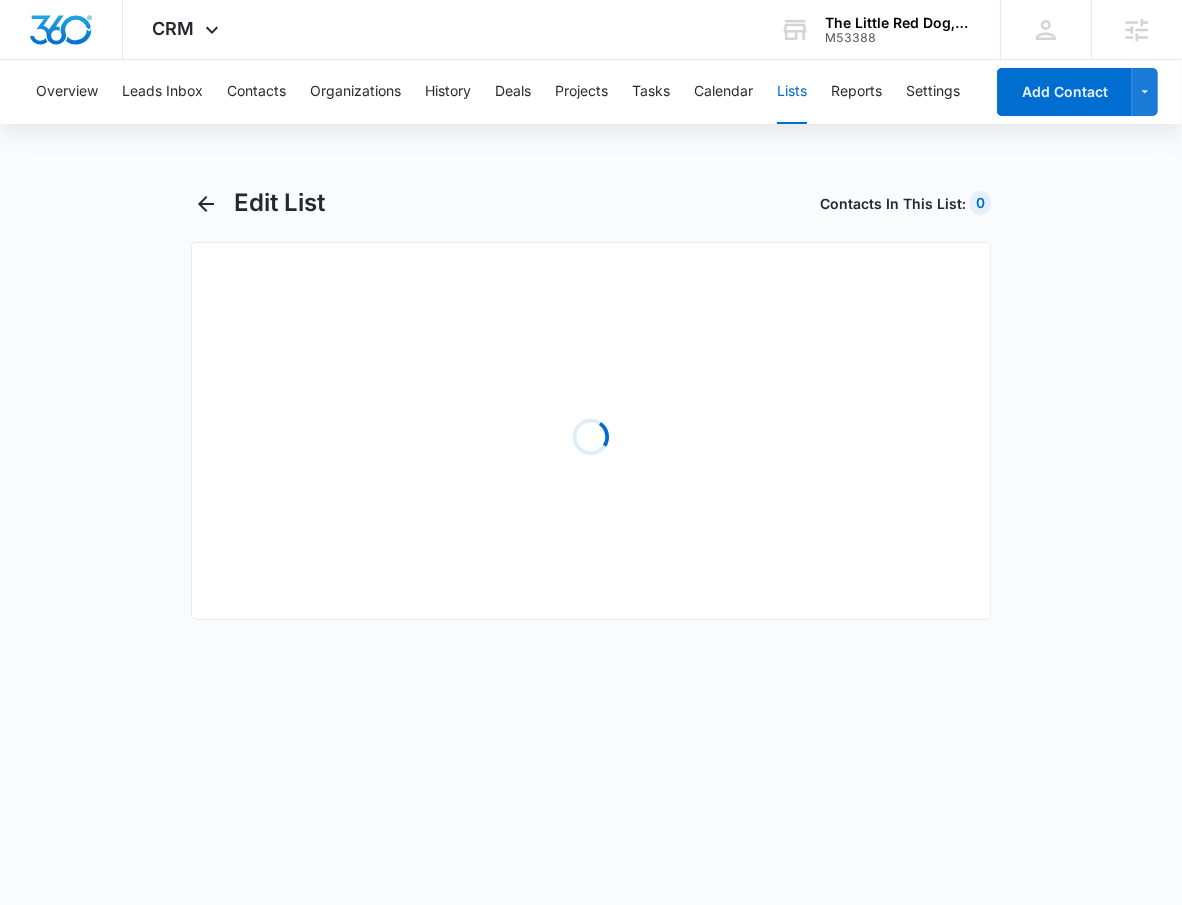 select on "31" 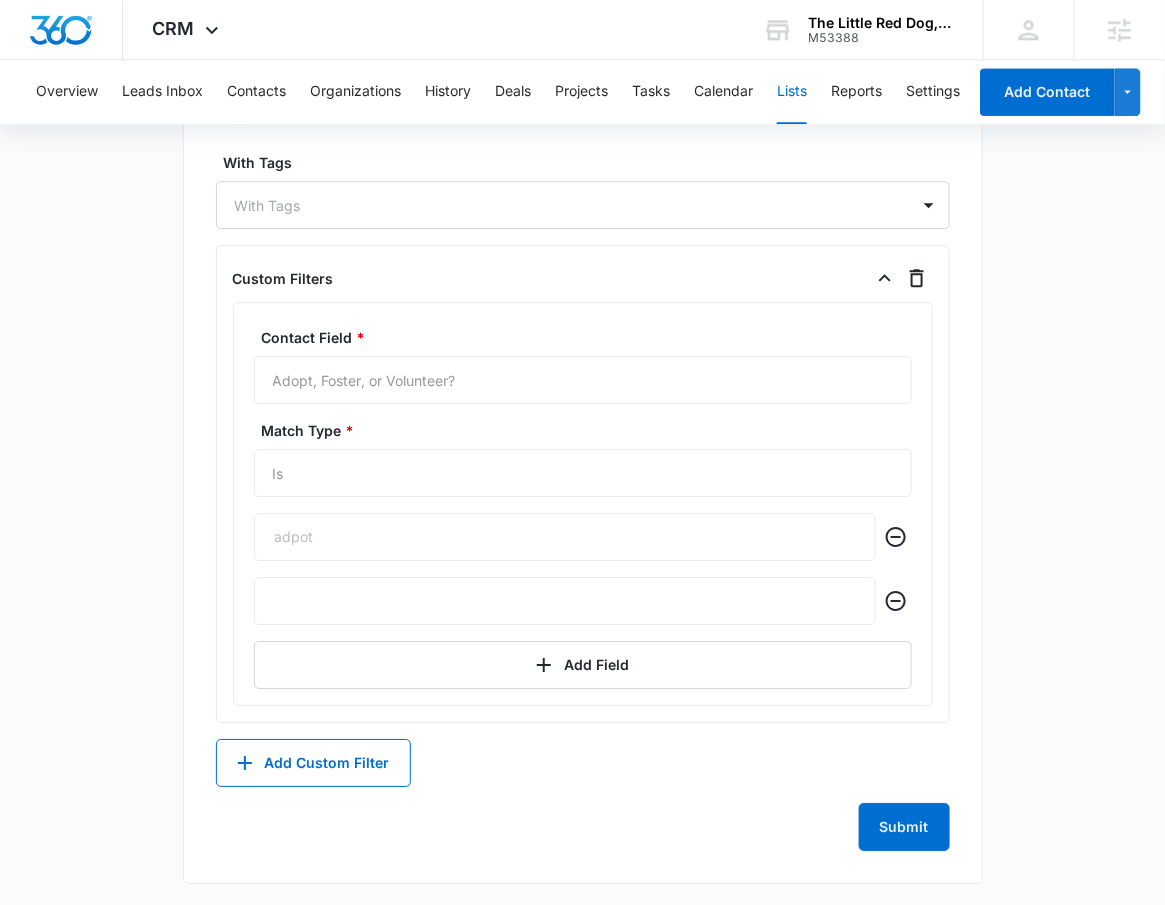 scroll, scrollTop: 1481, scrollLeft: 0, axis: vertical 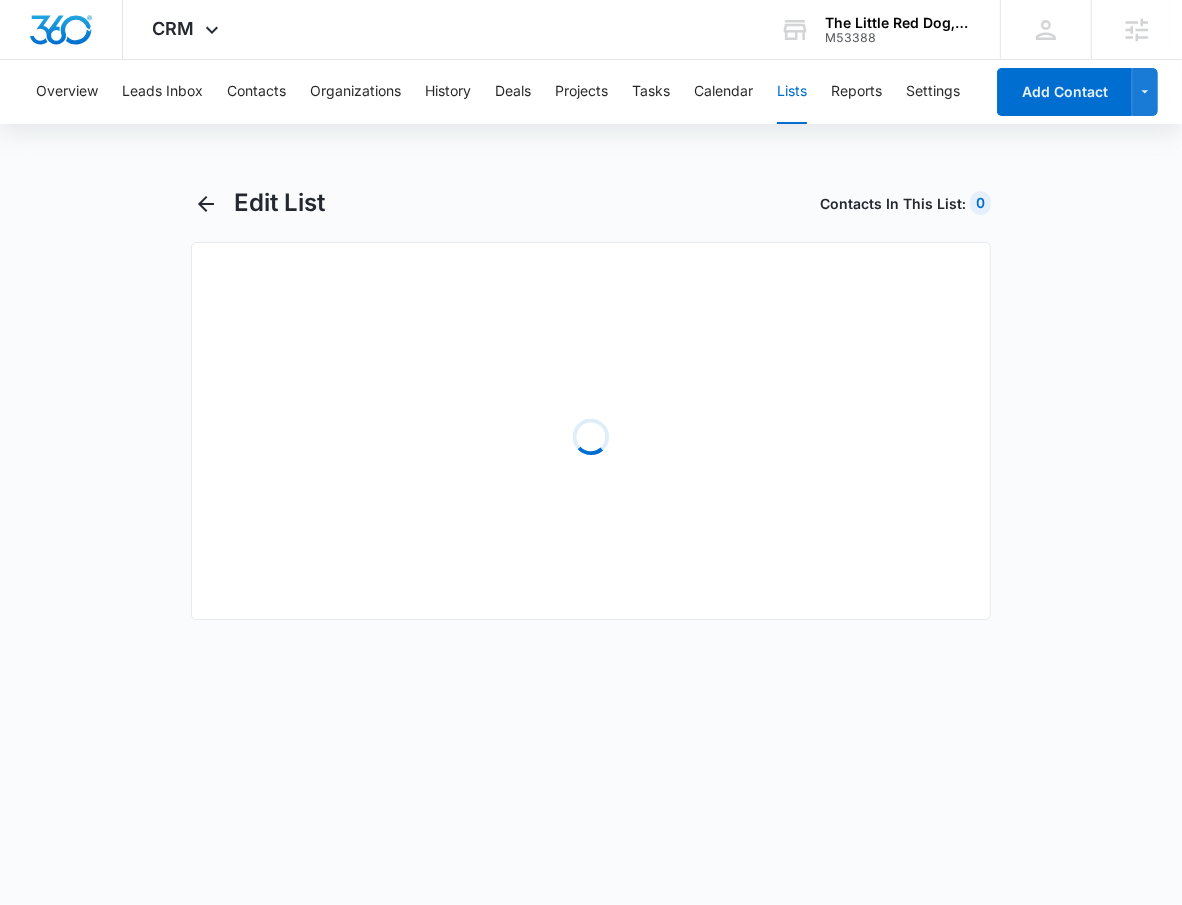 select on "31" 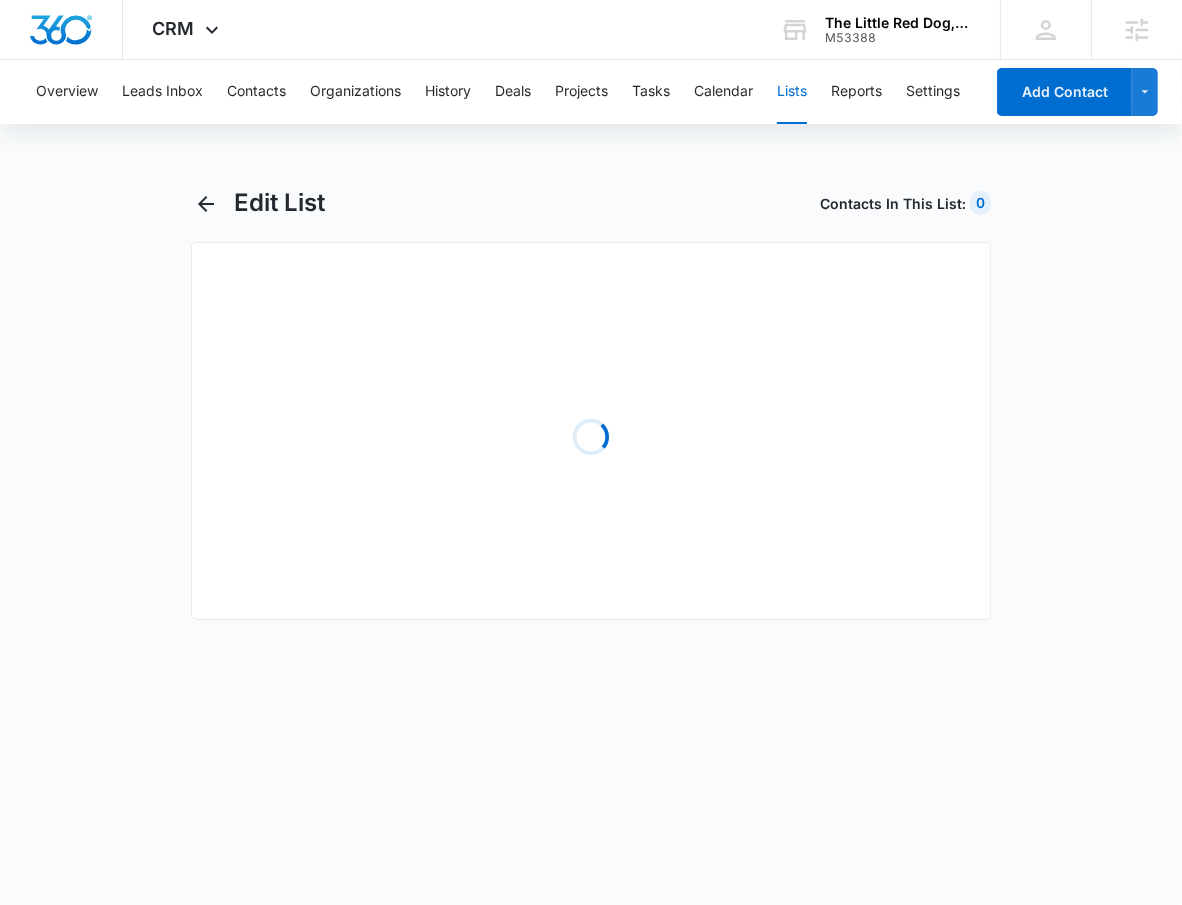 select on "31" 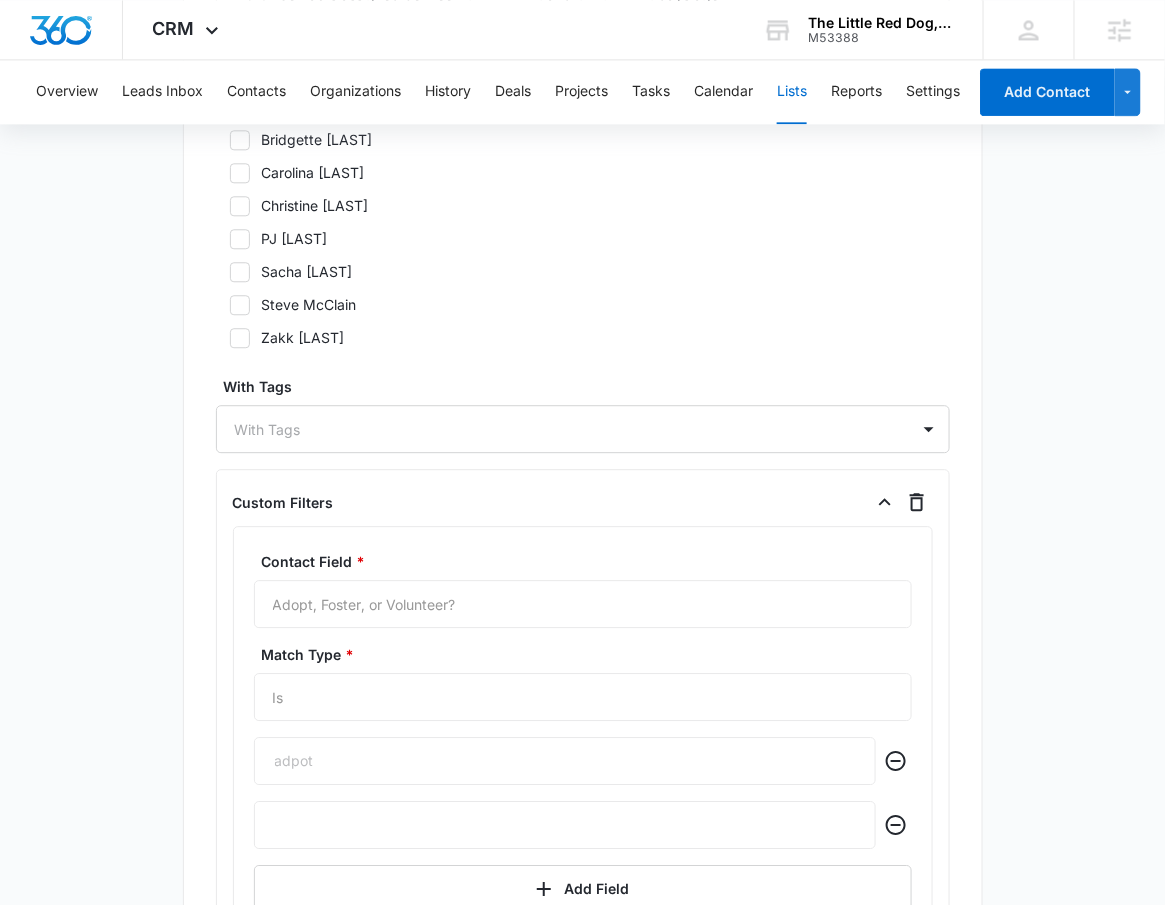 scroll, scrollTop: 1264, scrollLeft: 0, axis: vertical 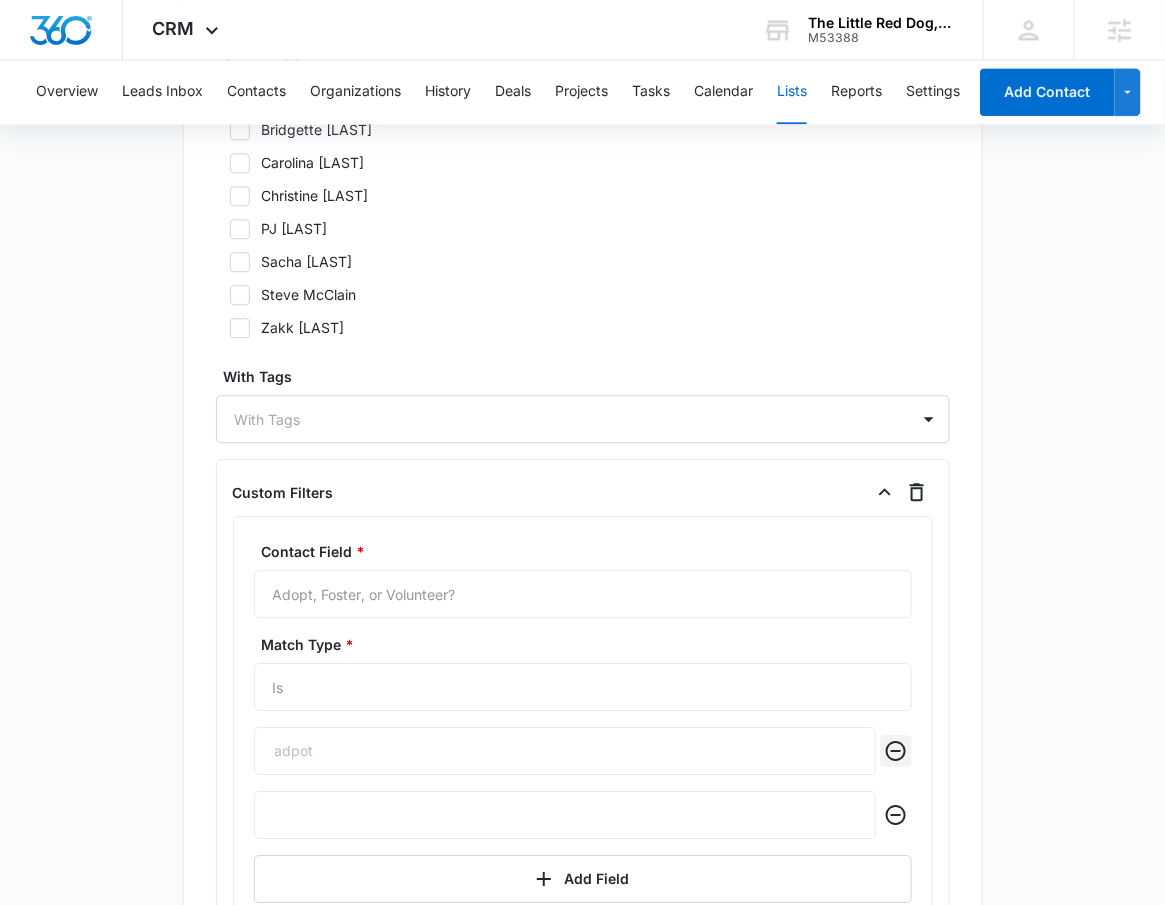 click 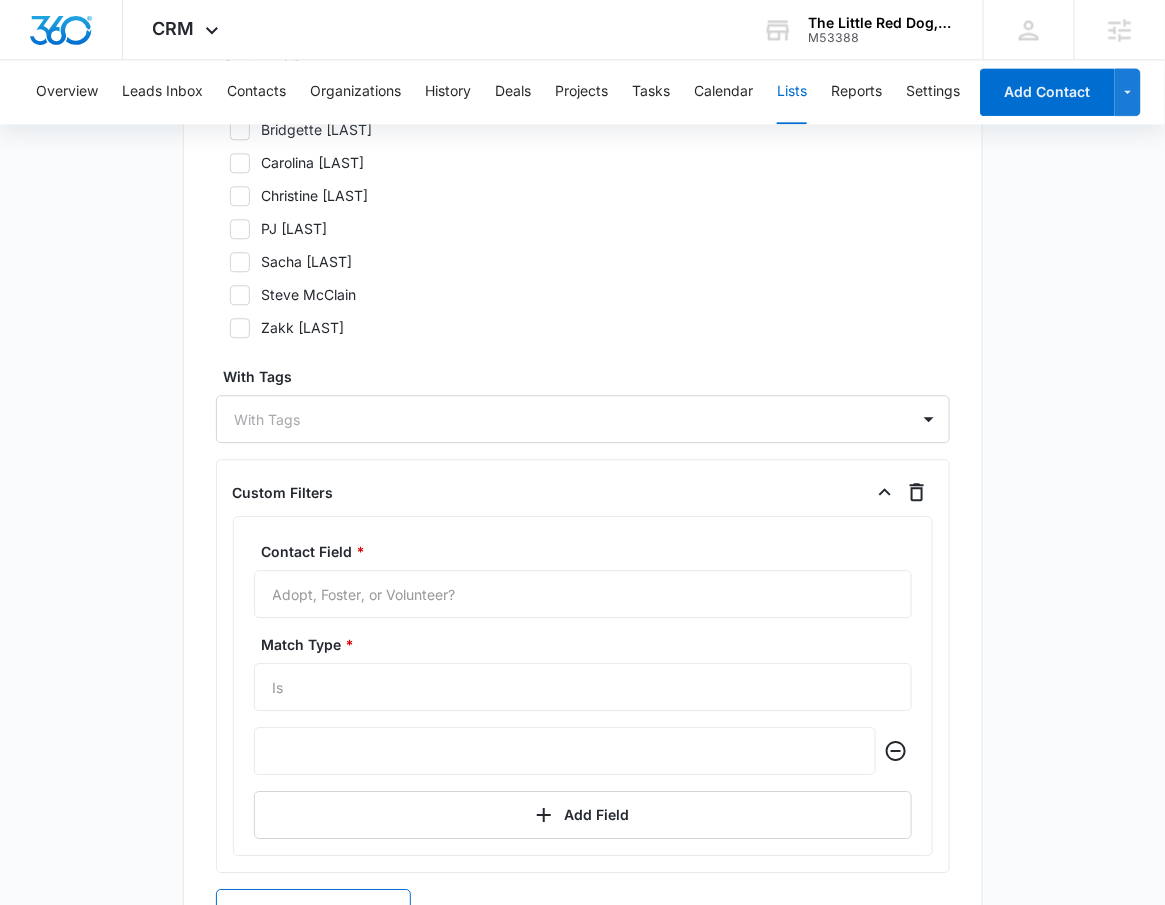 click at bounding box center [565, 751] 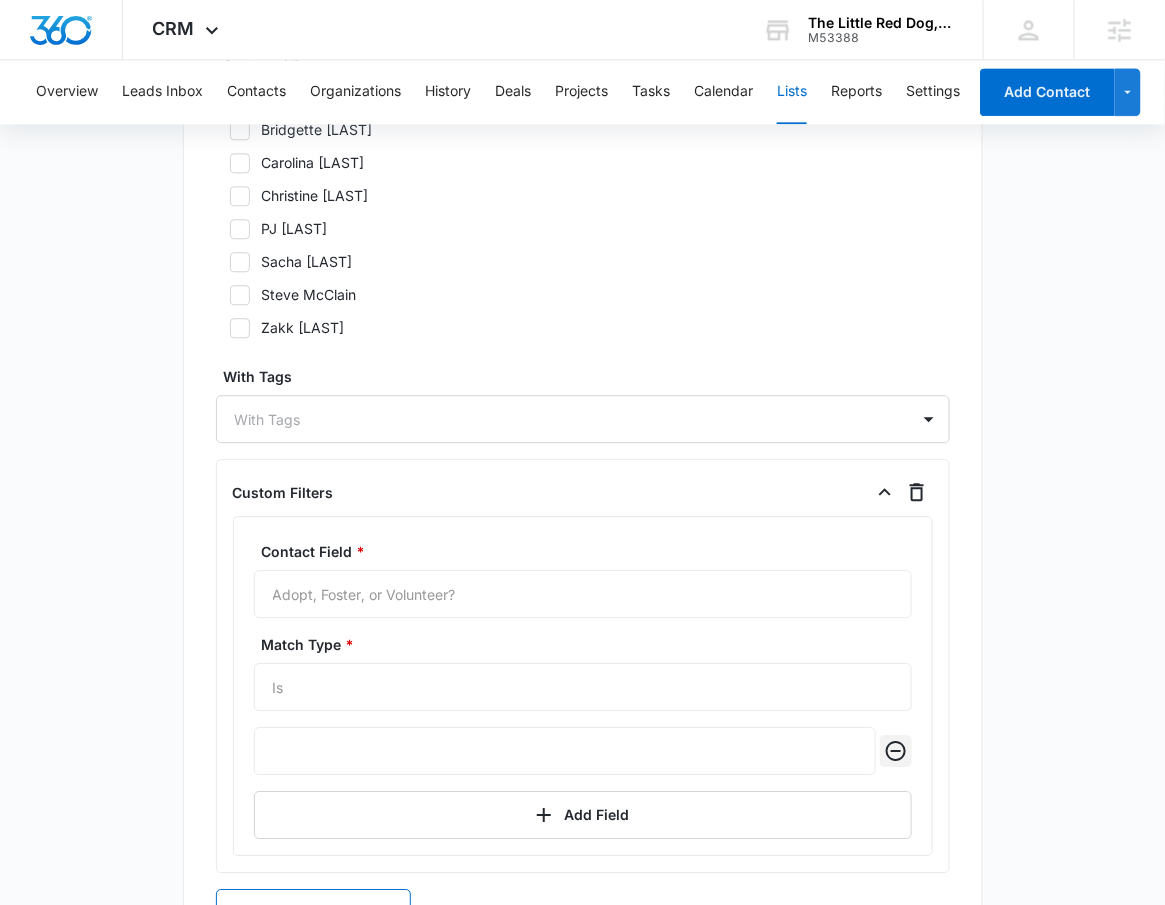 click 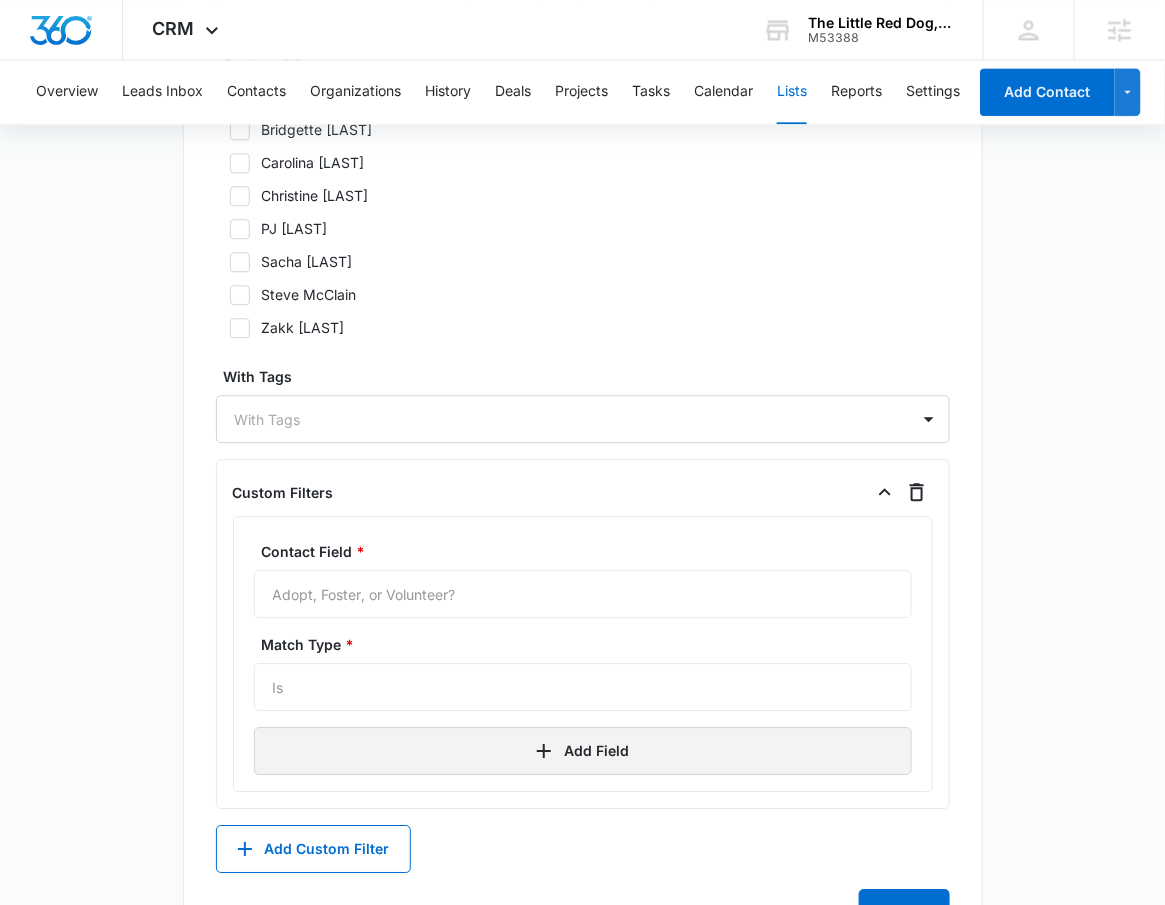 click on "Add Field" at bounding box center (583, 751) 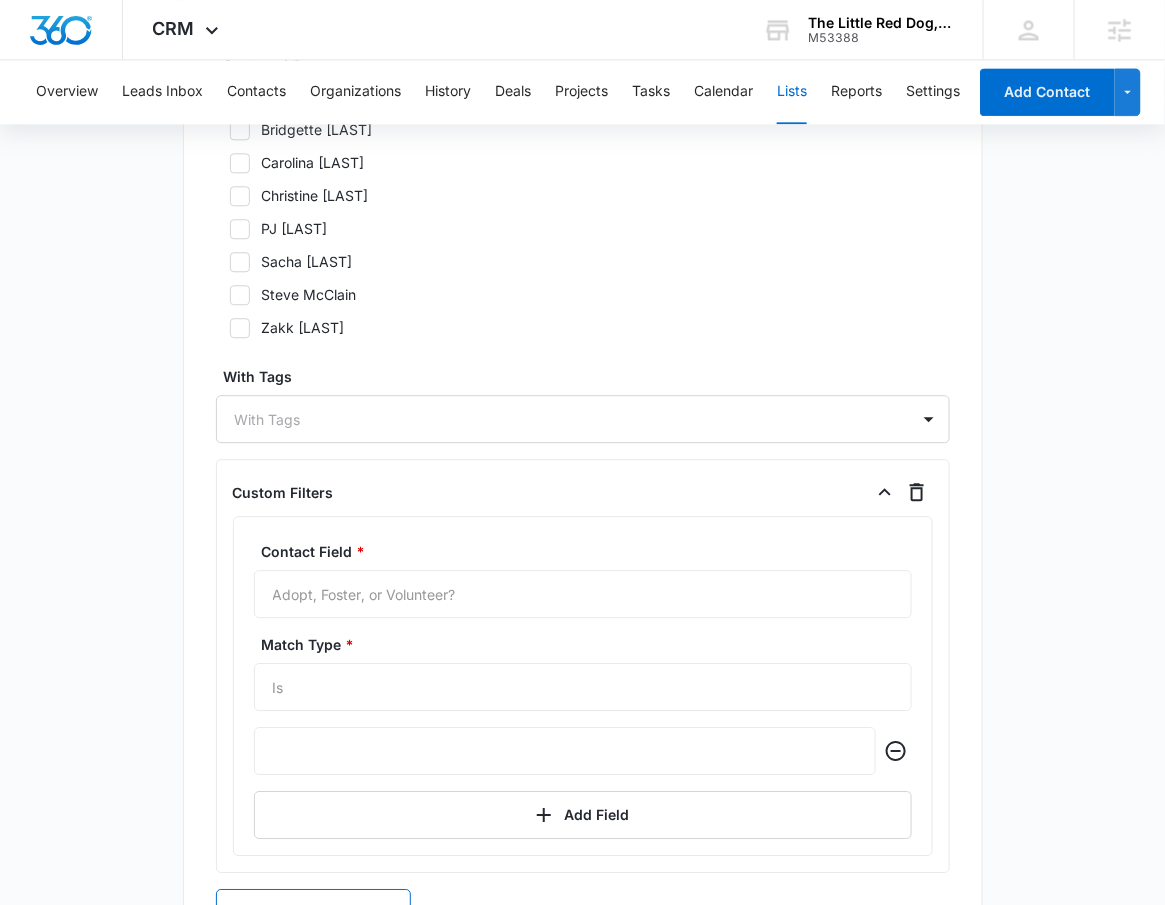 click at bounding box center [565, 751] 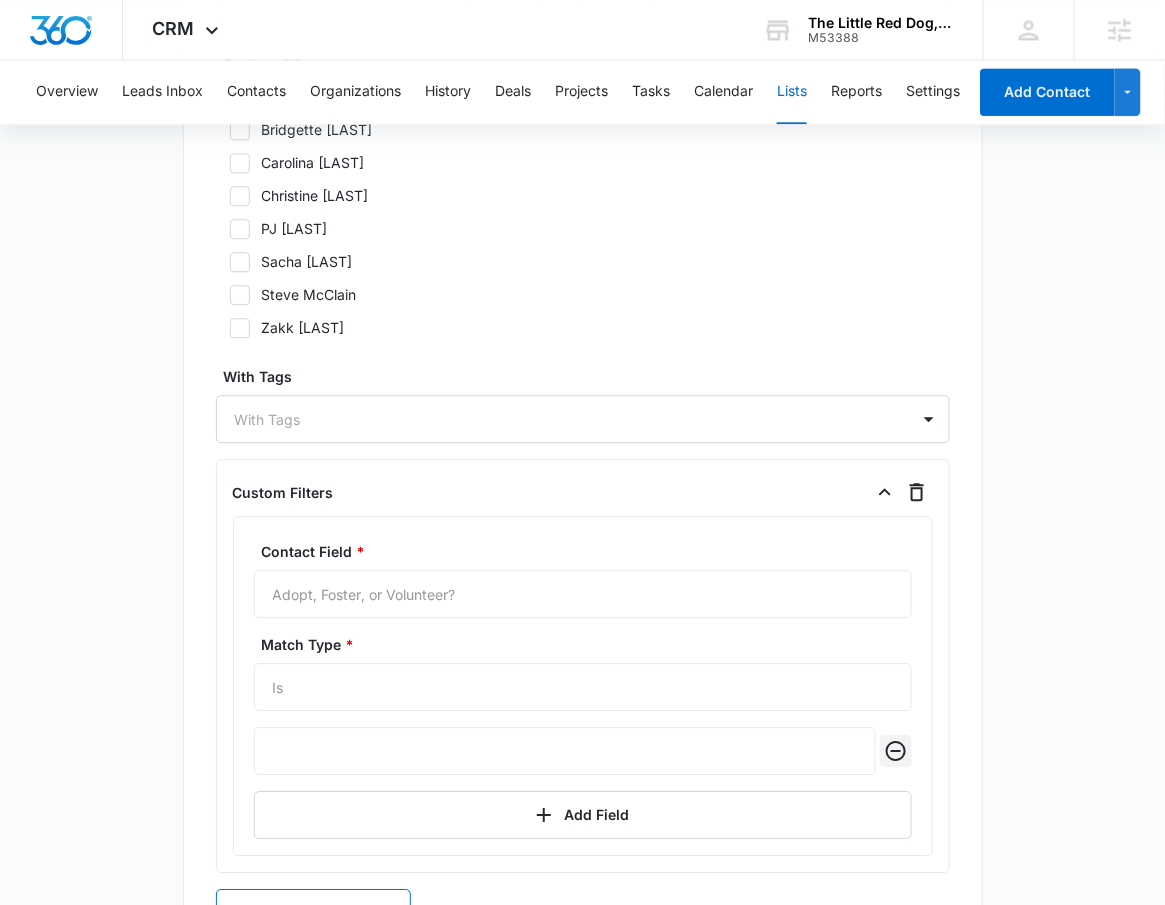 click 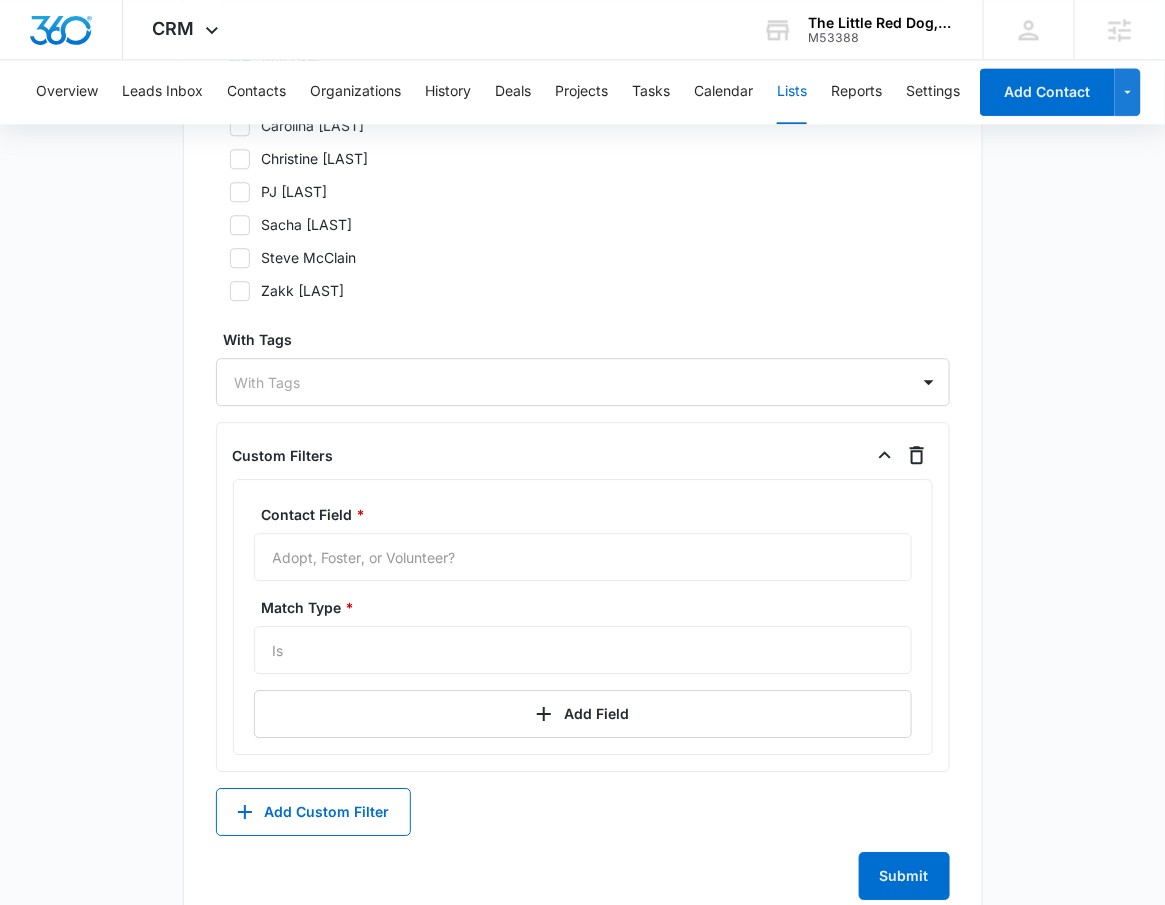 click on "Contact Field * Adopt, Foster, or Volunteer?" at bounding box center (583, 542) 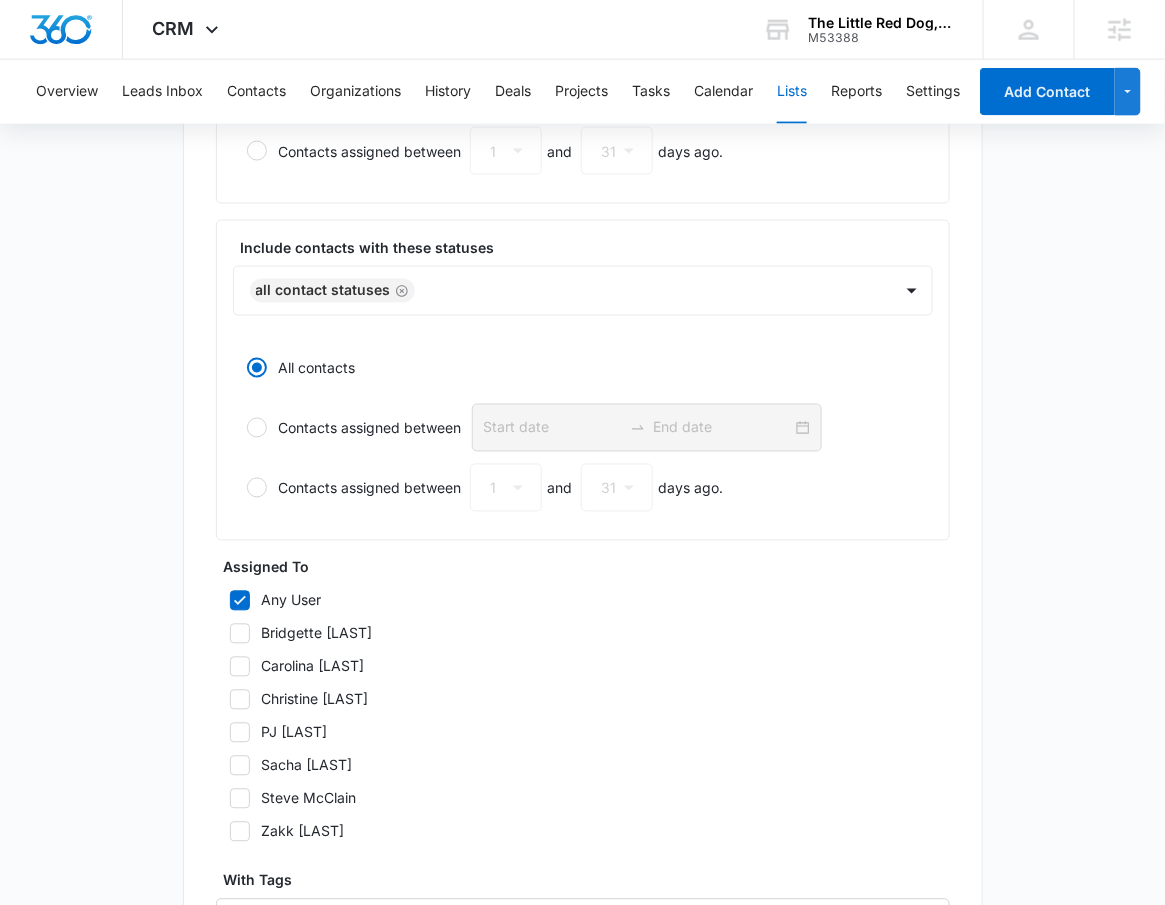scroll, scrollTop: 977, scrollLeft: 0, axis: vertical 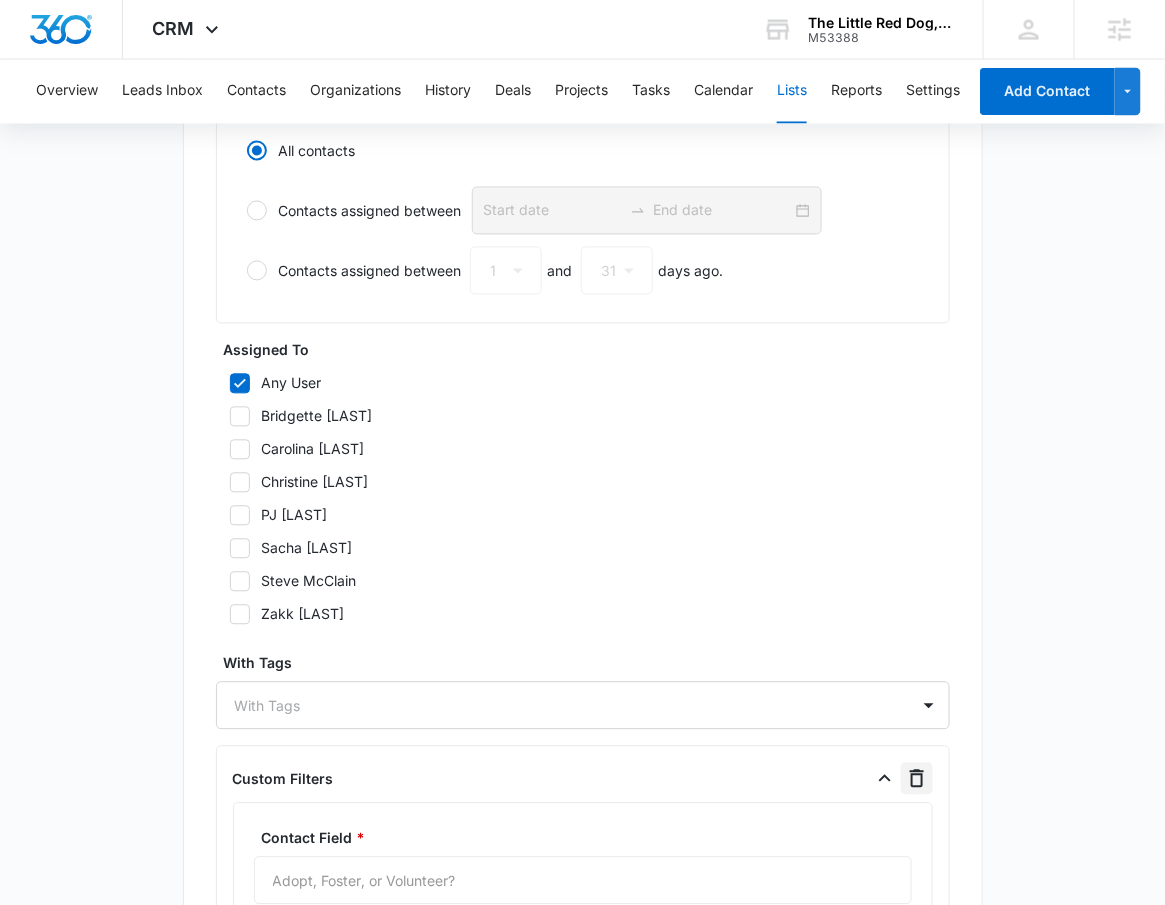 click 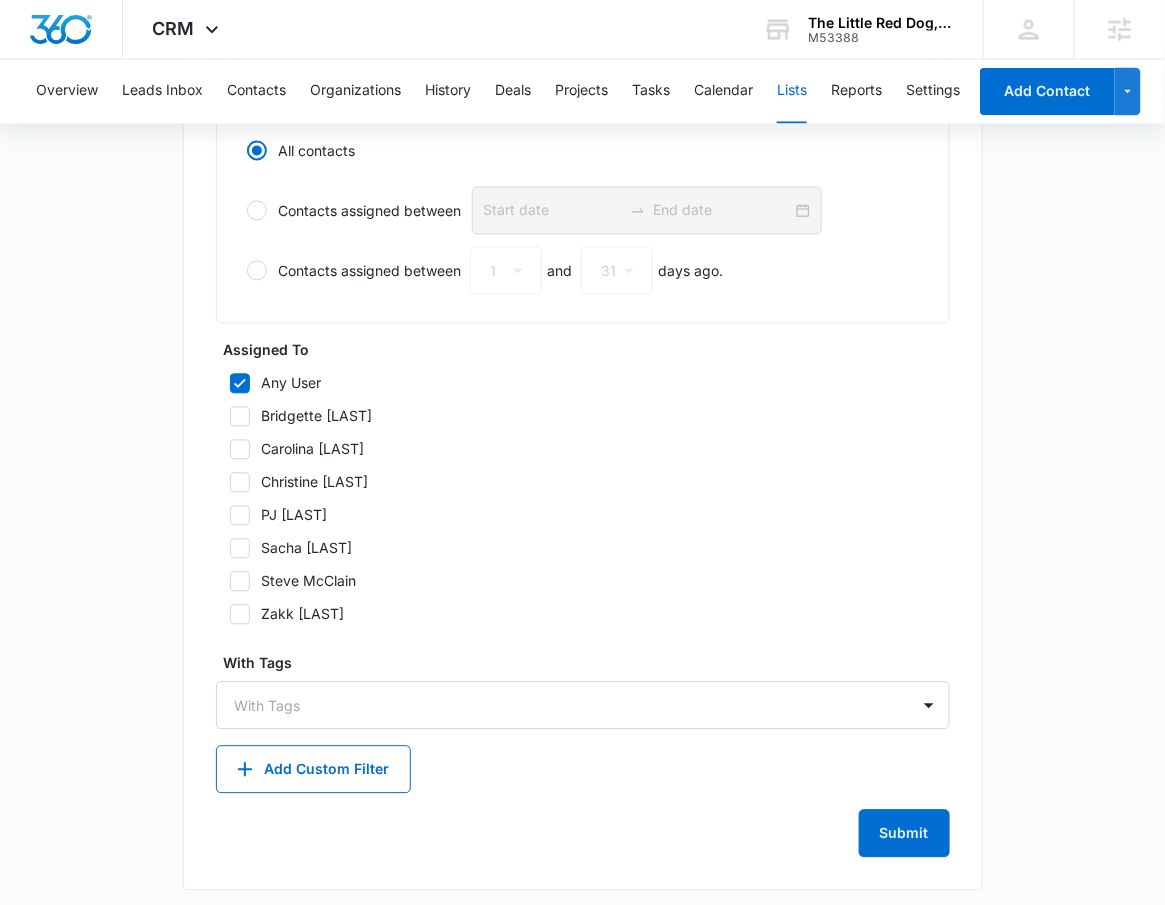 scroll, scrollTop: 986, scrollLeft: 0, axis: vertical 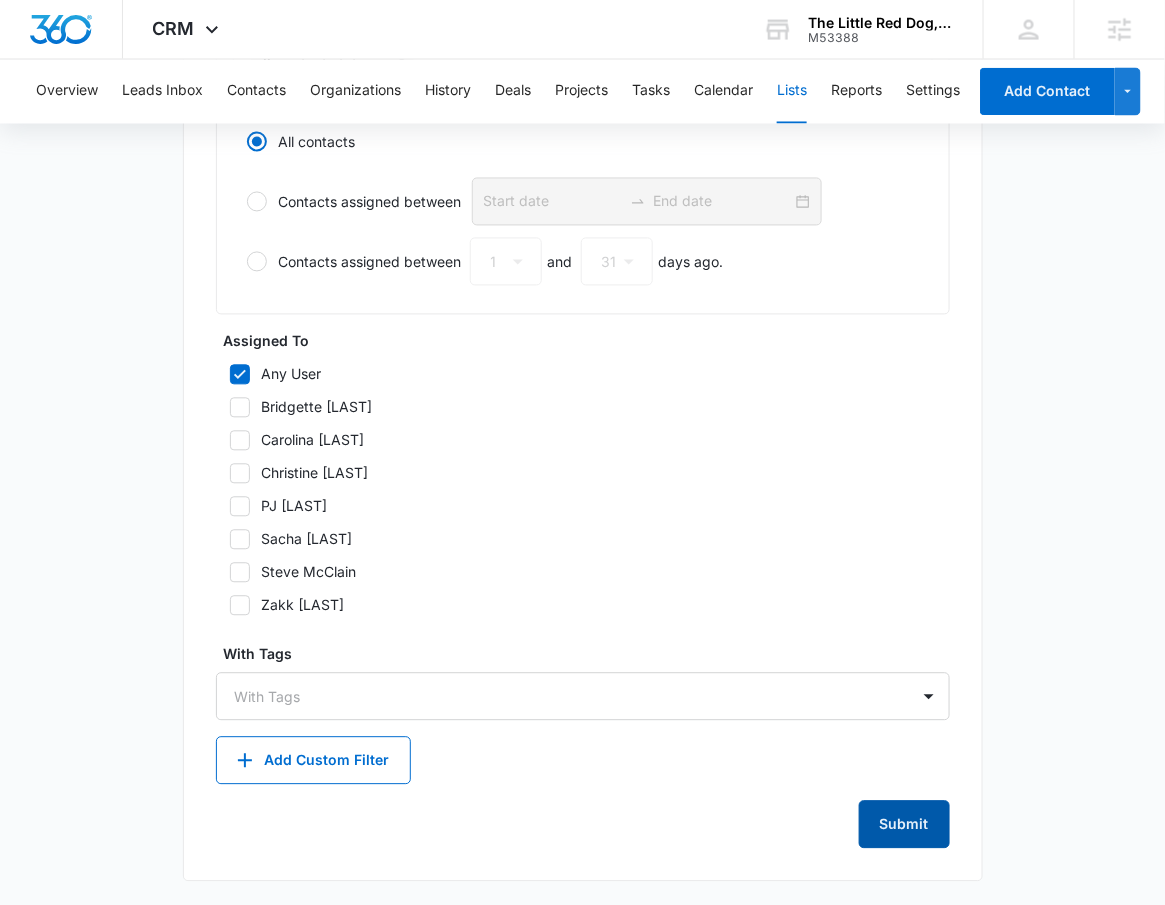 click on "Submit" at bounding box center [904, 825] 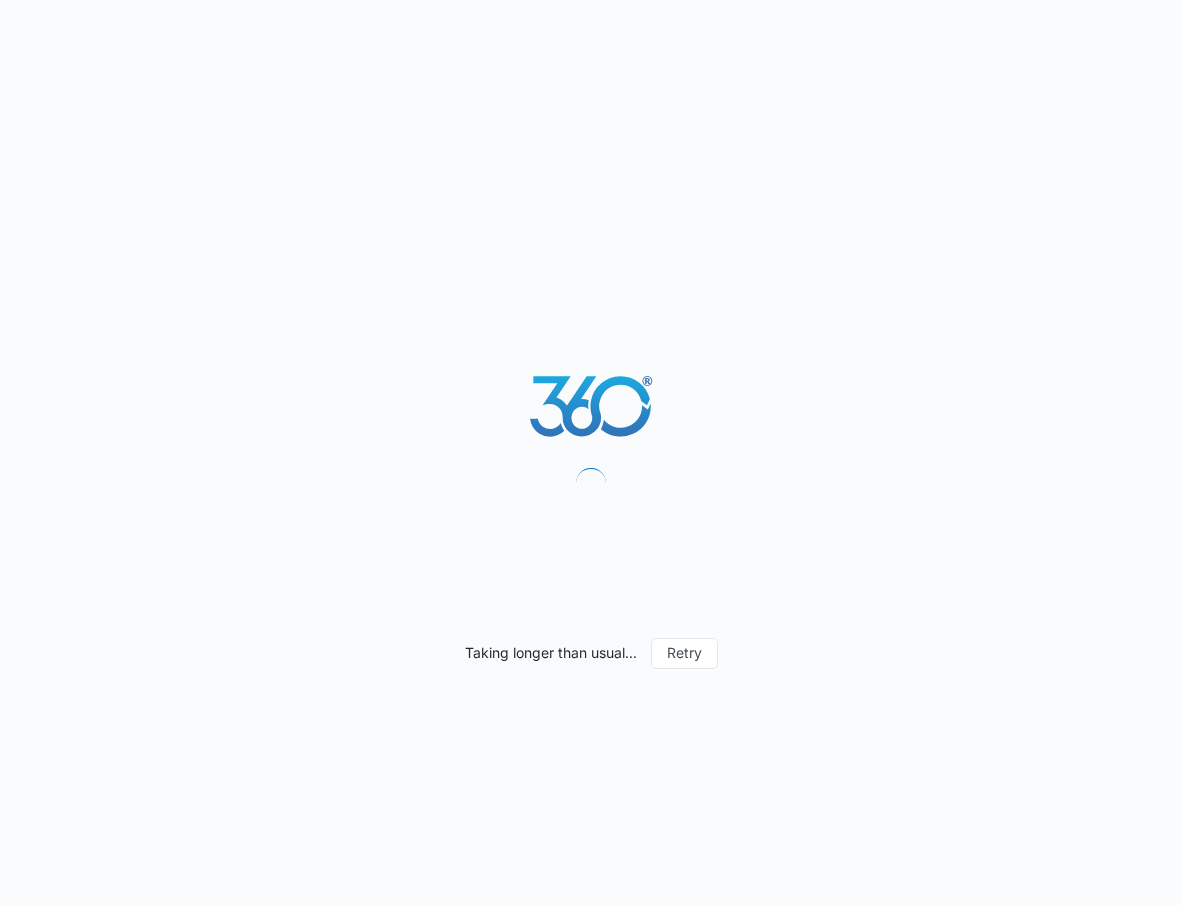 scroll, scrollTop: 0, scrollLeft: 0, axis: both 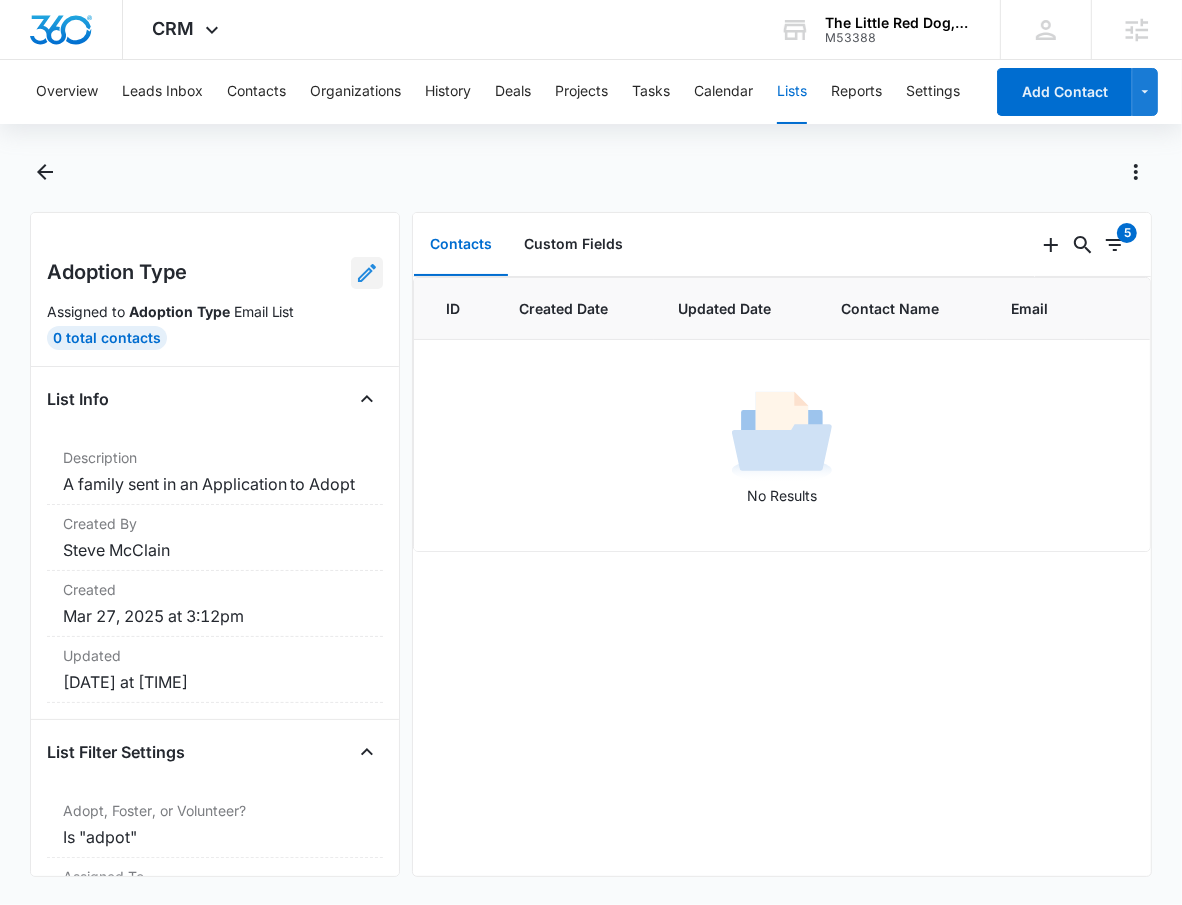 click 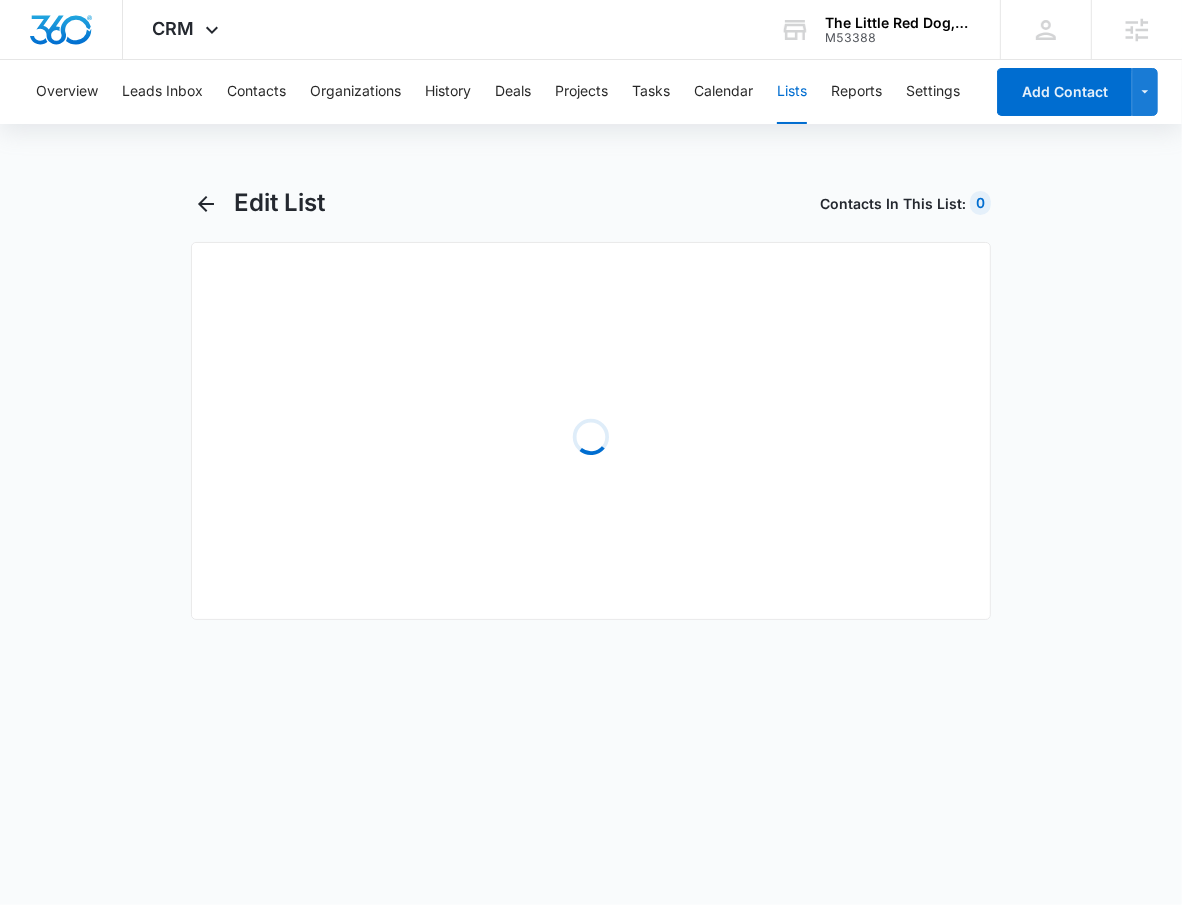 select on "31" 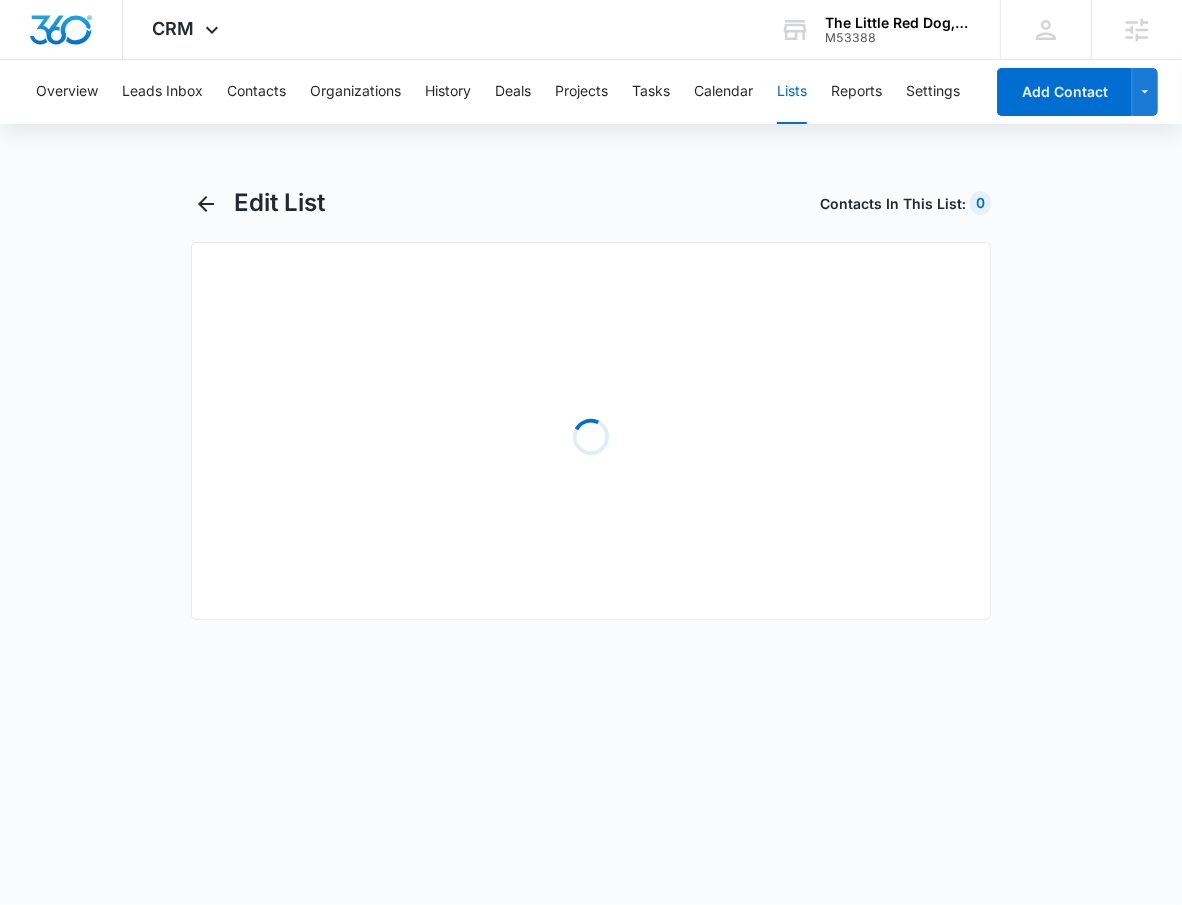 select on "31" 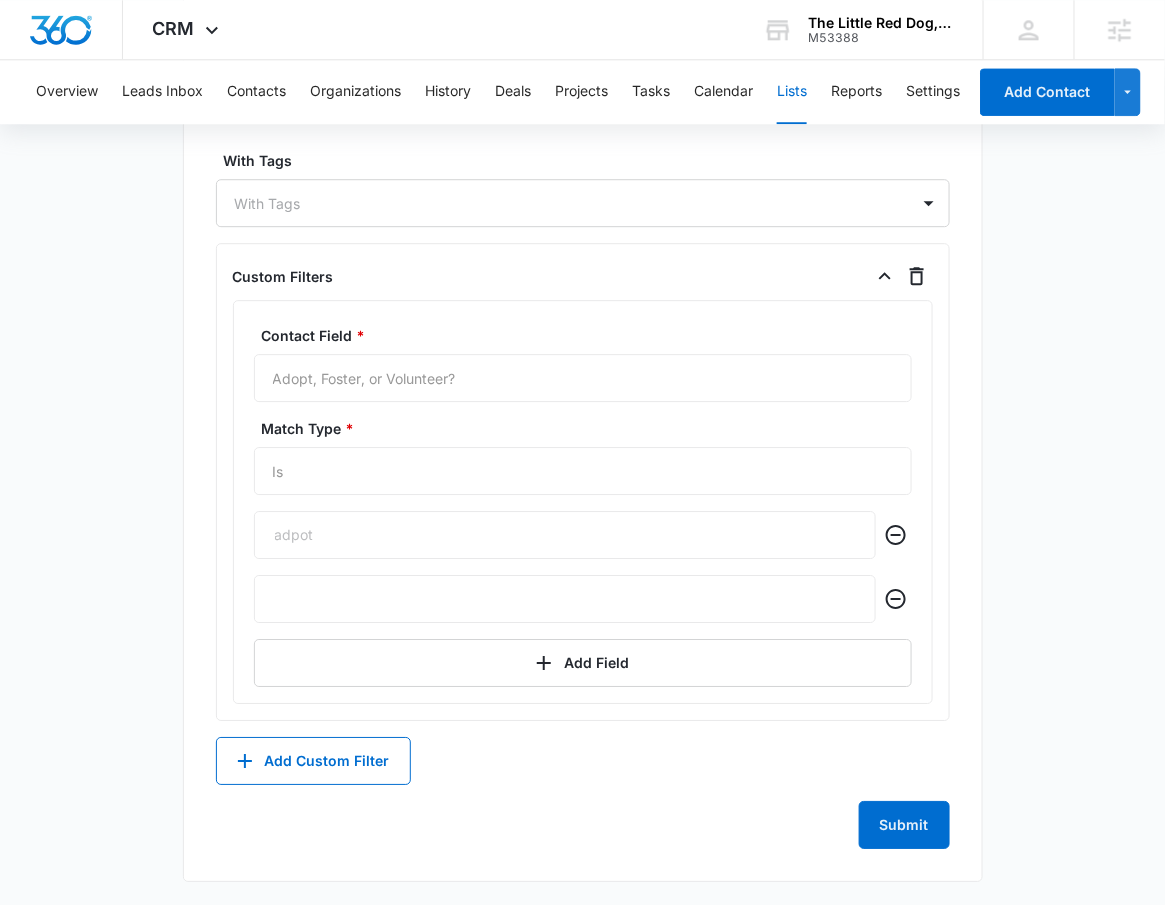 scroll, scrollTop: 1481, scrollLeft: 0, axis: vertical 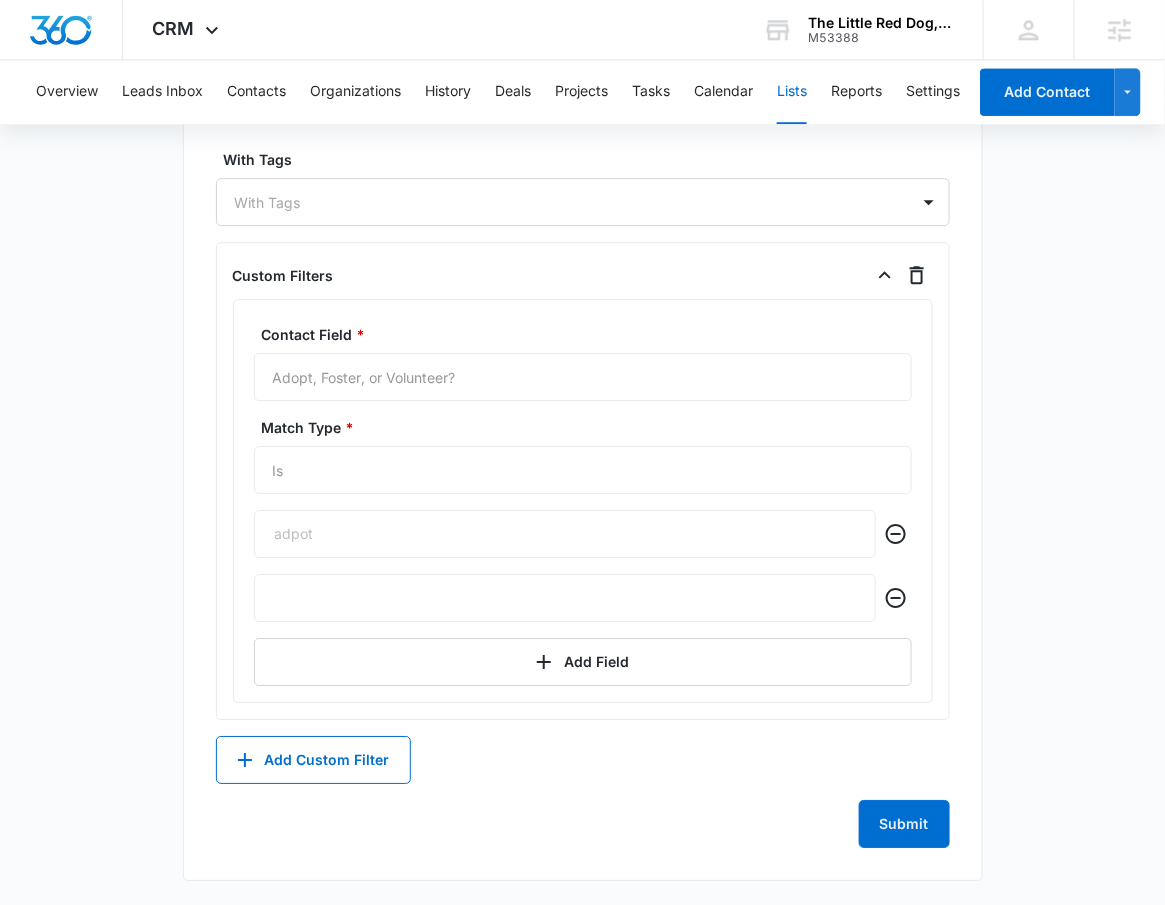 click on "Custom Filters Contact Field * Adopt, Foster, or Volunteer? Match Type * Is adpot Add Field" at bounding box center (583, 481) 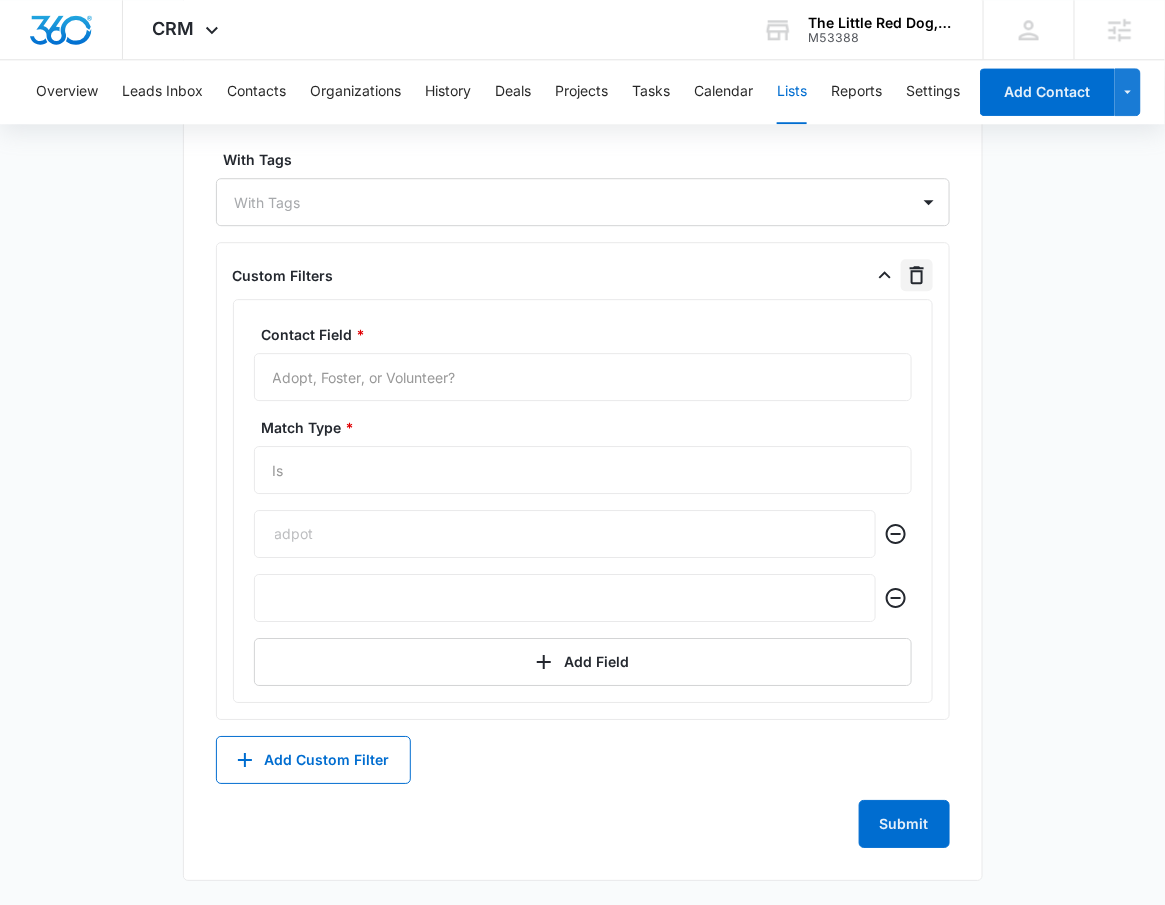 click 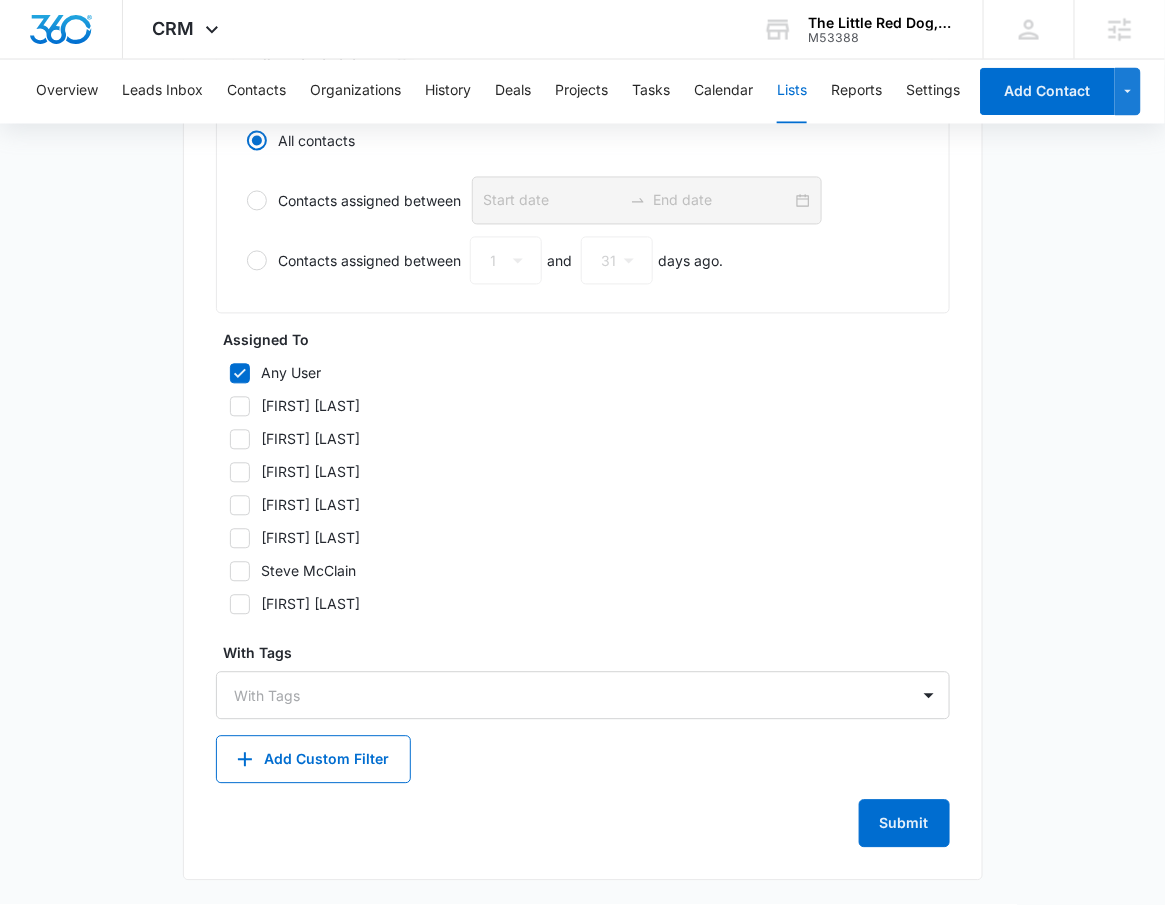 scroll, scrollTop: 986, scrollLeft: 0, axis: vertical 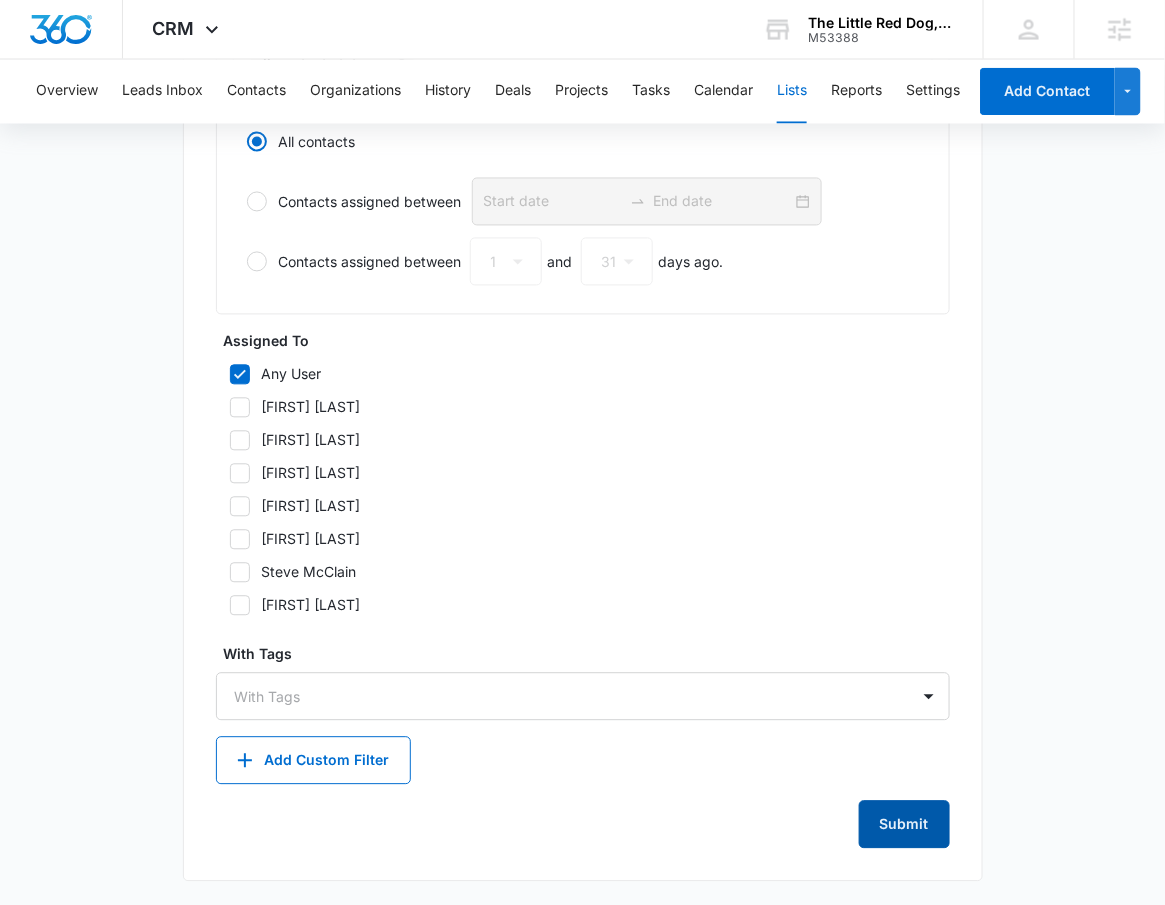 click on "Submit" at bounding box center [904, 825] 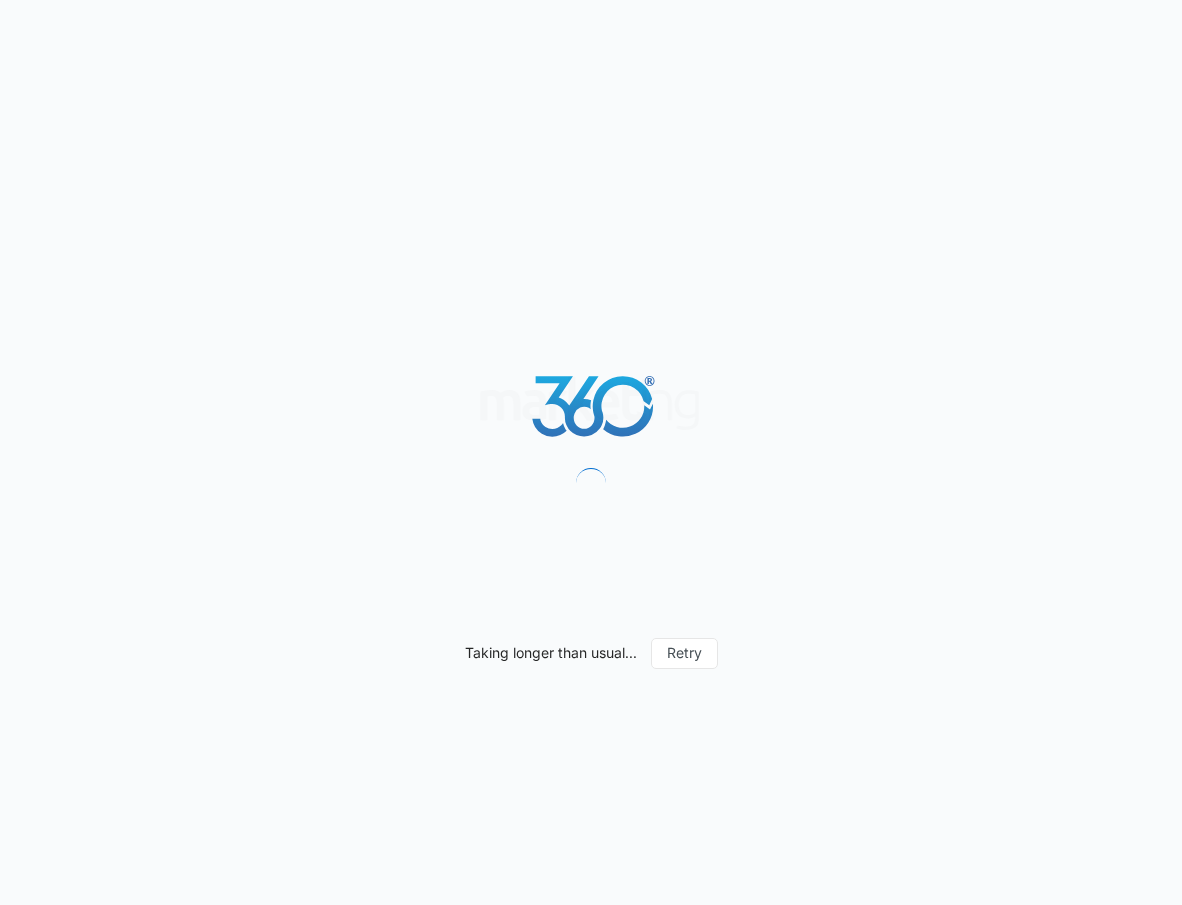 scroll, scrollTop: 0, scrollLeft: 0, axis: both 